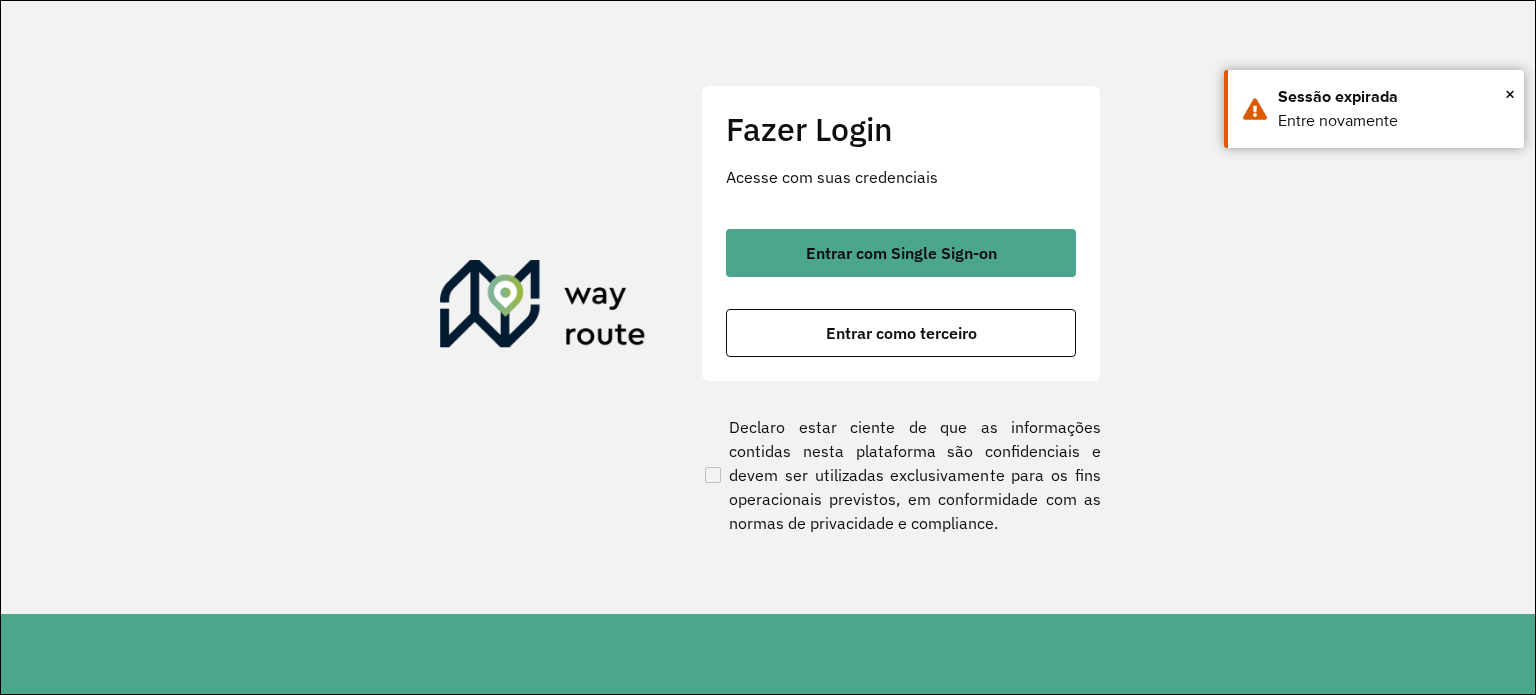 scroll, scrollTop: 0, scrollLeft: 0, axis: both 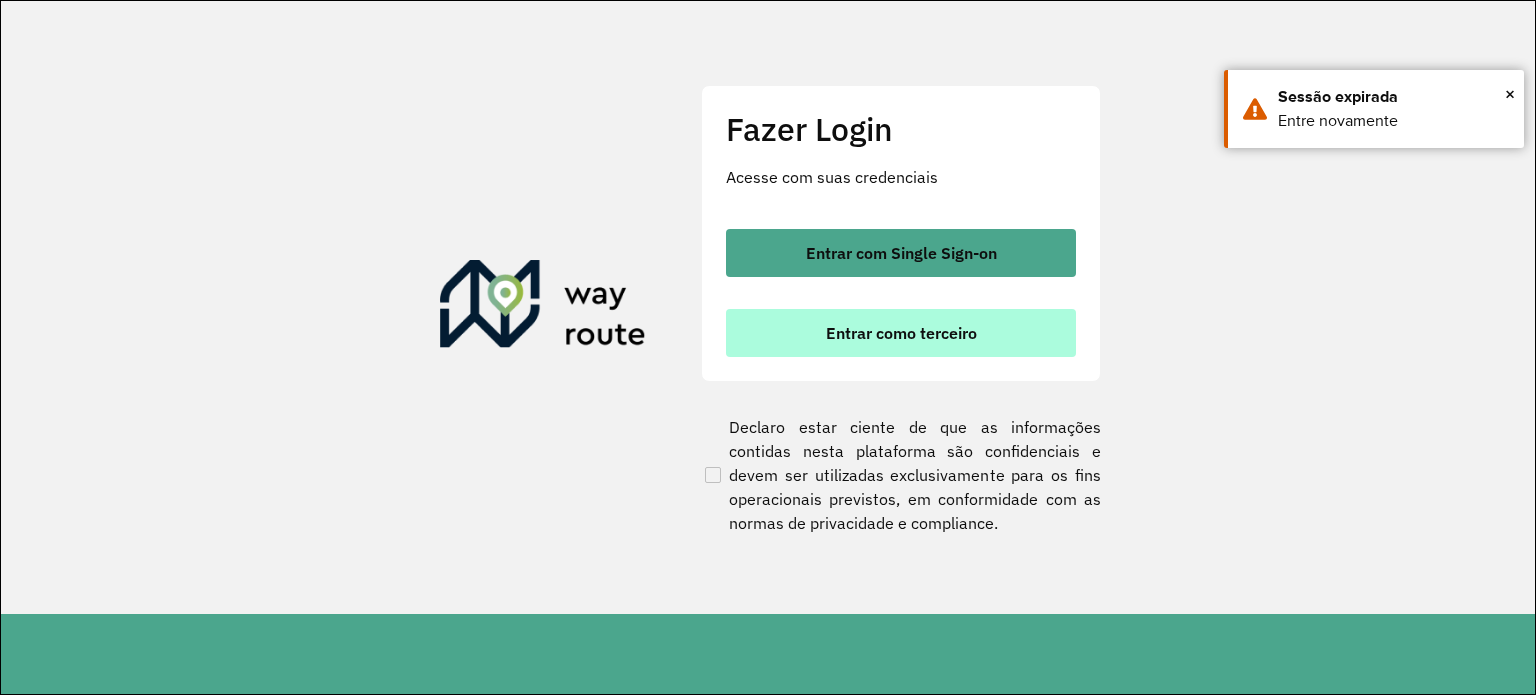 click on "Entrar como terceiro" at bounding box center [901, 333] 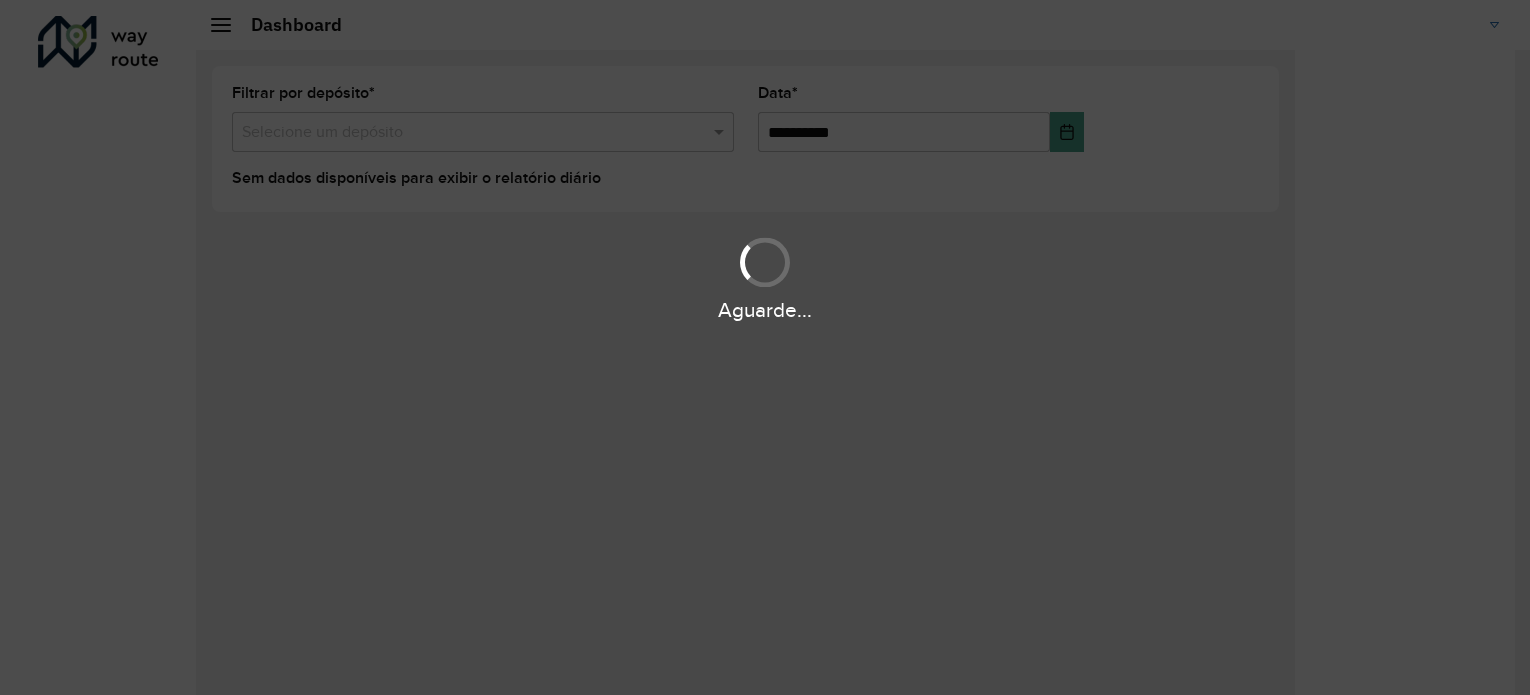 scroll, scrollTop: 0, scrollLeft: 0, axis: both 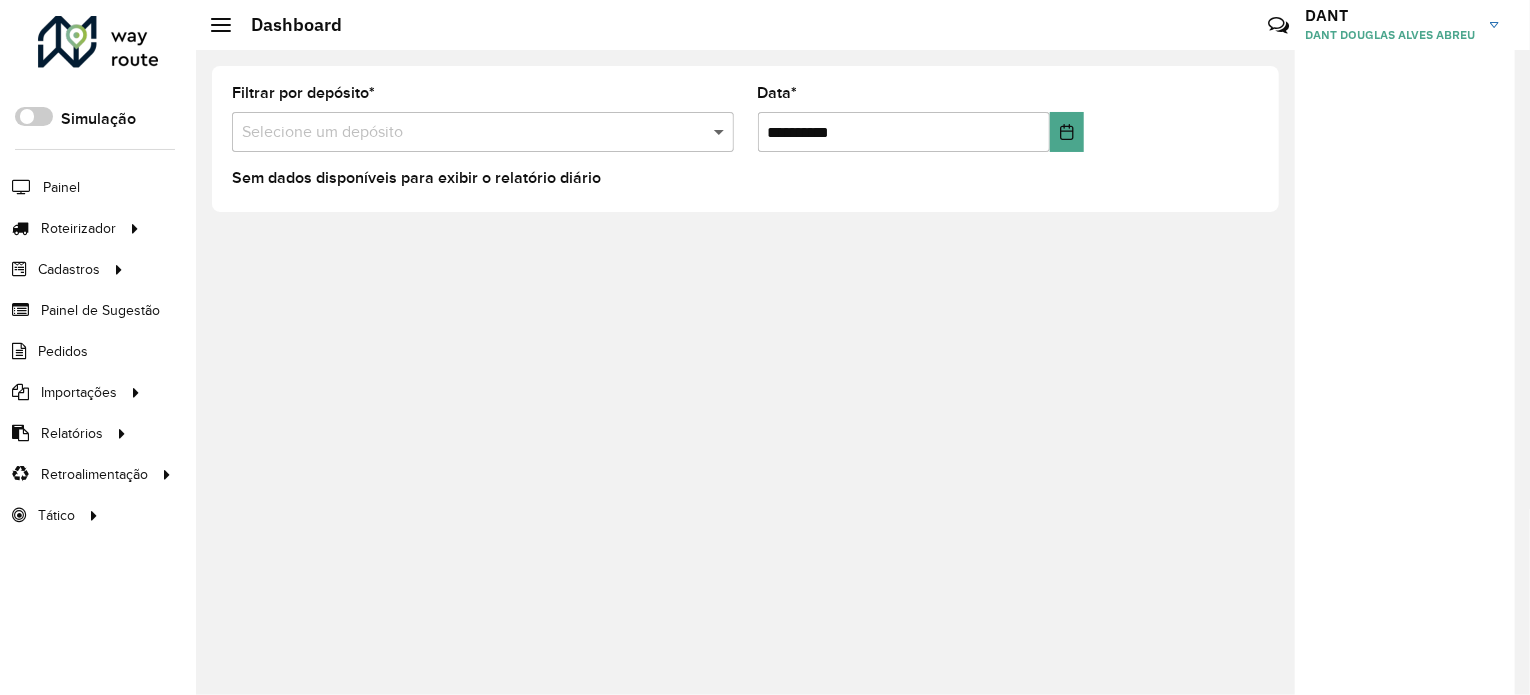 click at bounding box center (721, 132) 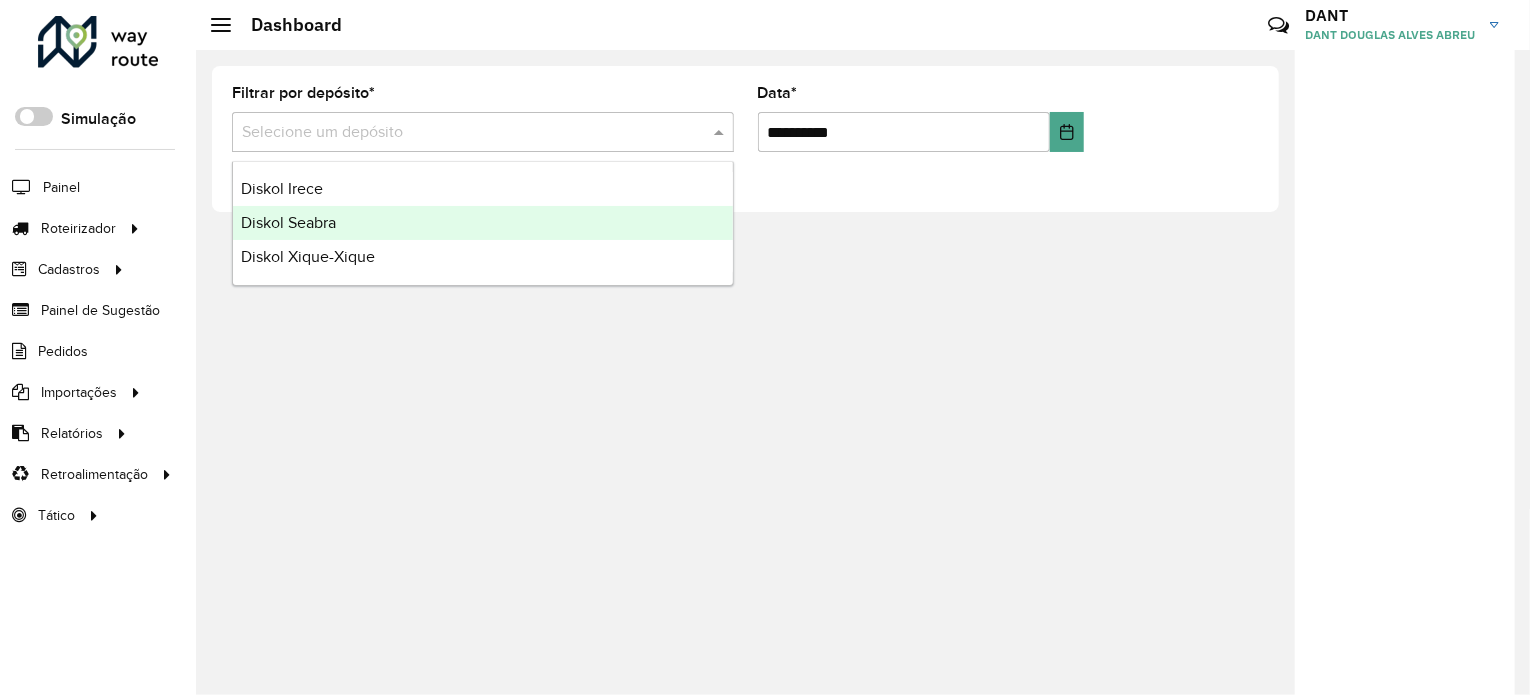 click on "Diskol Seabra" at bounding box center (483, 223) 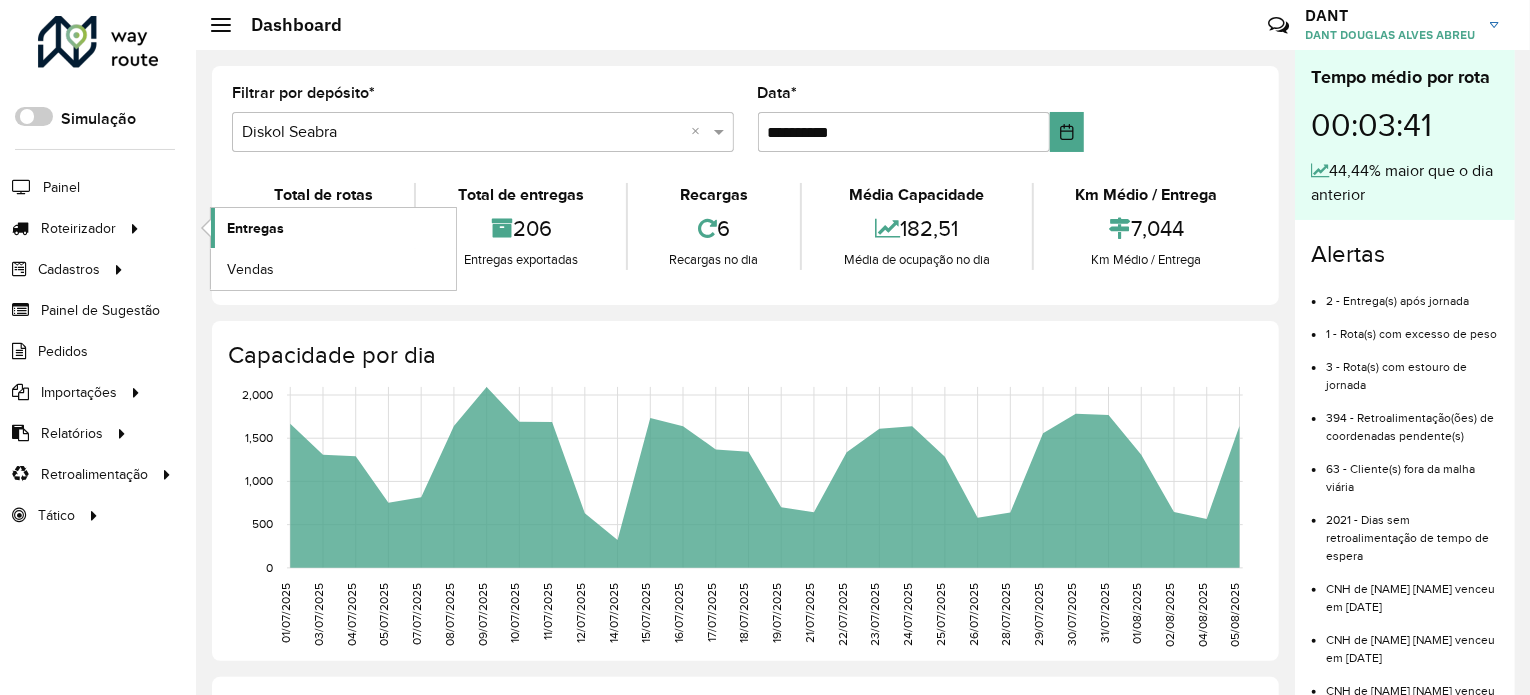 click on "Entregas" 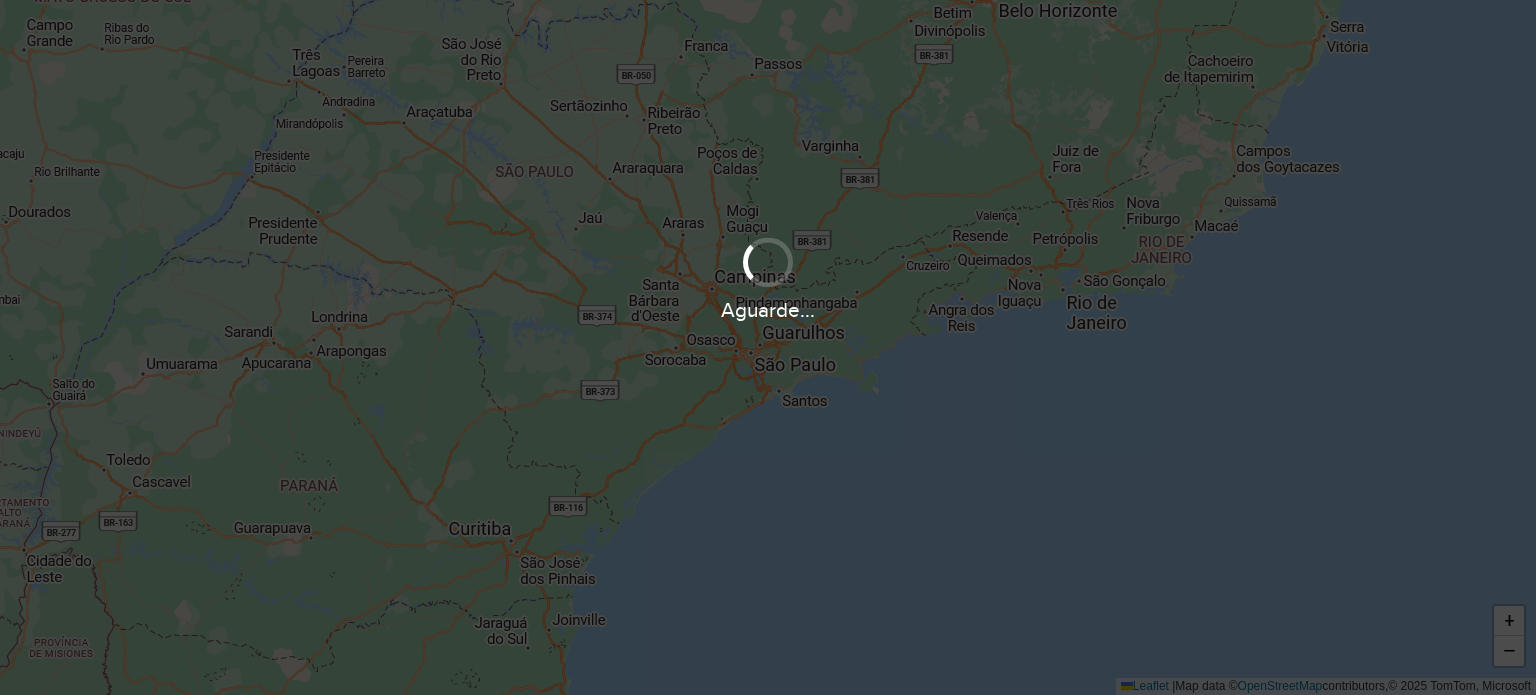 scroll, scrollTop: 0, scrollLeft: 0, axis: both 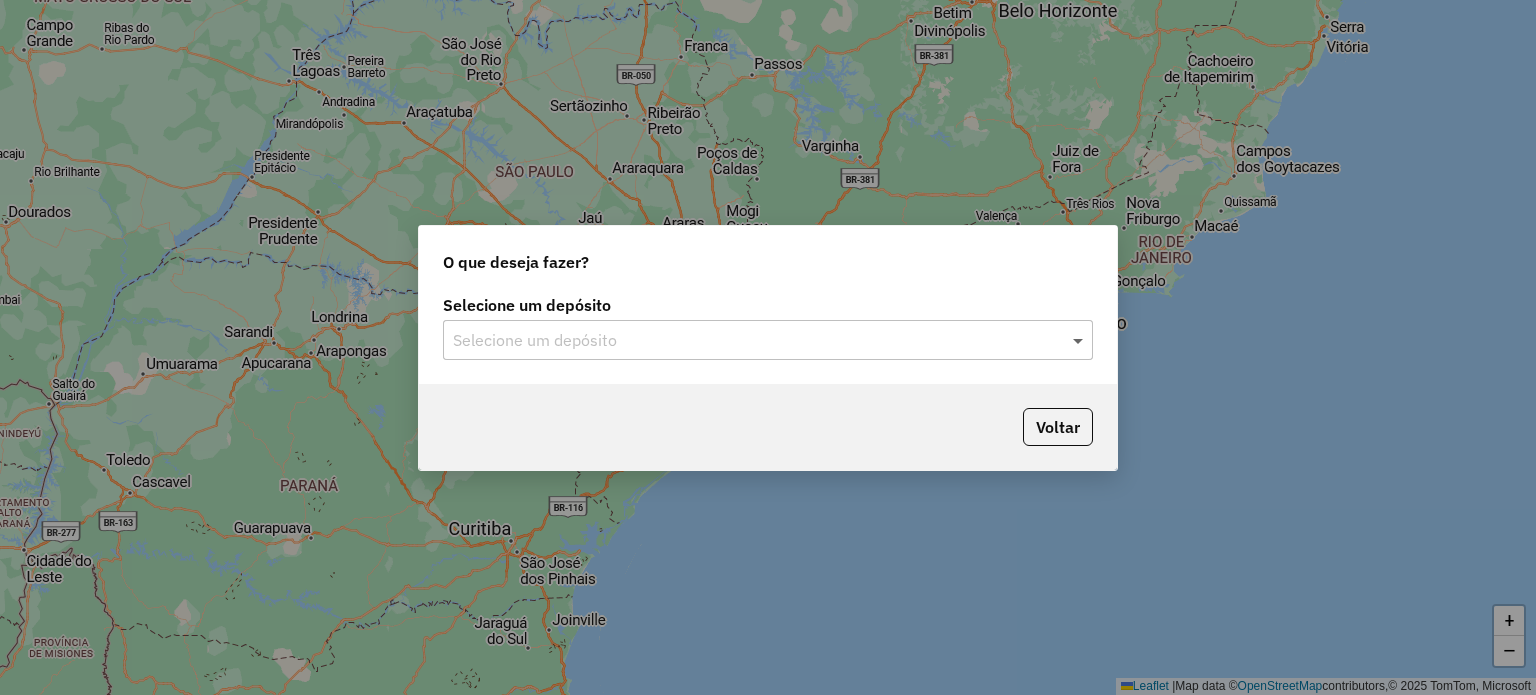 click 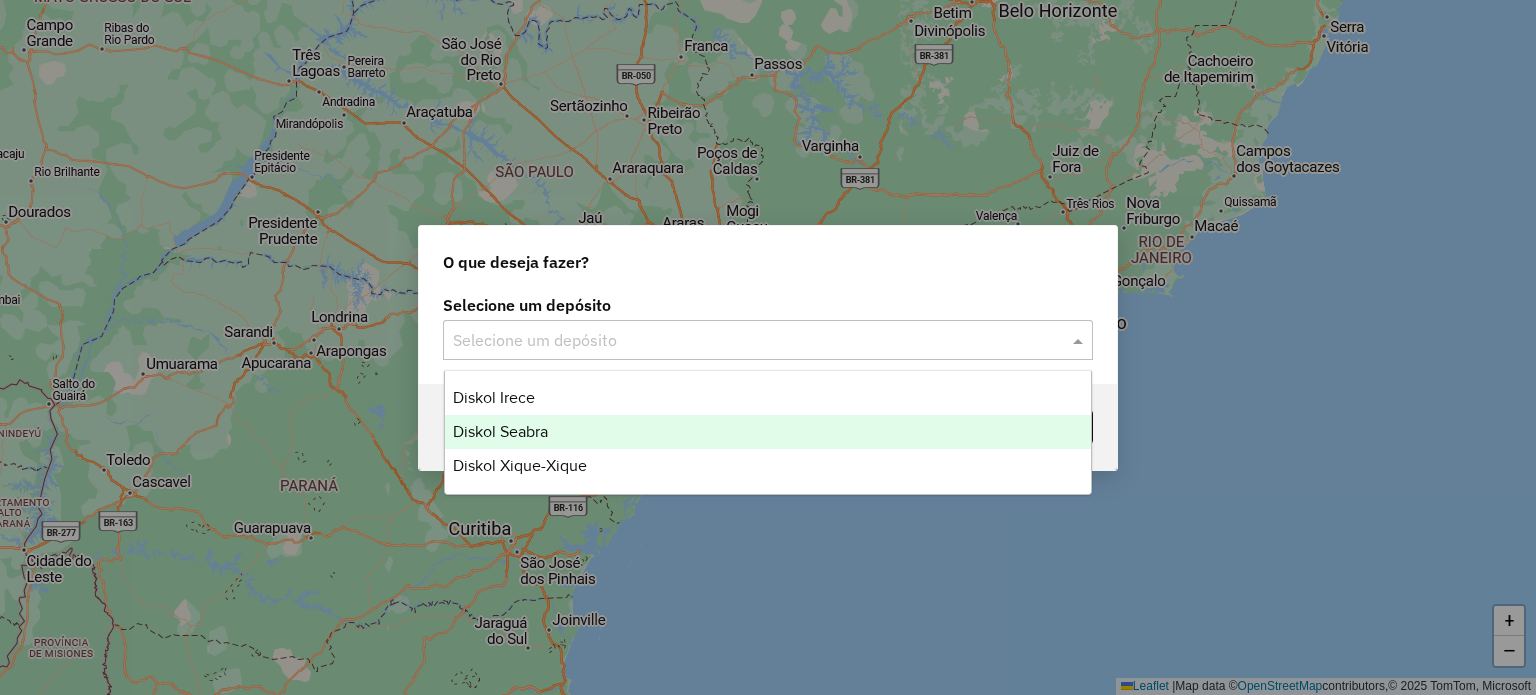 click on "Diskol Seabra" at bounding box center [768, 432] 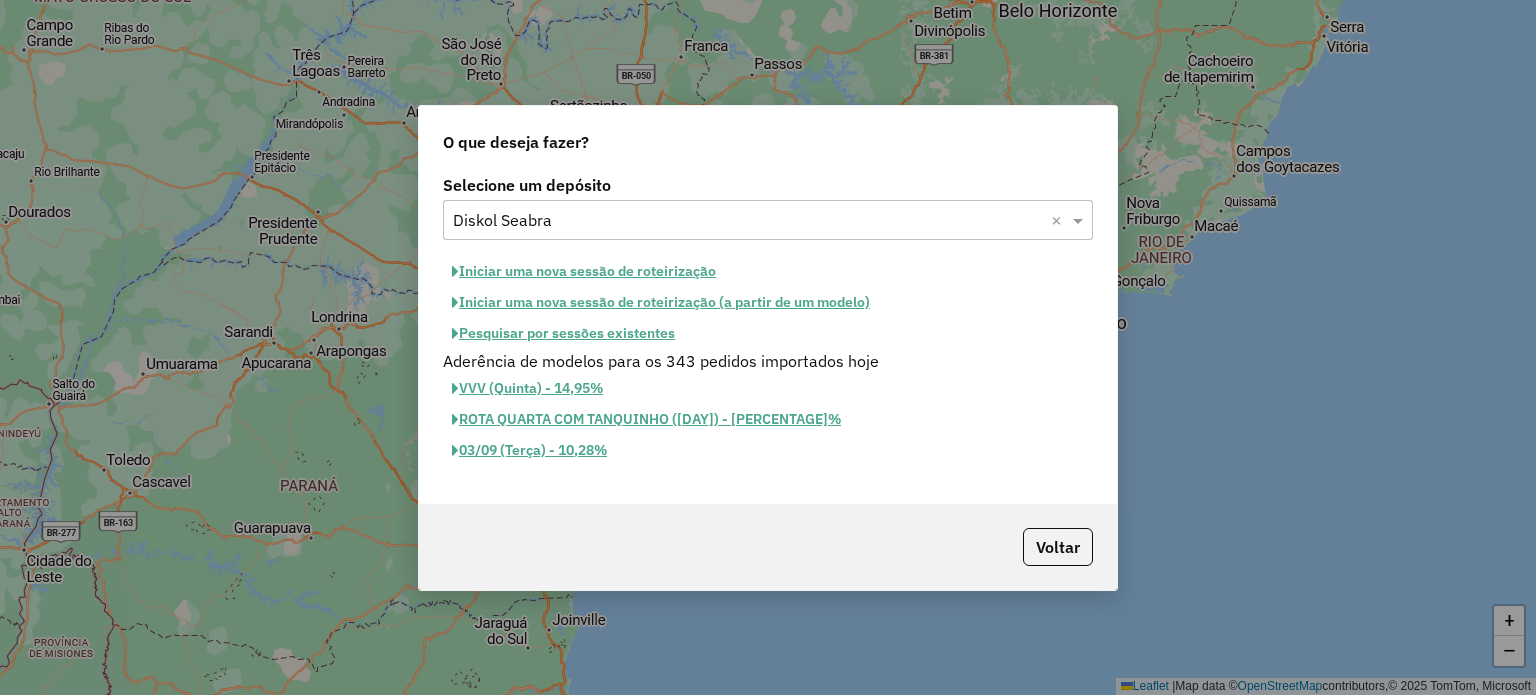 click on "Iniciar uma nova sessão de roteirização" 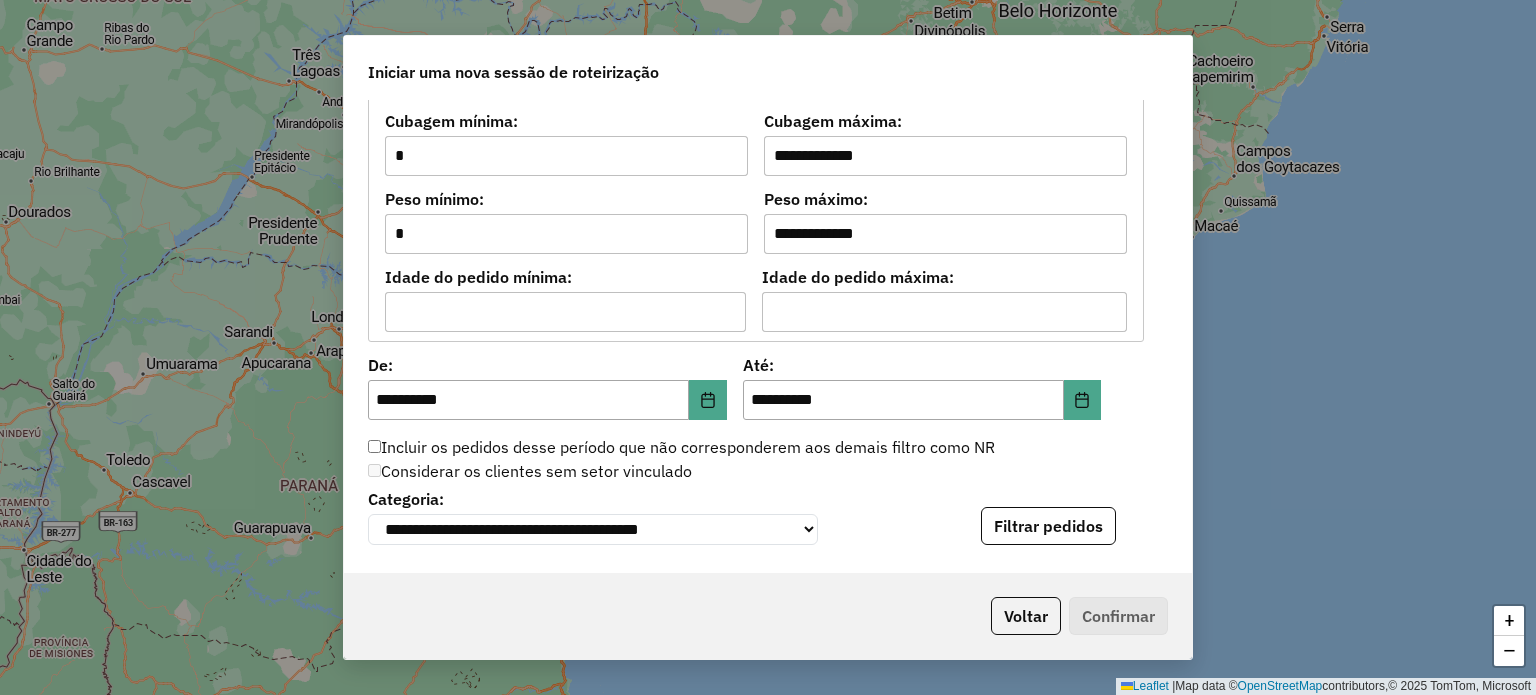 scroll, scrollTop: 1800, scrollLeft: 0, axis: vertical 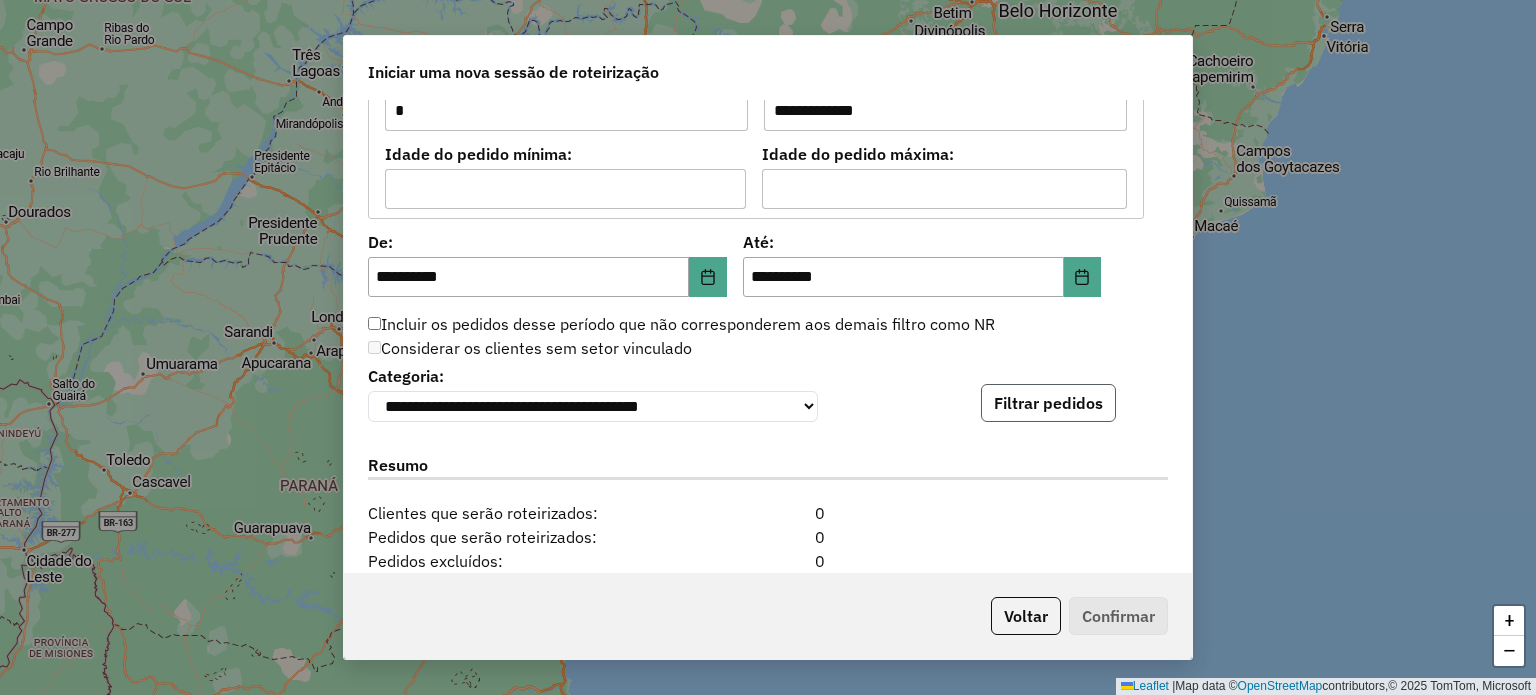 click on "Filtrar pedidos" 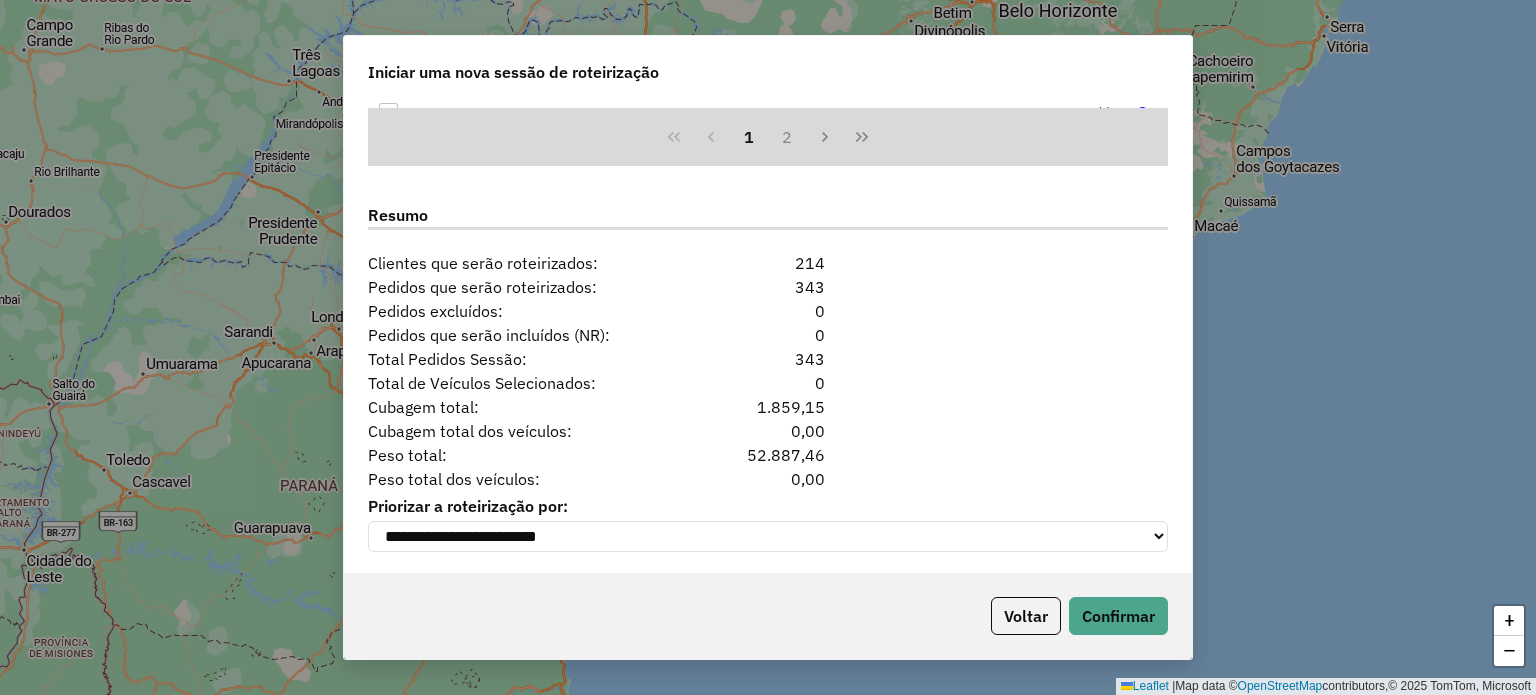 scroll, scrollTop: 2472, scrollLeft: 0, axis: vertical 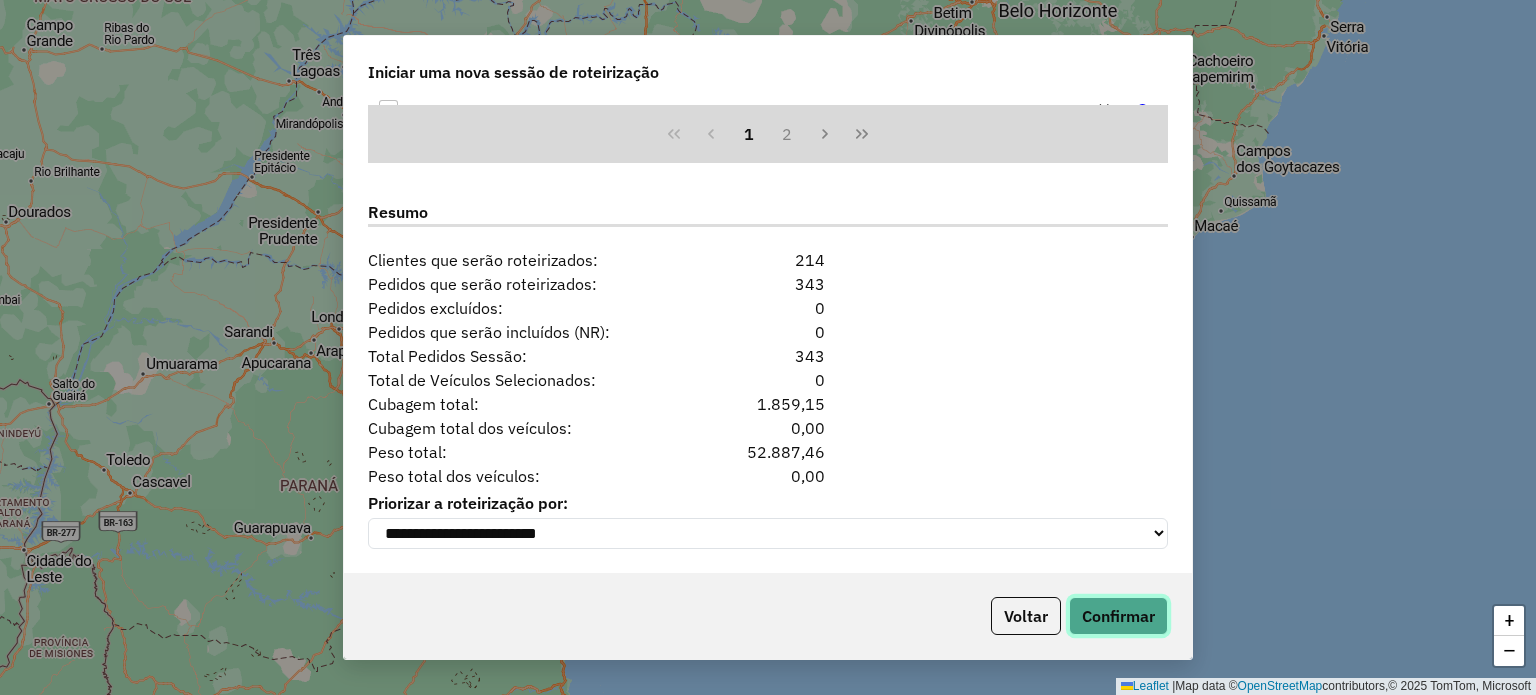 click on "Confirmar" 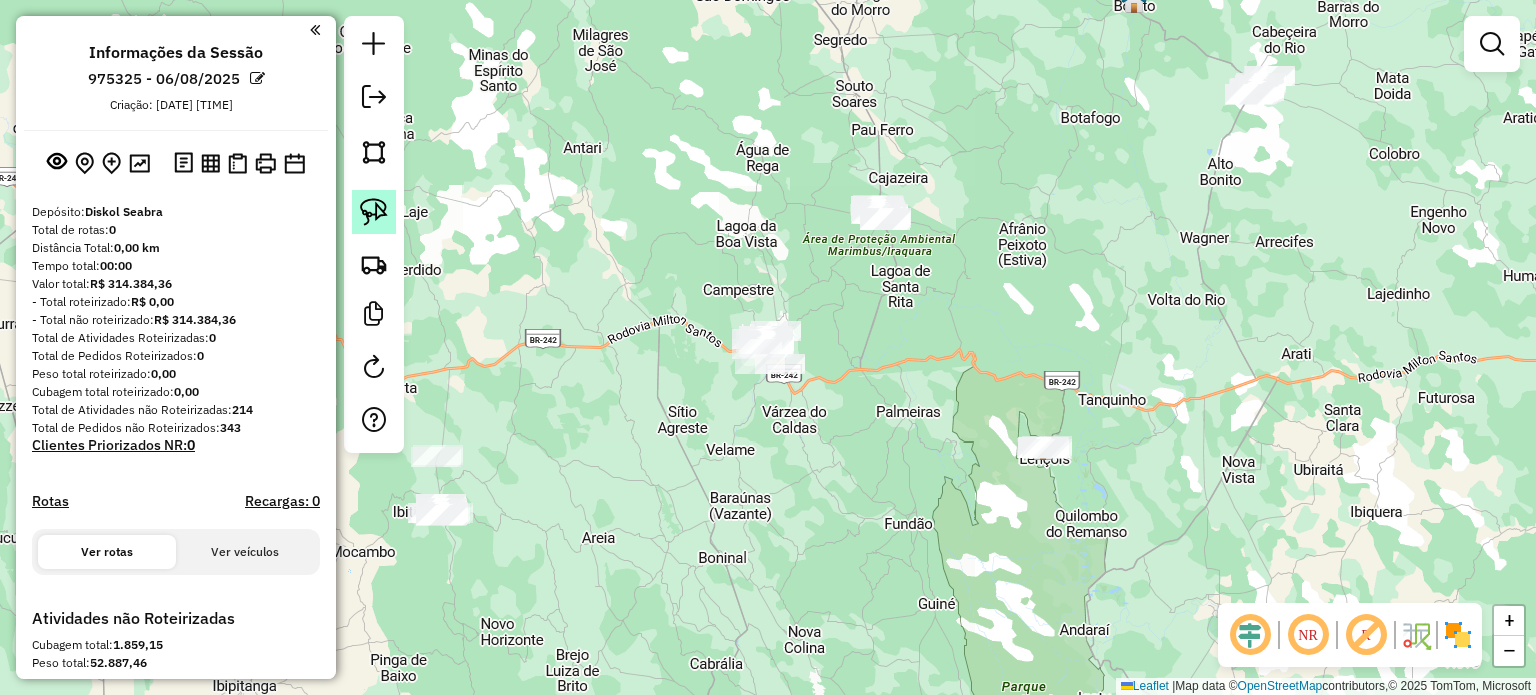 click 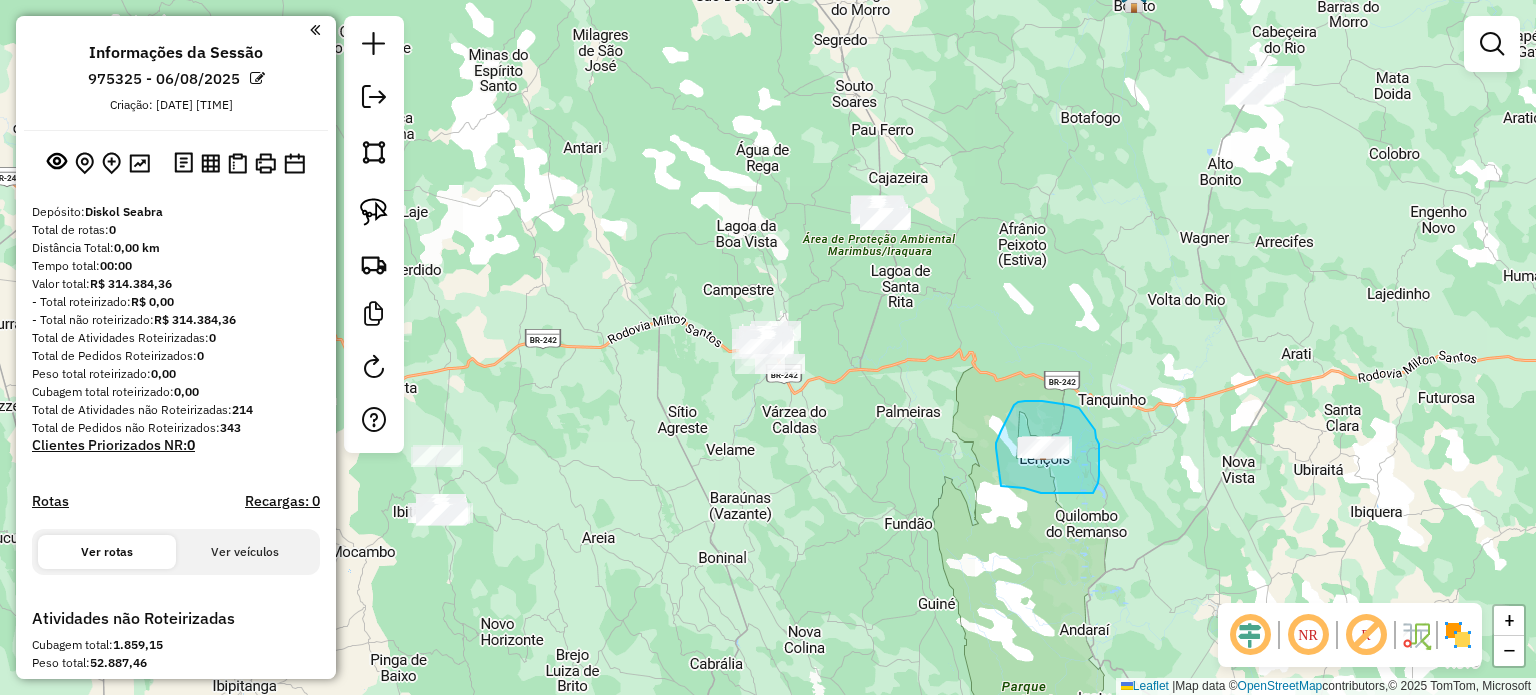drag, startPoint x: 996, startPoint y: 448, endPoint x: 980, endPoint y: 468, distance: 25.612497 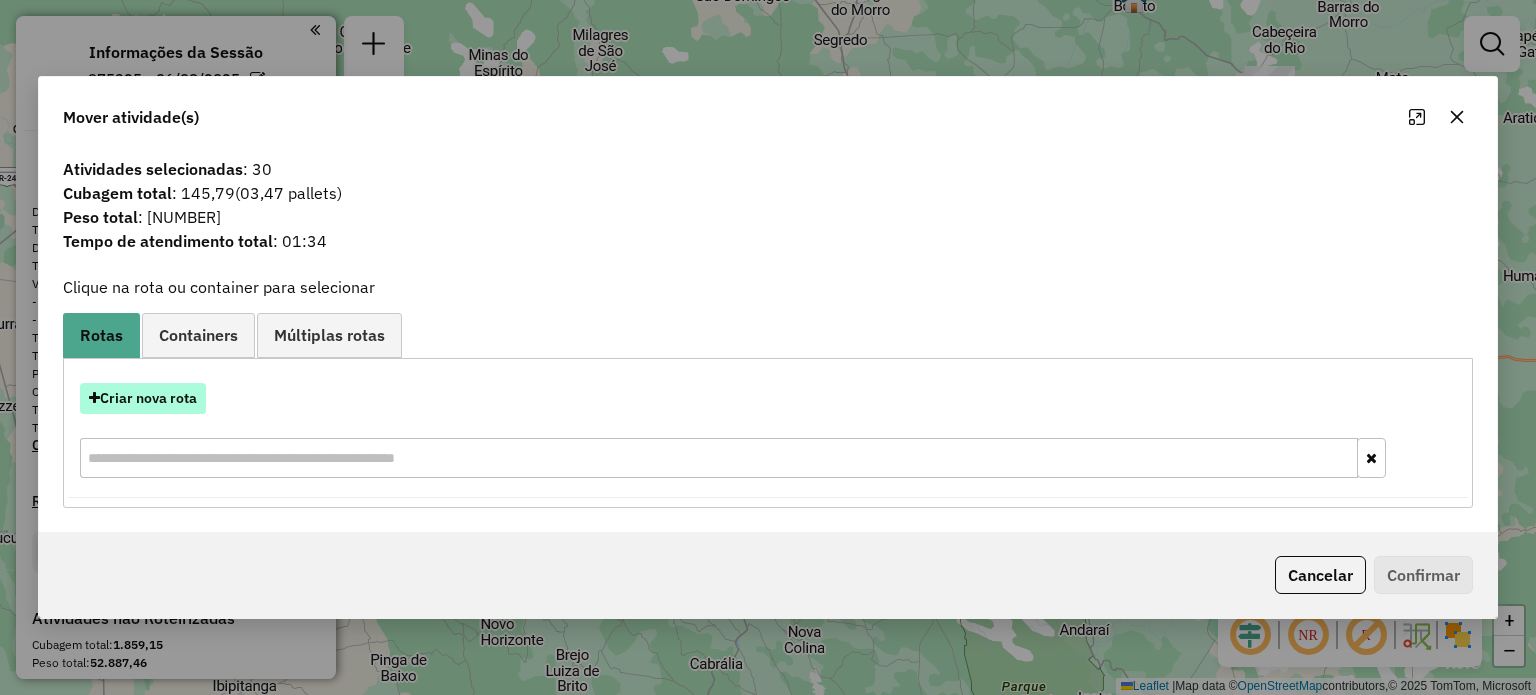 click on "Criar nova rota" at bounding box center (143, 398) 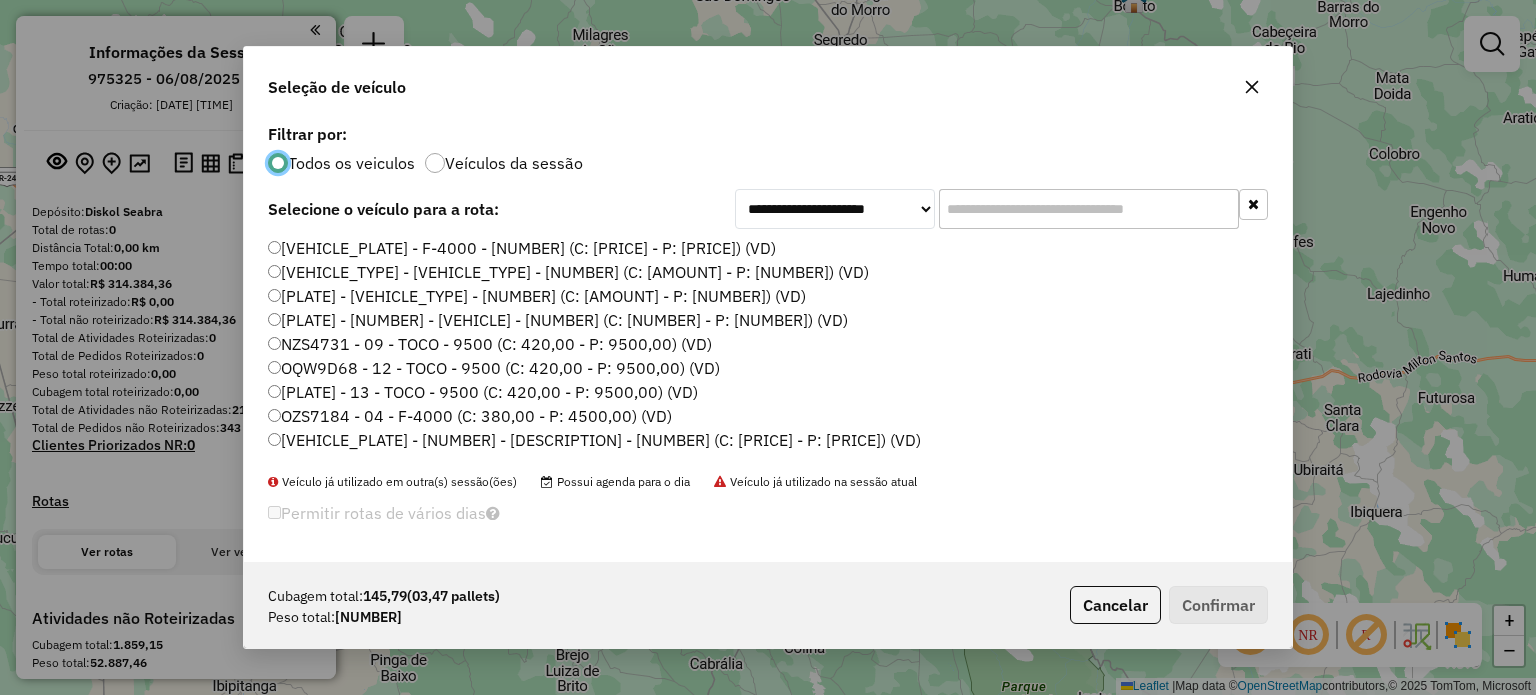 scroll, scrollTop: 10, scrollLeft: 6, axis: both 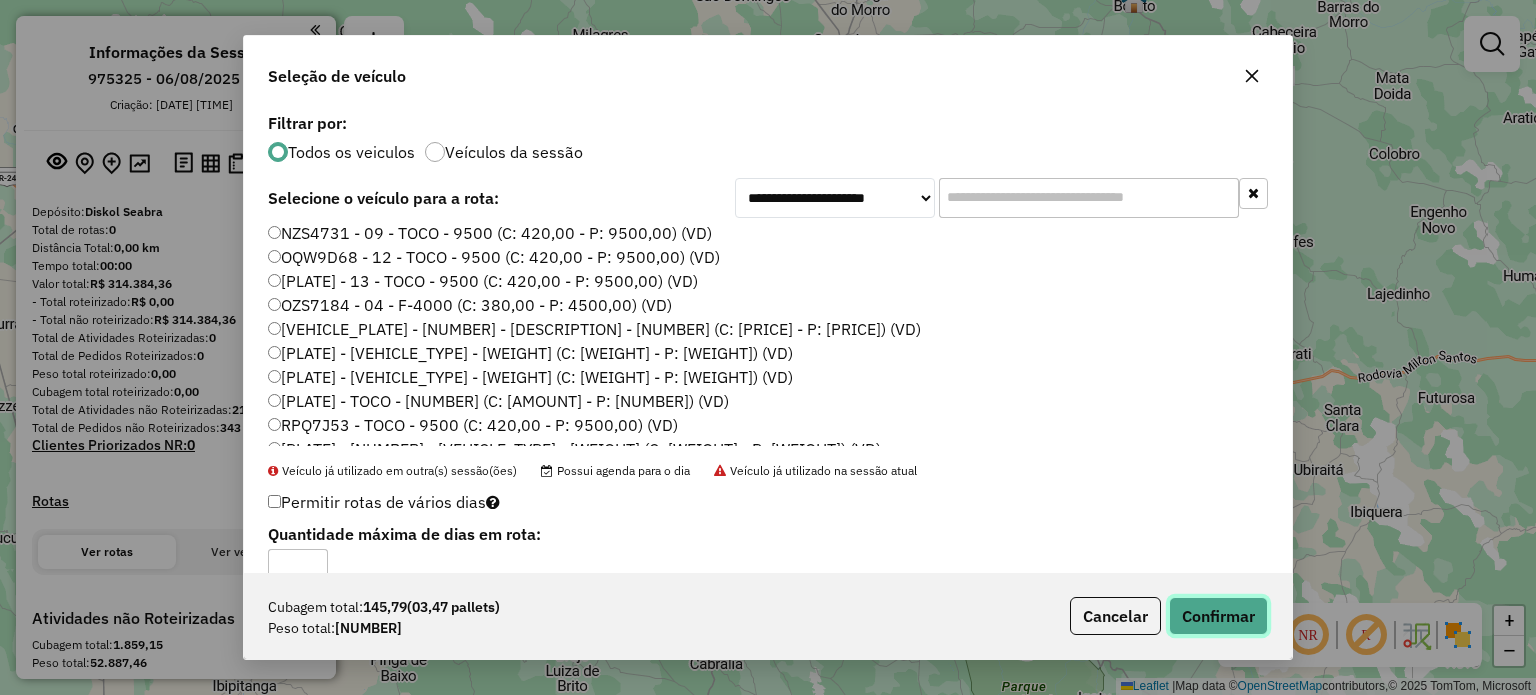 click on "Confirmar" 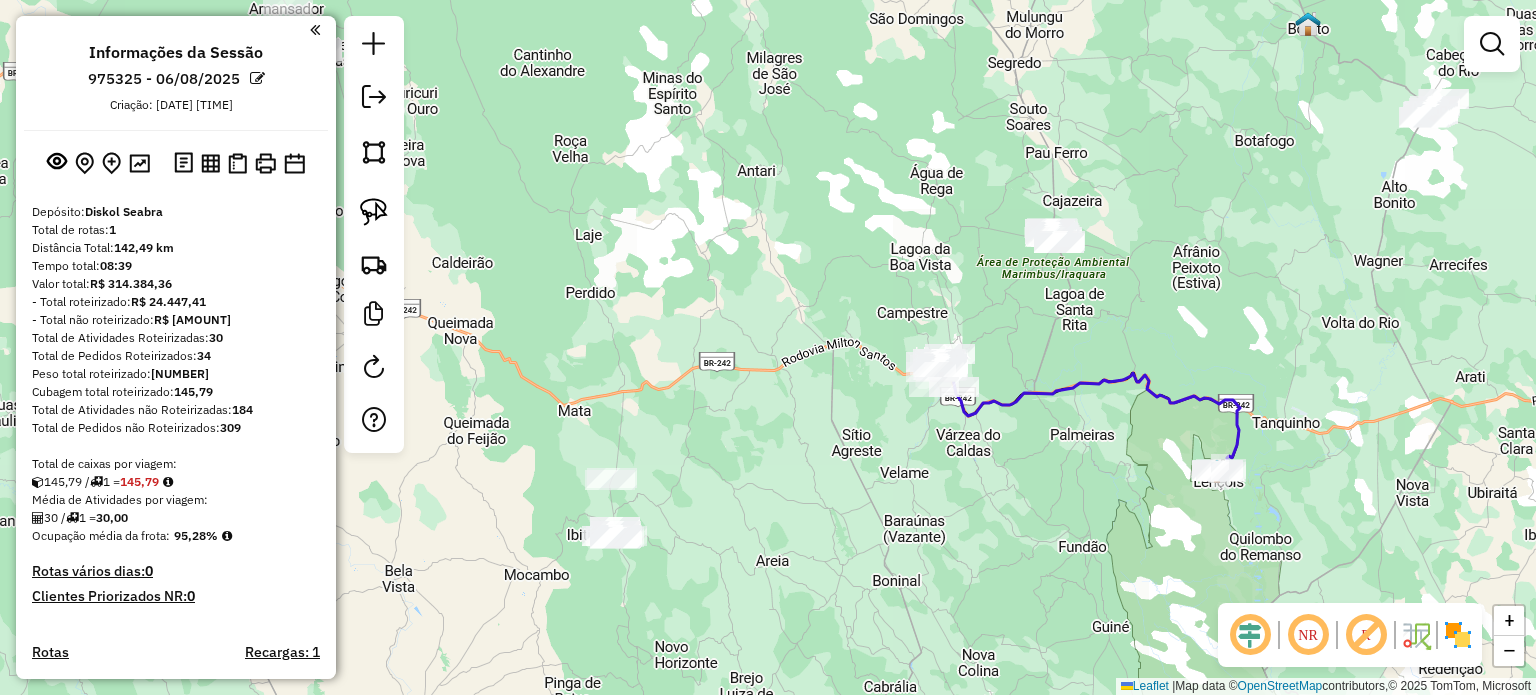 drag, startPoint x: 599, startPoint y: 484, endPoint x: 773, endPoint y: 509, distance: 175.7868 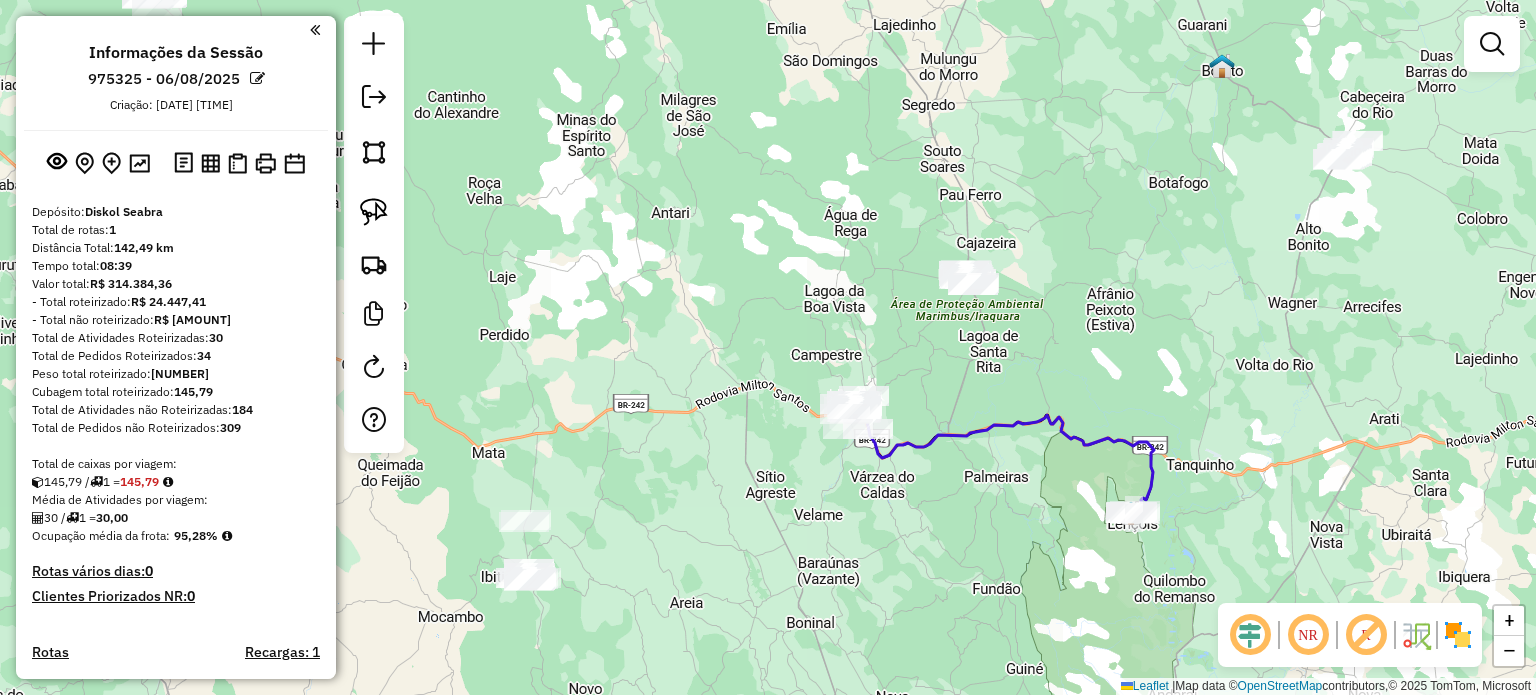 drag, startPoint x: 1273, startPoint y: 268, endPoint x: 1176, endPoint y: 312, distance: 106.51291 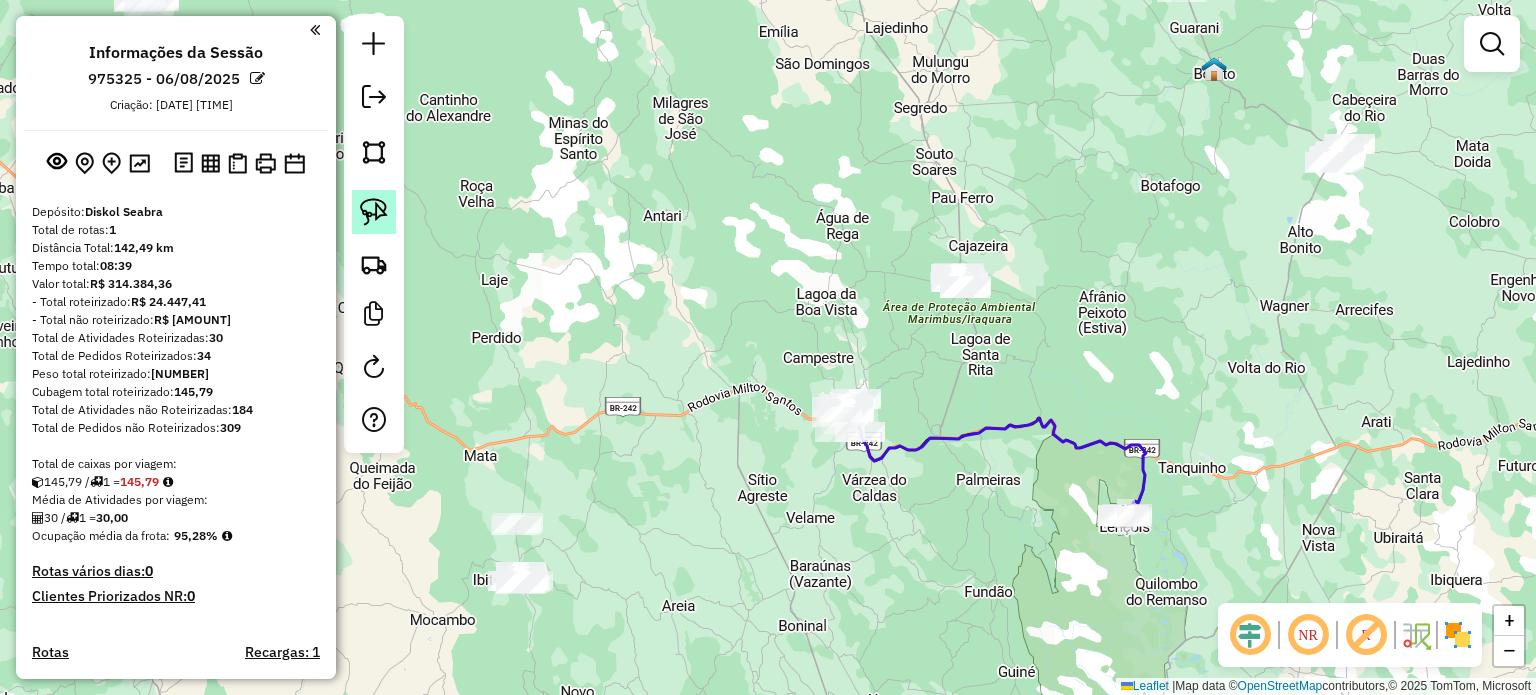 click 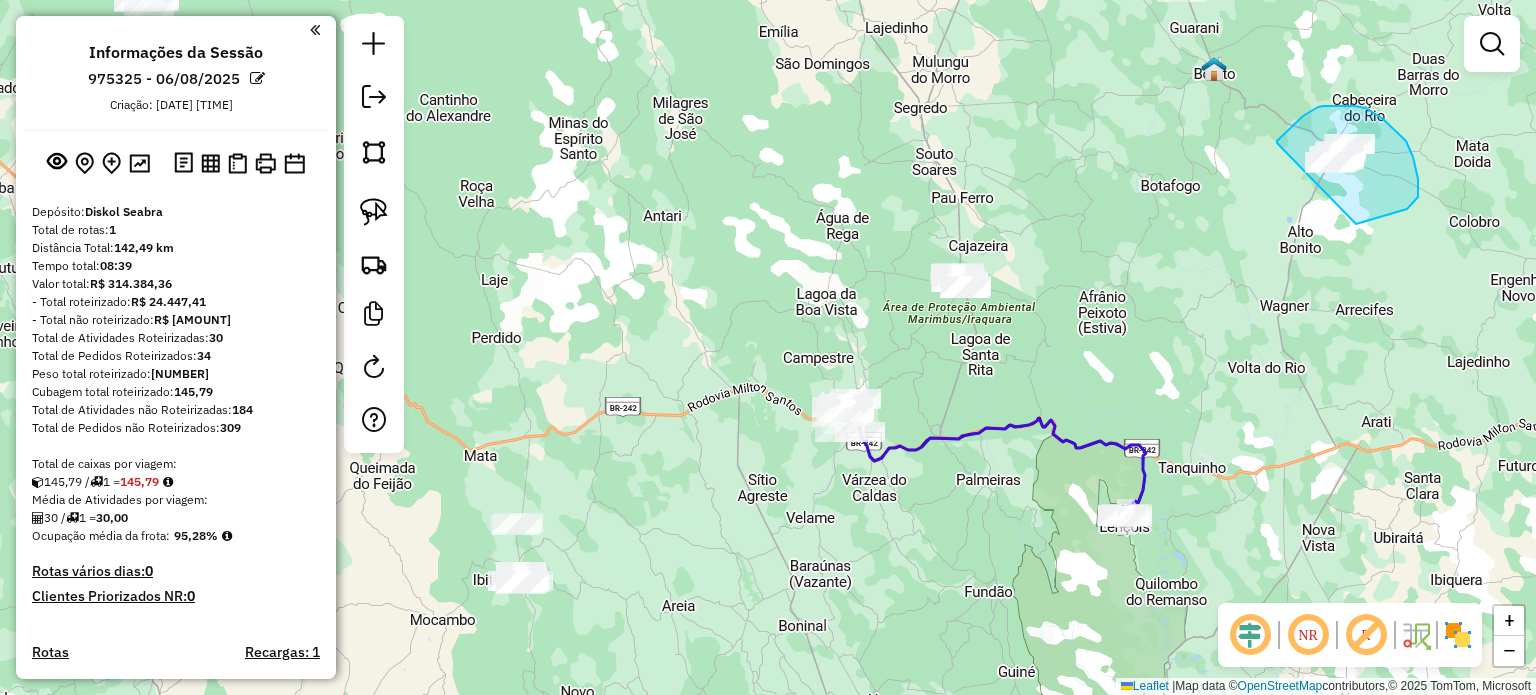 drag, startPoint x: 1277, startPoint y: 143, endPoint x: 1229, endPoint y: 175, distance: 57.68882 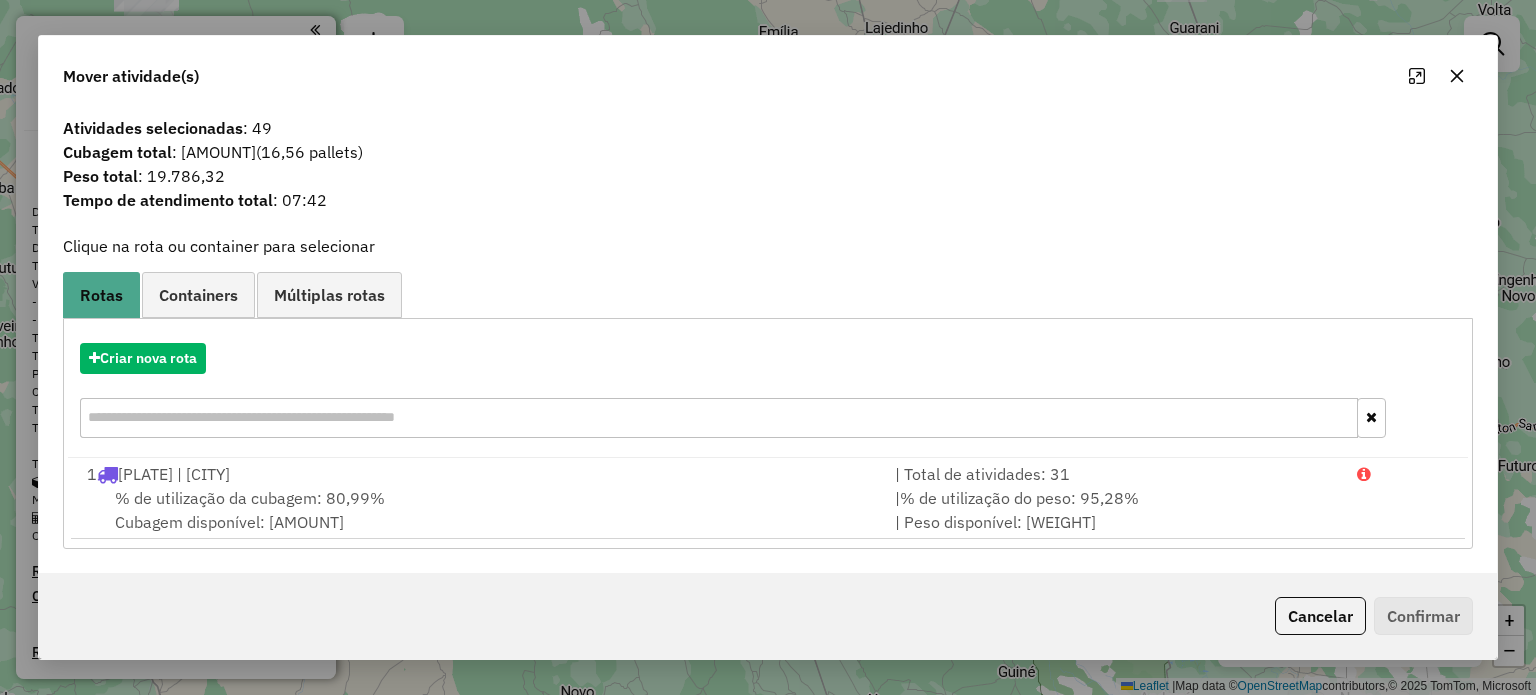 click 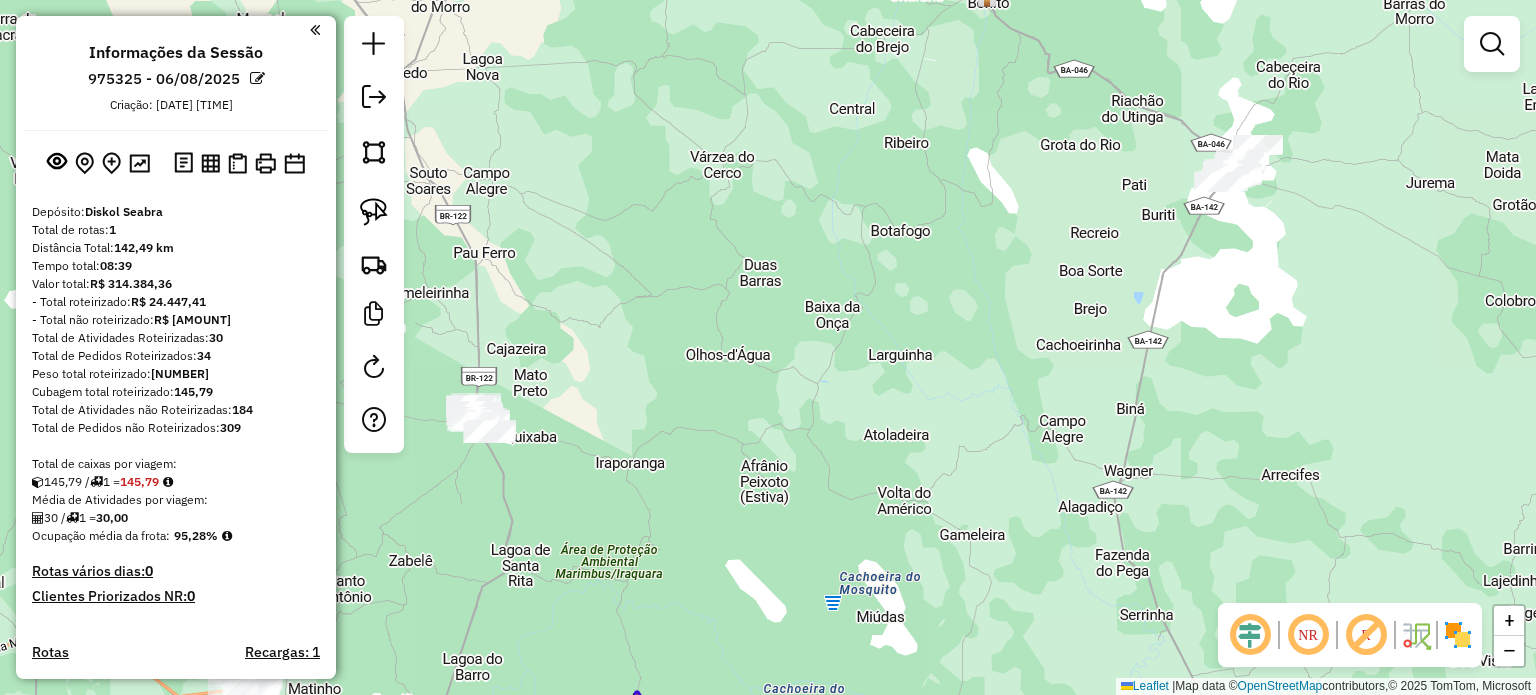 drag, startPoint x: 1387, startPoint y: 172, endPoint x: 1265, endPoint y: 257, distance: 148.69095 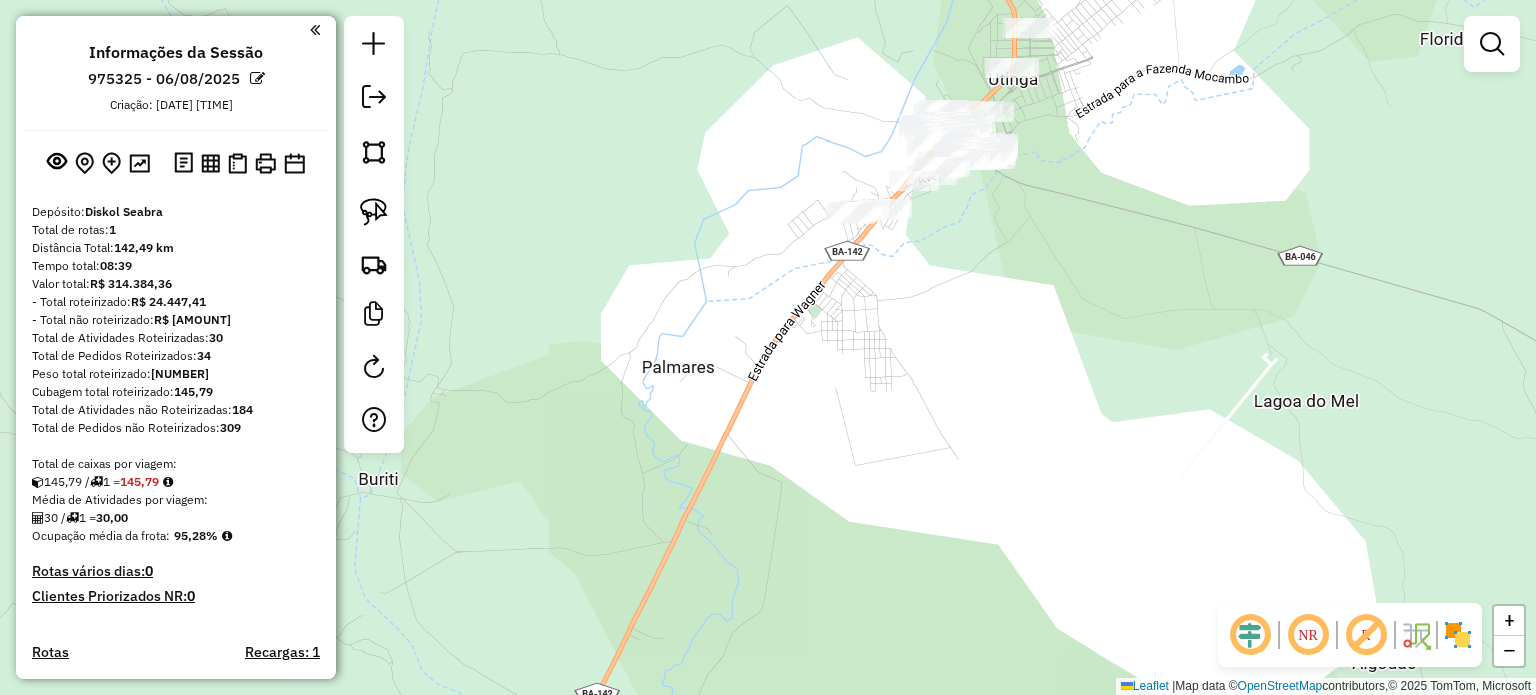 drag, startPoint x: 1112, startPoint y: 262, endPoint x: 1127, endPoint y: 363, distance: 102.10779 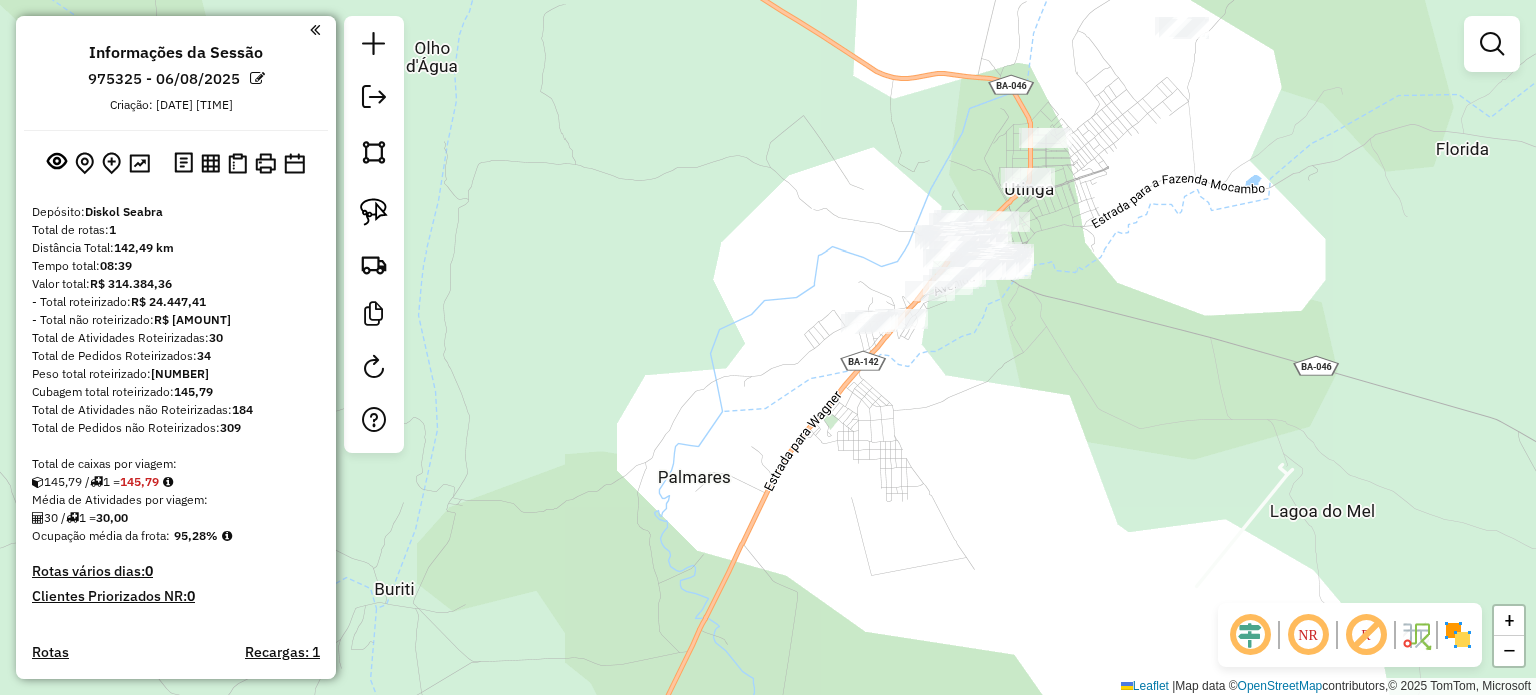 drag, startPoint x: 1102, startPoint y: 256, endPoint x: 1142, endPoint y: 395, distance: 144.64093 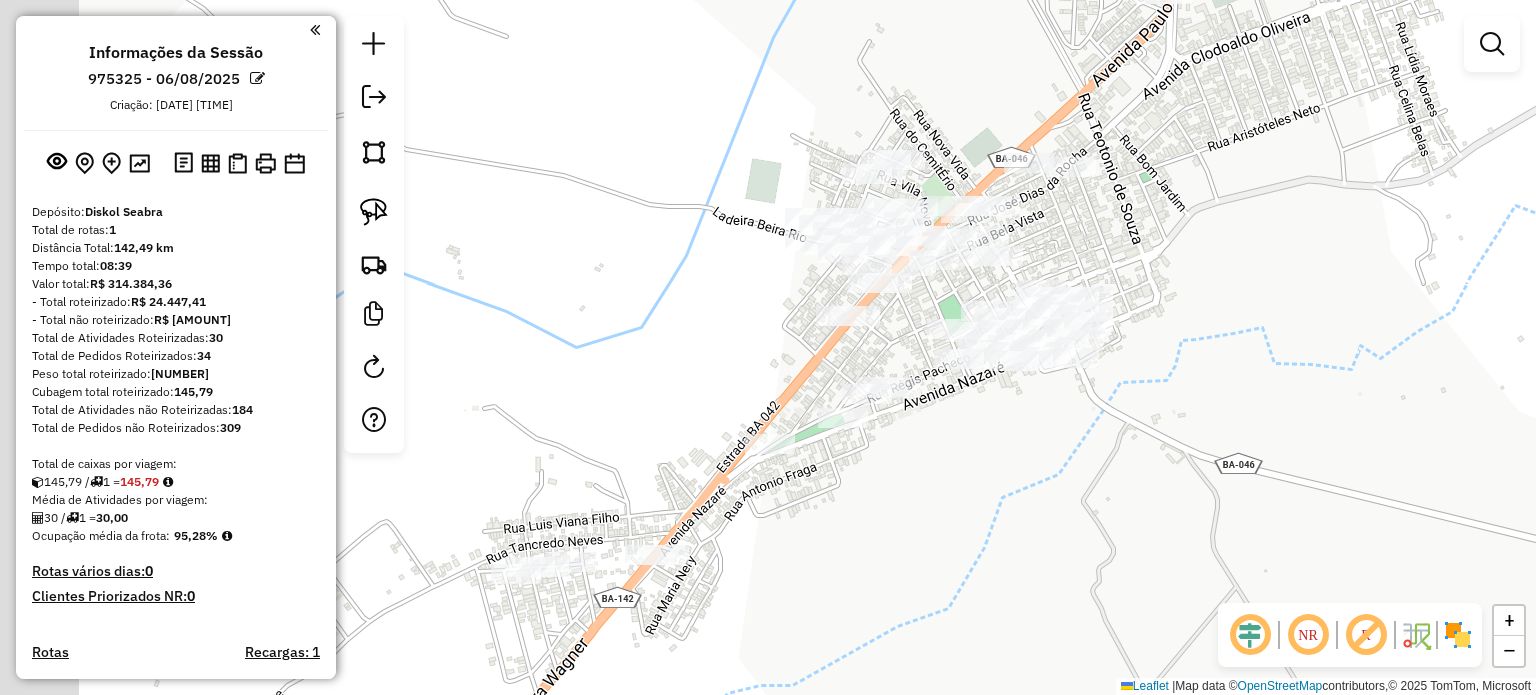 drag, startPoint x: 900, startPoint y: 477, endPoint x: 1106, endPoint y: 380, distance: 227.69498 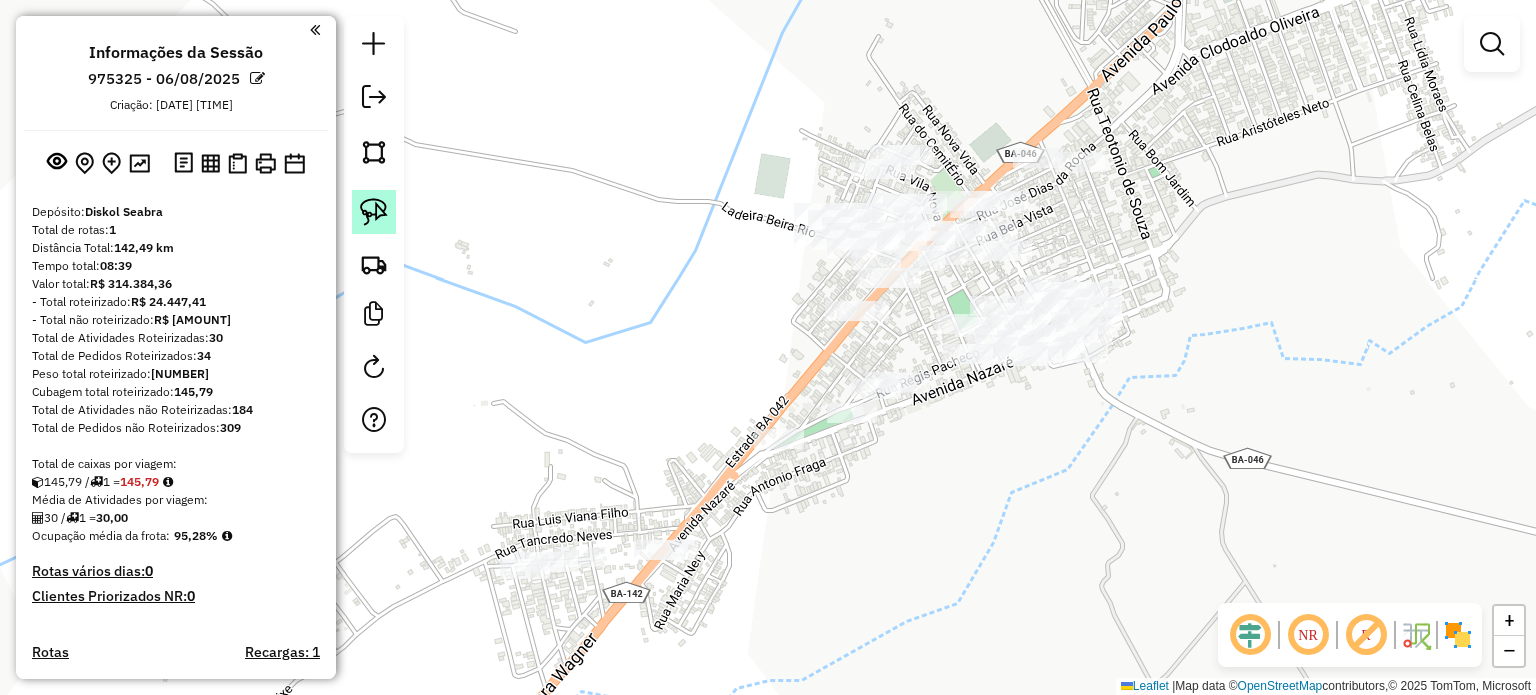 click 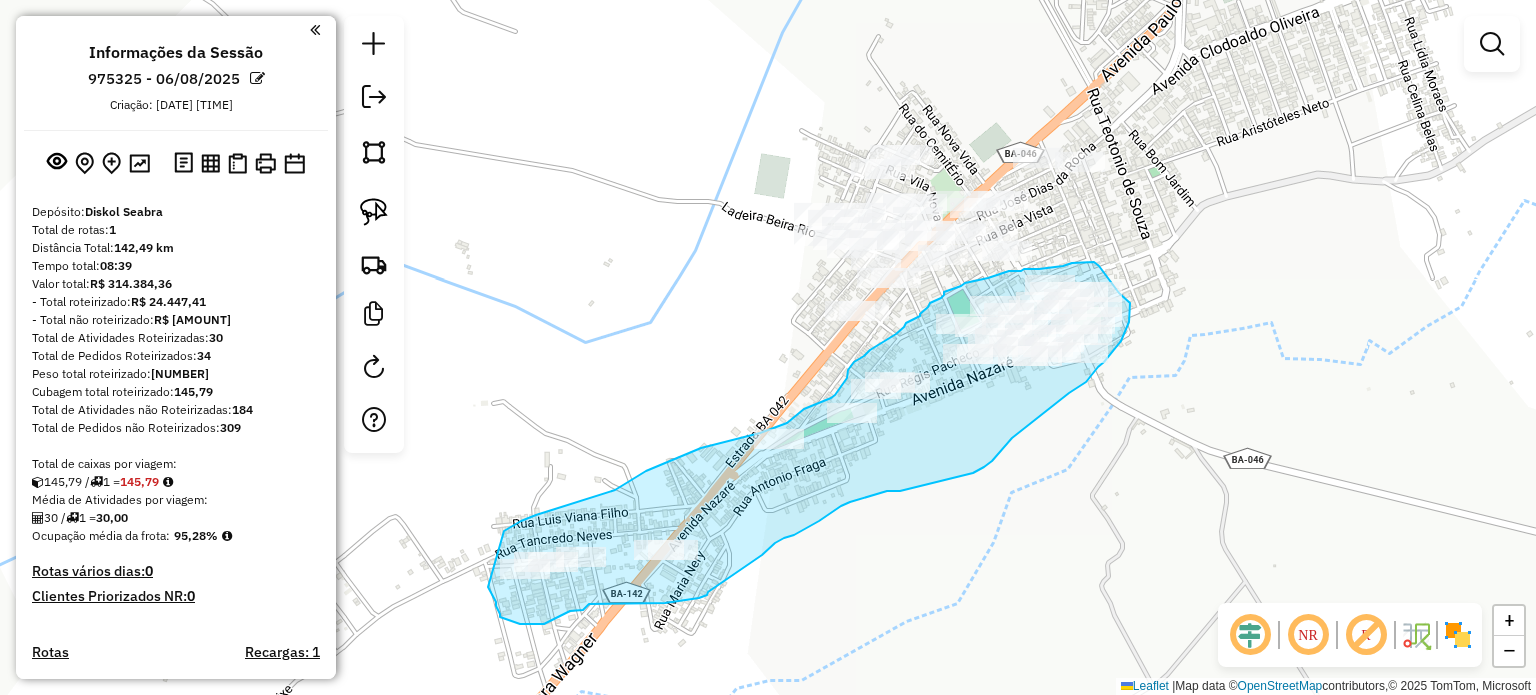 drag, startPoint x: 504, startPoint y: 531, endPoint x: 487, endPoint y: 586, distance: 57.567352 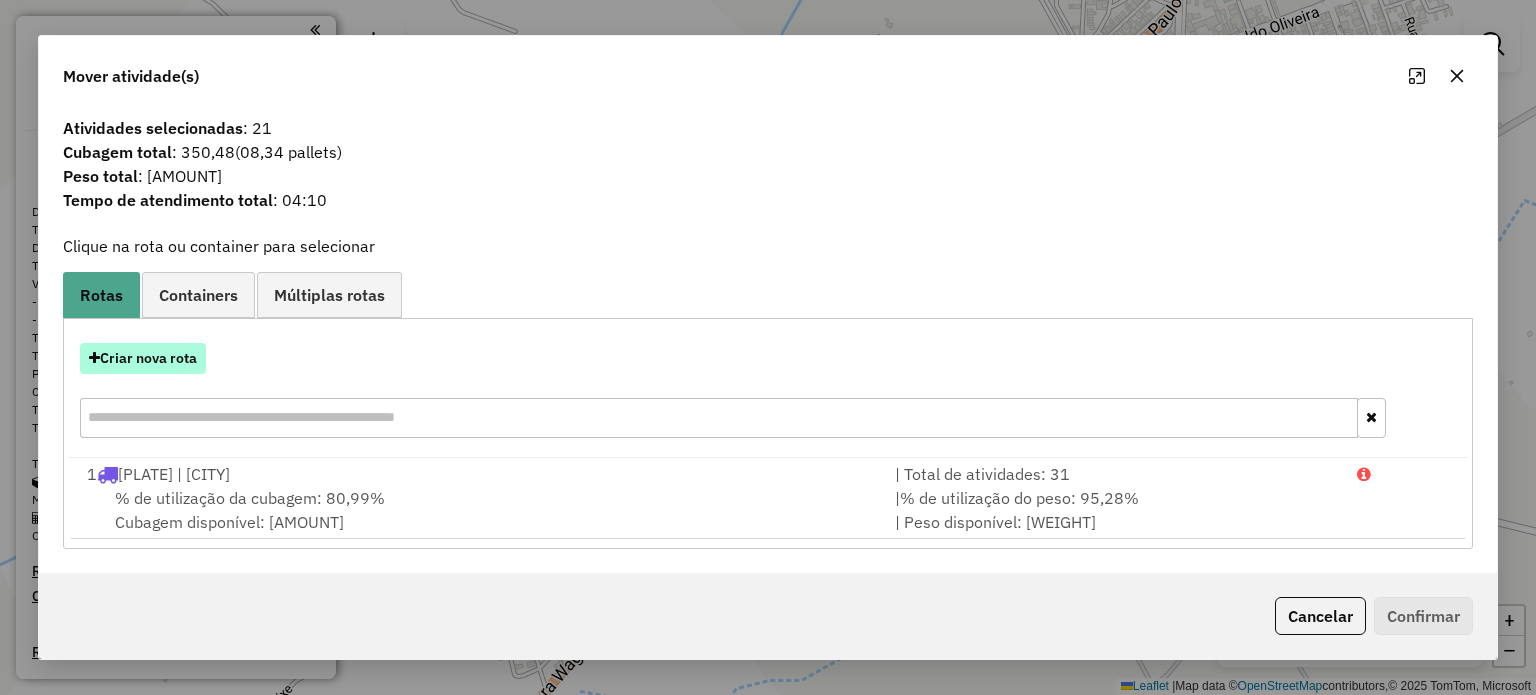 click on "Criar nova rota" at bounding box center [143, 358] 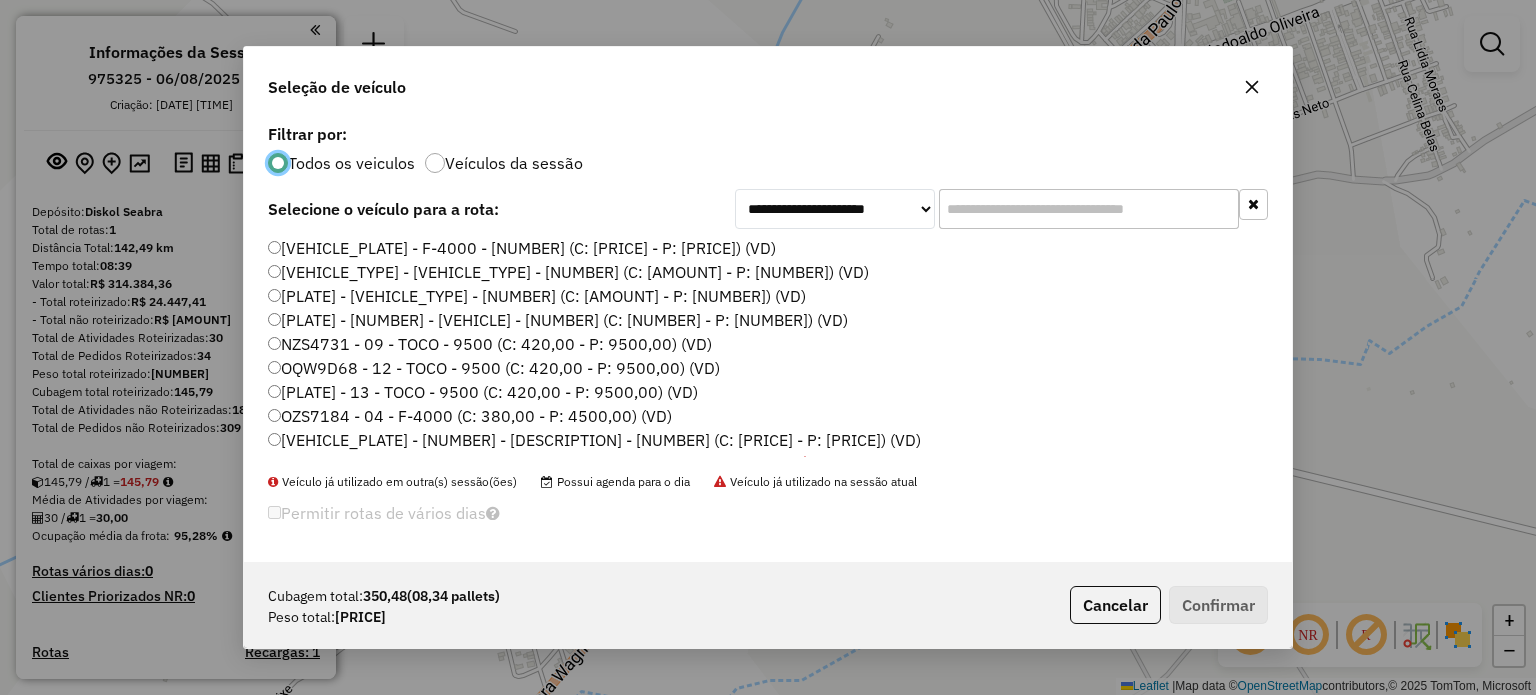 scroll, scrollTop: 10, scrollLeft: 6, axis: both 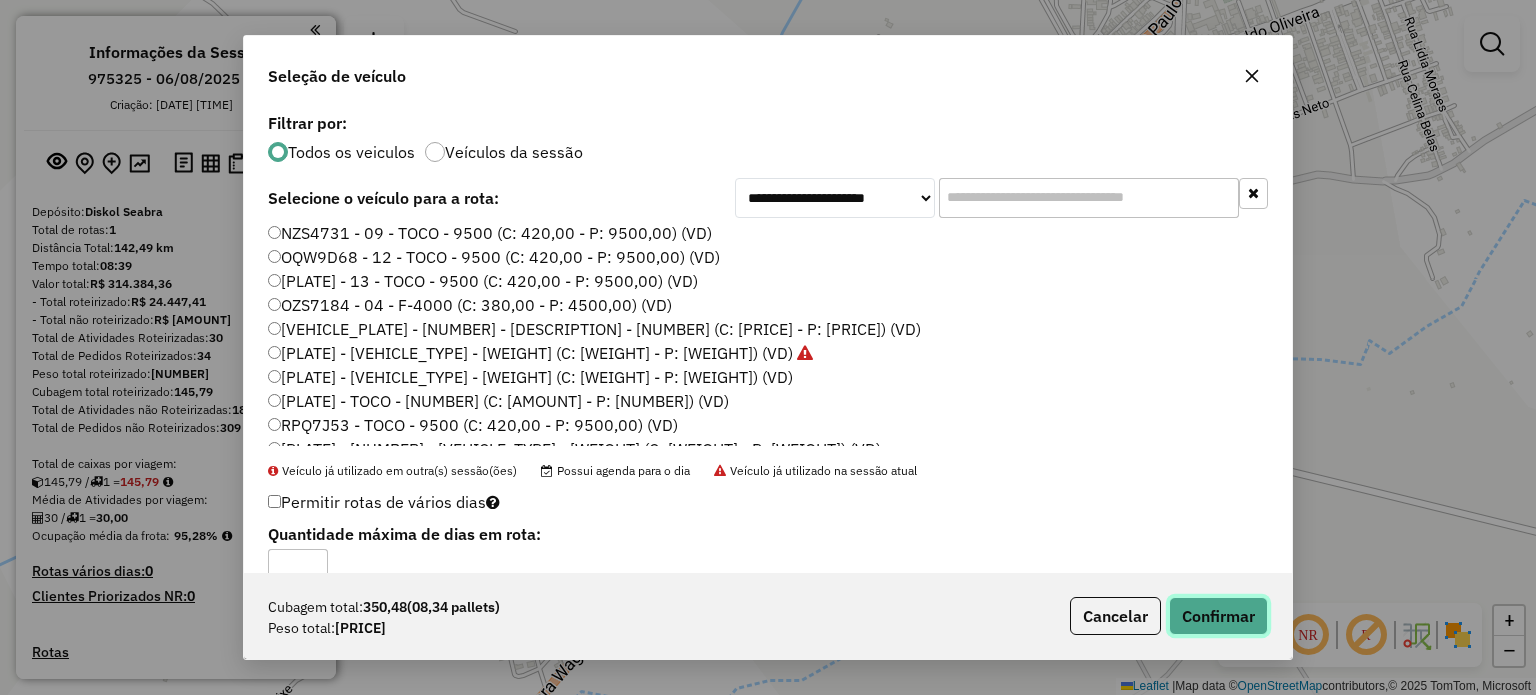 click on "Confirmar" 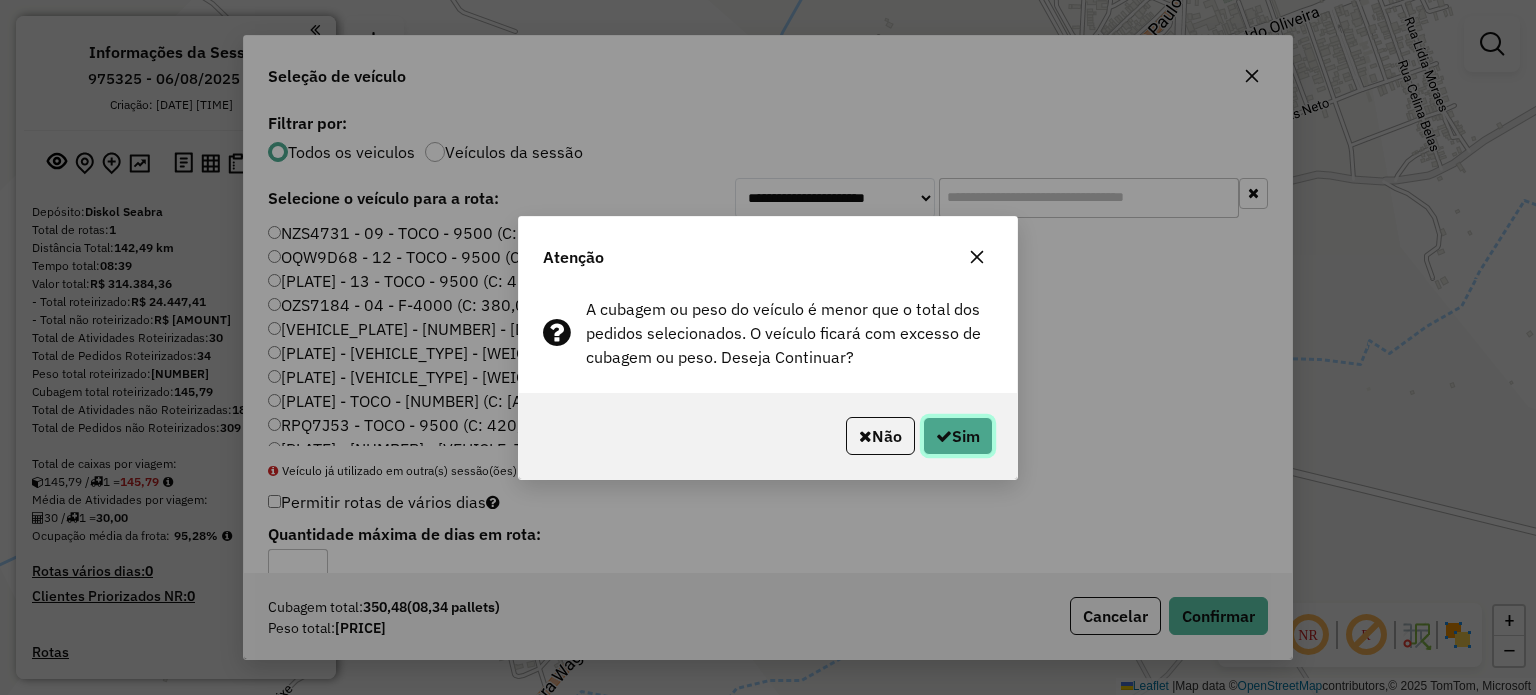 click on "Sim" 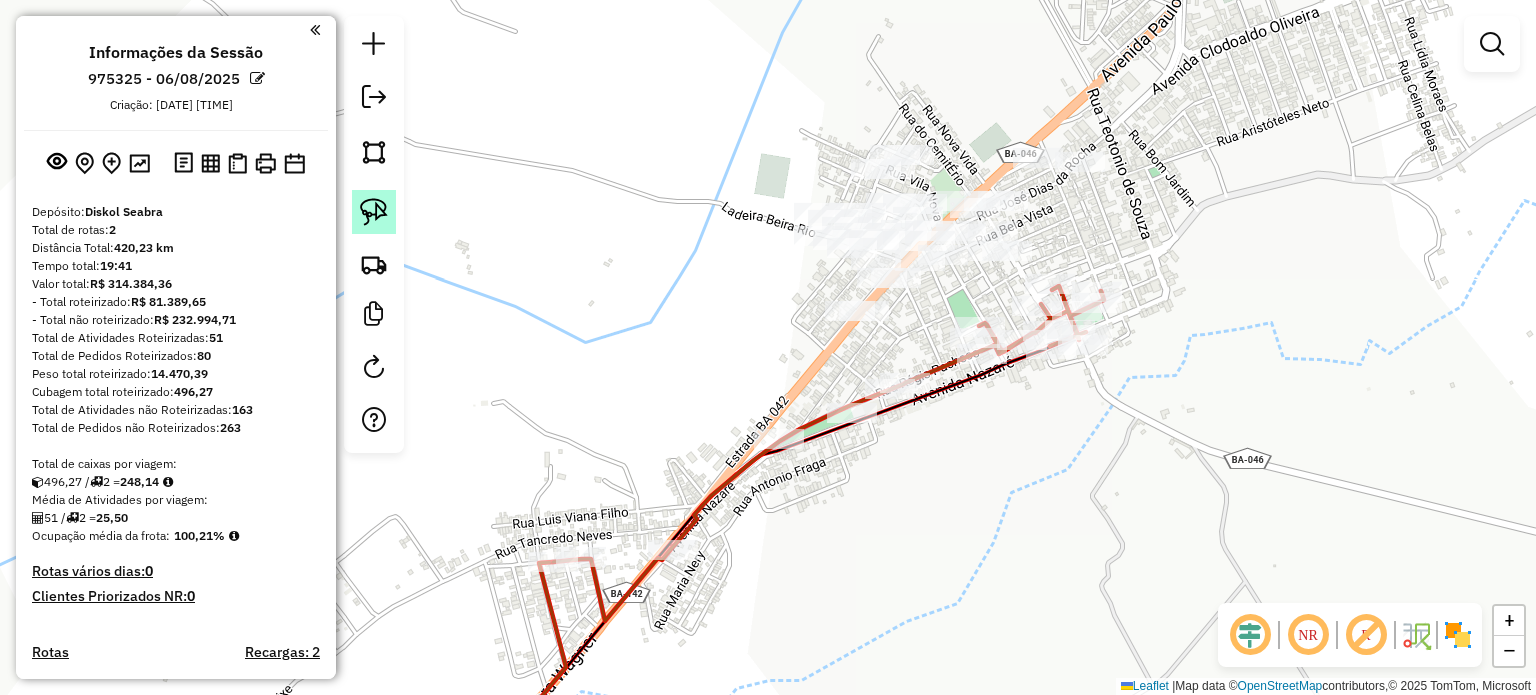click 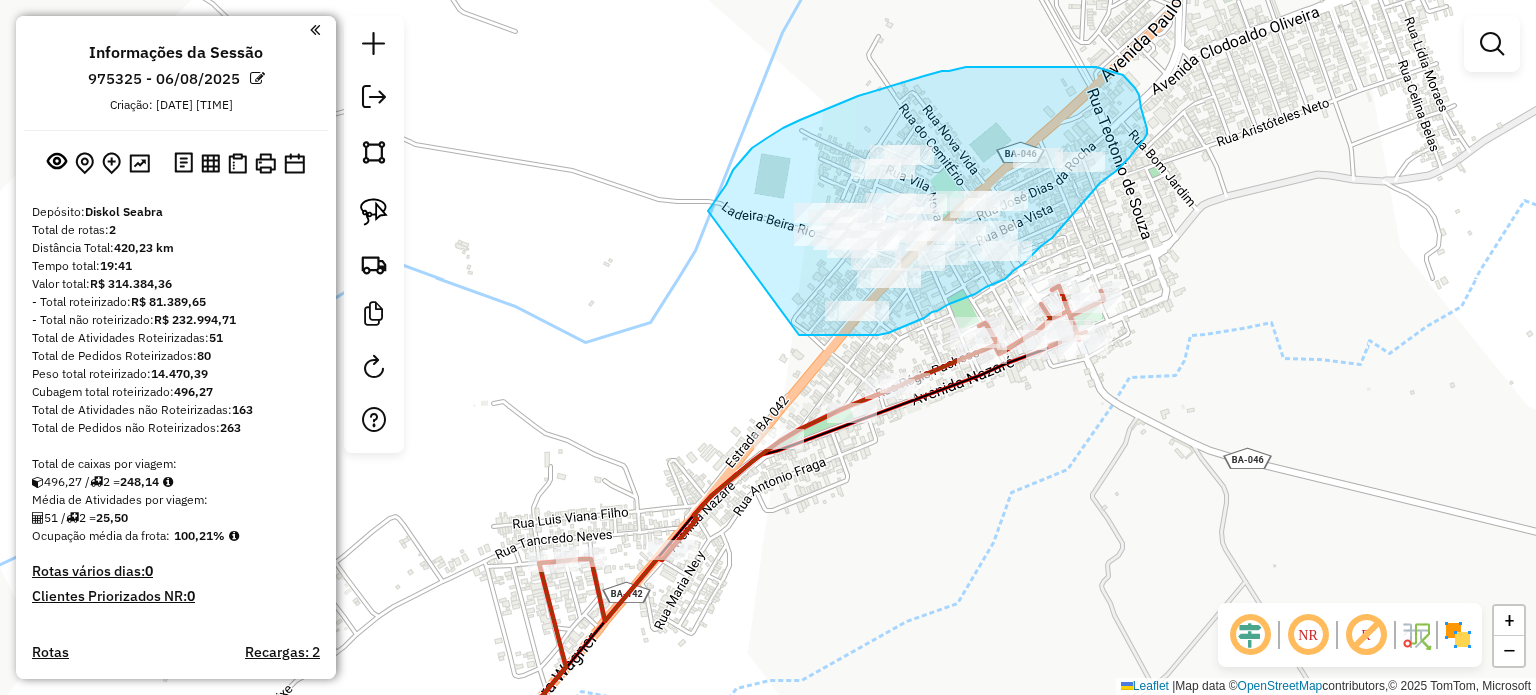 drag, startPoint x: 733, startPoint y: 170, endPoint x: 780, endPoint y: 331, distance: 167.72 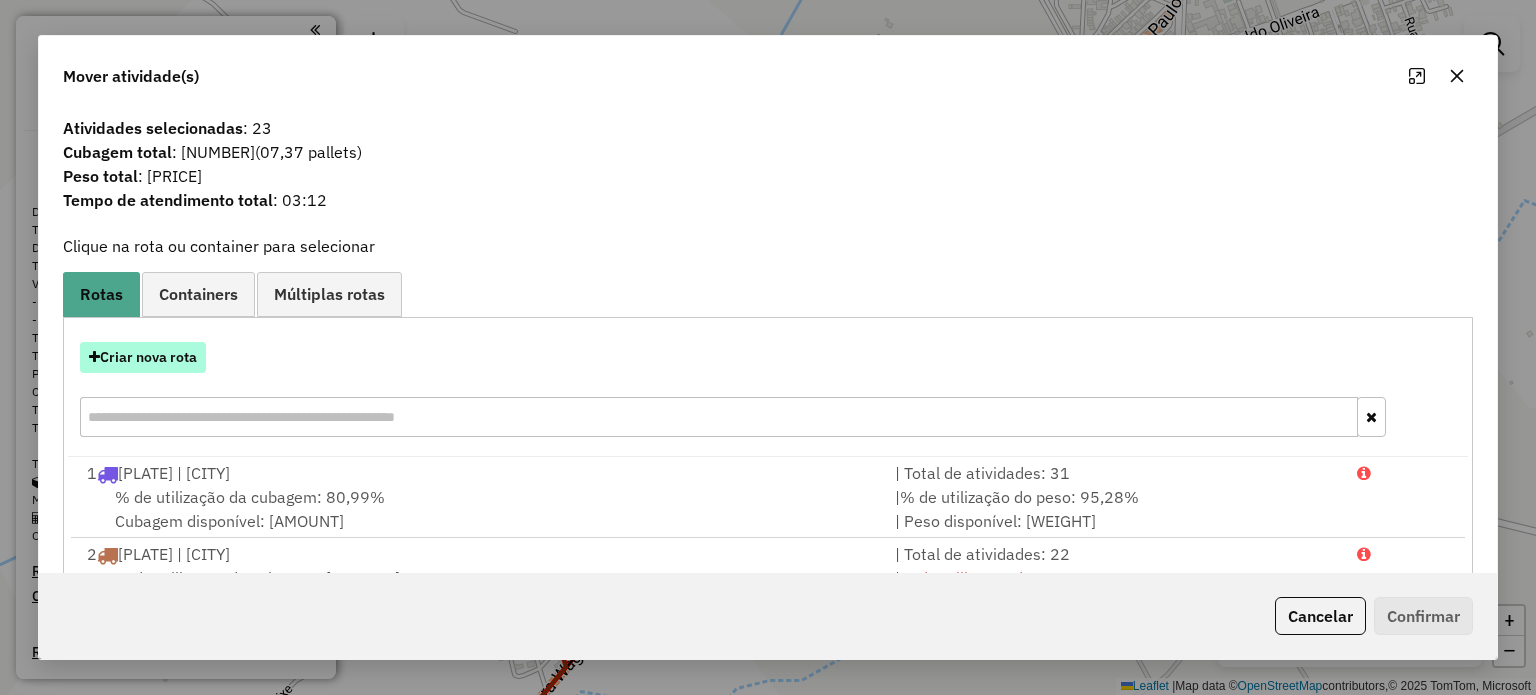 click on "Criar nova rota" at bounding box center [143, 357] 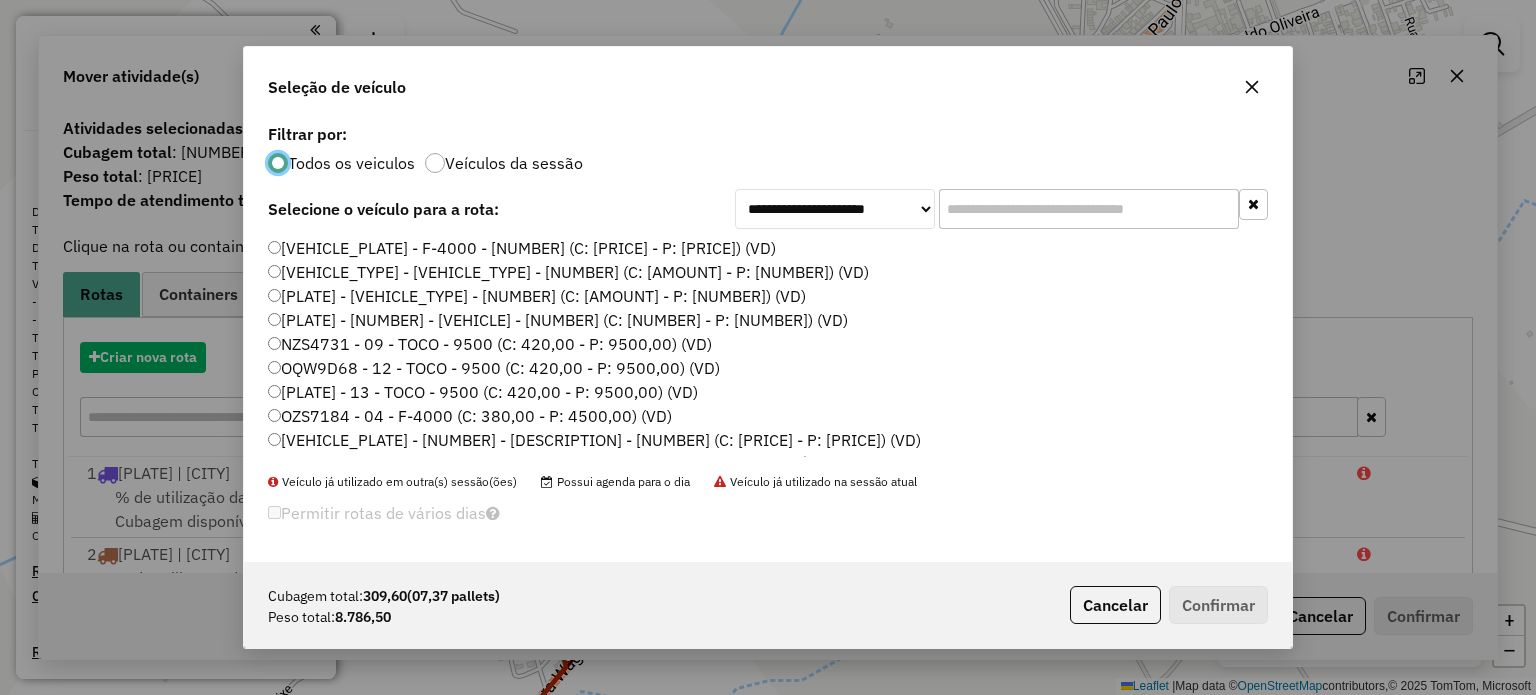 scroll, scrollTop: 10, scrollLeft: 6, axis: both 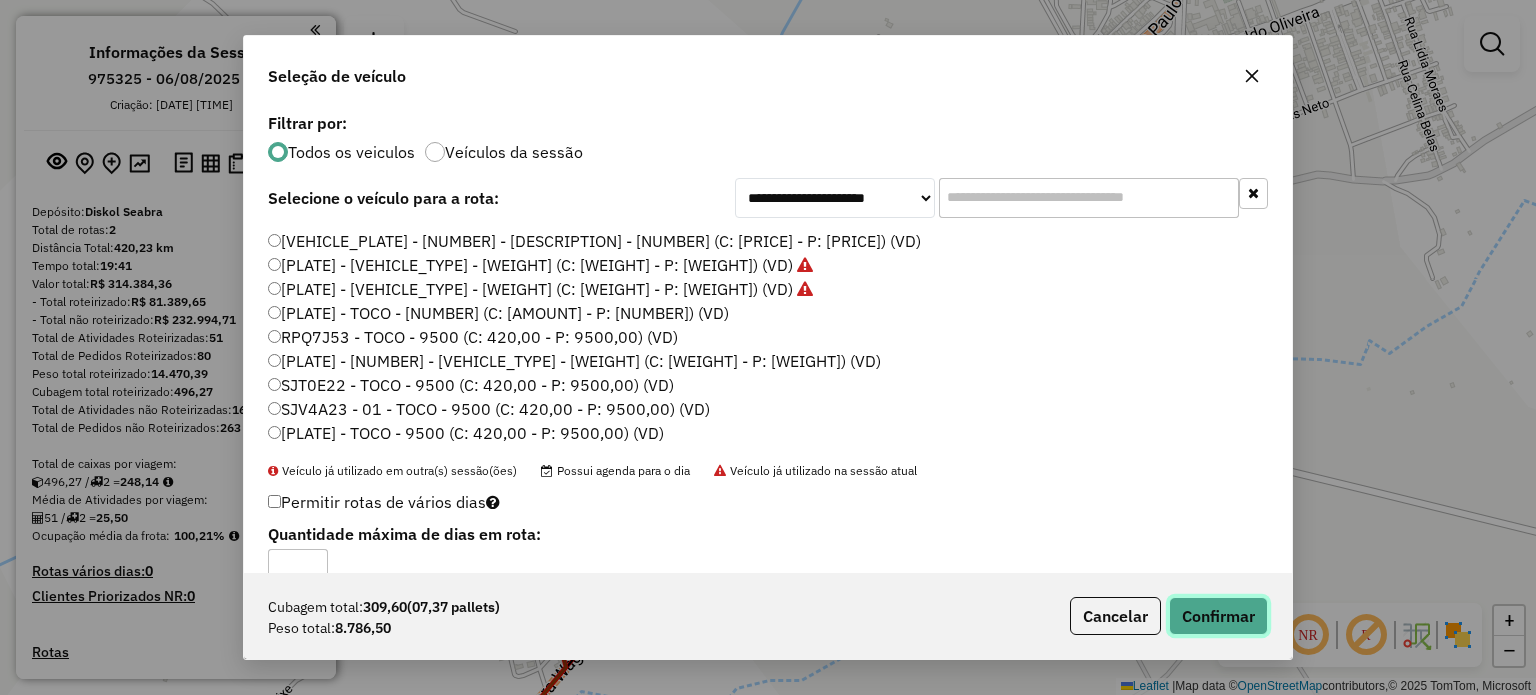 click on "Confirmar" 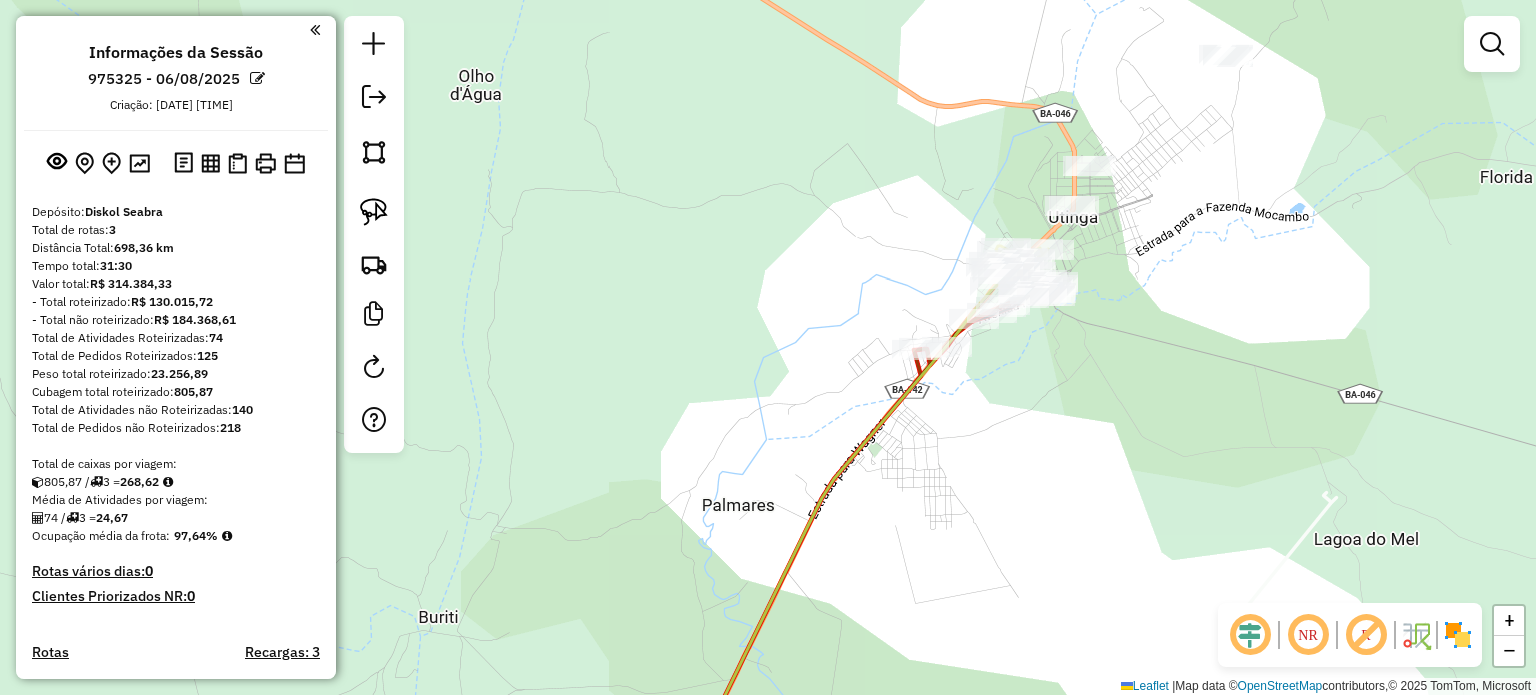 drag, startPoint x: 365, startPoint y: 215, endPoint x: 778, endPoint y: 212, distance: 413.0109 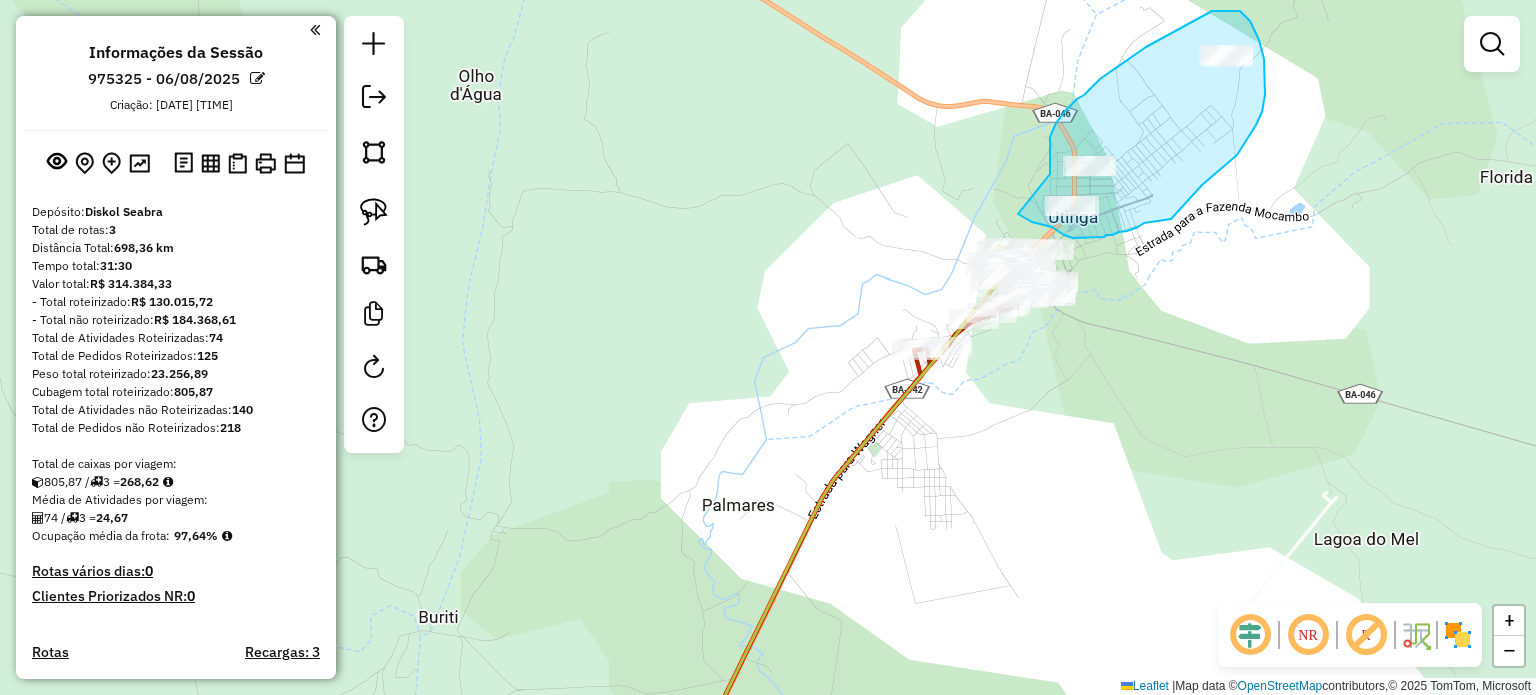 drag, startPoint x: 1050, startPoint y: 147, endPoint x: 1016, endPoint y: 212, distance: 73.3553 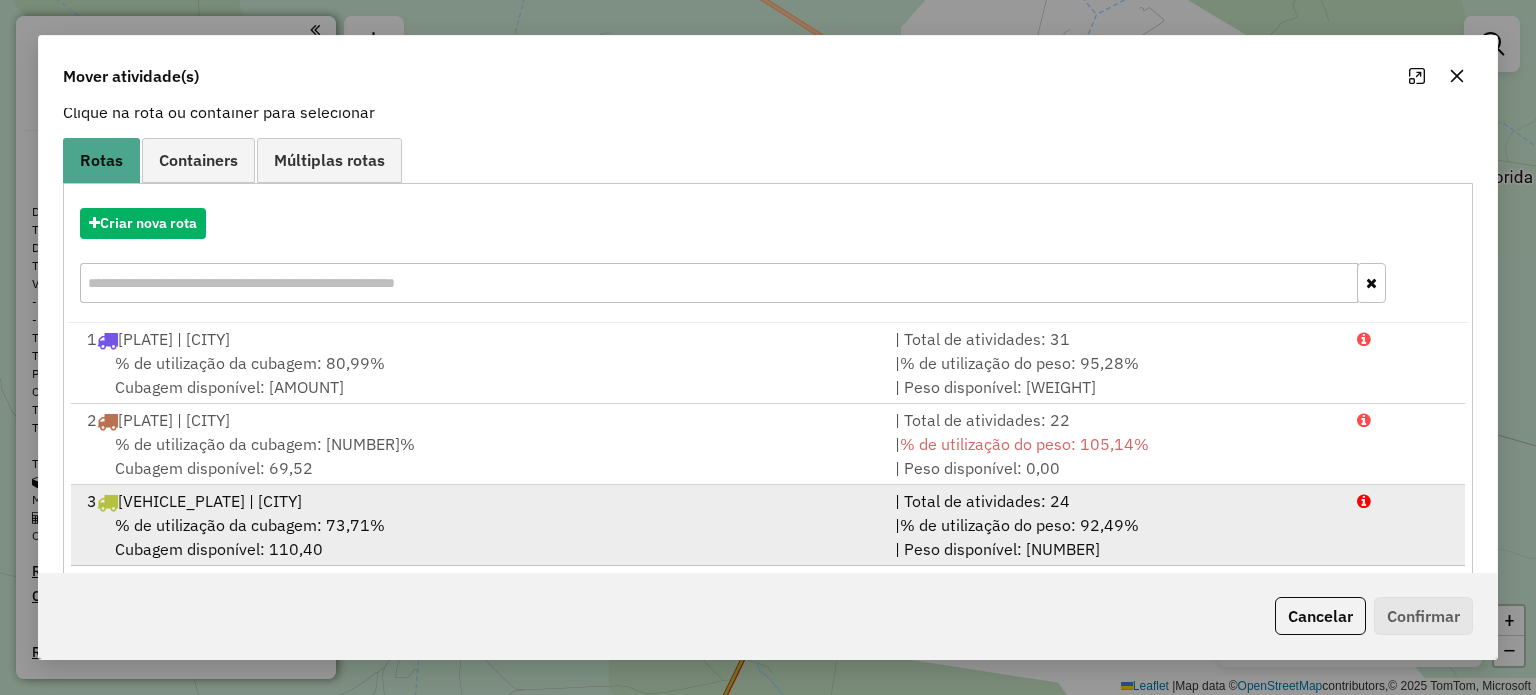 scroll, scrollTop: 160, scrollLeft: 0, axis: vertical 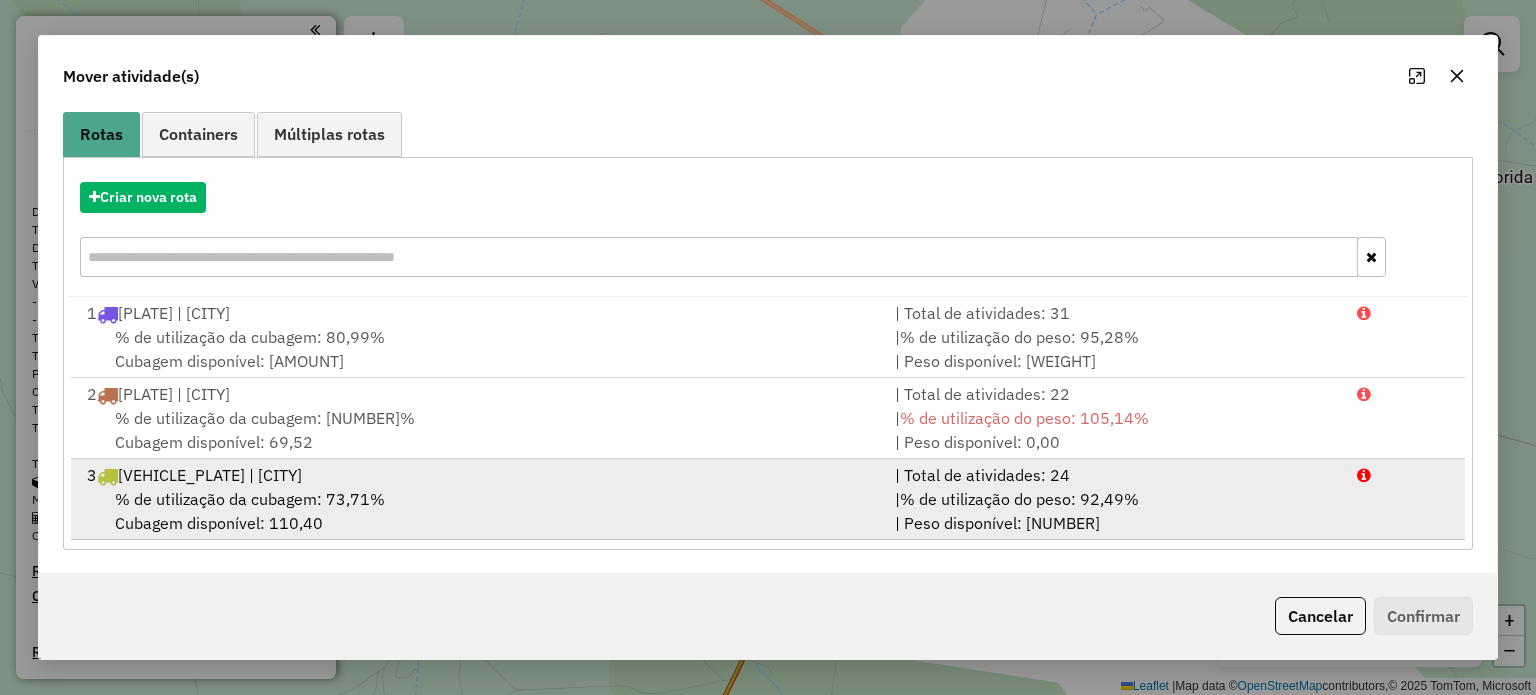 click on "% de utilização da cubagem: 73,71%" at bounding box center (250, 499) 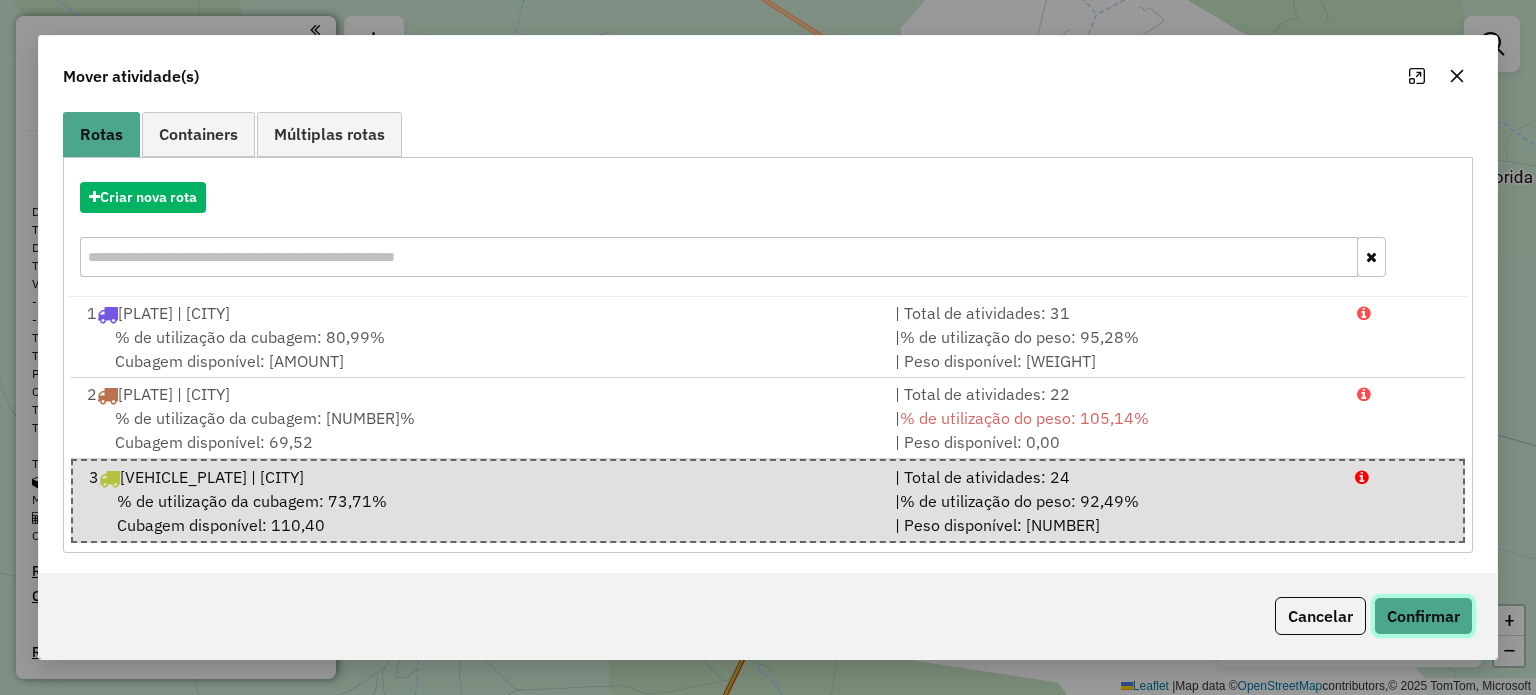 click on "Confirmar" 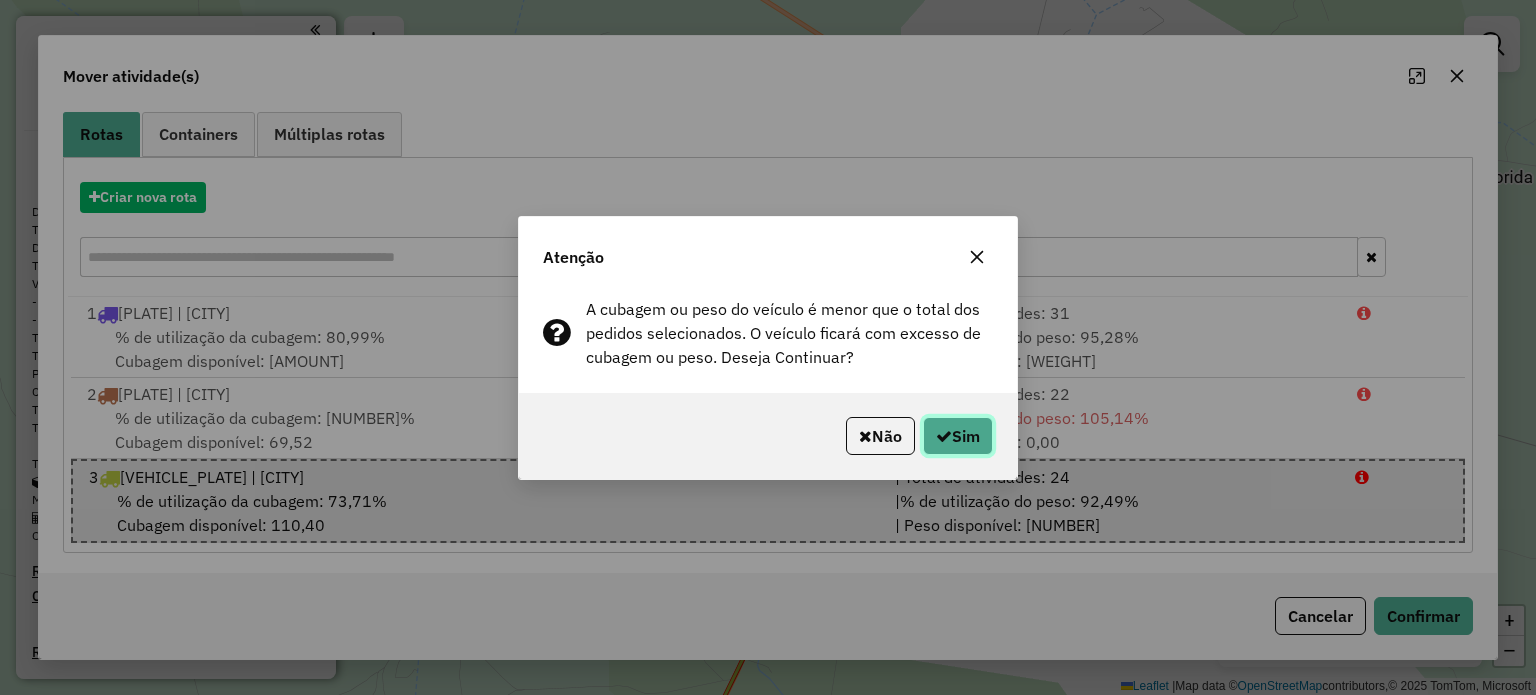 click on "Sim" 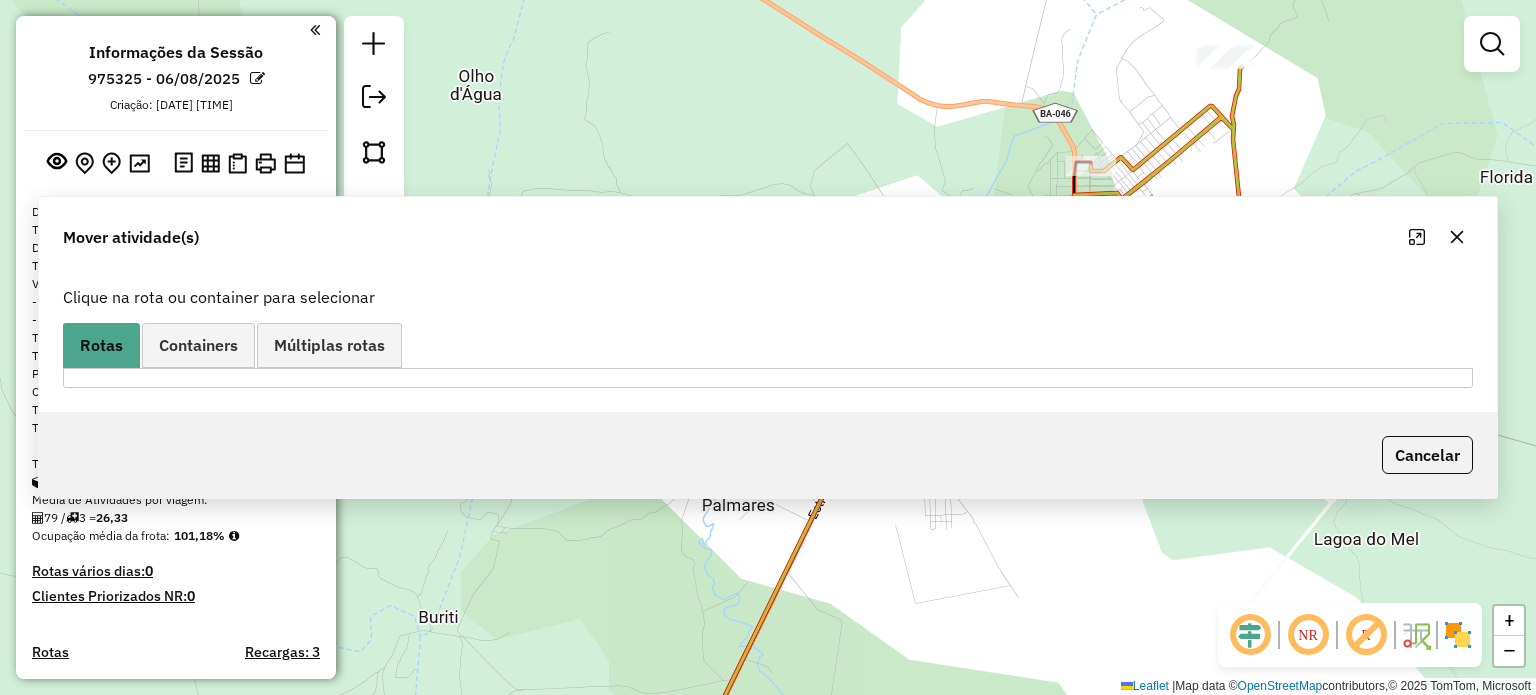 scroll, scrollTop: 0, scrollLeft: 0, axis: both 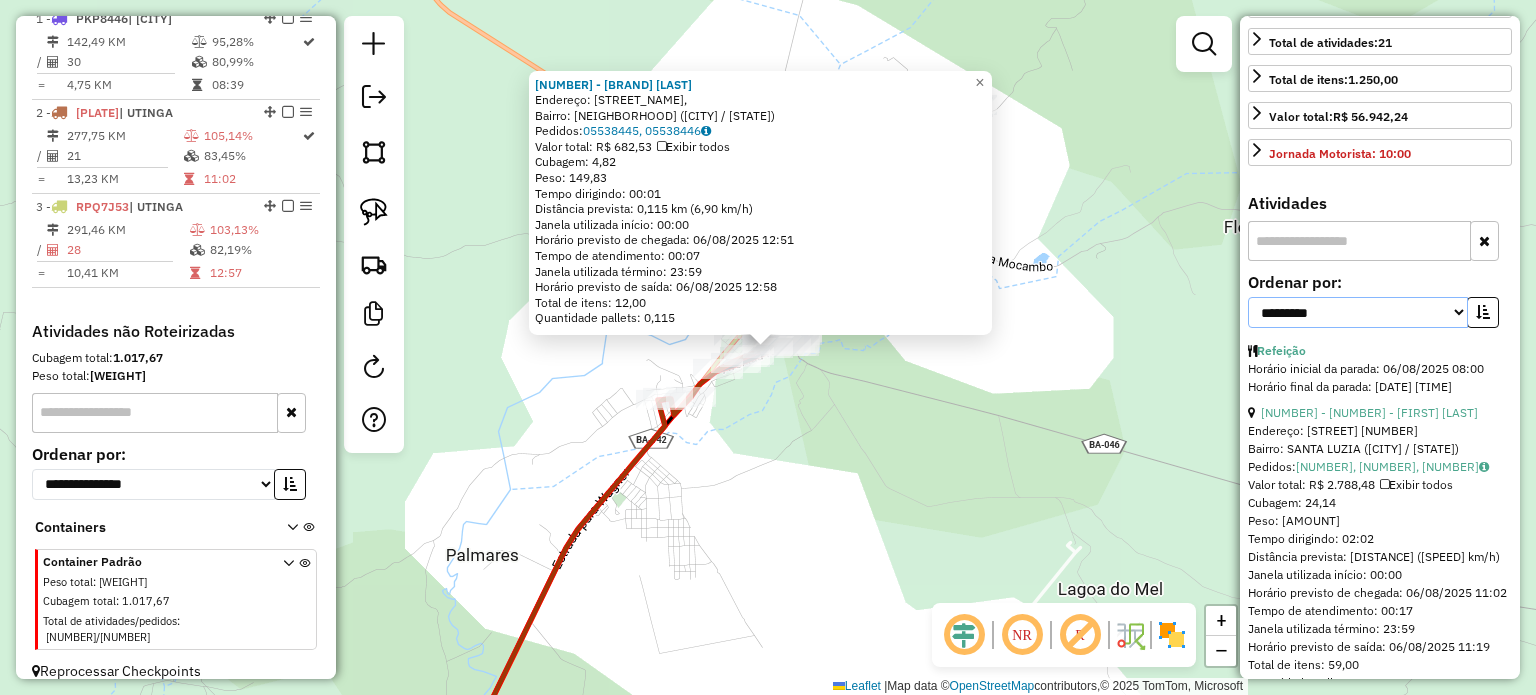 click on "**********" at bounding box center [1358, 312] 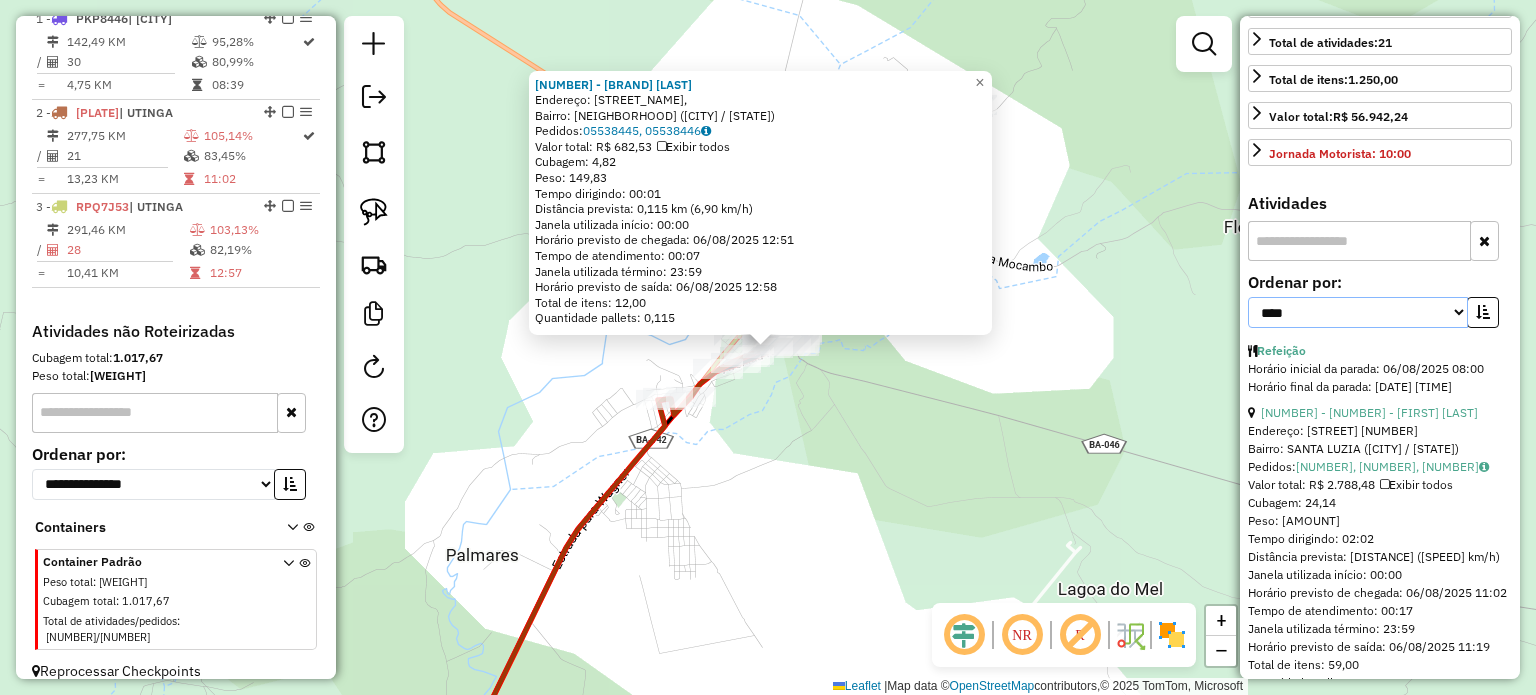 click on "**********" at bounding box center (1358, 312) 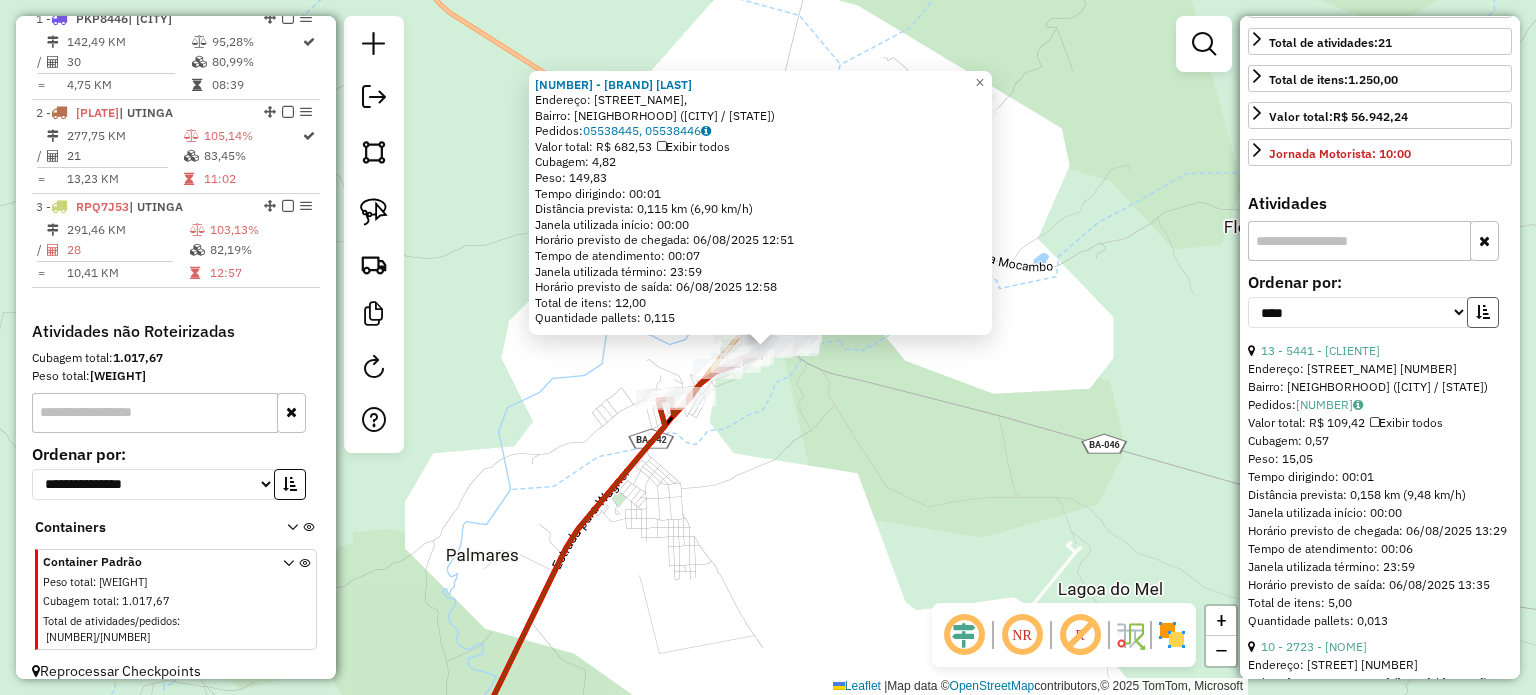 click at bounding box center [1483, 312] 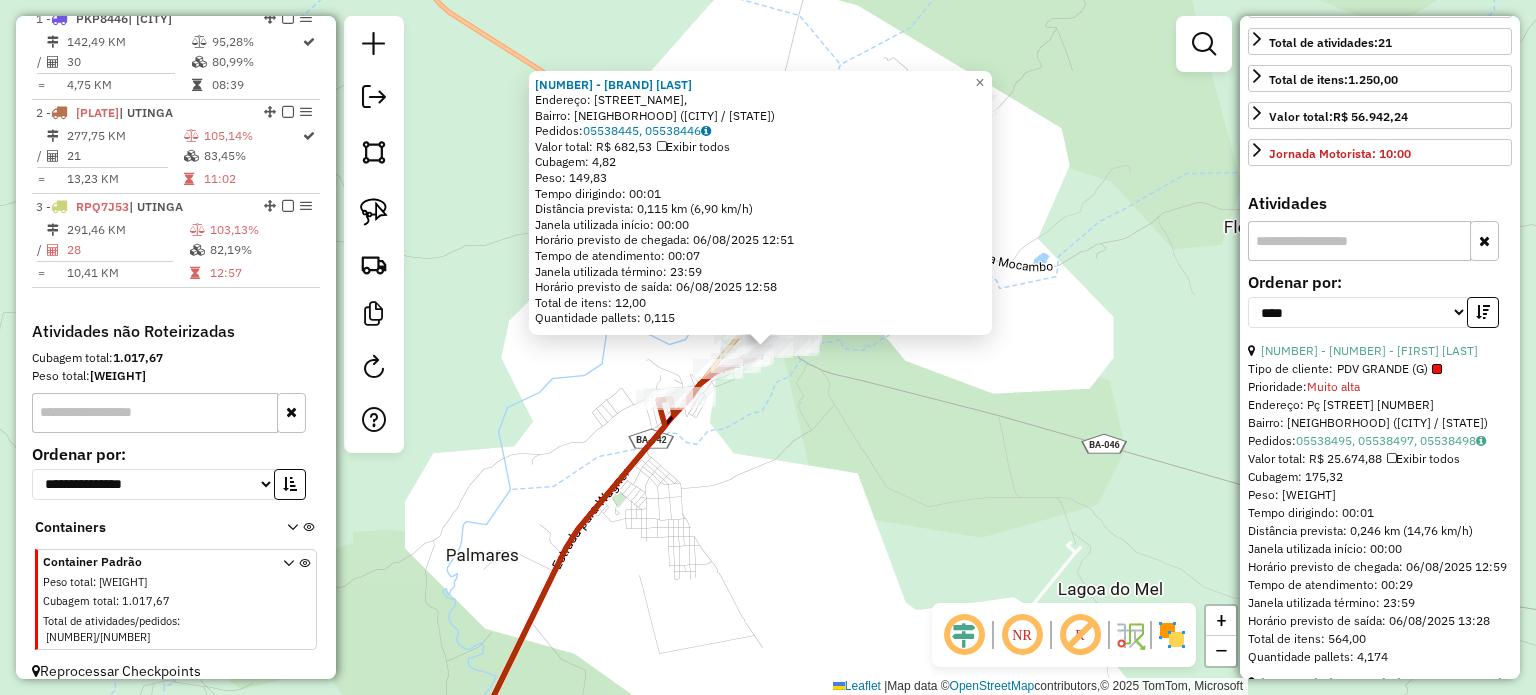 drag, startPoint x: 1352, startPoint y: 258, endPoint x: 1359, endPoint y: 269, distance: 13.038404 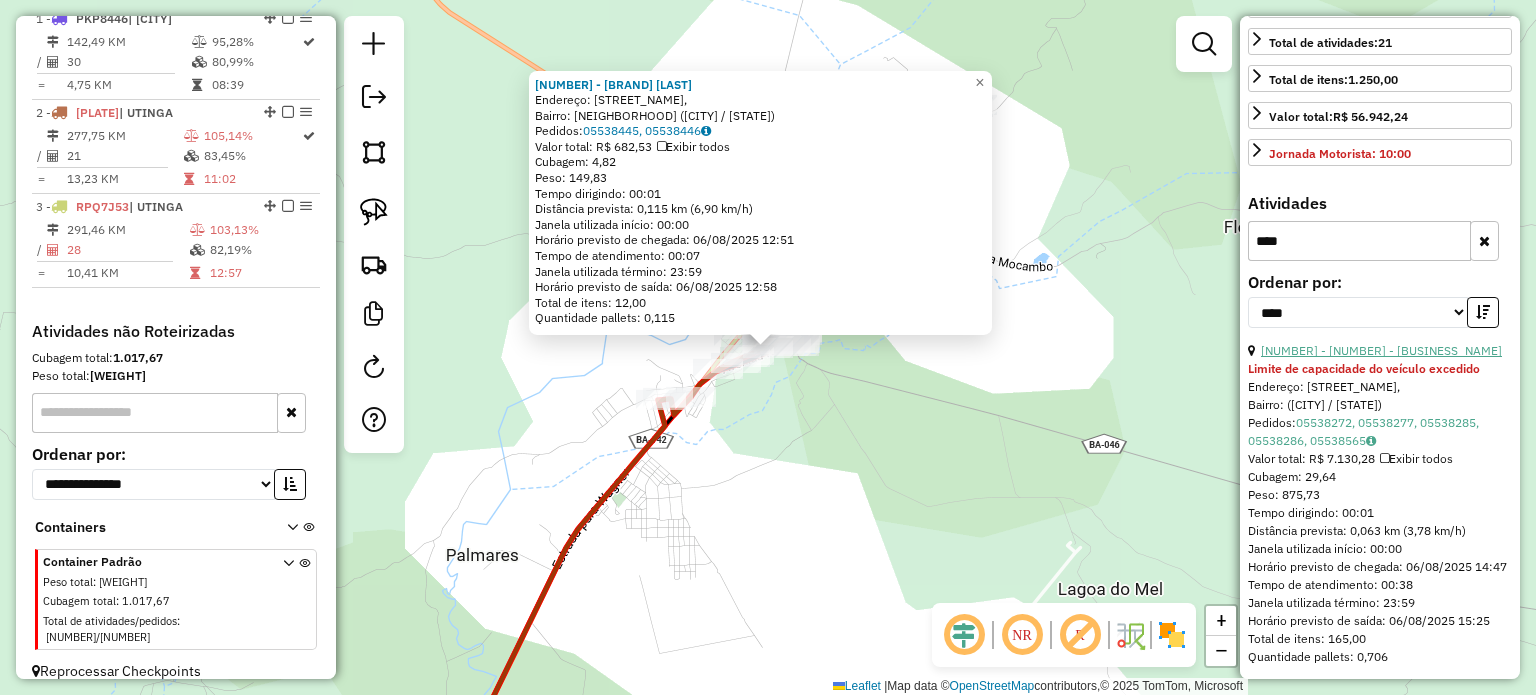 type on "****" 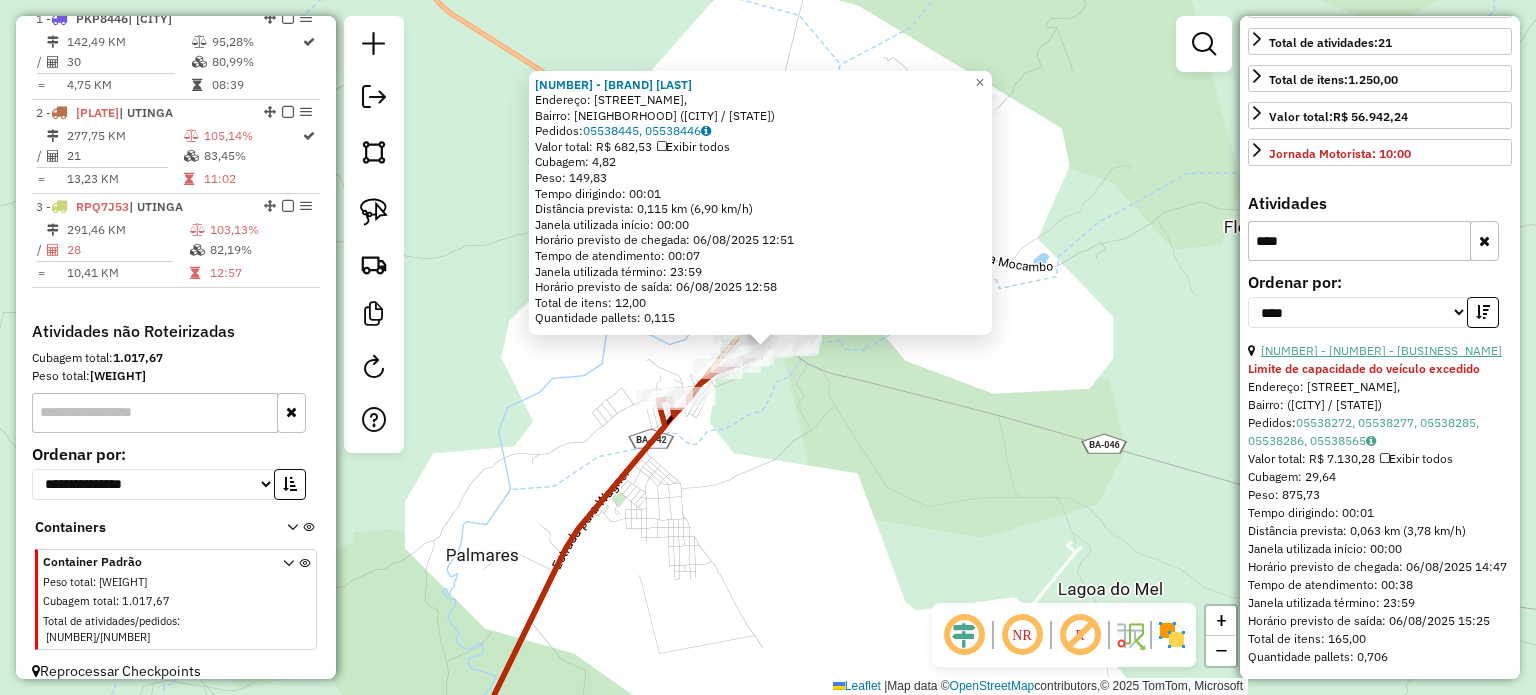 click on "[NUMBER] - [NUMBER] - [BUSINESS_NAME]" at bounding box center [1381, 350] 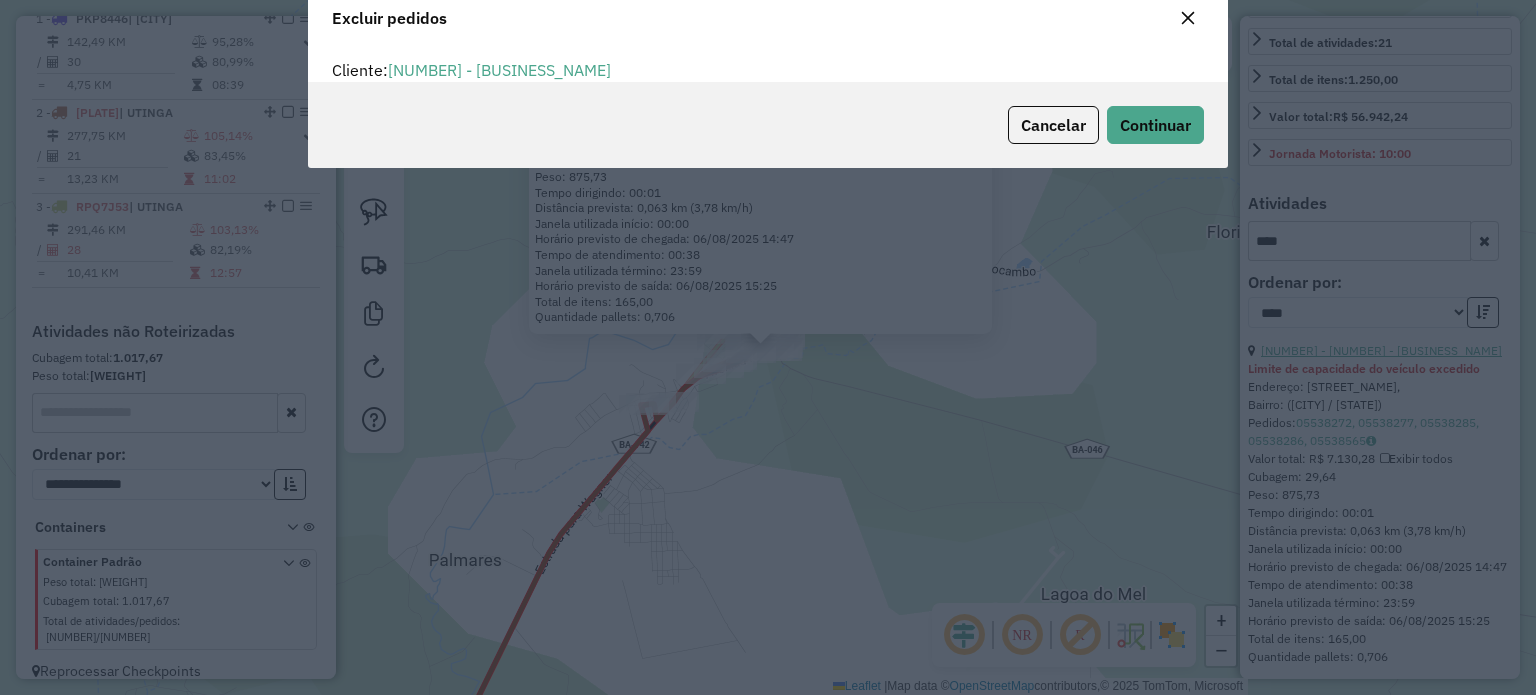 scroll, scrollTop: 69, scrollLeft: 0, axis: vertical 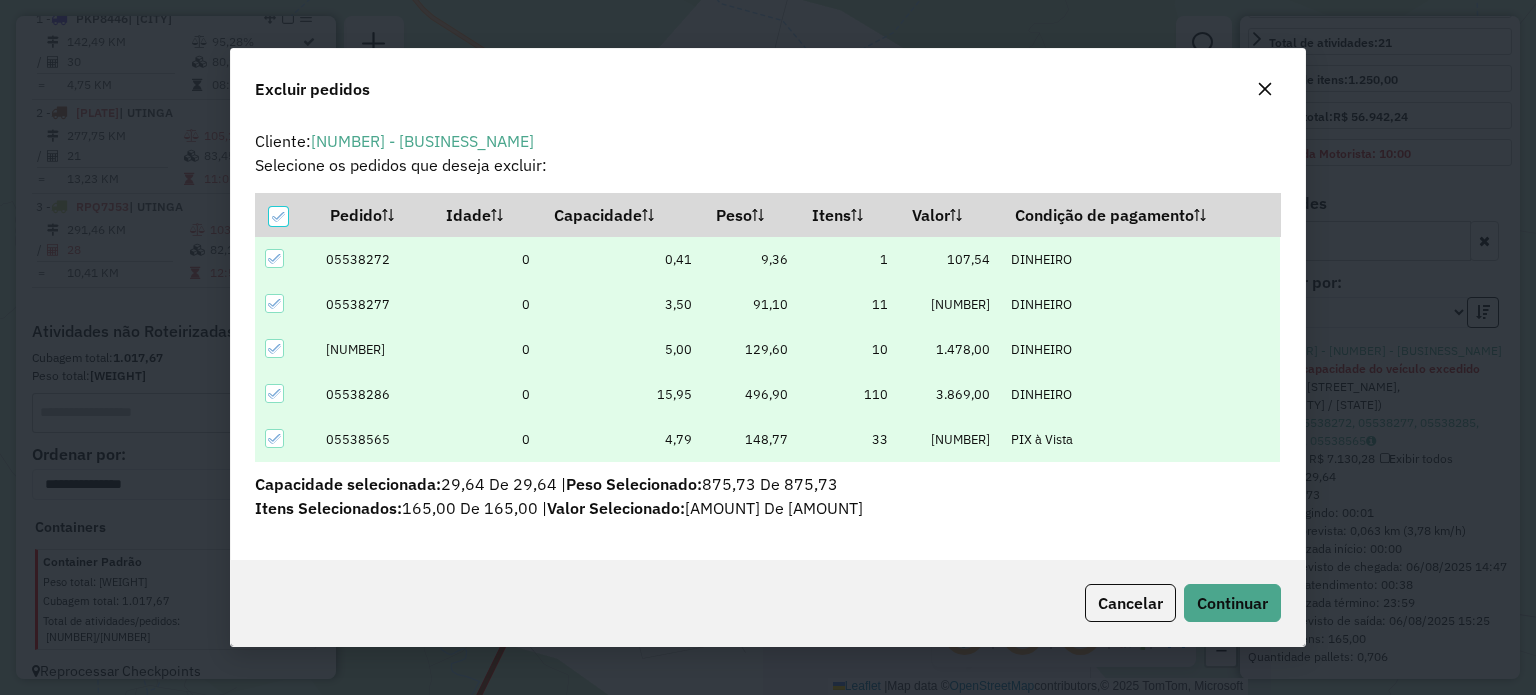 click 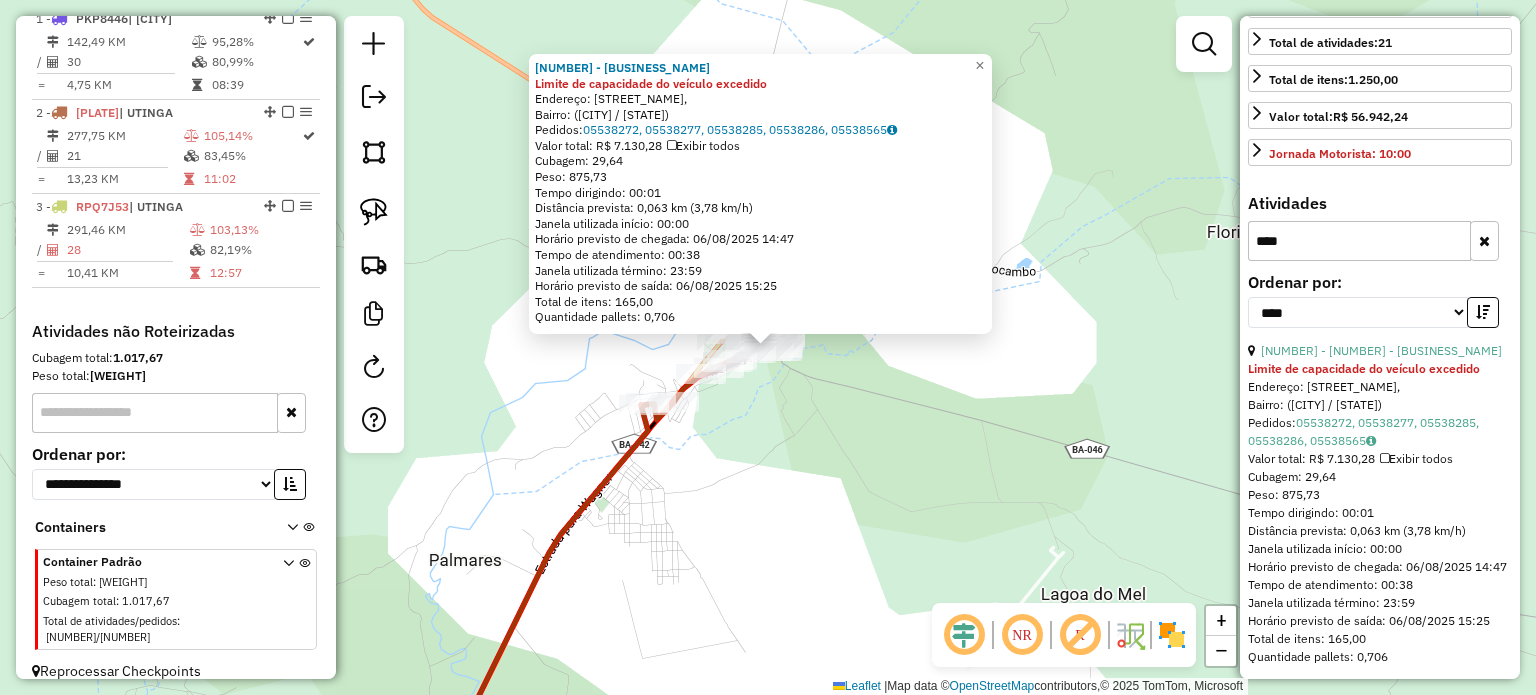 click on "[NUMBER] - [BRAND] [LAST] Limite de capacidade do veículo excedido  Endereço: [STREET],  Bairro:  ([CITY] / [STATE])   Pedidos:  [NUMBER], [NUMBER], [NUMBER], [NUMBER], [NUMBER]   Valor total: [CURRENCY] [AMOUNT]   Exibir todos   Cubagem: [AMOUNT]  Peso: [AMOUNT]  Tempo dirigindo: [TIME]   Distância prevista: [AMOUNT] km ([AMOUNT]/[TIME])   Janela utilizada início: [TIME]   Horário previsto de chegada: [DATE] [TIME]   Tempo de atendimento: [TIME]   Janela utilizada término: [TIME]   Horário previsto de saída: [DATE] [TIME]   Total de itens: [AMOUNT]   Quantidade pallets: [AMOUNT]  × Janela de atendimento Grade de atendimento Capacidade Transportadoras Veículos Cliente Pedidos  Rotas Selecione os dias de semana para filtrar as janelas de atendimento  Seg   Ter   Qua   Qui   Sex   Sáb   Dom  Informe o período da janela de atendimento: De: Até:  Filtrar exatamente a janela do cliente  Considerar janela de atendimento padrão  Selecione os dias de semana para filtrar as grades de atendimento  Seg   Ter   Qua   Qui" 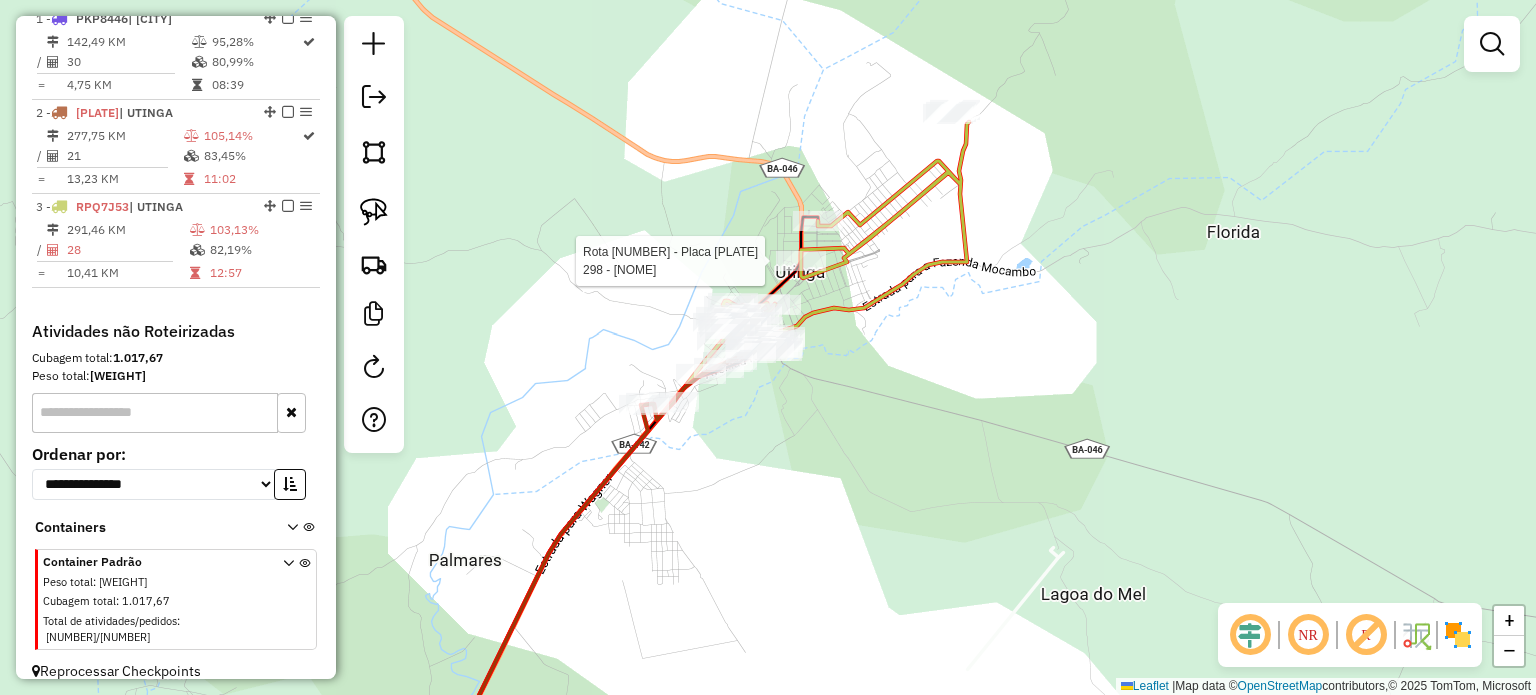 select on "*********" 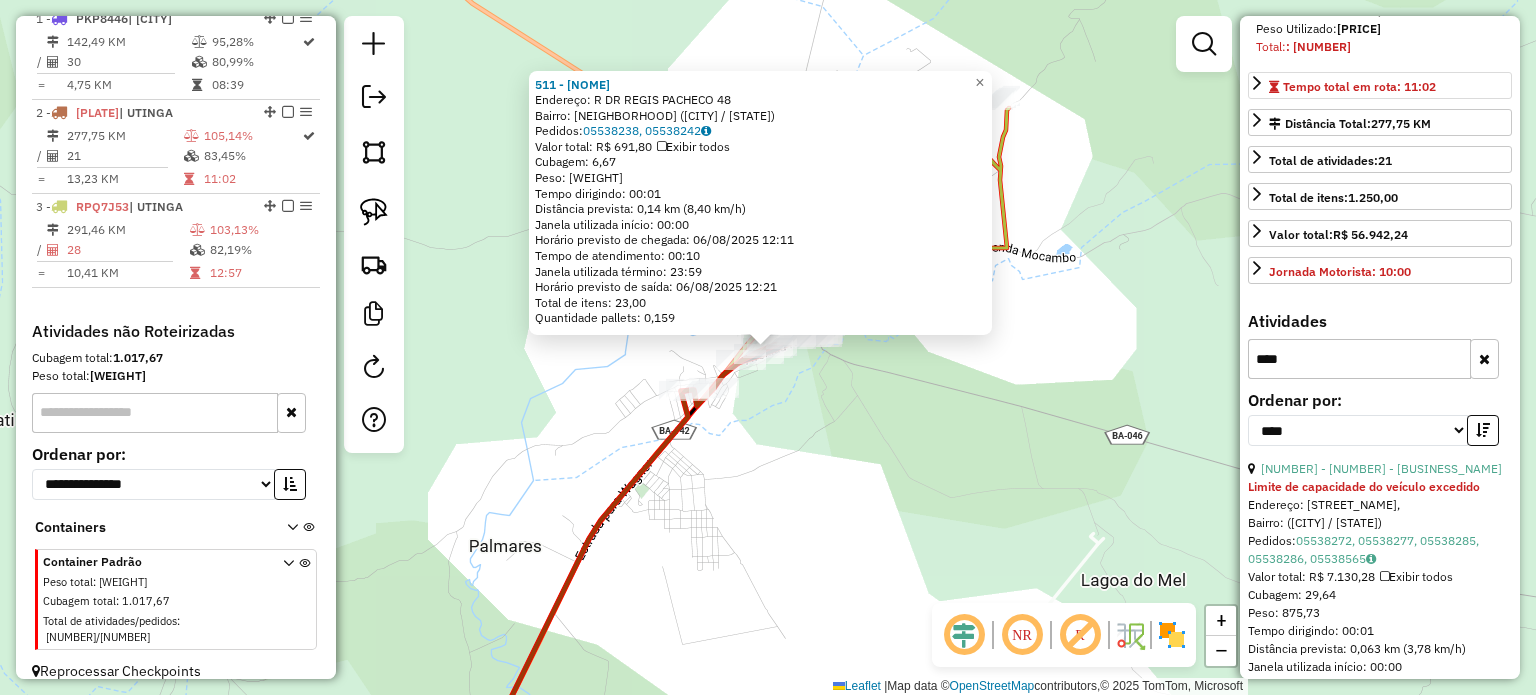 scroll, scrollTop: 400, scrollLeft: 0, axis: vertical 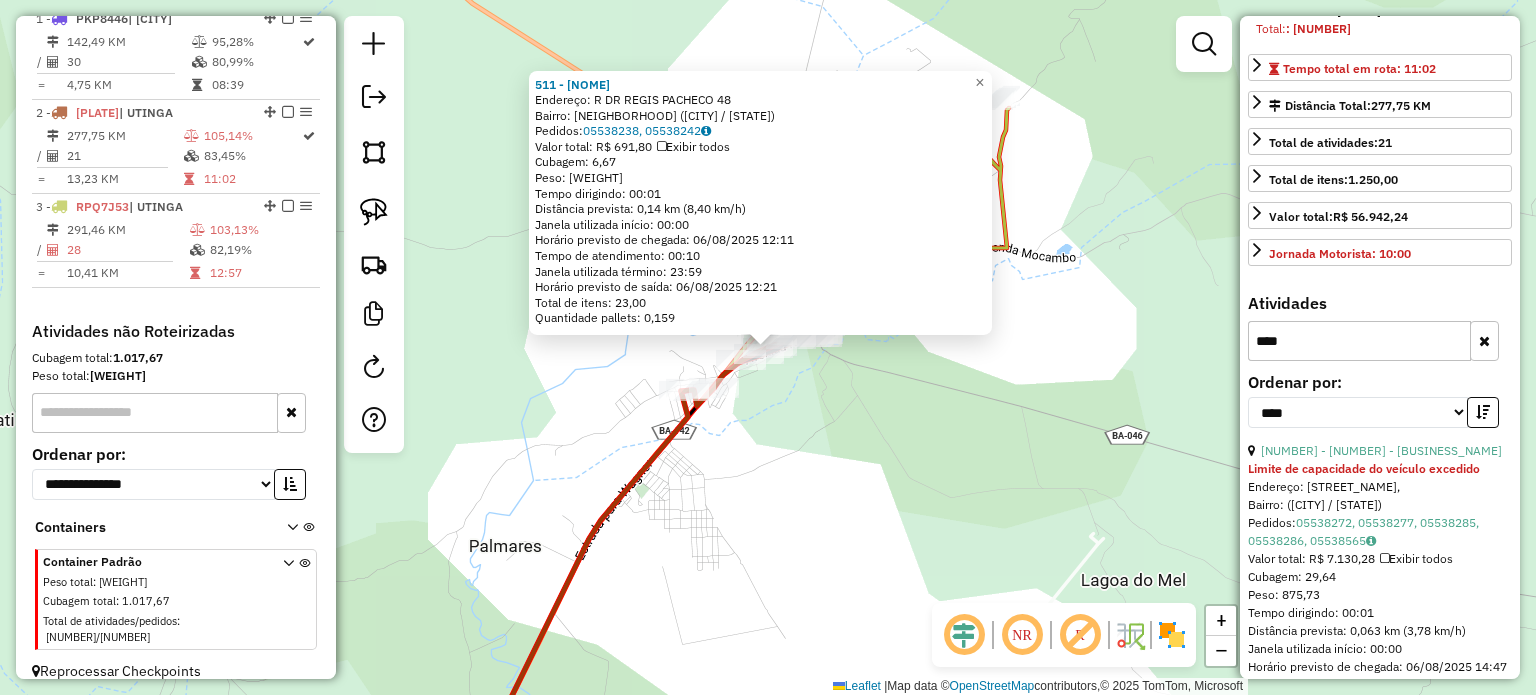 click at bounding box center (1484, 341) 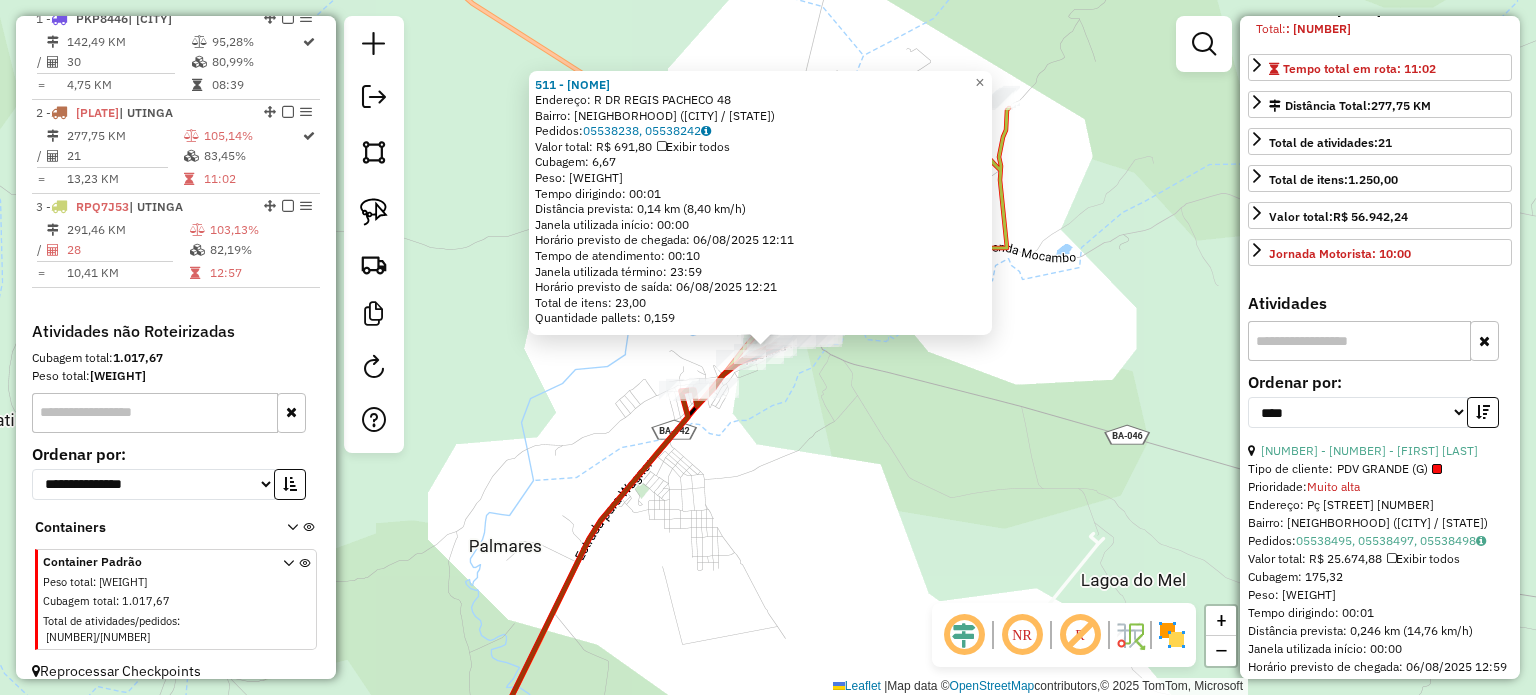 click at bounding box center [1359, 341] 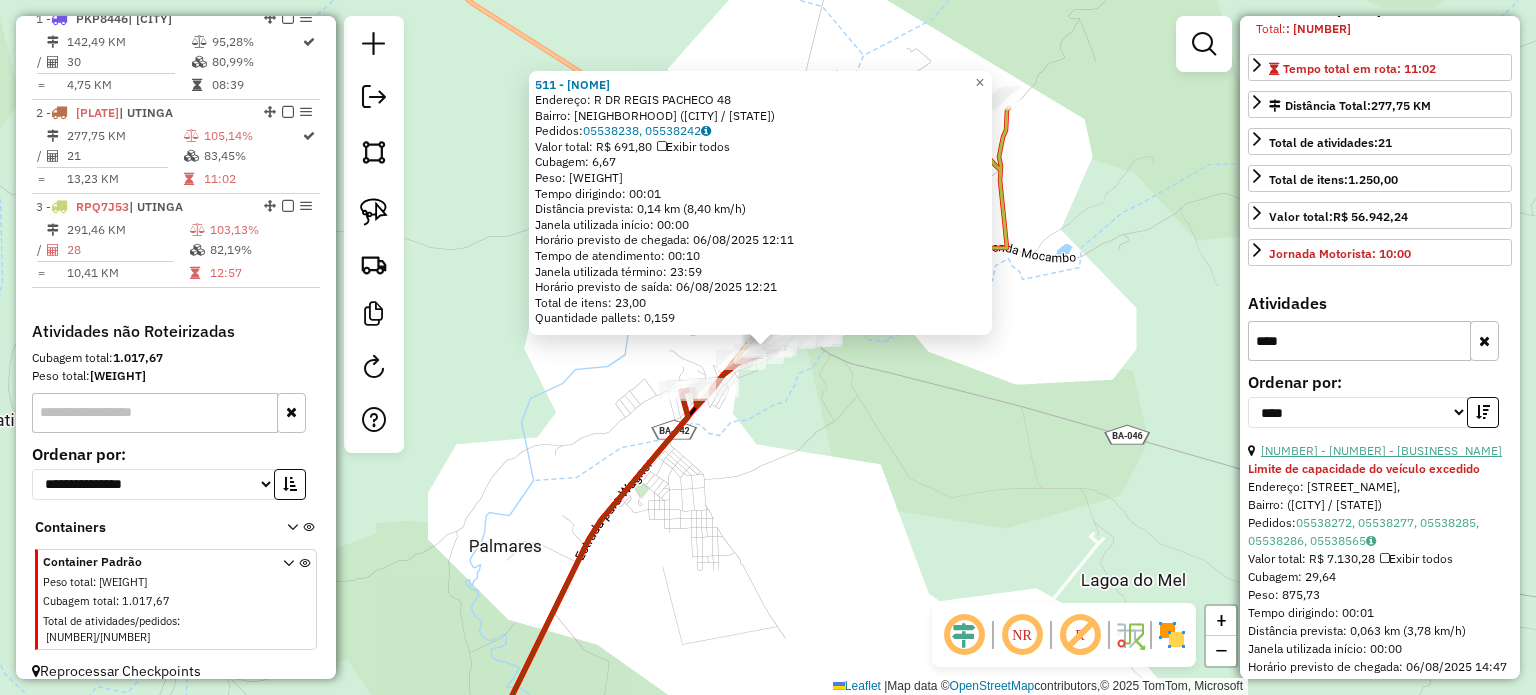 type on "****" 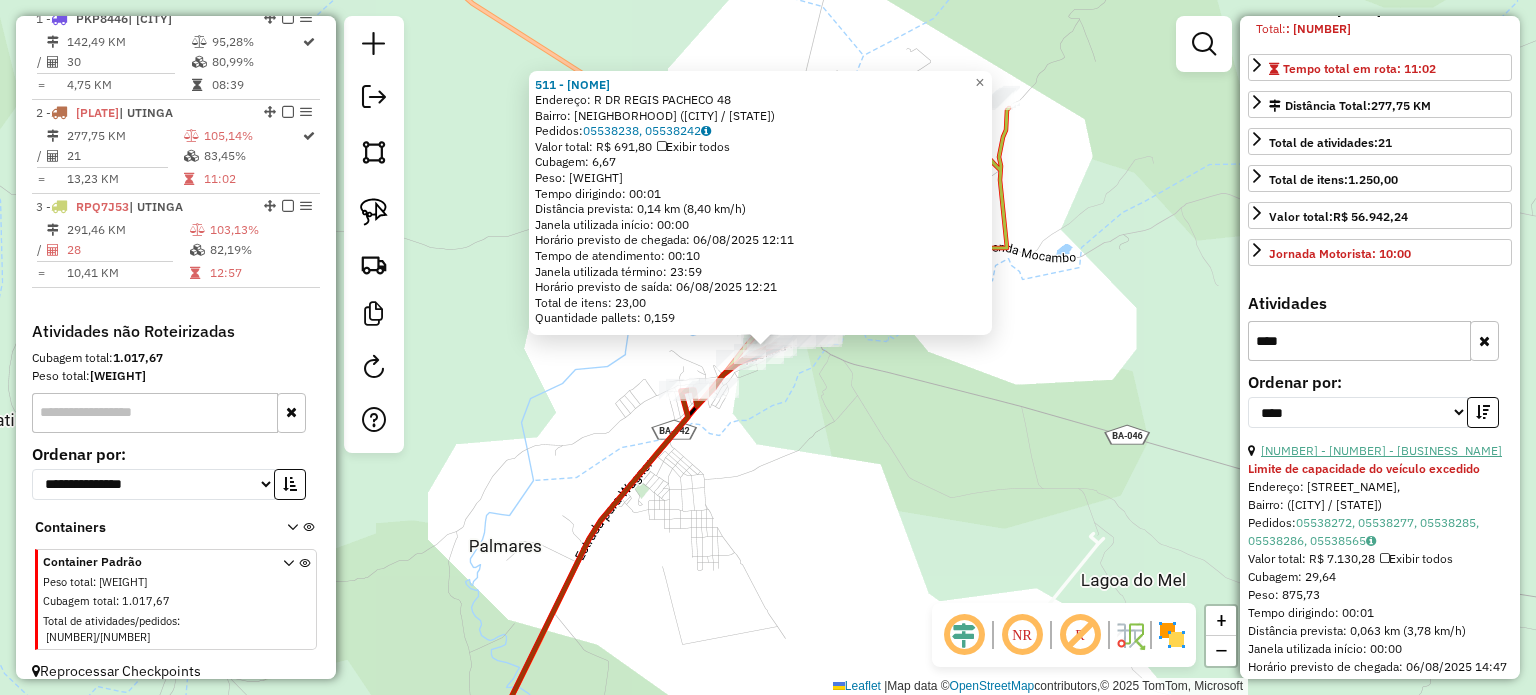 click on "[NUMBER] - [NUMBER] - [BUSINESS_NAME]" at bounding box center (1381, 450) 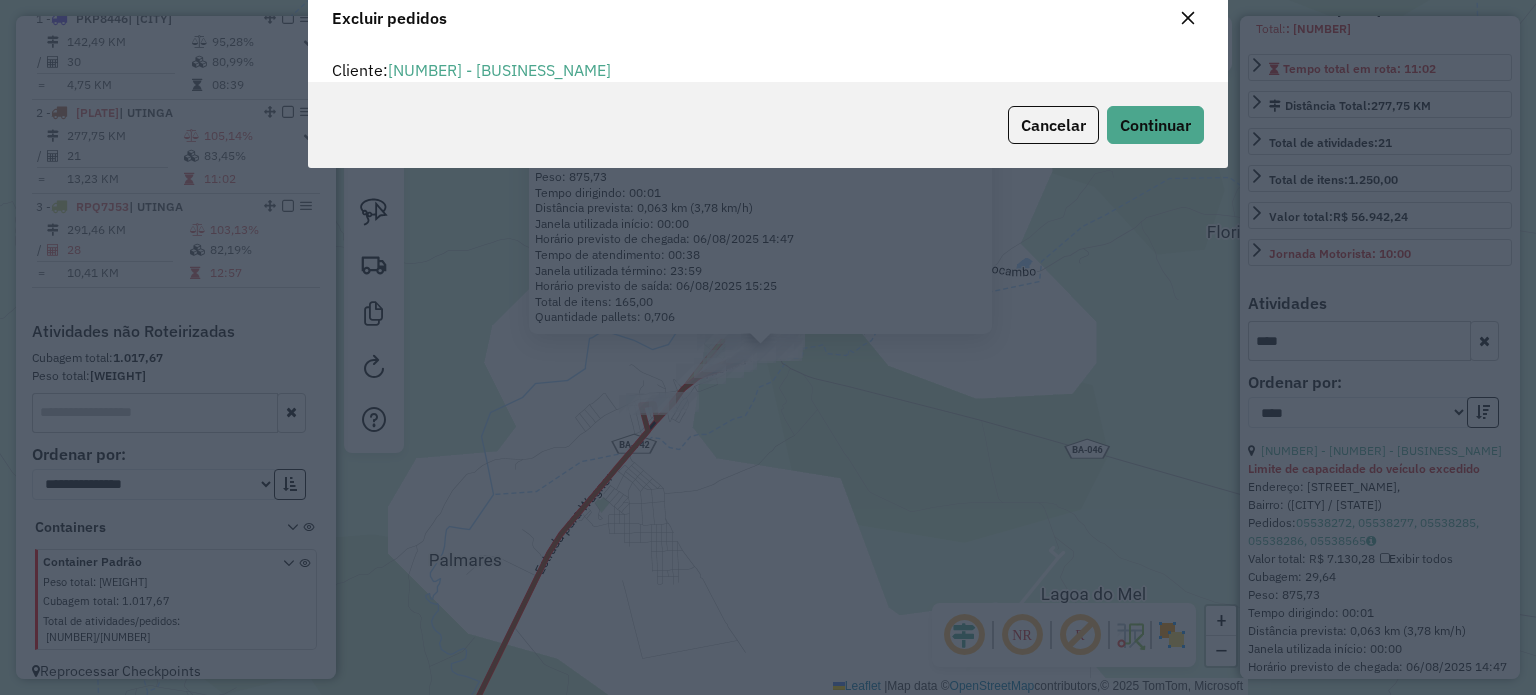 scroll, scrollTop: 10, scrollLeft: 6, axis: both 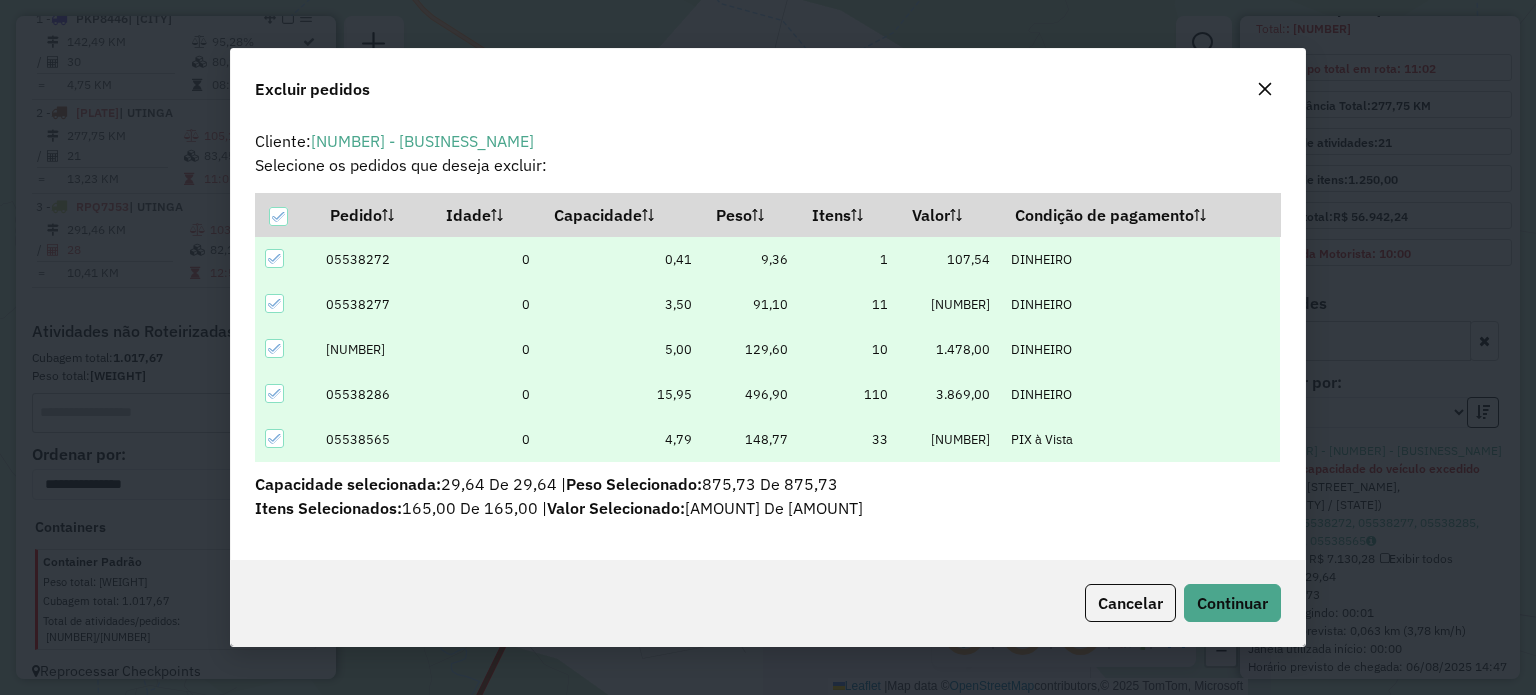 click 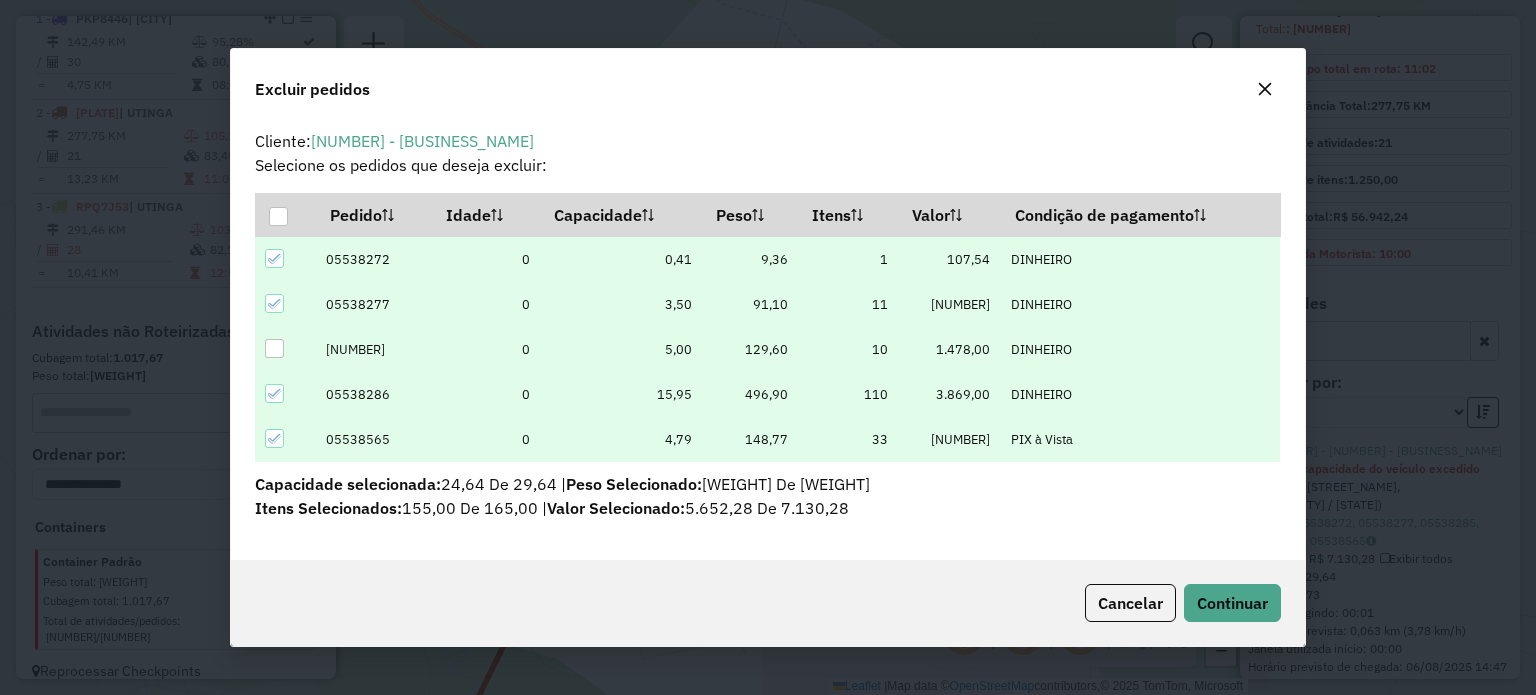 click 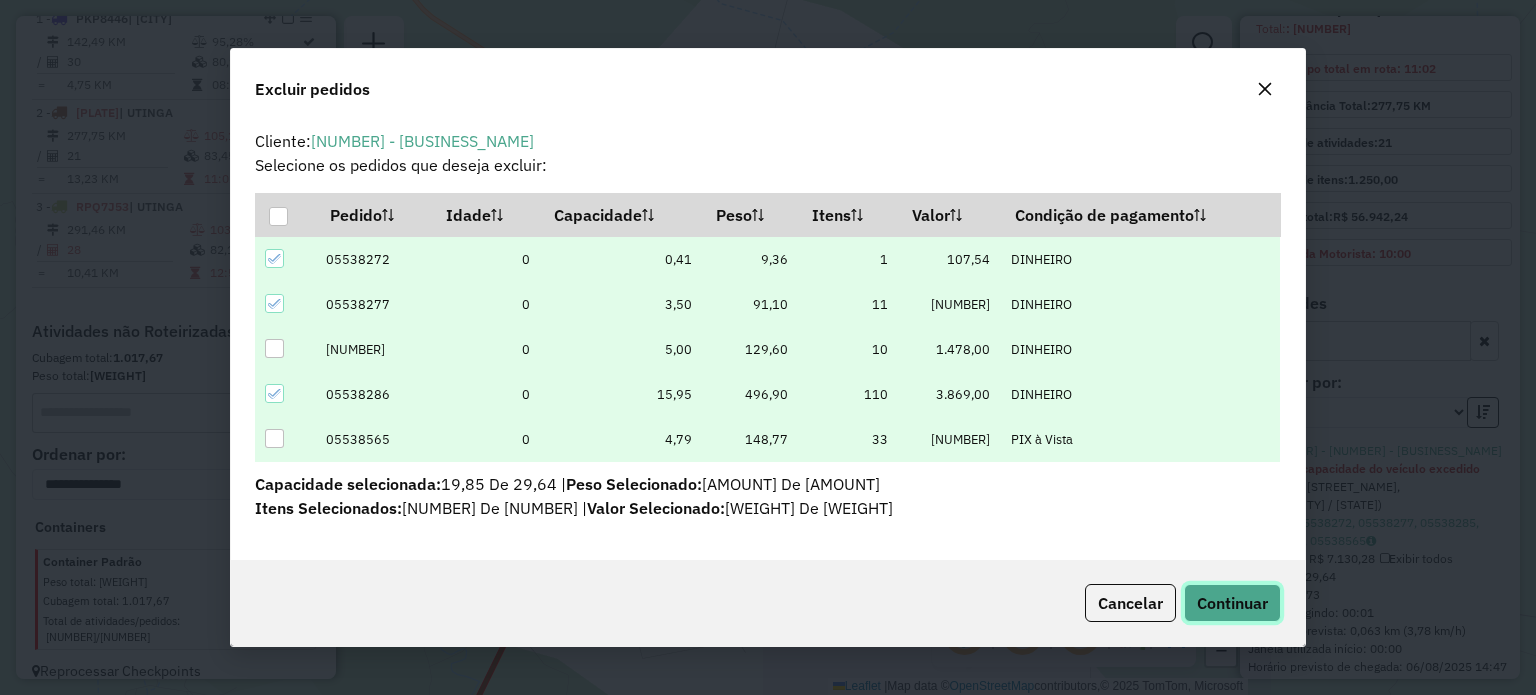 click on "Continuar" 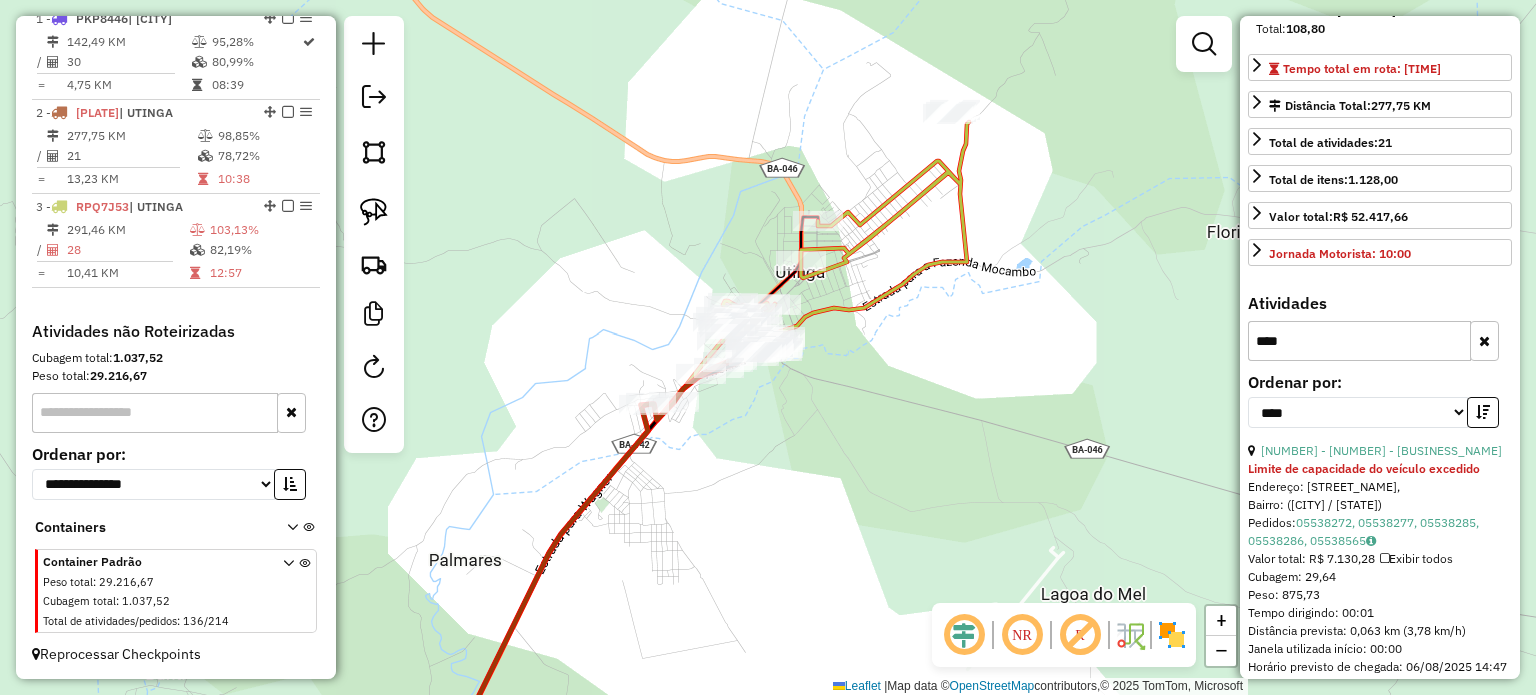 click on "Janela de atendimento Grade de atendimento Capacidade Transportadoras Veículos Cliente Pedidos  Rotas Selecione os dias de semana para filtrar as janelas de atendimento  Seg   Ter   Qua   Qui   Sex   Sáb   Dom  Informe o período da janela de atendimento: De: Até:  Filtrar exatamente a janela do cliente  Considerar janela de atendimento padrão  Selecione os dias de semana para filtrar as grades de atendimento  Seg   Ter   Qua   Qui   Sex   Sáb   Dom   Considerar clientes sem dia de atendimento cadastrado  Clientes fora do dia de atendimento selecionado Filtrar as atividades entre os valores definidos abaixo:  Peso mínimo:   Peso máximo:   Cubagem mínima:   Cubagem máxima:   De:   Até:  Filtrar as atividades entre o tempo de atendimento definido abaixo:  De:   Até:   Considerar capacidade total dos clientes não roteirizados Transportadora: Selecione um ou mais itens Tipo de veículo: Selecione um ou mais itens Veículo: Selecione um ou mais itens Motorista: Selecione um ou mais itens Nome: Rótulo:" 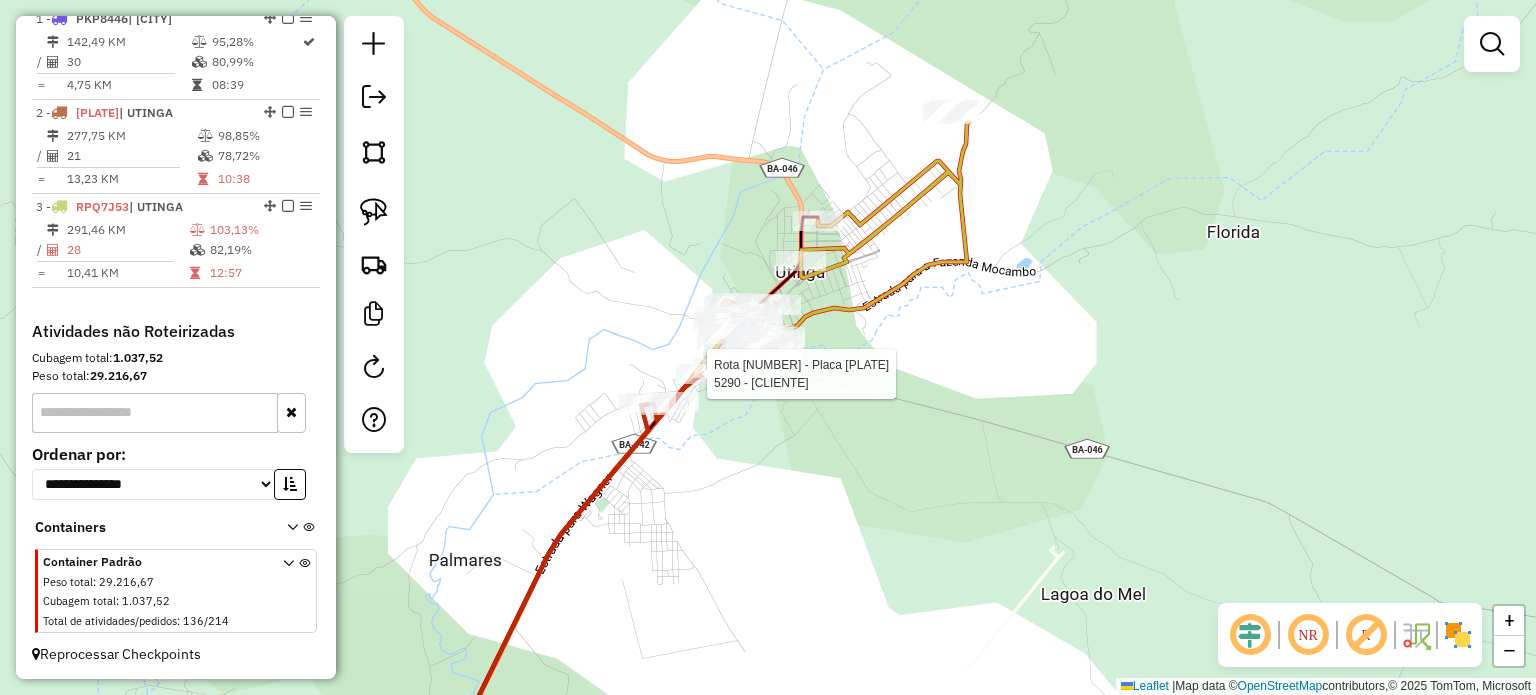 select on "*********" 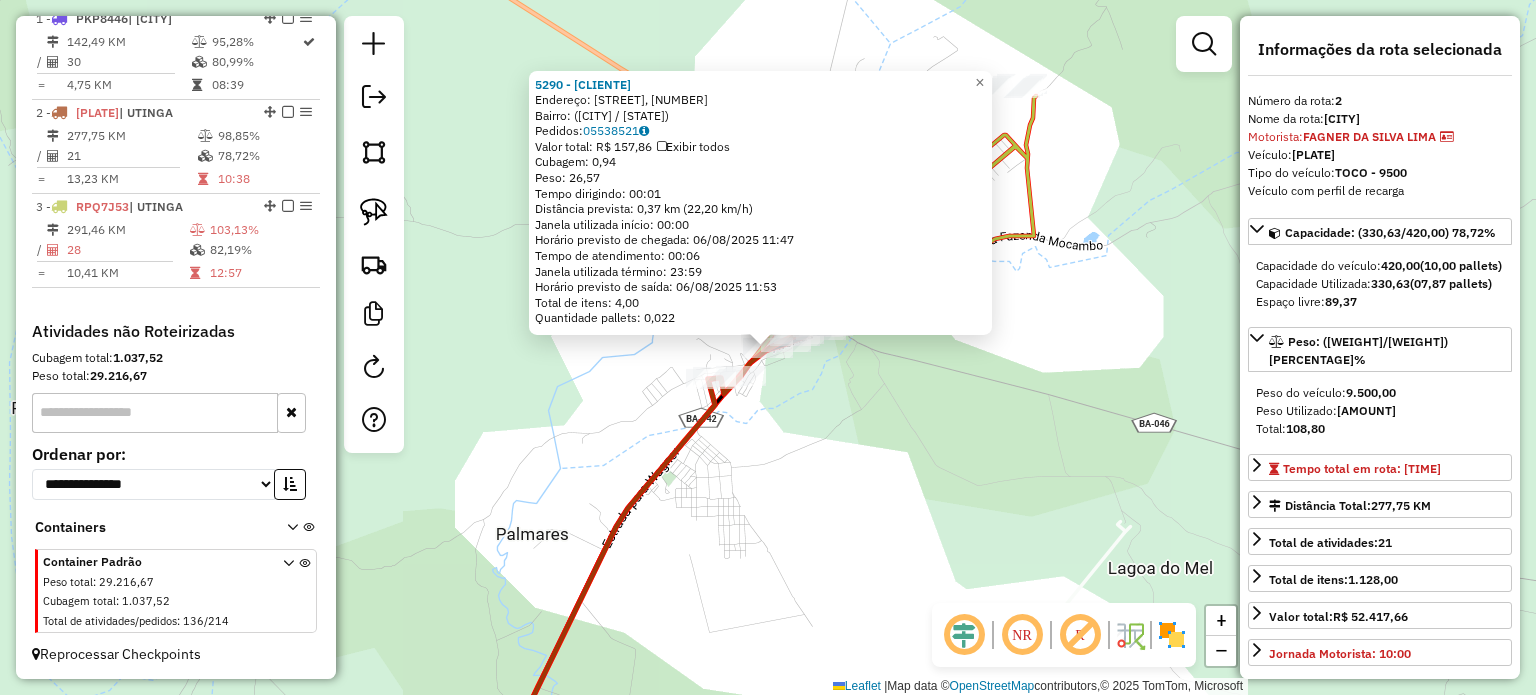 click on "5290 - [CLIENTE]  Endereço: [STREET] [NUMBER]   Bairro:  ([CITY] / [STATE])   Pedidos:  [ORDER_ID]   Valor total: R$ 157,86   Exibir todos   Cubagem: 0,94  Peso: 26,57  Tempo dirigindo: 00:01   Distância prevista: 0,37 km (22,20 km/h)   Janela utilizada início: 00:00   Horário previsto de chegada: 06/08/2025 11:47   Tempo de atendimento: 00:06   Janela utilizada término: 23:59   Horário previsto de saída: 06/08/2025 11:53   Total de itens: 4,00   Quantidade pallets: 0,022  × Janela de atendimento Grade de atendimento Capacidade Transportadoras Veículos Cliente Pedidos  Rotas Selecione os dias de semana para filtrar as janelas de atendimento  Seg   Ter   Qua   Qui   Sex   Sáb   Dom  Informe o período da janela de atendimento: De: Até:  Filtrar exatamente a janela do cliente  Considerar janela de atendimento padrão  Selecione os dias de semana para filtrar as grades de atendimento  Seg   Ter   Qua   Qui   Sex   Sáb   Dom   Considerar clientes sem dia de atendimento cadastrado" 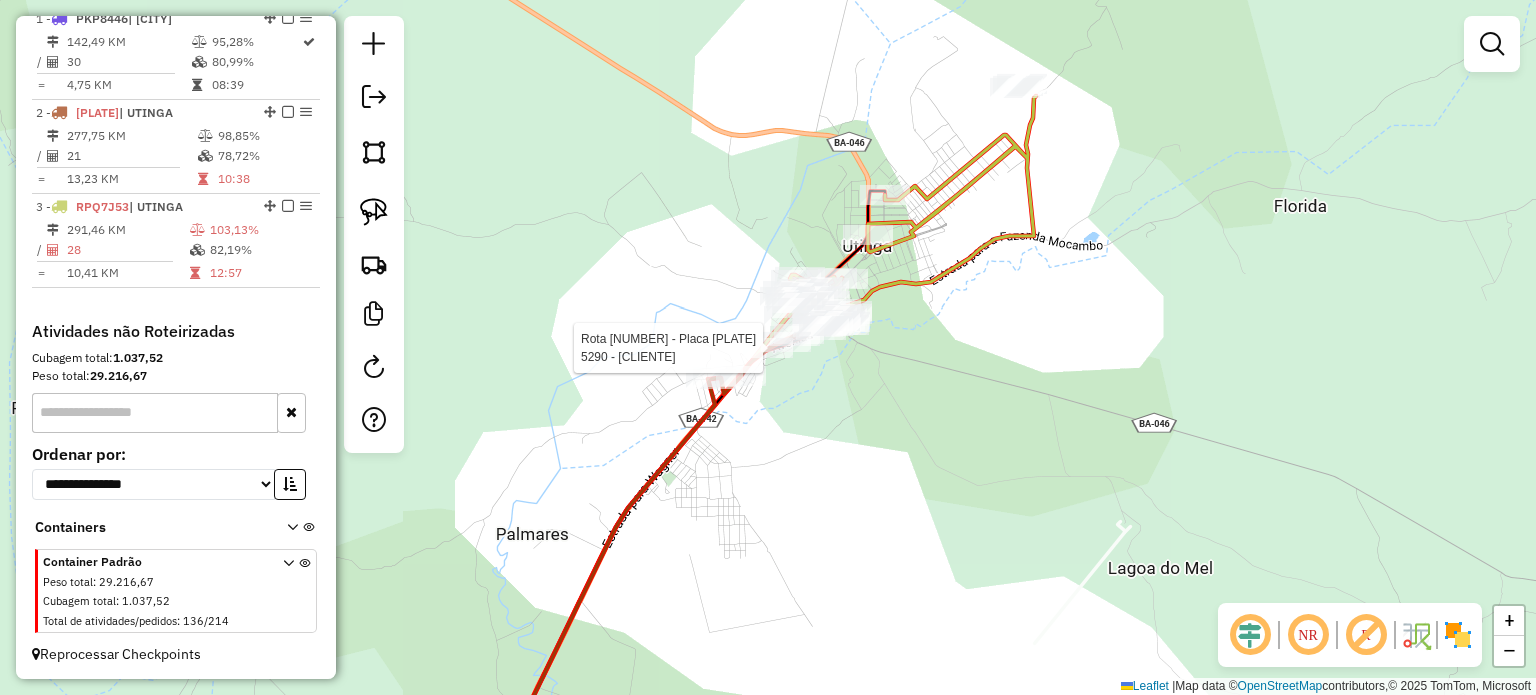 select on "*********" 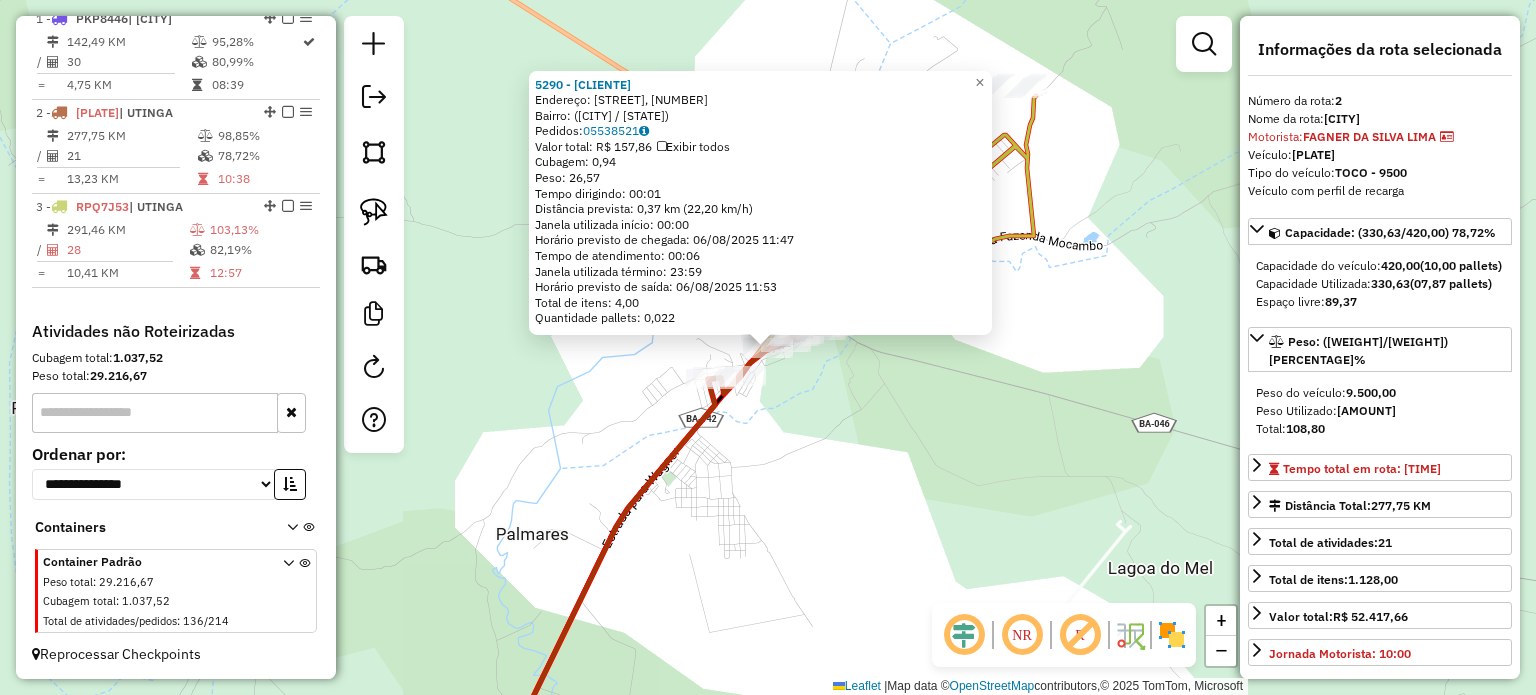 click on "5290 - [CLIENTE]  Endereço: [STREET] [NUMBER]   Bairro:  ([CITY] / [STATE])   Pedidos:  [ORDER_ID]   Valor total: R$ 157,86   Exibir todos   Cubagem: 0,94  Peso: 26,57  Tempo dirigindo: 00:01   Distância prevista: 0,37 km (22,20 km/h)   Janela utilizada início: 00:00   Horário previsto de chegada: 06/08/2025 11:47   Tempo de atendimento: 00:06   Janela utilizada término: 23:59   Horário previsto de saída: 06/08/2025 11:53   Total de itens: 4,00   Quantidade pallets: 0,022  × Janela de atendimento Grade de atendimento Capacidade Transportadoras Veículos Cliente Pedidos  Rotas Selecione os dias de semana para filtrar as janelas de atendimento  Seg   Ter   Qua   Qui   Sex   Sáb   Dom  Informe o período da janela de atendimento: De: Até:  Filtrar exatamente a janela do cliente  Considerar janela de atendimento padrão  Selecione os dias de semana para filtrar as grades de atendimento  Seg   Ter   Qua   Qui   Sex   Sáb   Dom   Considerar clientes sem dia de atendimento cadastrado" 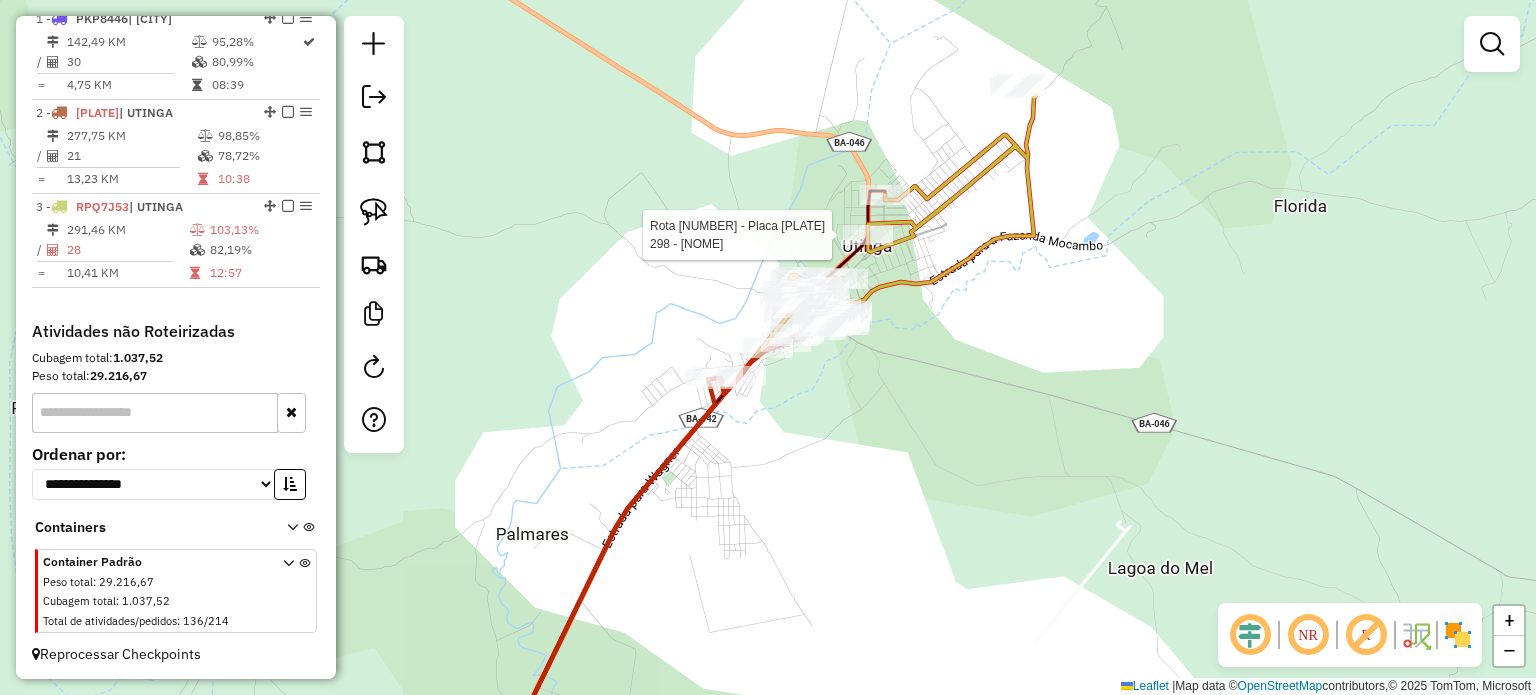 select on "*********" 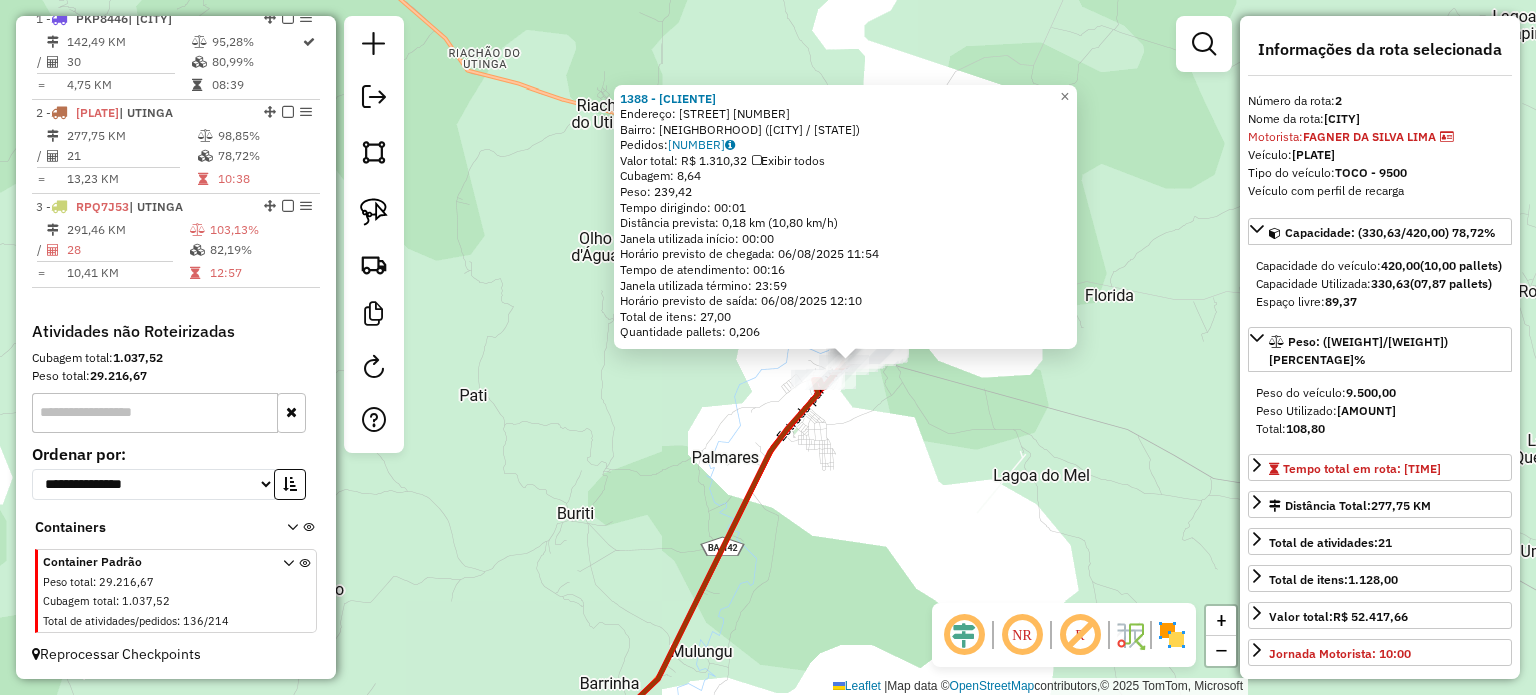 click on "1388 - [CLIENTE]  Endereço: Av  NAZARE                         43   Bairro: CENTRO ([CITY] / [STATE])   Pedidos:  [ORDER_ID]   Valor total: R$ 1.310,32   Exibir todos   Cubagem: 8,64  Peso: 239,42  Tempo dirigindo: 00:01   Distância prevista: 0,18 km (10,80 km/h)   Janela utilizada início: 00:00   Horário previsto de chegada: 06/08/2025 11:54   Tempo de atendimento: 00:16   Janela utilizada término: 23:59   Horário previsto de saída: 06/08/2025 12:10   Total de itens: 27,00   Quantidade pallets: 0,206  × Janela de atendimento Grade de atendimento Capacidade Transportadoras Veículos Cliente Pedidos  Rotas Selecione os dias de semana para filtrar as janelas de atendimento  Seg   Ter   Qua   Qui   Sex   Sáb   Dom  Informe o período da janela de atendimento: De: Até:  Filtrar exatamente a janela do cliente  Considerar janela de atendimento padrão  Selecione os dias de semana para filtrar as grades de atendimento  Seg   Ter   Qua   Qui   Sex   Sáb   Dom   Peso mínimo:   Peso máximo:  +" 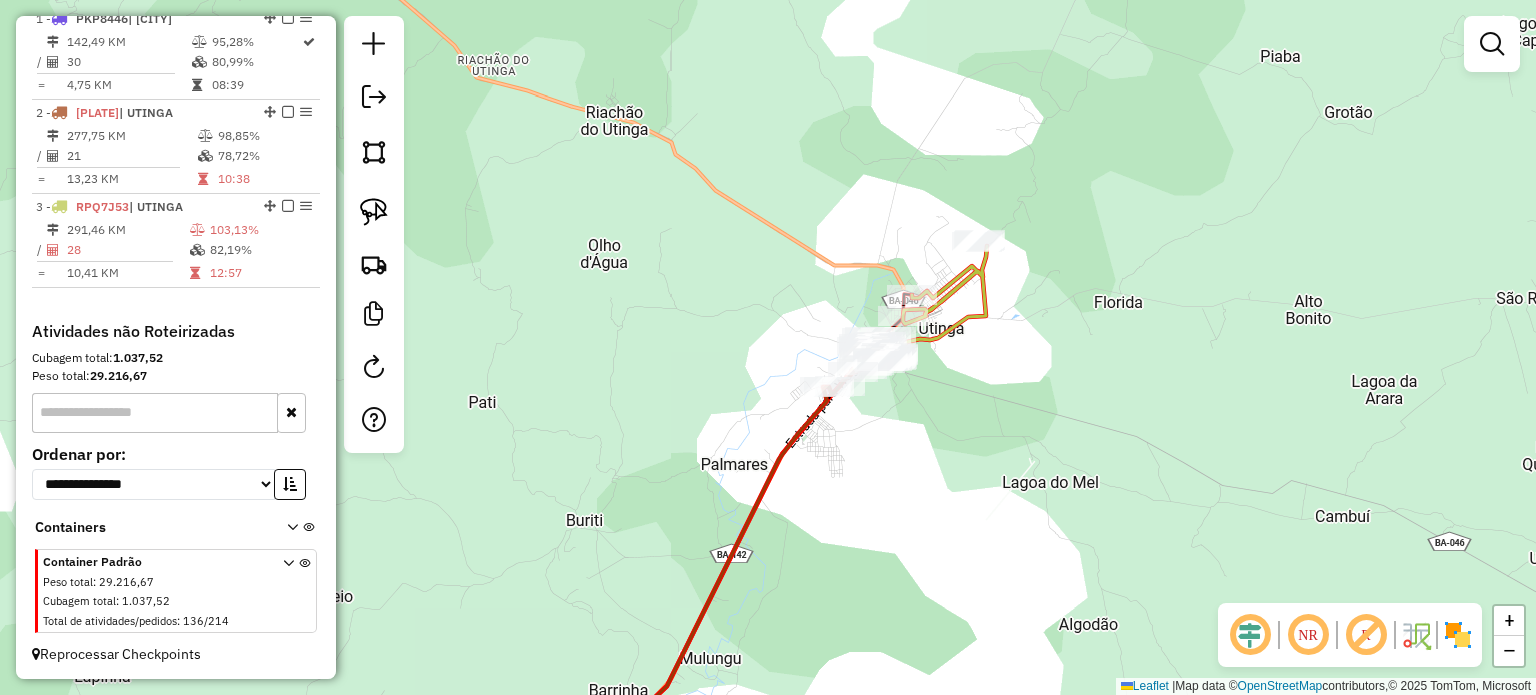 drag, startPoint x: 943, startPoint y: 359, endPoint x: 928, endPoint y: 420, distance: 62.817196 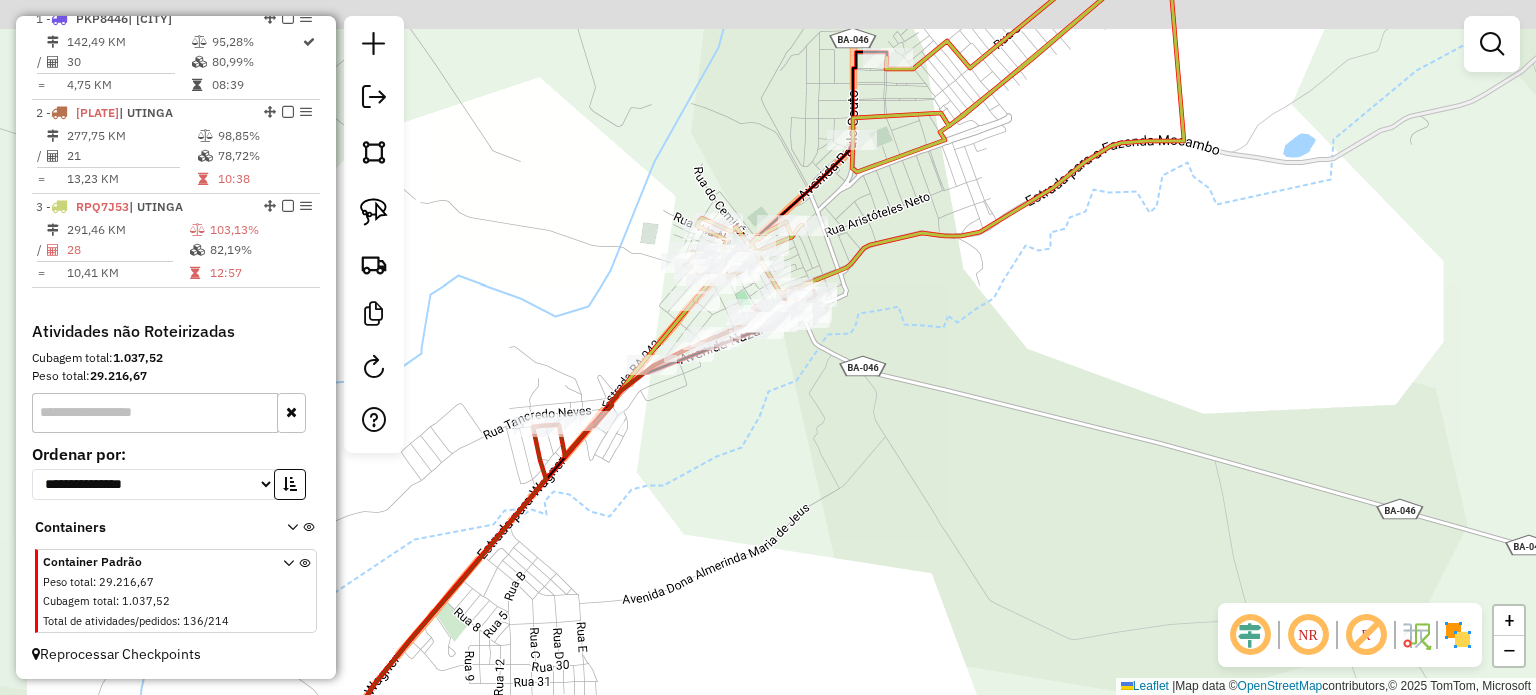 drag, startPoint x: 910, startPoint y: 367, endPoint x: 917, endPoint y: 394, distance: 27.89265 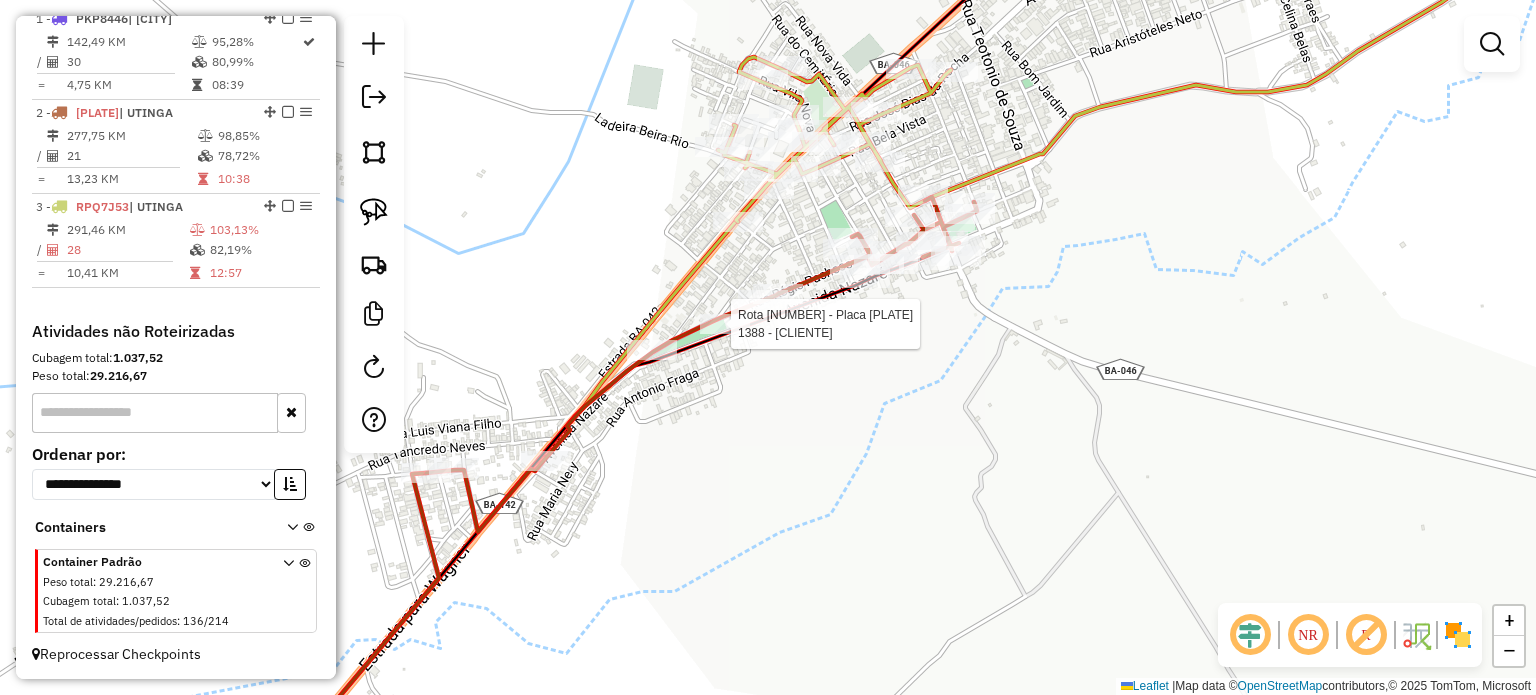 select on "*********" 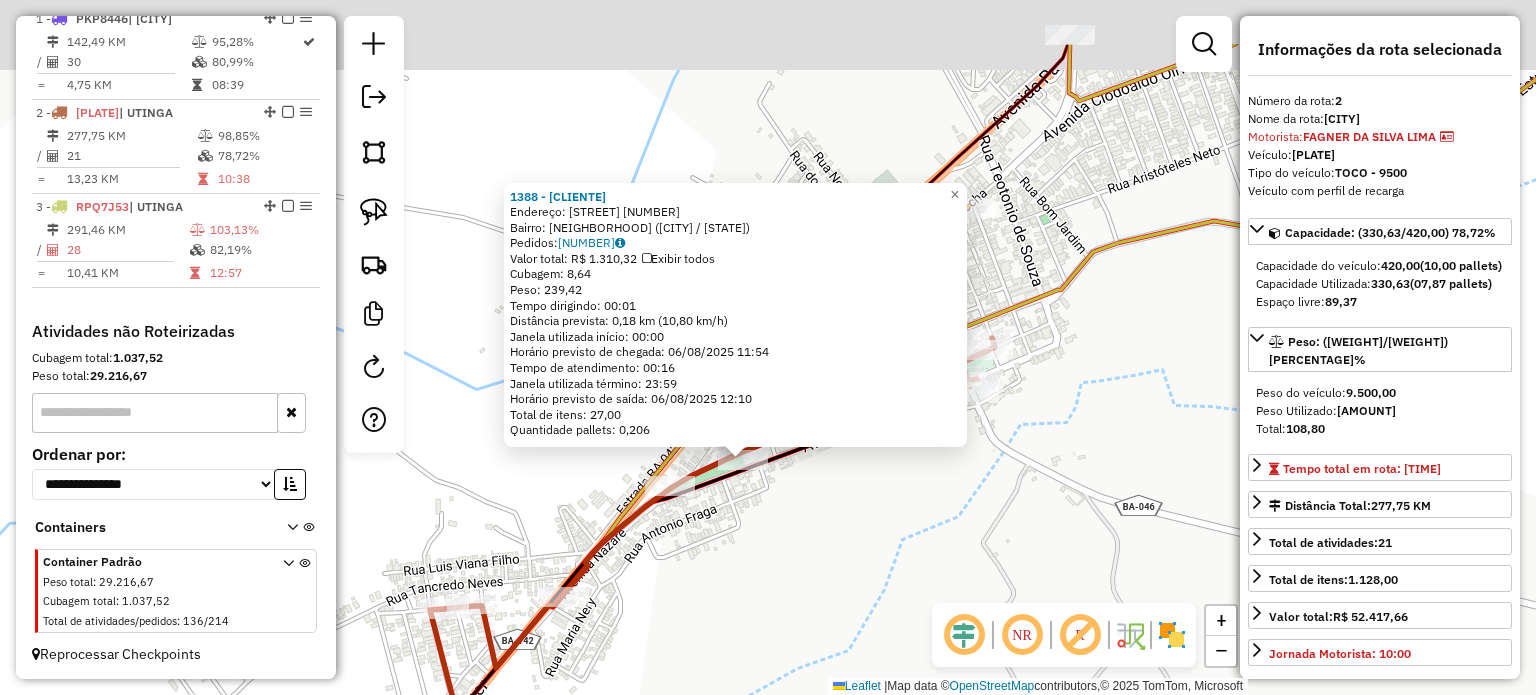 drag, startPoint x: 833, startPoint y: 413, endPoint x: 802, endPoint y: 511, distance: 102.78619 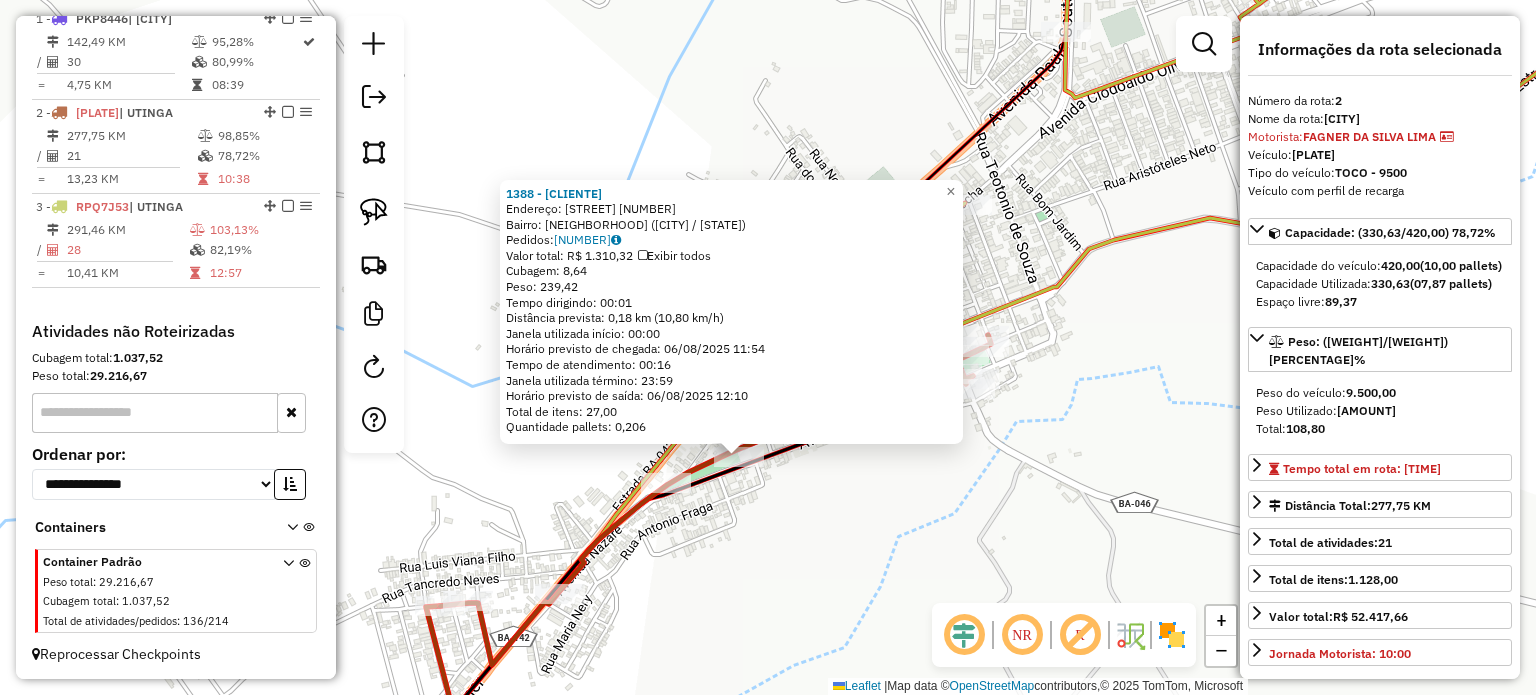 drag, startPoint x: 828, startPoint y: 490, endPoint x: 827, endPoint y: 478, distance: 12.0415945 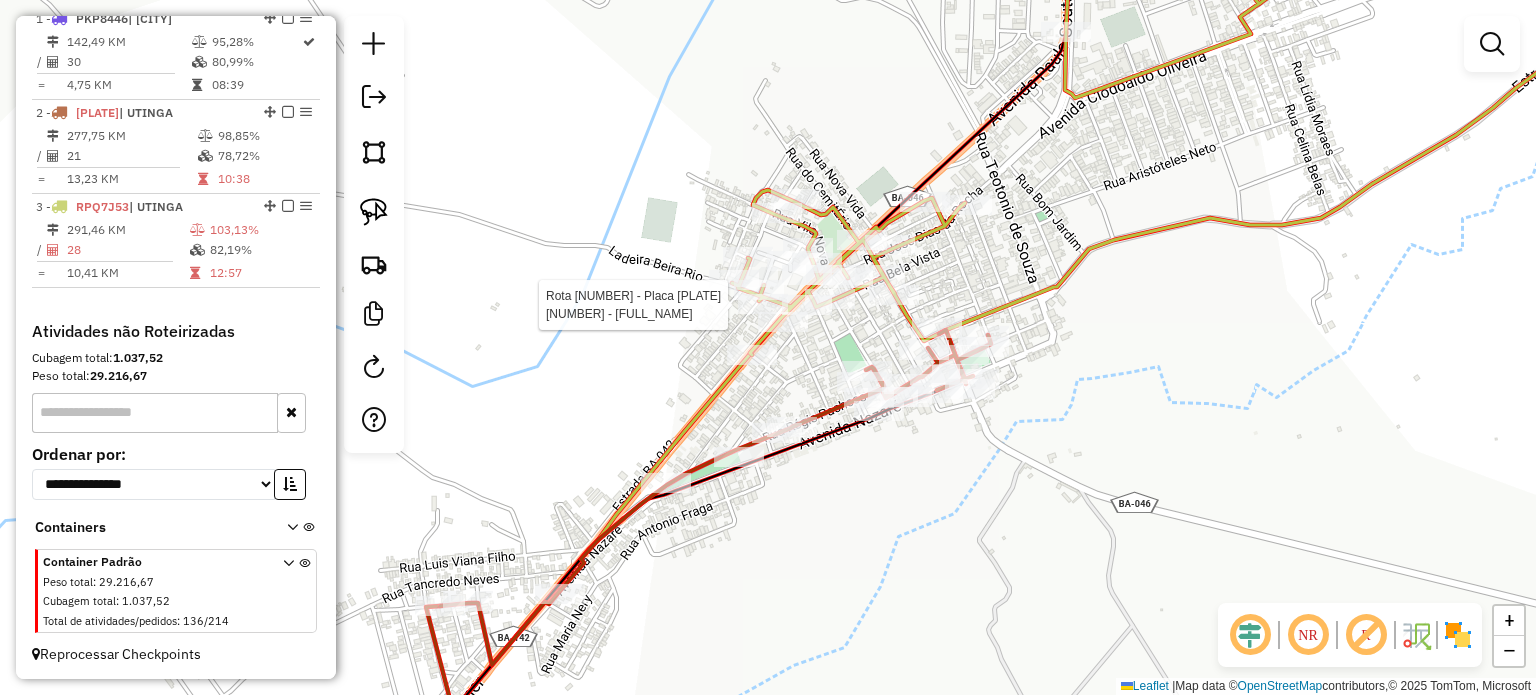 select on "*********" 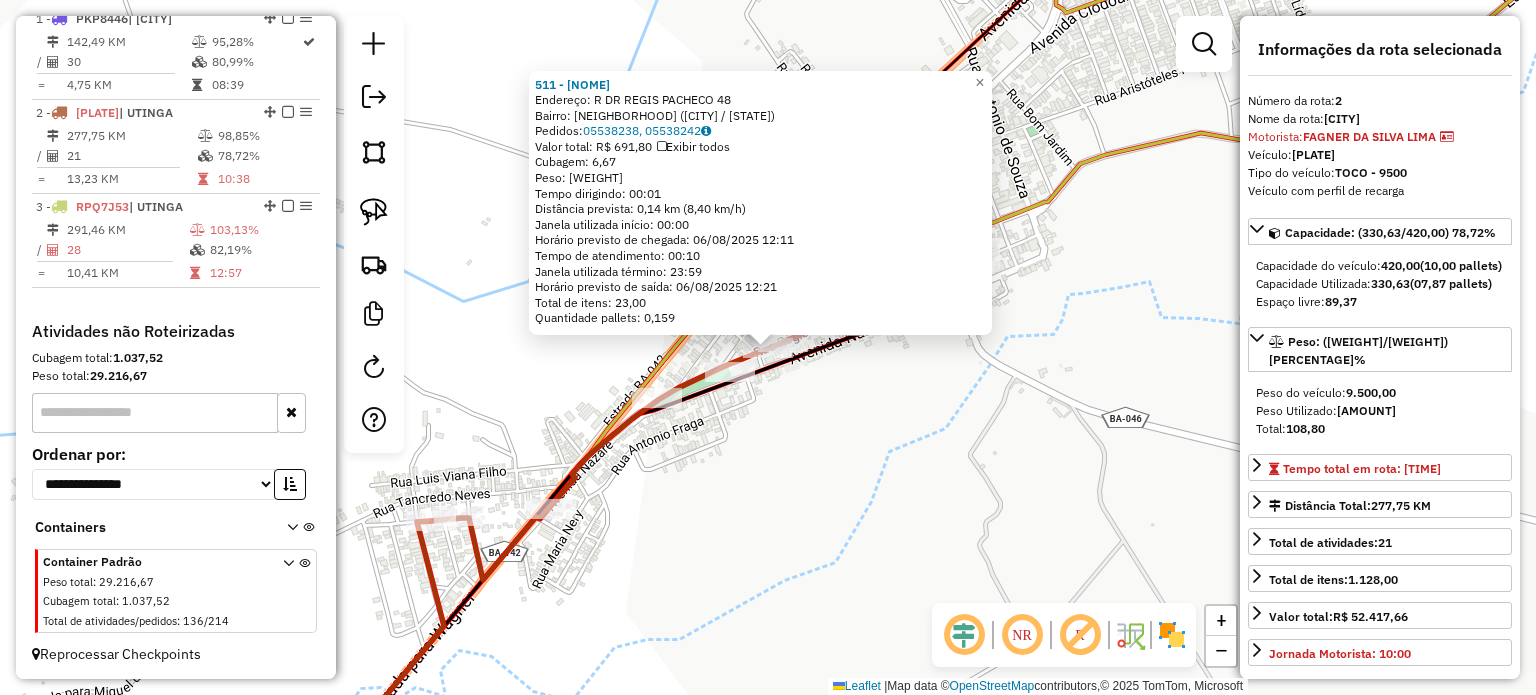click on "511 - [NOME] Endereço: R DR REGIS PACHECO 48 Bairro: CENTRO ([CIDADE] / [UF]) Pedidos: 05538238, 05538242 Valor total: R$ 691,80 Exibir todos Cubagem: 6,67 Peso: 178,83 Tempo dirigindo: 00:01 Distância prevista: 0,14 km (8,40 km/h) Janela utilizada início: 00:00 Horário previsto de chegada: 06/08/2025 12:11 Tempo de atendimento: 00:10 Janela utilizada término: 23:59 Horário previsto de saída: 06/08/2025 12:21 Total de itens: 23,00 Quantidade pallets: 0,159 × Janela de atendimento Grade de atendimento Capacidade Transportadoras Veículos Cliente Pedidos Rotas Selecione os dias de semana para filtrar as janelas de atendimento Seg Ter Qua Qui Sex Sáb Dom Informe o período da janela de atendimento: De: Até: Filtrar exatamente a janela do cliente Considerar janela de atendimento padrão Selecione os dias de semana para filtrar as grades de atendimento Seg Ter Qua Qui Sex Sáb Dom Peso mínimo: De: Até:" 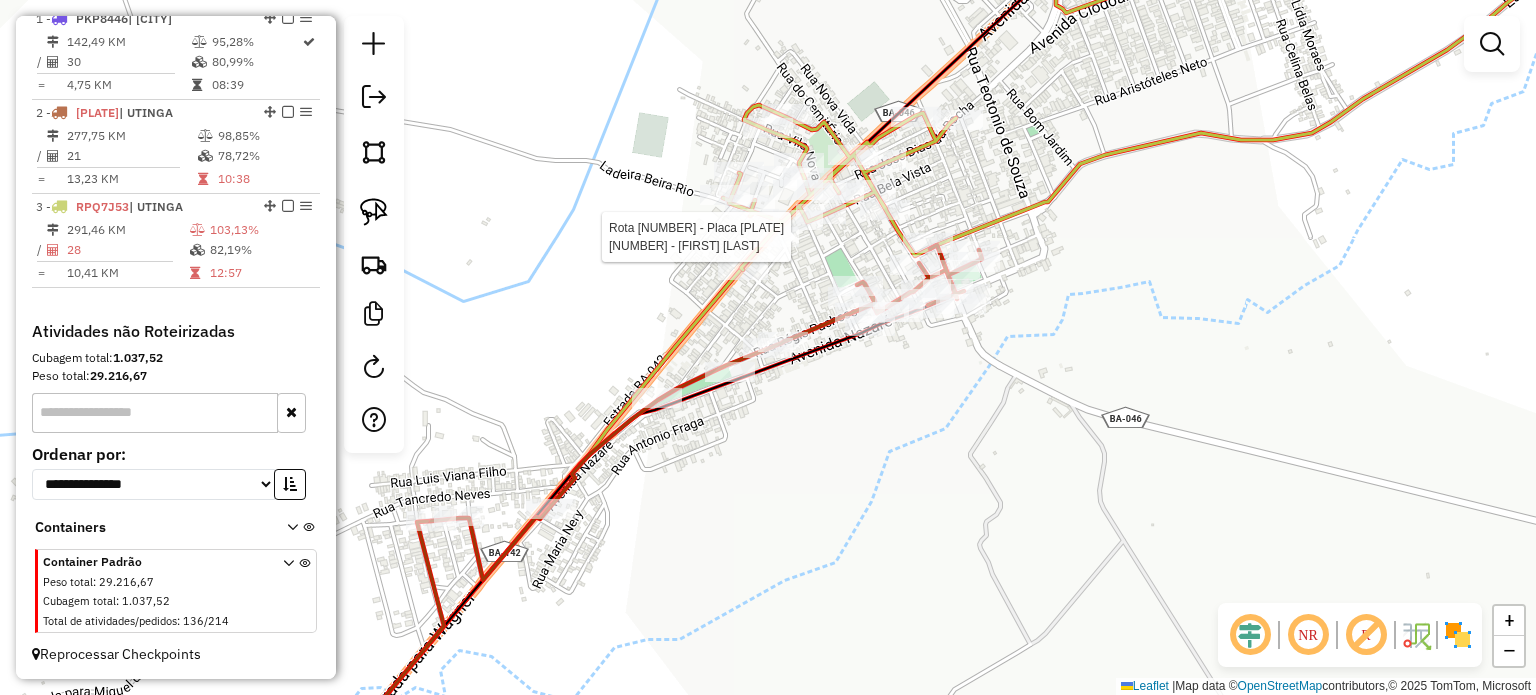 click 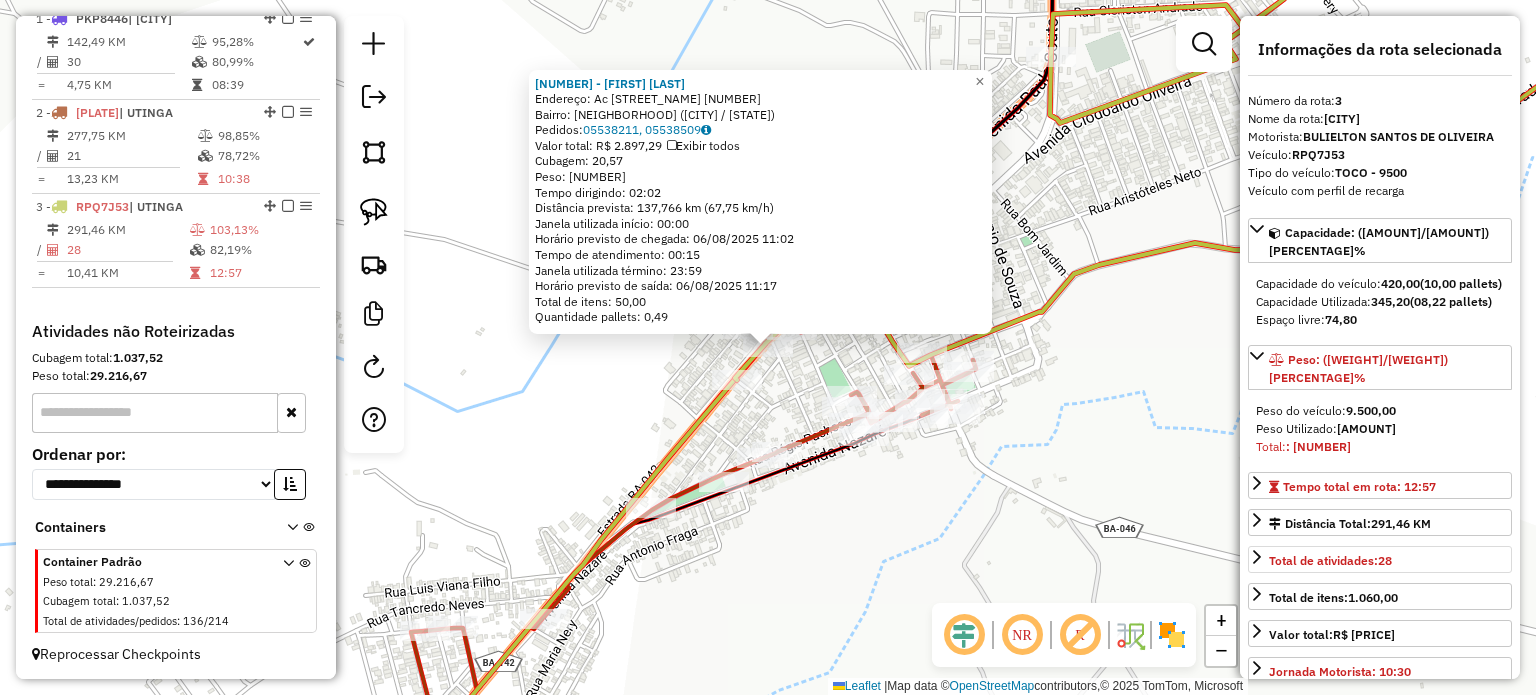 scroll, scrollTop: 187, scrollLeft: 0, axis: vertical 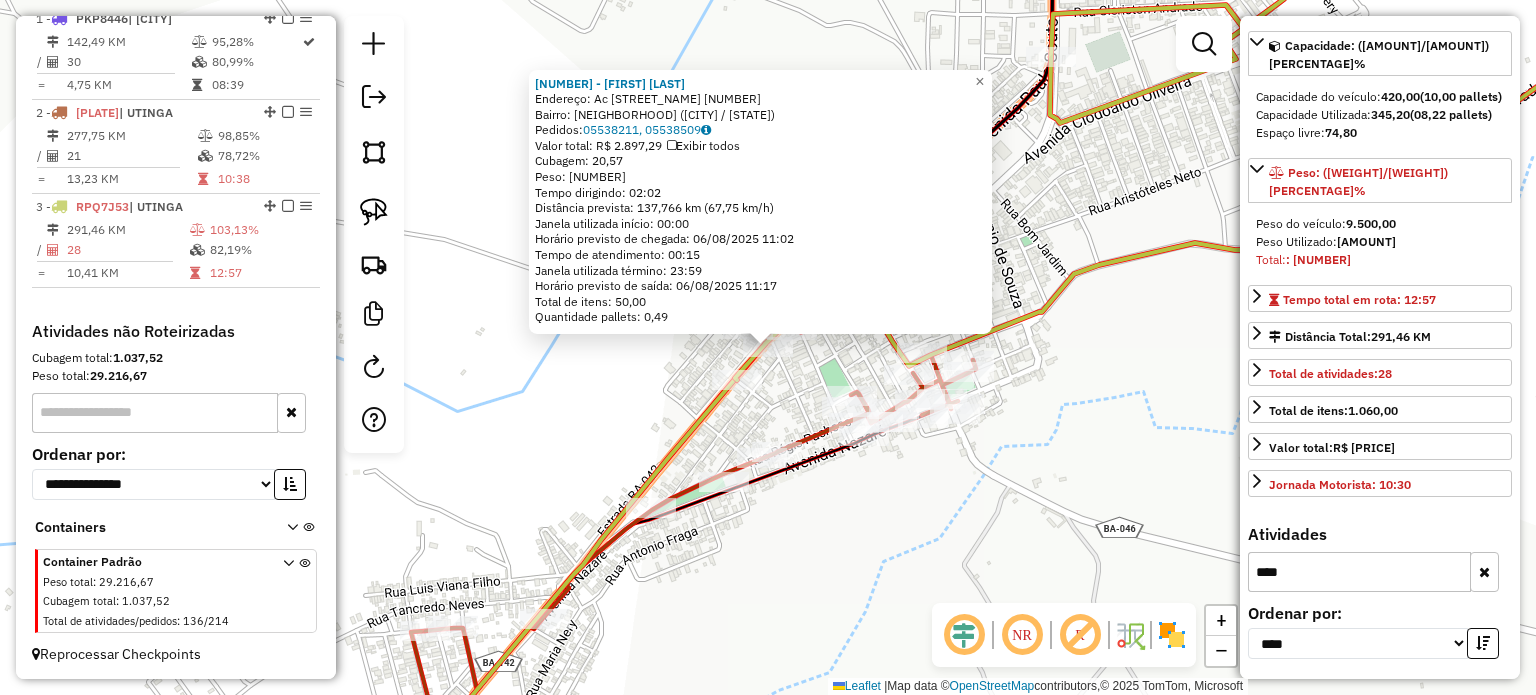 click at bounding box center (1484, 572) 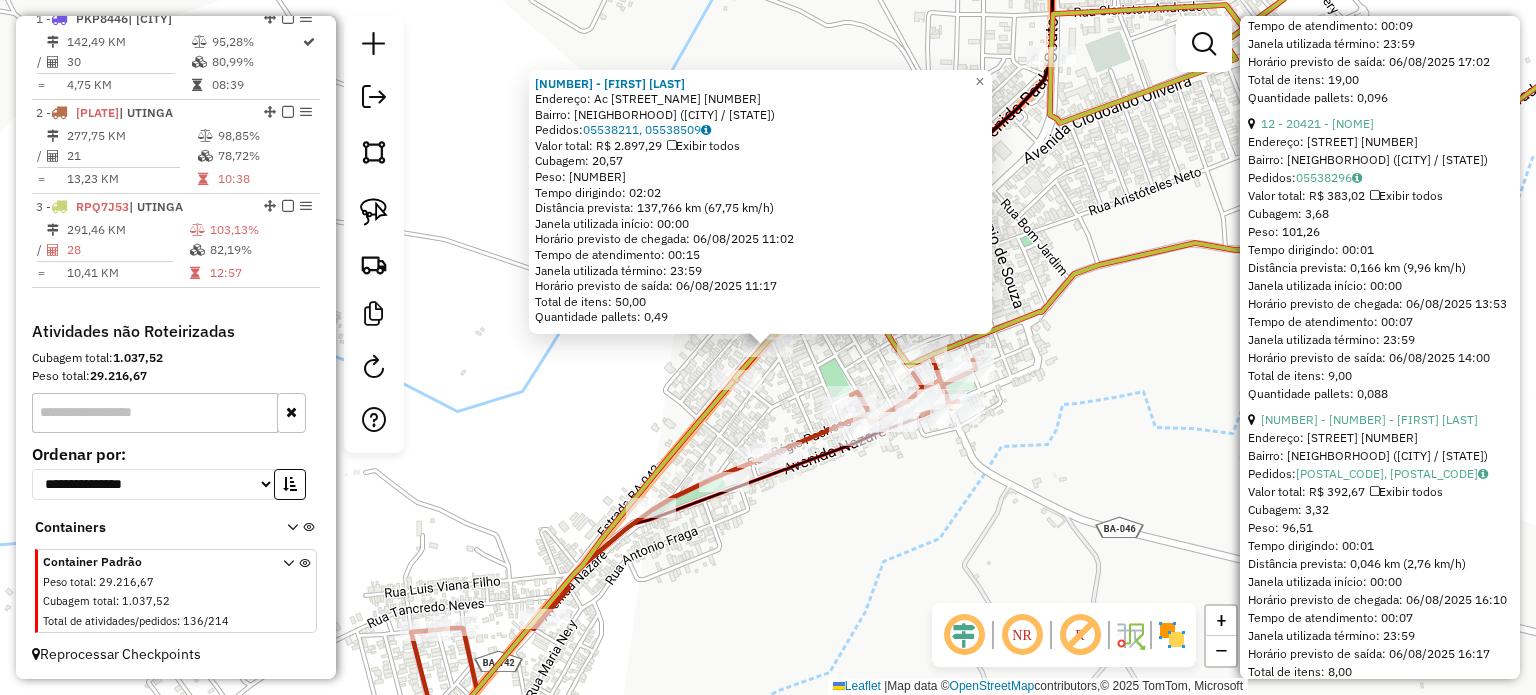 scroll, scrollTop: 6887, scrollLeft: 0, axis: vertical 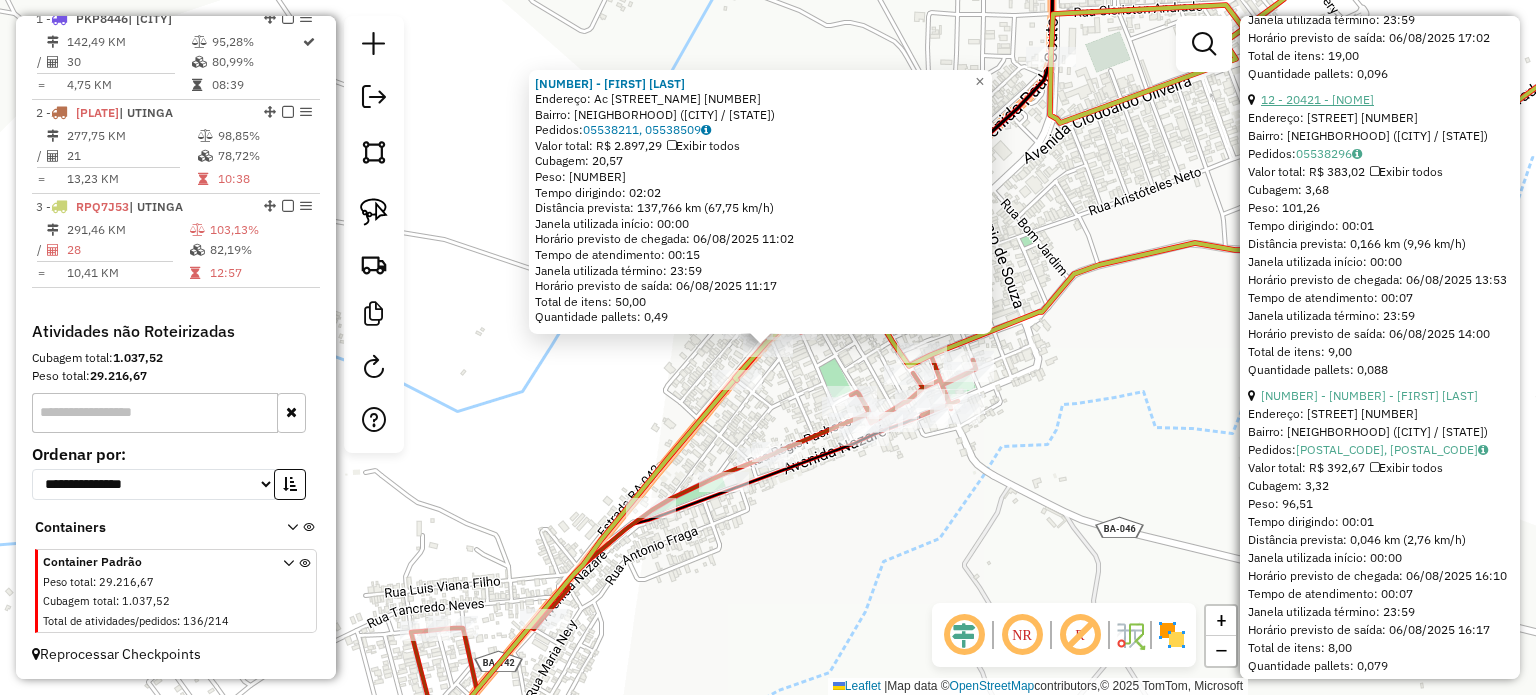 click on "12 - 20421 - [NOME]" at bounding box center [1317, 99] 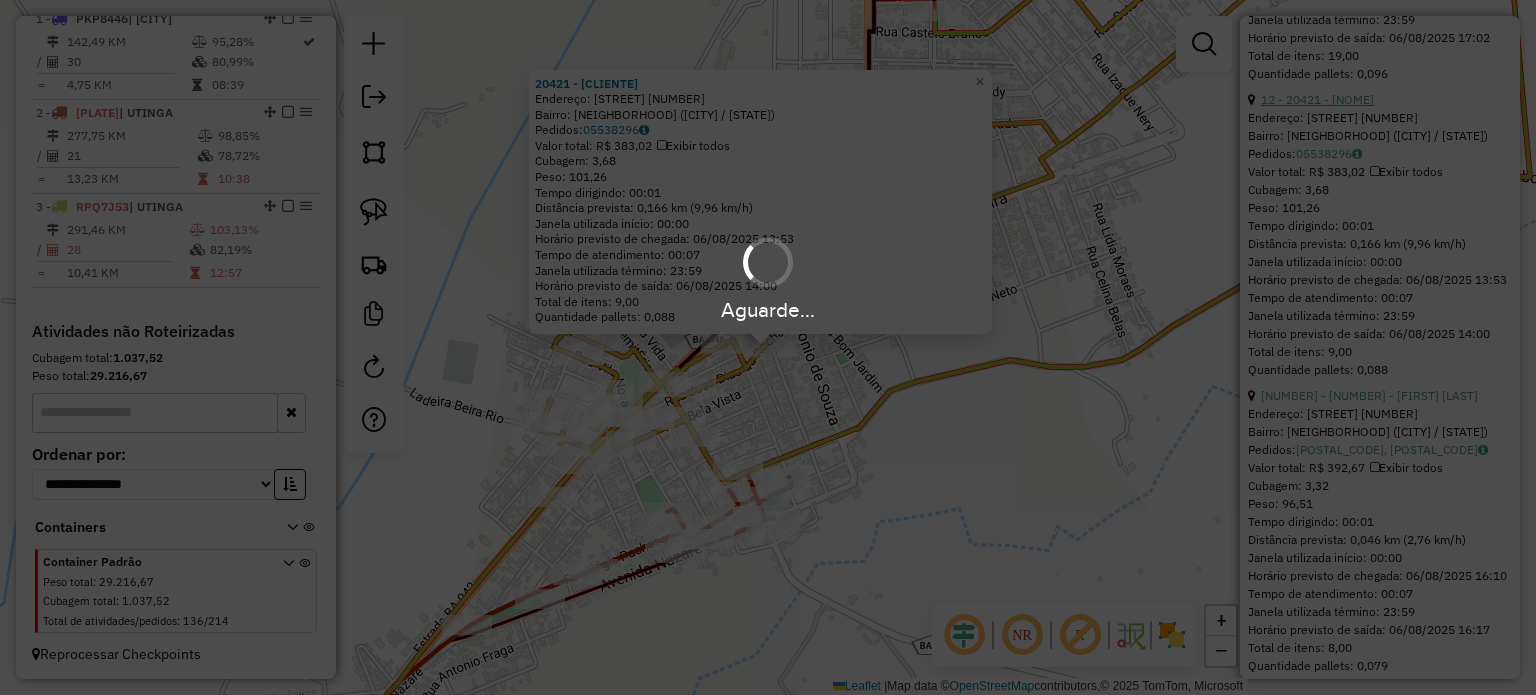 scroll, scrollTop: 499, scrollLeft: 0, axis: vertical 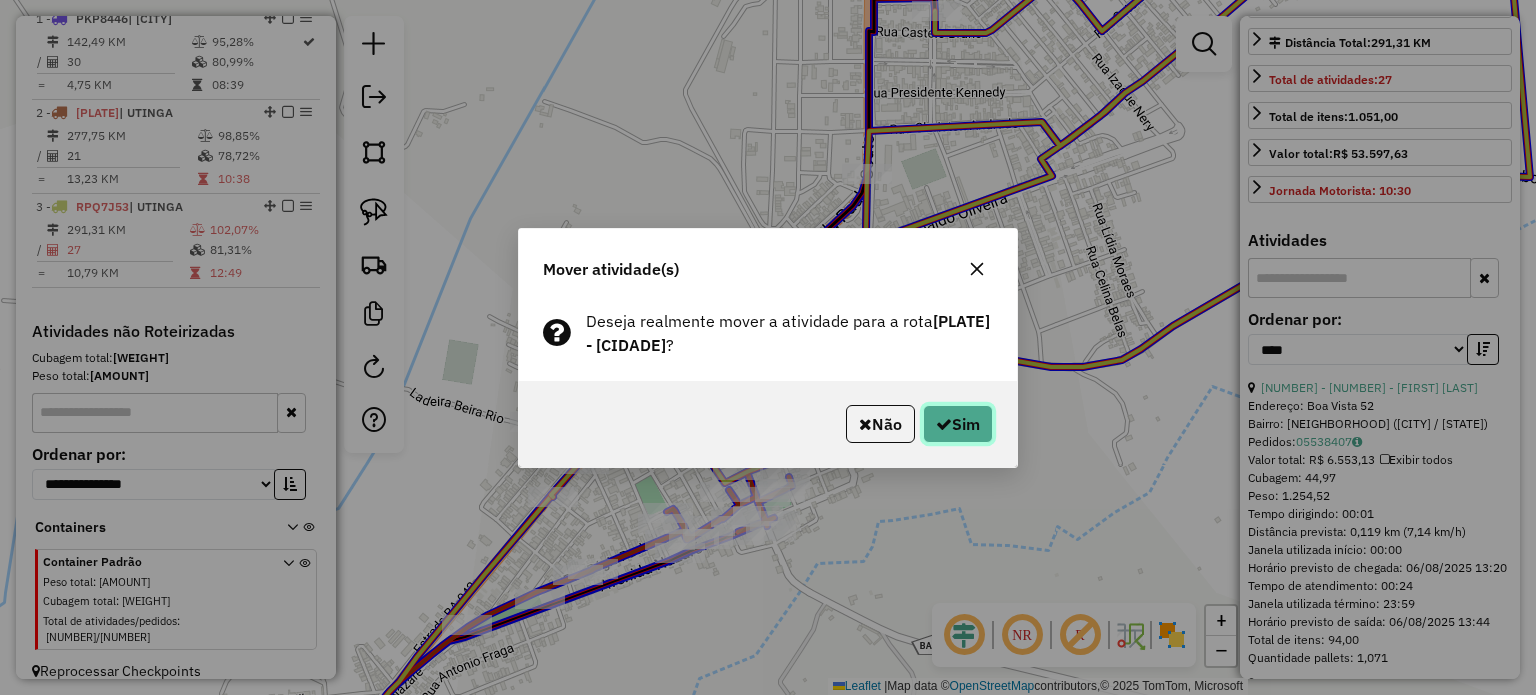 click on "Sim" 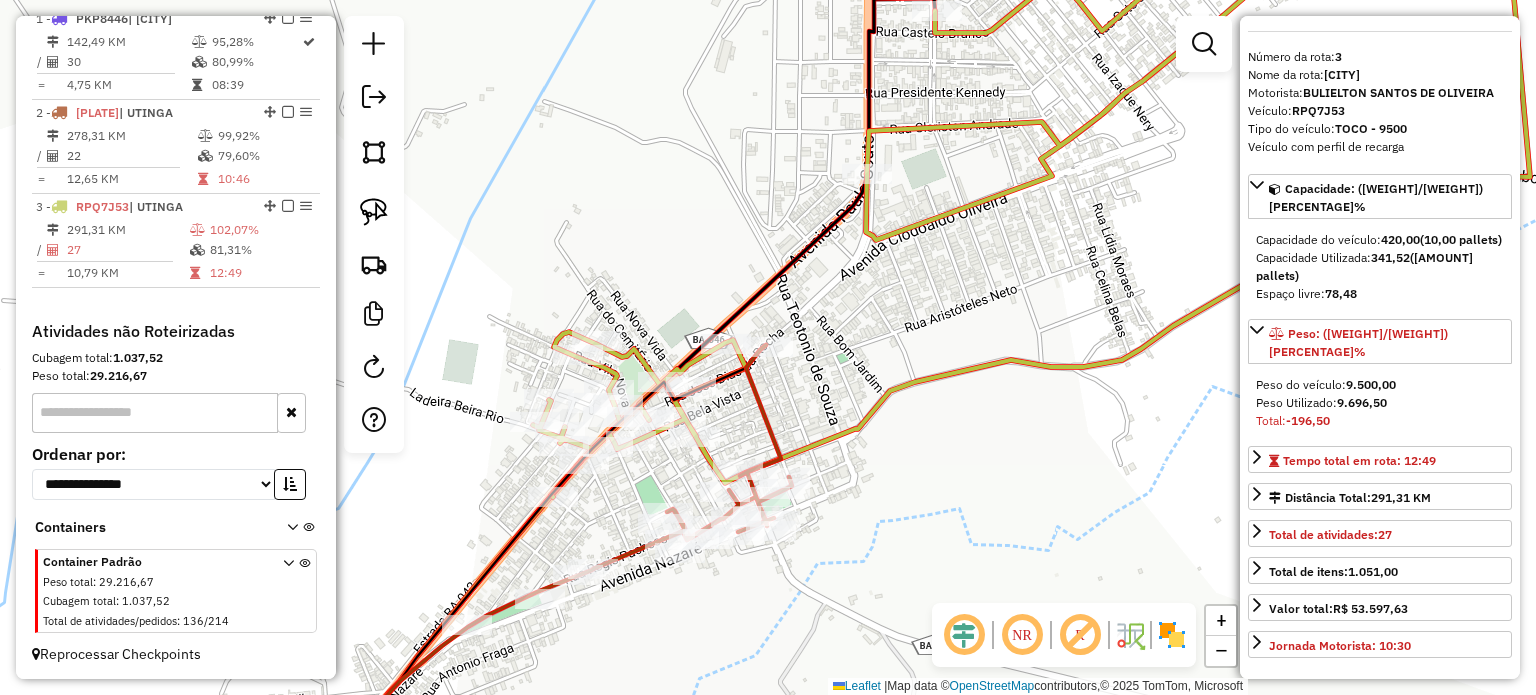 scroll, scrollTop: 0, scrollLeft: 0, axis: both 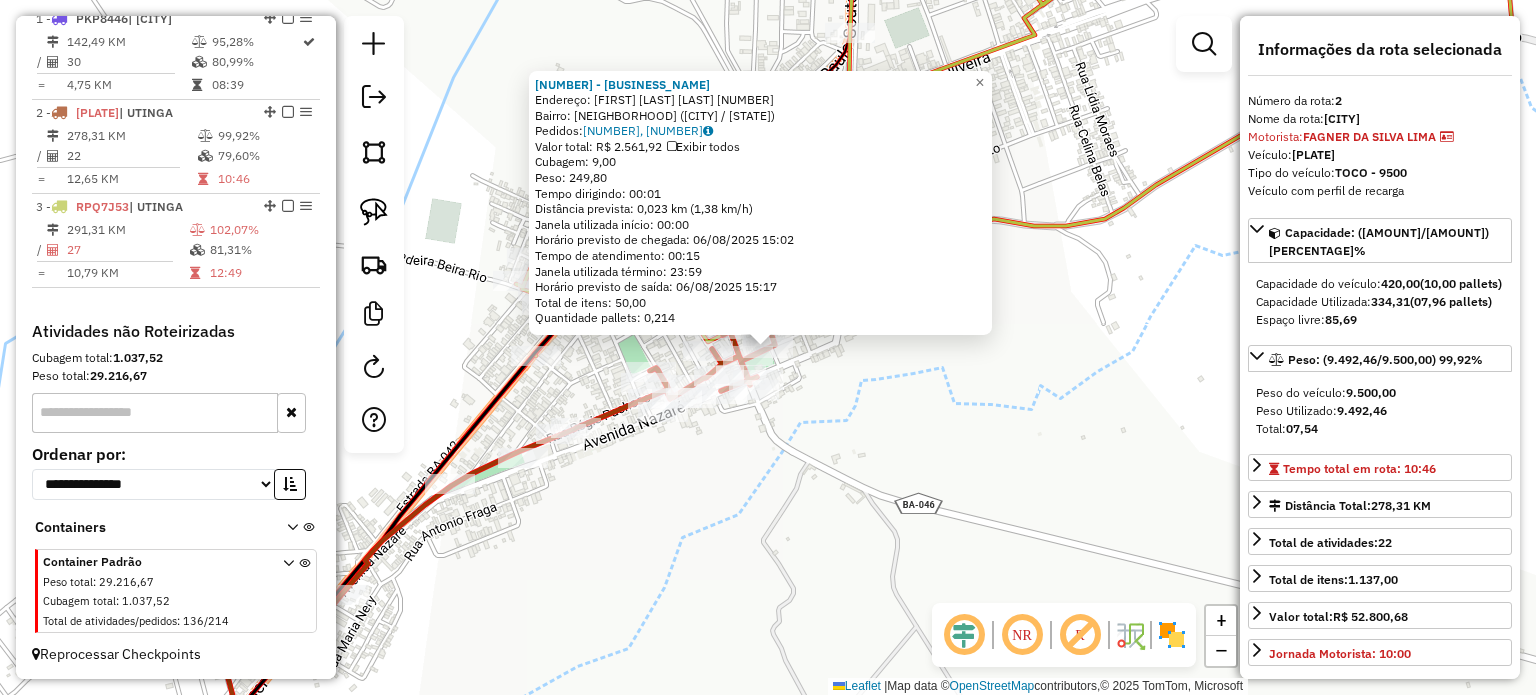 click on "[NUMBER] - [BUSINESS_NAME] Endereço: [STREET_NAME] [NUMBER]   Bairro: [NEIGHBORHOOD] ([CITY] / [STATE])   Pedidos:  [NUMBER], [NUMBER]   Valor total: R$ [AMOUNT]   Exibir todos   Cubagem: [AMOUNT]  Peso: [AMOUNT]  Tempo dirigindo: [TIME]   Distância prevista: [AMOUNT] km ([AMOUNT] km/h)   Janela utilizada início: [TIME]   Horário previsto de chegada: [DATE] [TIME]   Tempo de atendimento: [TIME]   Janela utilizada término: [TIME]   Horário previsto de saída: [DATE] [TIME]   Total de itens: [AMOUNT]   Quantidade pallets: [AMOUNT]  × Janela de atendimento Grade de atendimento Capacidade Transportadoras Veículos Cliente Pedidos  Rotas Selecione os dias de semana para filtrar as janelas de atendimento  Seg   Ter   Qua   Qui   Sex   Sáb   Dom  Informe o período da janela de atendimento: De: Até:  Filtrar exatamente a janela do cliente  Considerar janela de atendimento padrão  Selecione os dias de semana para filtrar as grades de atendimento  Seg   Ter   Qua   Qui   Sex   Sáb   Dom   Peso mínimo:   Peso máximo:   De:   Até:" 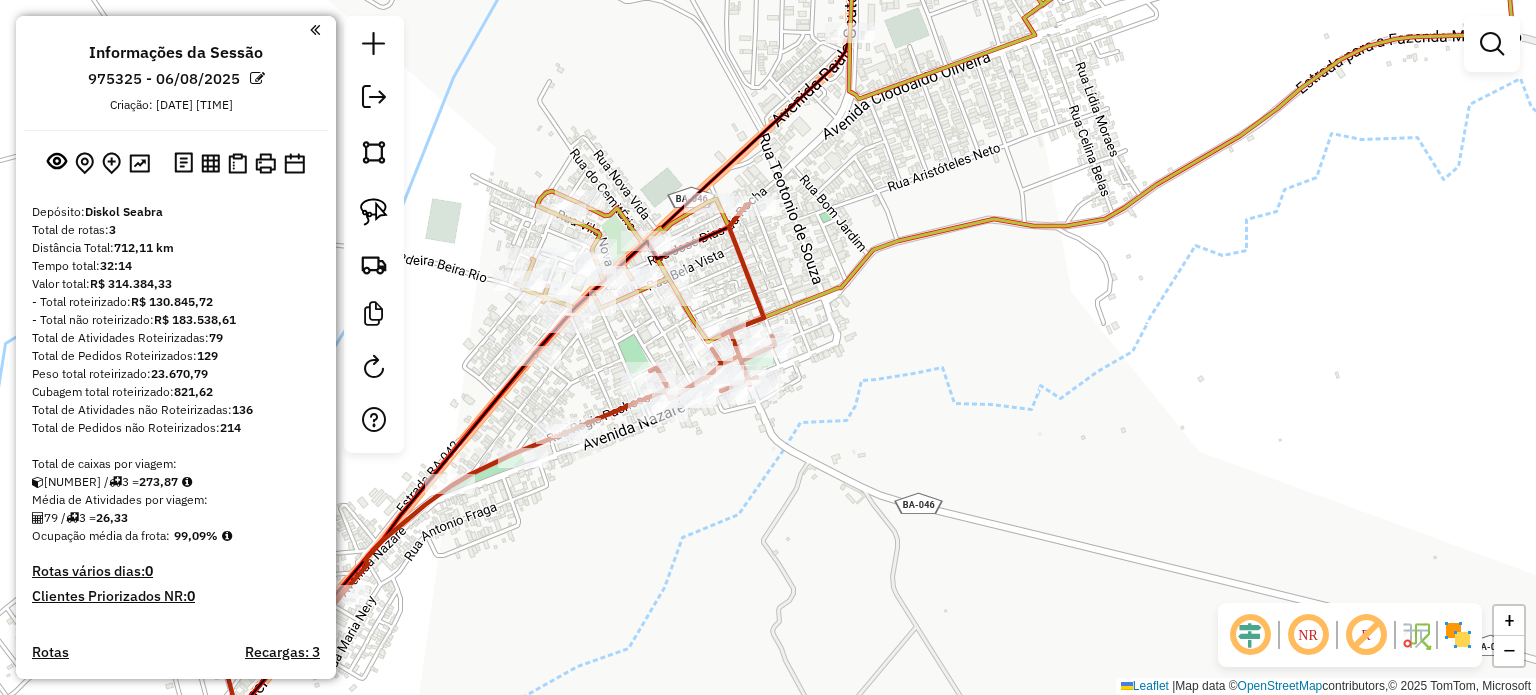 scroll, scrollTop: 100, scrollLeft: 0, axis: vertical 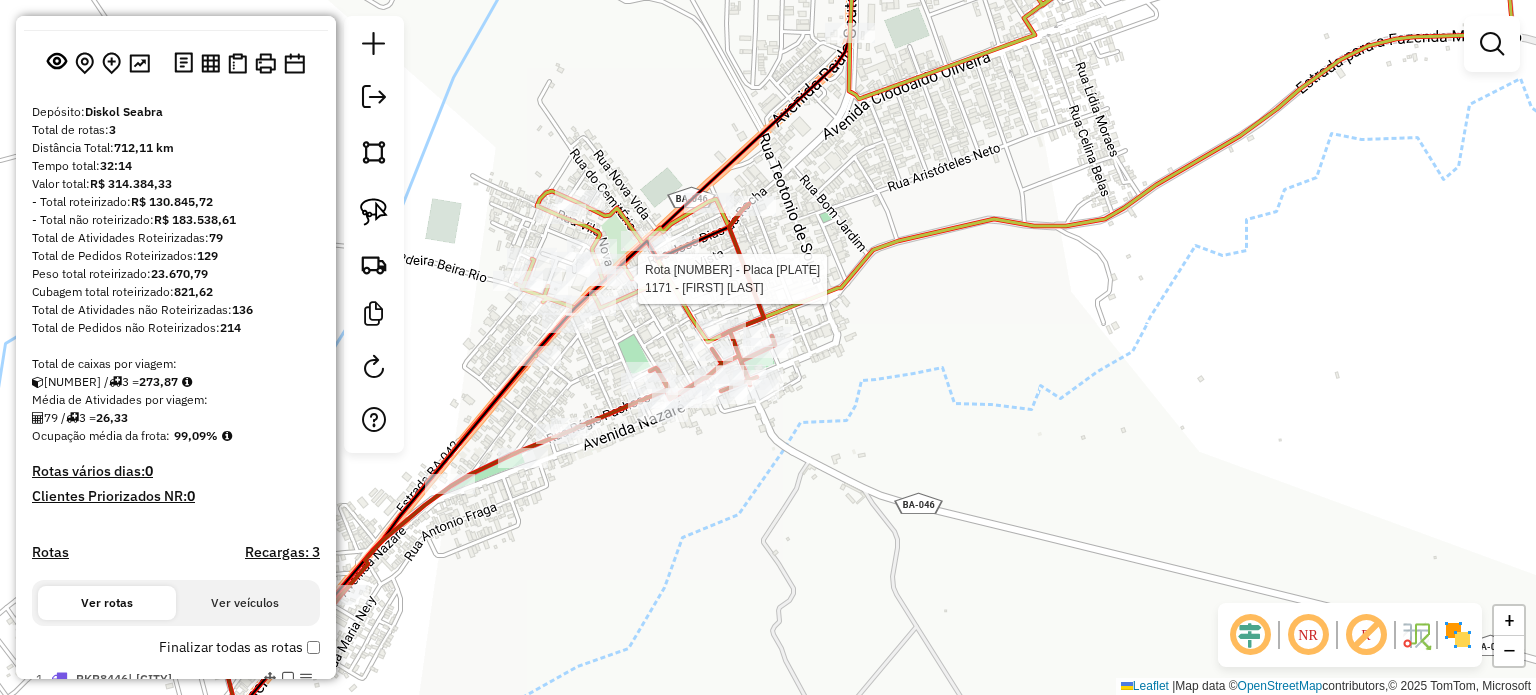 select on "*********" 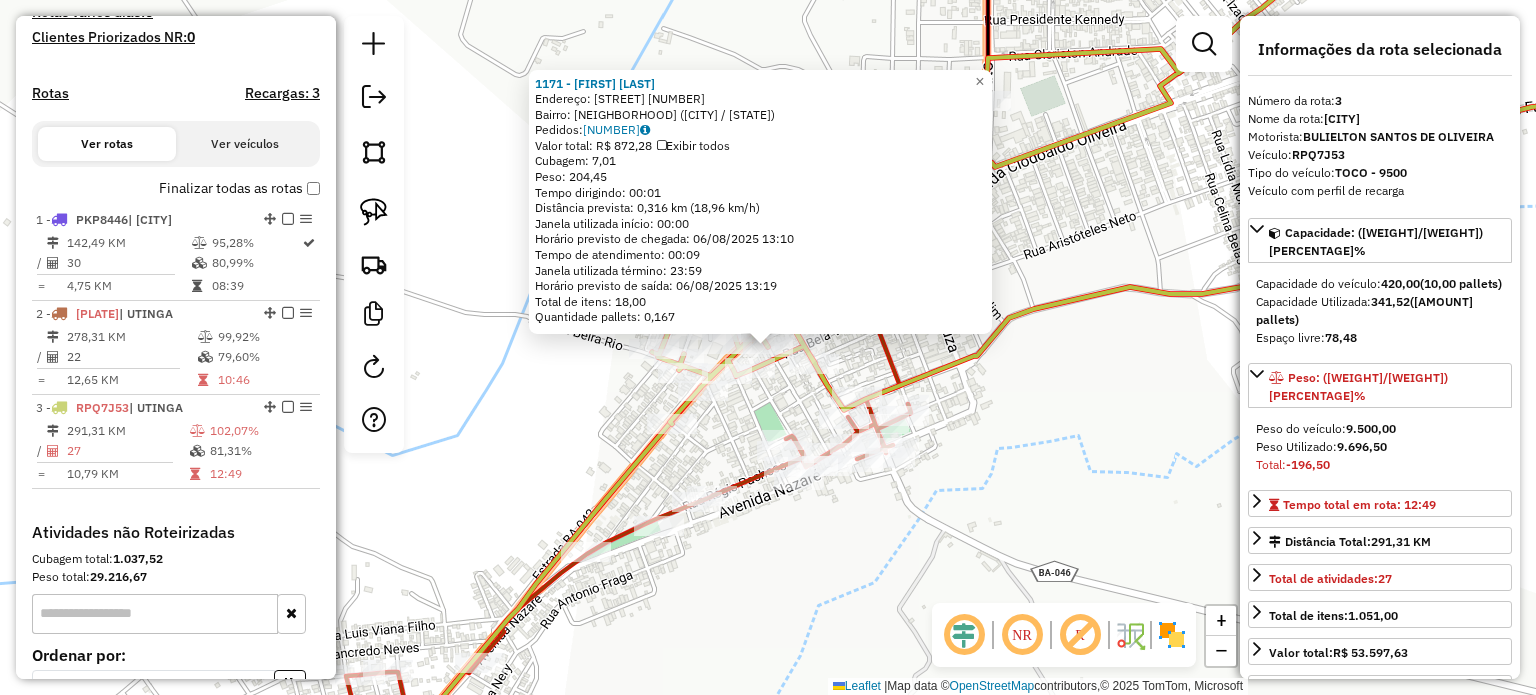 scroll, scrollTop: 760, scrollLeft: 0, axis: vertical 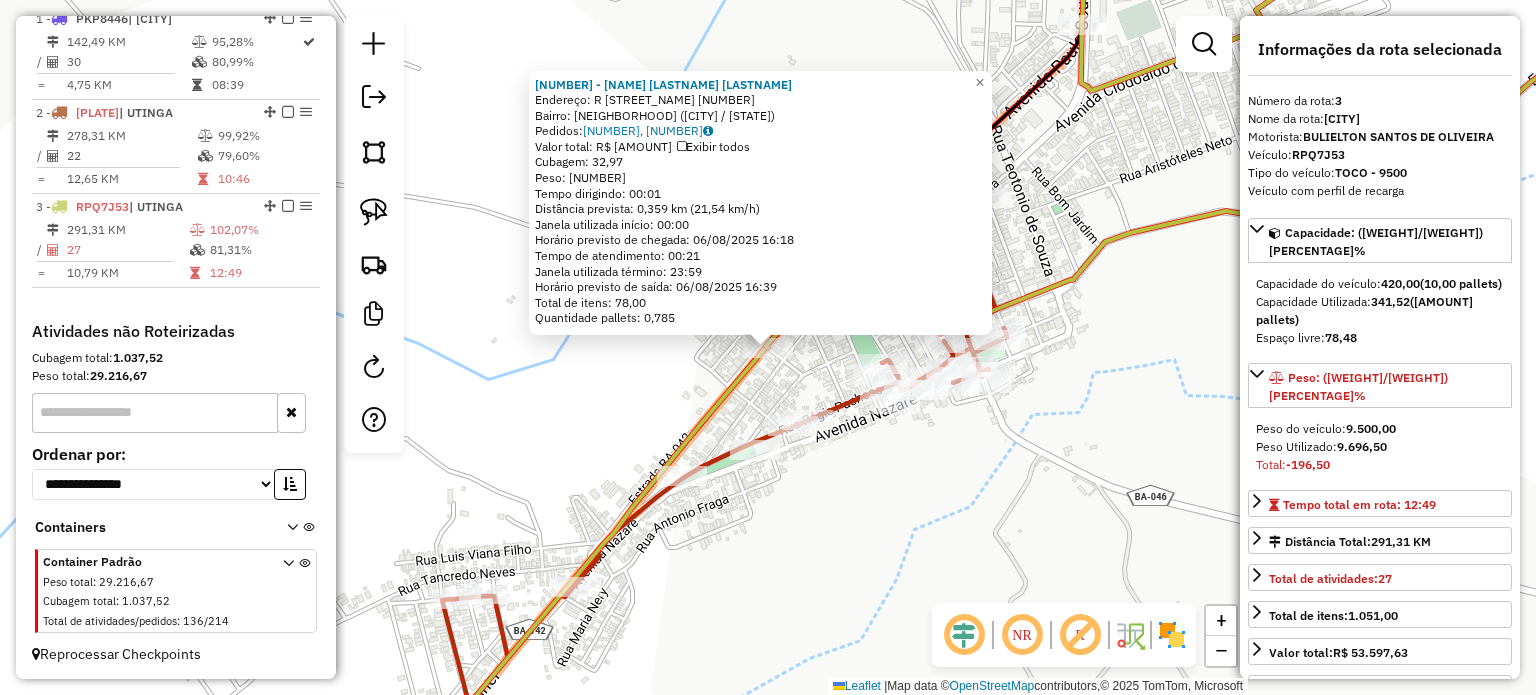 click on "[NUMBER] - [NAME] [LASTNAME] [LASTNAME] [LASTNAME]  Endereço: [STREET] [NUMBER]   Bairro: [NEIGHBORHOOD] ([NEIGHBORHOOD] / [STATE])   Pedidos:  [NUMBER], [NUMBER]   Valor total: [CURRENCY] [AMOUNT]   Exibir todos   Cubagem: [WEIGHT]  Peso: [WEIGHT]  Tempo dirigindo: [TIME]   Distância prevista: [DISTANCE] km ([SPEED] km/h)   Janela utilizada início: [TIME]   Horário previsto de chegada: [DATE] [TIME]   Tempo de atendimento: [TIME]   Janela utilizada término: [TIME]   Horário previsto de saída: [DATE] [TIME]   Total de itens: [NUMBER]   Quantidade pallets: [NUMBER]  × Janela de atendimento Grade de atendimento Capacidade Transportadoras Veículos Cliente Pedidos  Rotas Selecione os dias de semana para filtrar as janelas de atendimento  Seg   Ter   Qua   Qui   Sex   Sáb   Dom  Informe o período da janela de atendimento: De: Até:  Filtrar exatamente a janela do cliente  Considerar janela de atendimento padrão  Selecione os dias de semana para filtrar as grades de atendimento  Seg   Ter   Qua   Qui   Sex   Sáb   Dom   Peso mínimo:  De:" 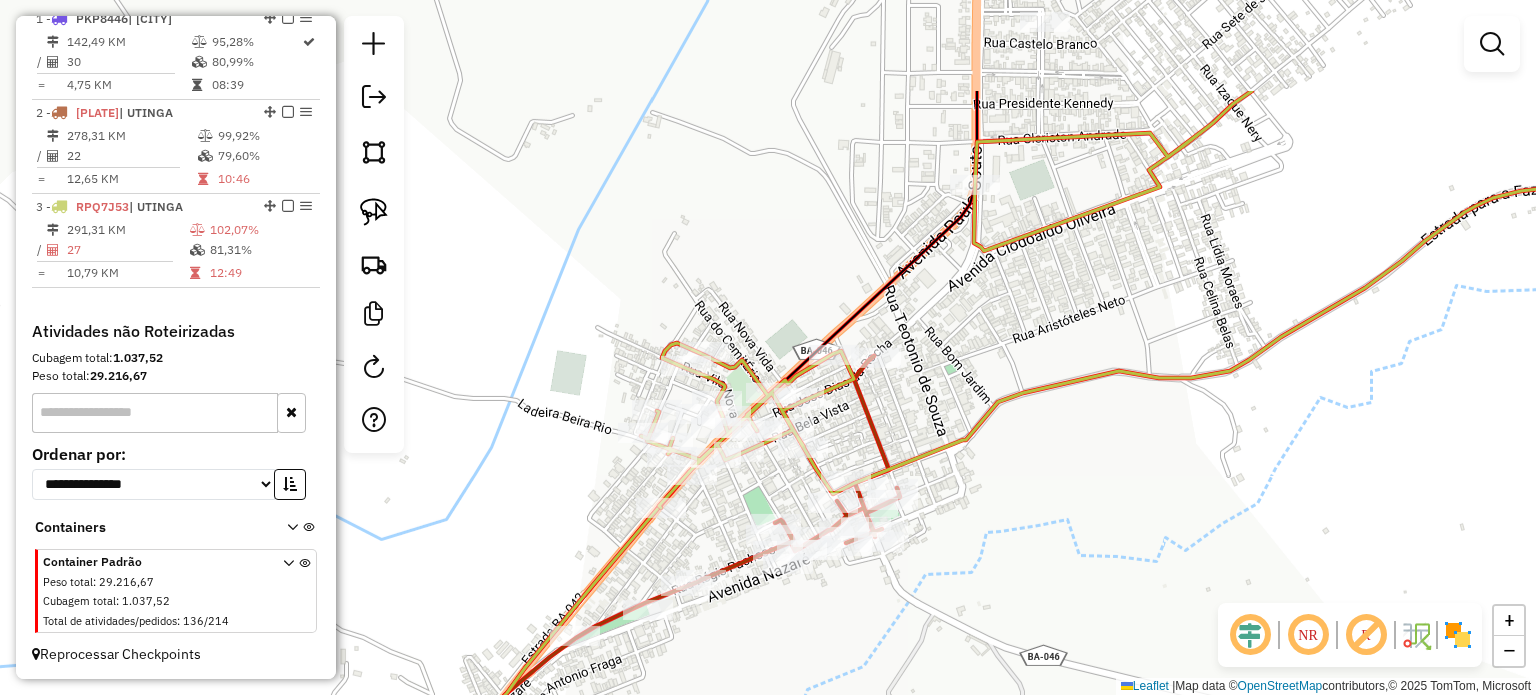 drag, startPoint x: 1116, startPoint y: 250, endPoint x: 1014, endPoint y: 379, distance: 164.45364 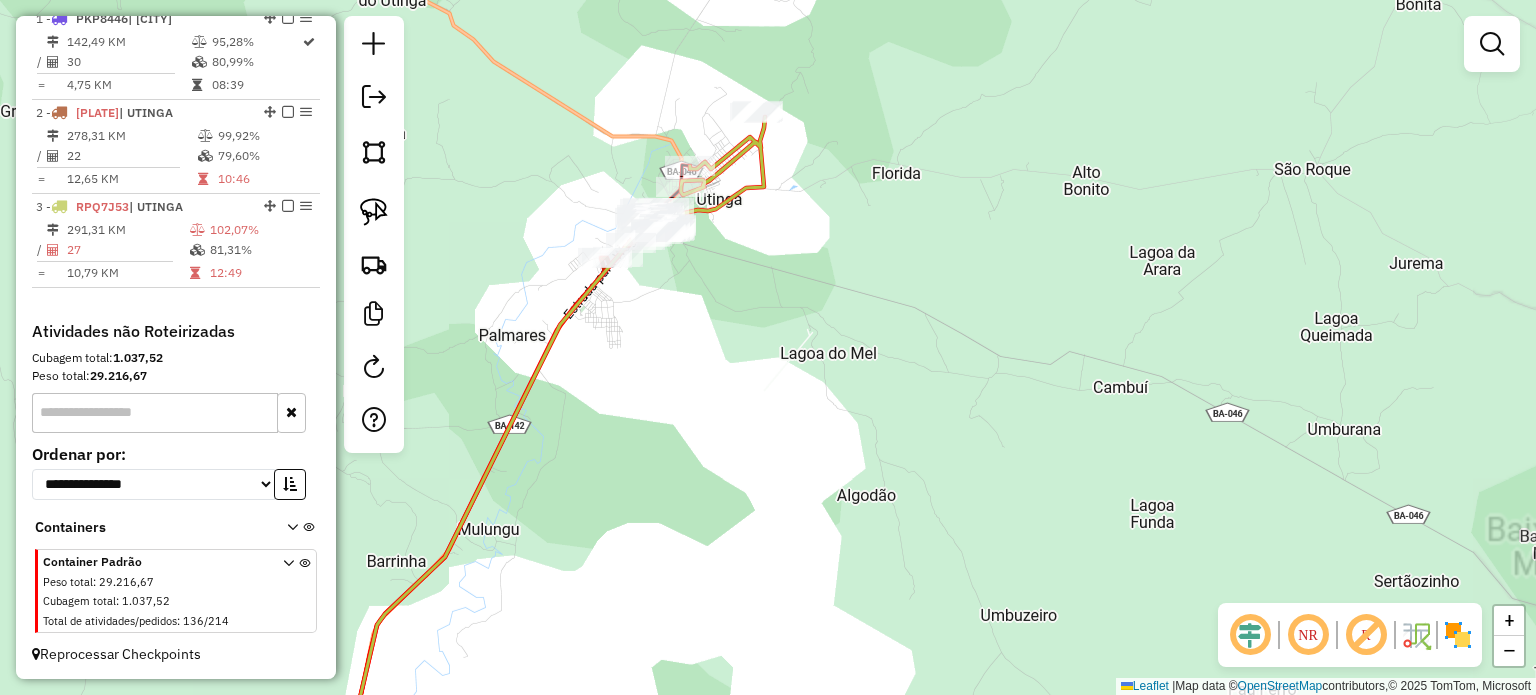 drag, startPoint x: 772, startPoint y: 251, endPoint x: 852, endPoint y: 390, distance: 160.37769 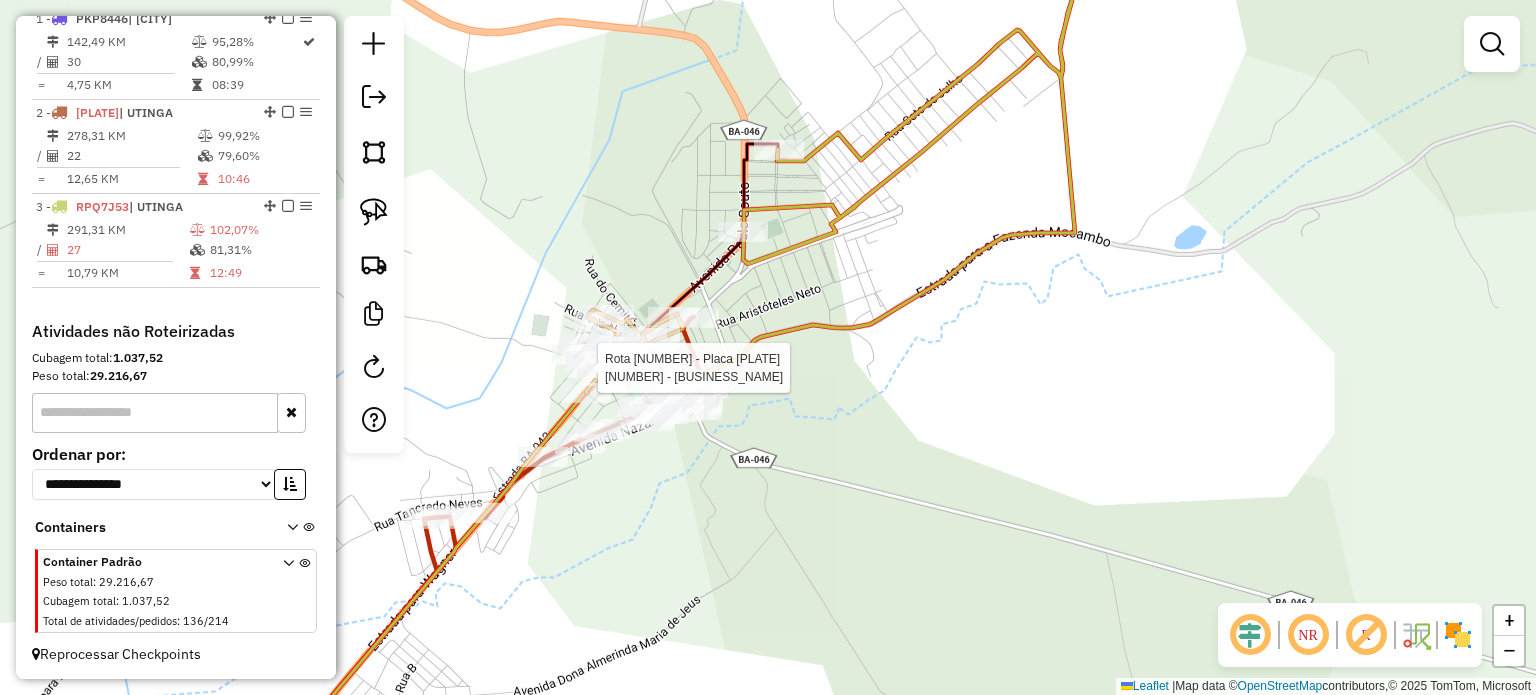 select on "*********" 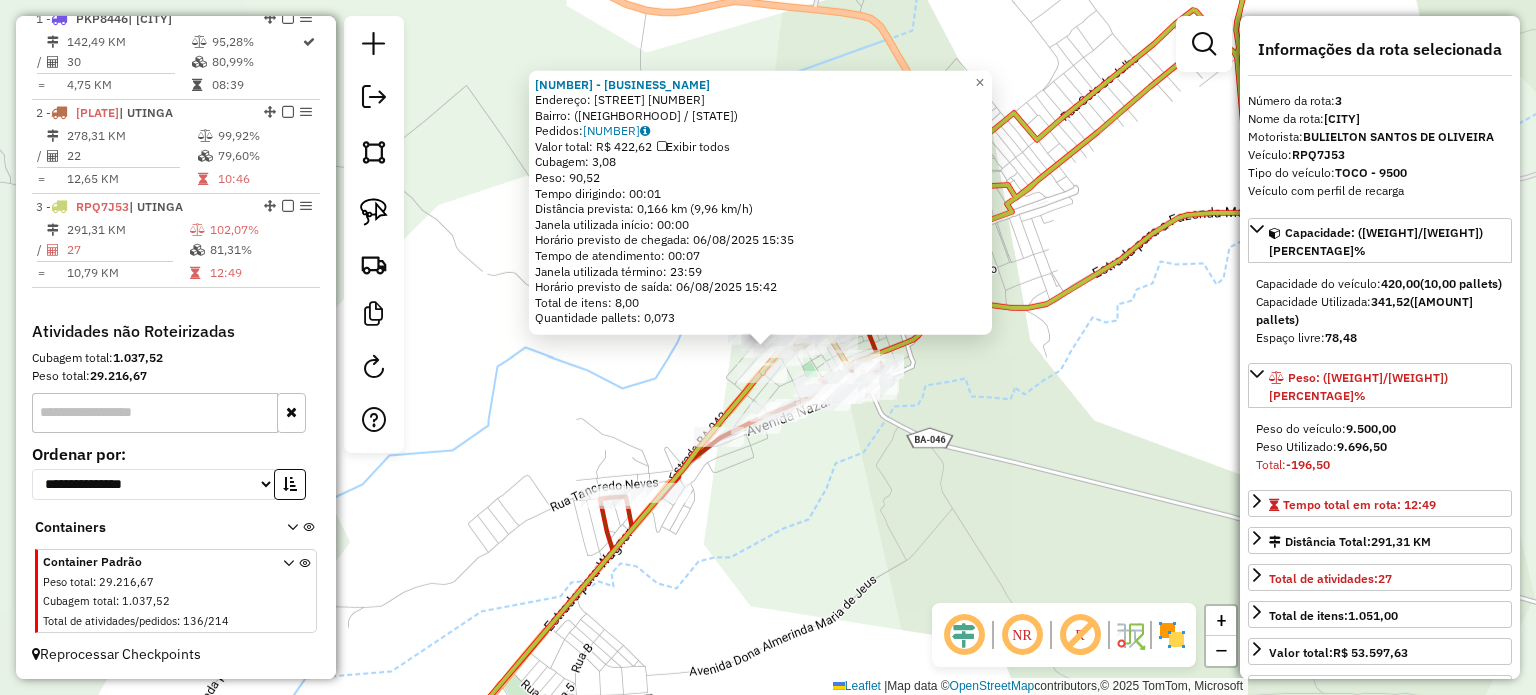 click on "6446 - [NOME] Endereço: Rua Juazeiro 3 Bairro: (UTINGA / BA) Pedidos: 05538312 Valor total: R$ 422,62 Exibir todos Cubagem: 3,08 Peso: 90,52 Tempo dirigindo: 00:01 Distância prevista: 0,166 km (9,96 km/h) Janela utilizada início: 00:00 Horário previsto de chegada: 06/08/2025 15:35 Tempo de atendimento: 00:07 Janela utilizada término: 23:59 Horário previsto de saída: 06/08/2025 15:42 Total de itens: 8,00 Quantidade pallets: 0,073 × Janela de atendimento Grade de atendimento Capacidade Transportadoras Veículos Cliente Pedidos Rotas Selecione os dias de semana para filtrar as janelas de atendimento Seg Ter Qua Qui Sex Sáb Dom Informe o período da janela de atendimento: De: Até: Filtrar exatamente a janela do cliente Considerar janela de atendimento padrão Selecione os dias de semana para filtrar as grades de atendimento Seg Ter Qua Qui Sex Sáb Dom Considerar clientes sem dia de atendimento cadastrado Peso mínimo: De: De:" 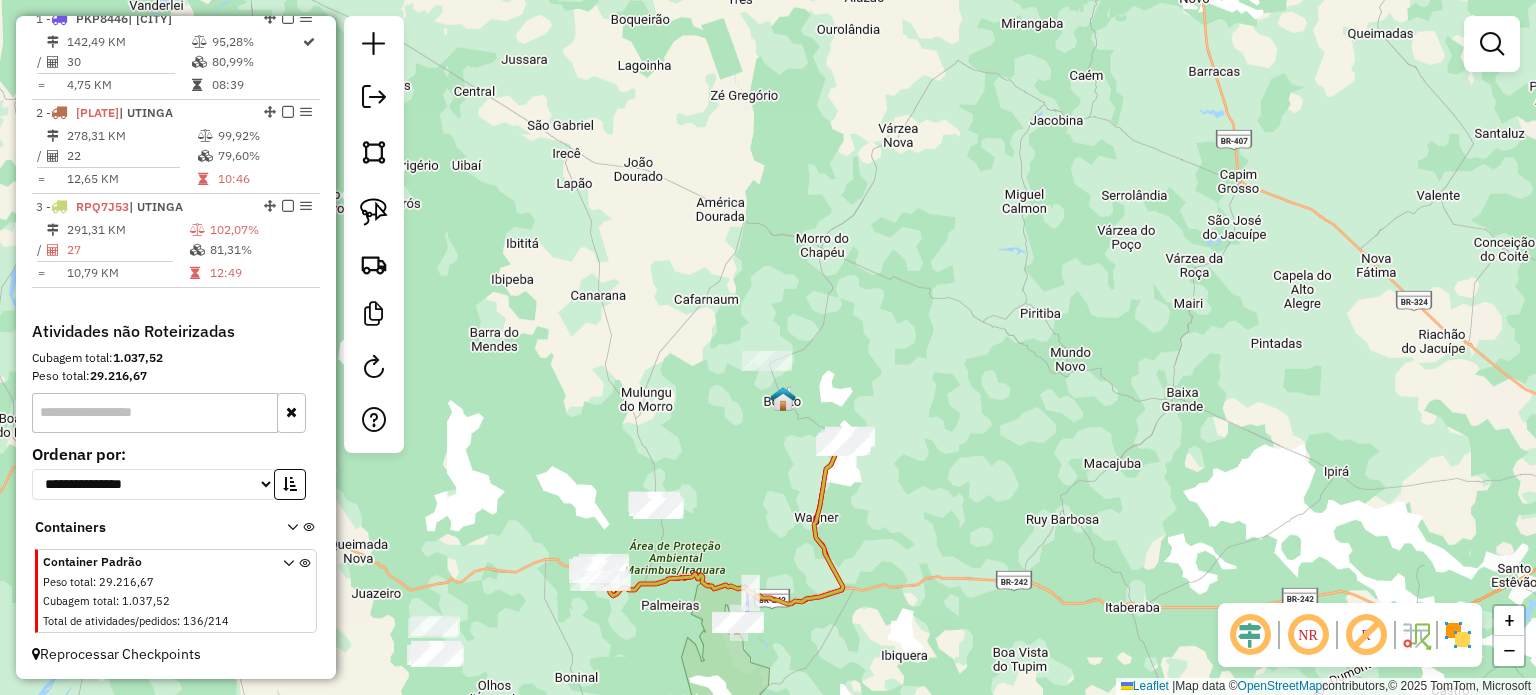 drag, startPoint x: 868, startPoint y: 618, endPoint x: 888, endPoint y: 531, distance: 89.26926 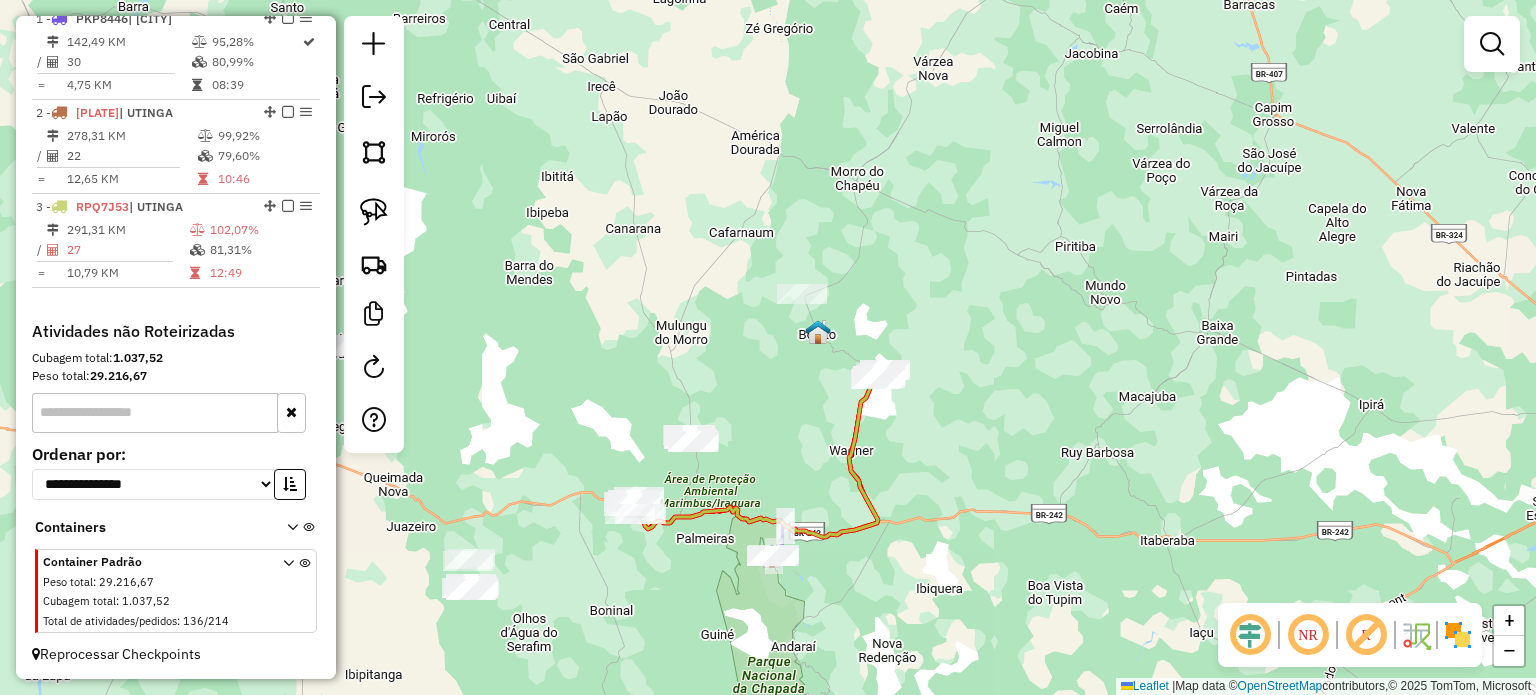 drag, startPoint x: 686, startPoint y: 549, endPoint x: 815, endPoint y: 550, distance: 129.00388 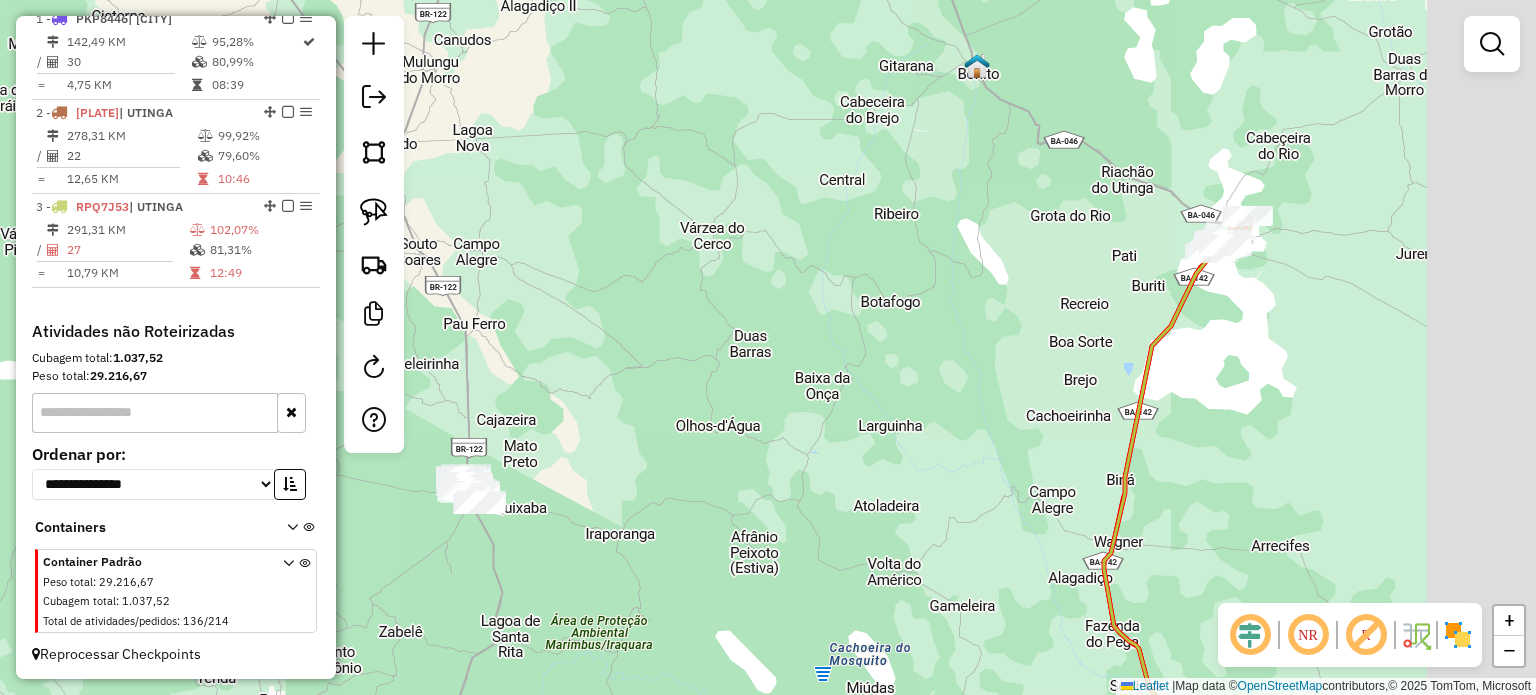 drag, startPoint x: 1257, startPoint y: 375, endPoint x: 906, endPoint y: 480, distance: 366.36865 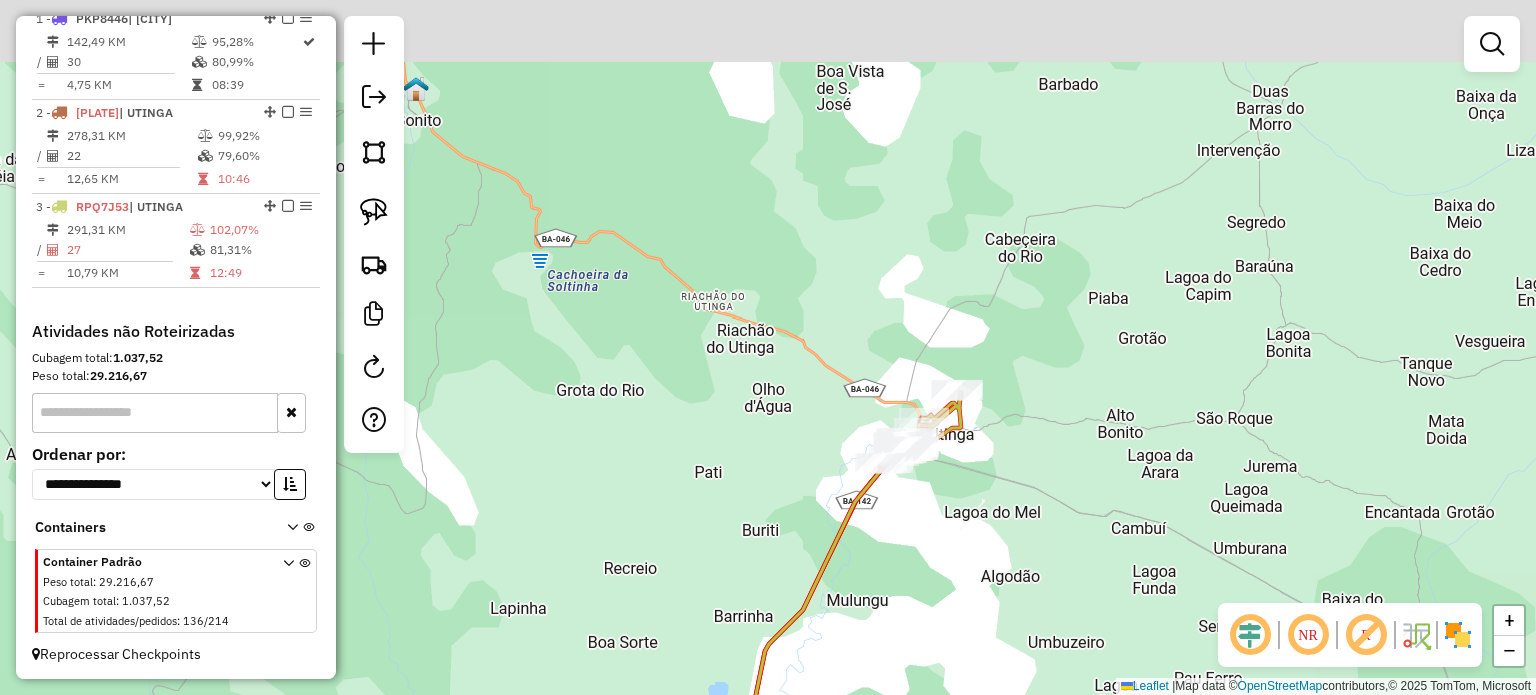 drag, startPoint x: 1146, startPoint y: 251, endPoint x: 971, endPoint y: 454, distance: 268.01865 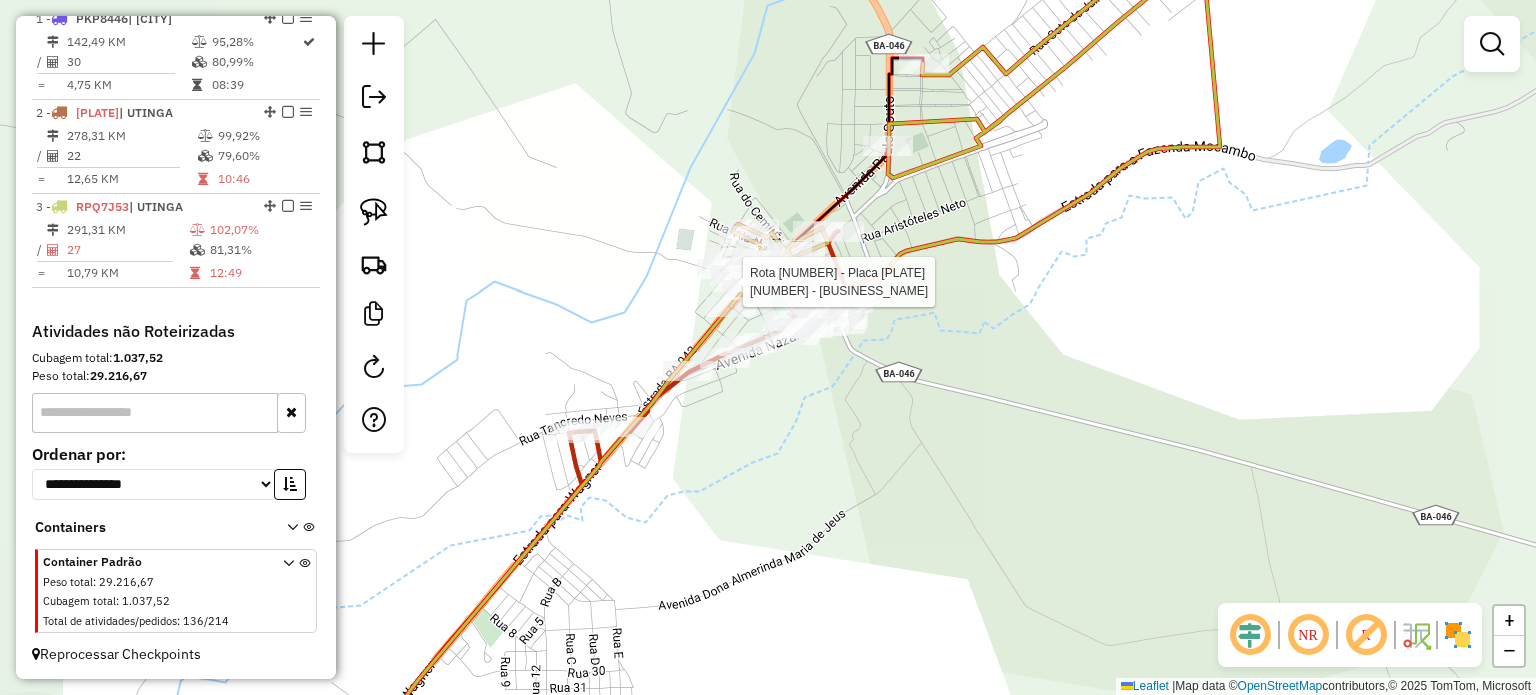 select on "*********" 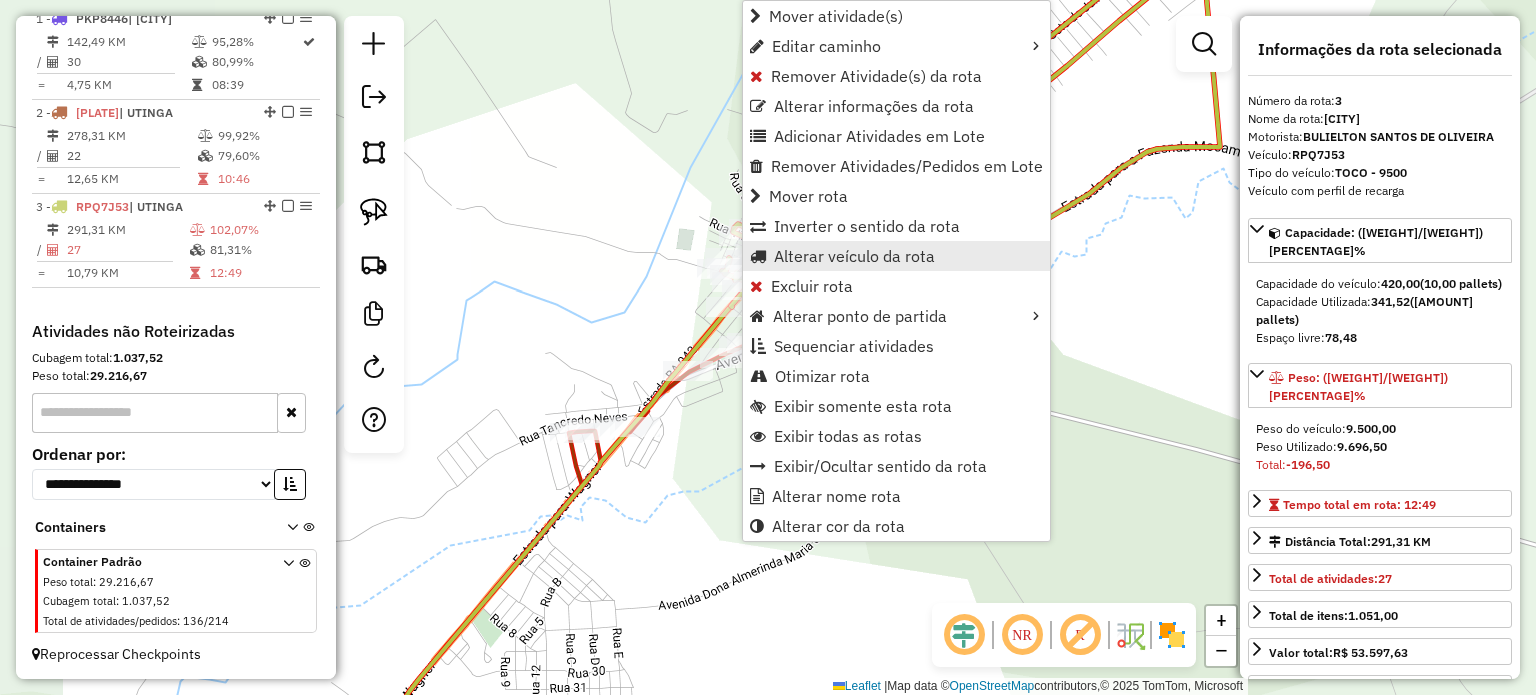 click on "Alterar veículo da rota" at bounding box center (854, 256) 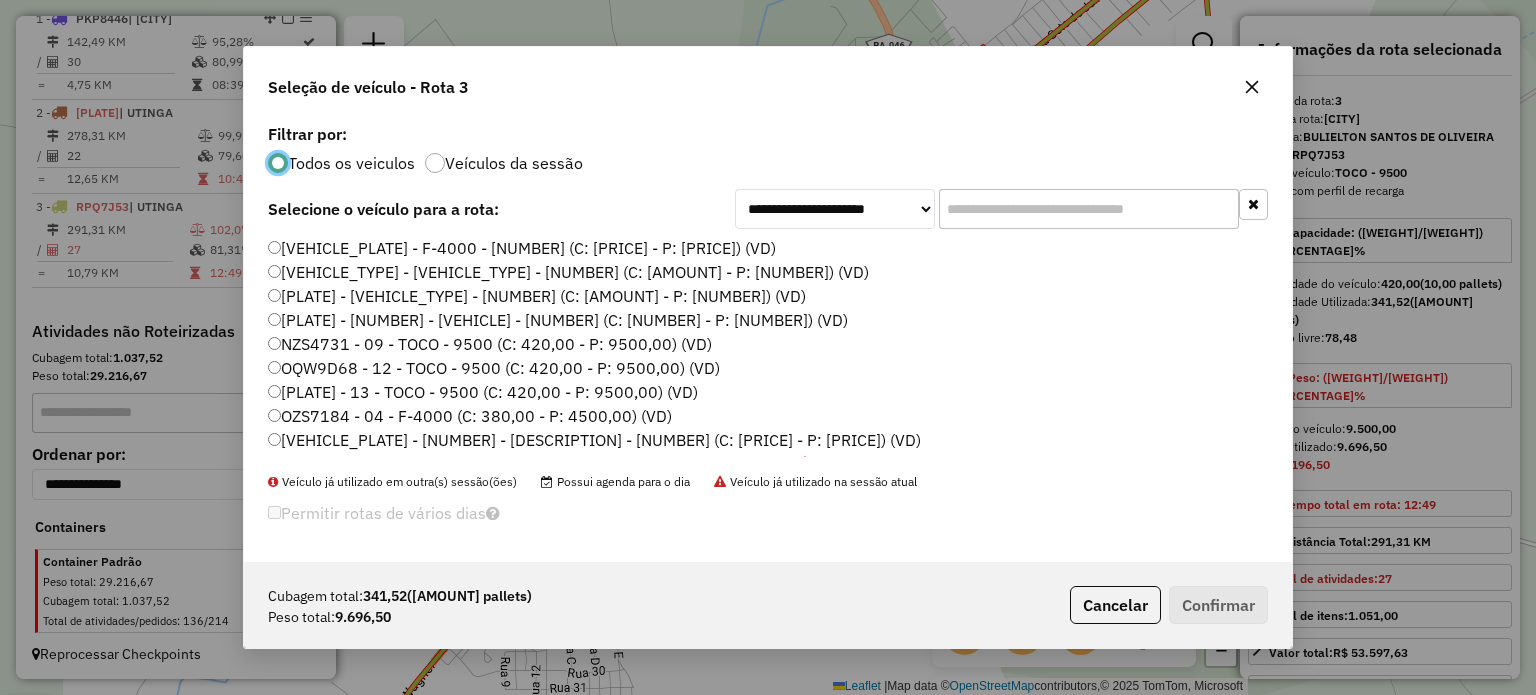 scroll, scrollTop: 10, scrollLeft: 6, axis: both 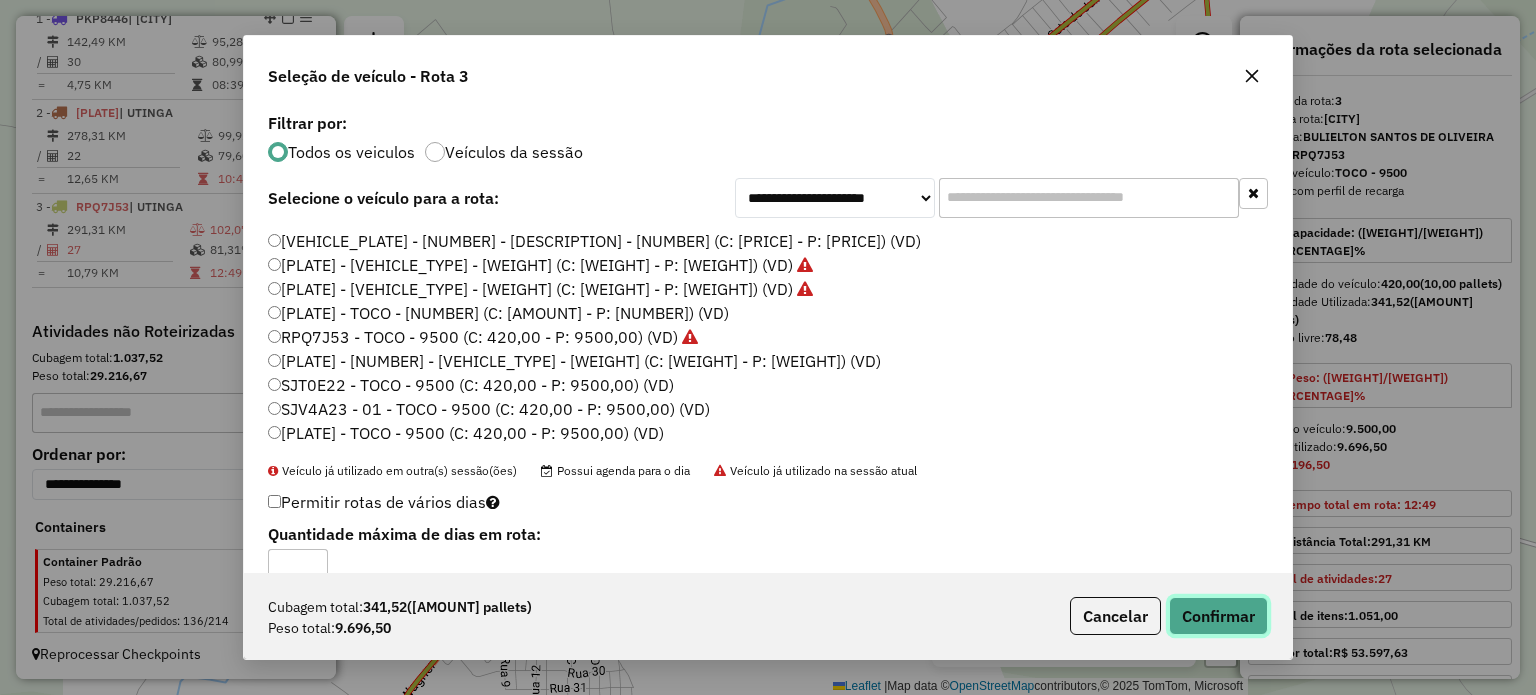 click on "Confirmar" 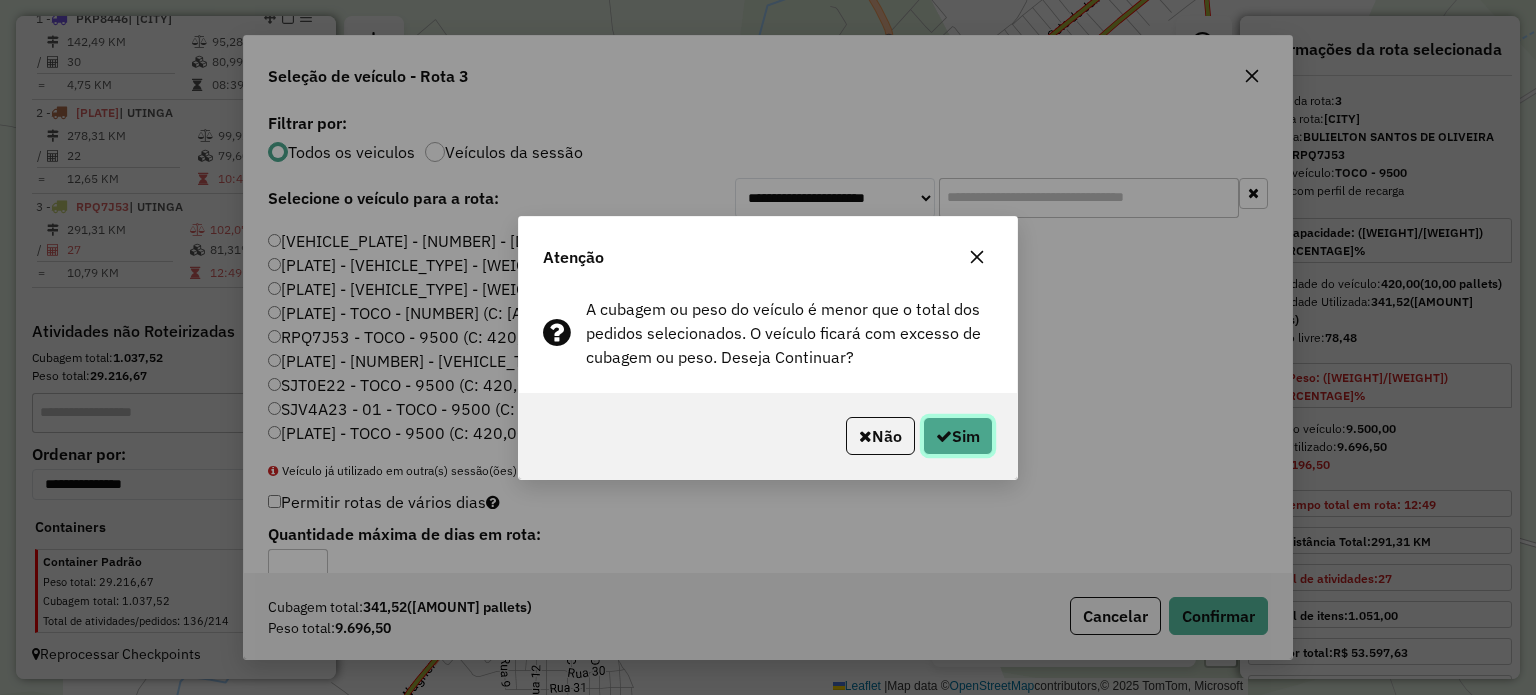 click on "Sim" 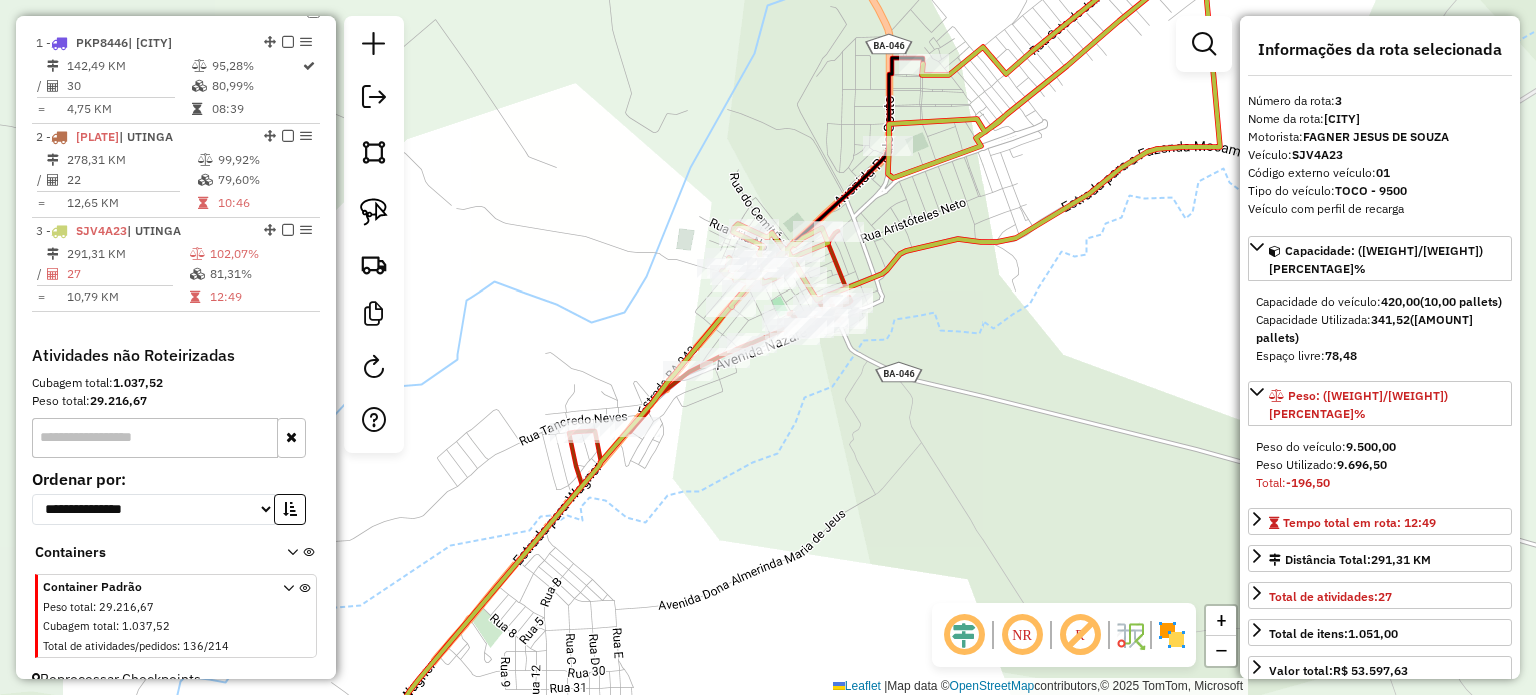 scroll, scrollTop: 784, scrollLeft: 0, axis: vertical 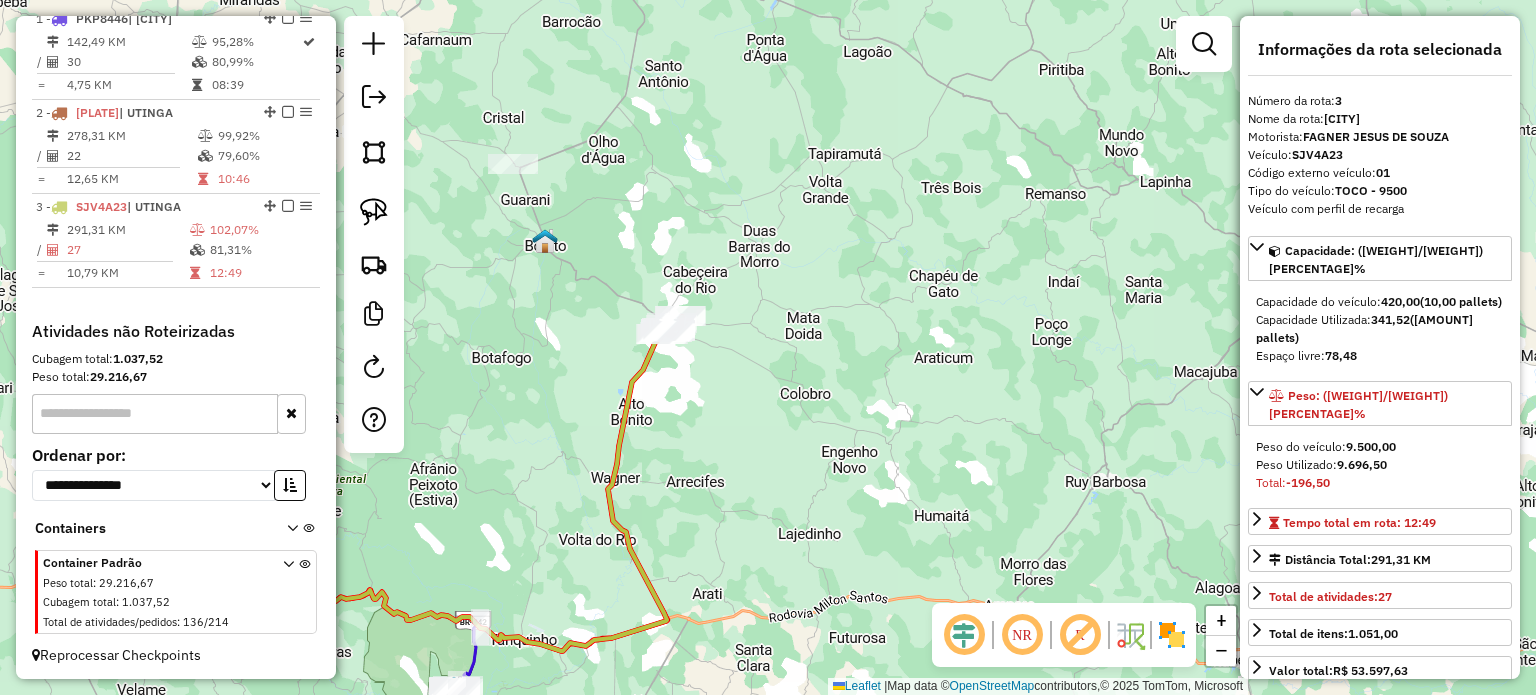drag, startPoint x: 737, startPoint y: 455, endPoint x: 838, endPoint y: 389, distance: 120.65239 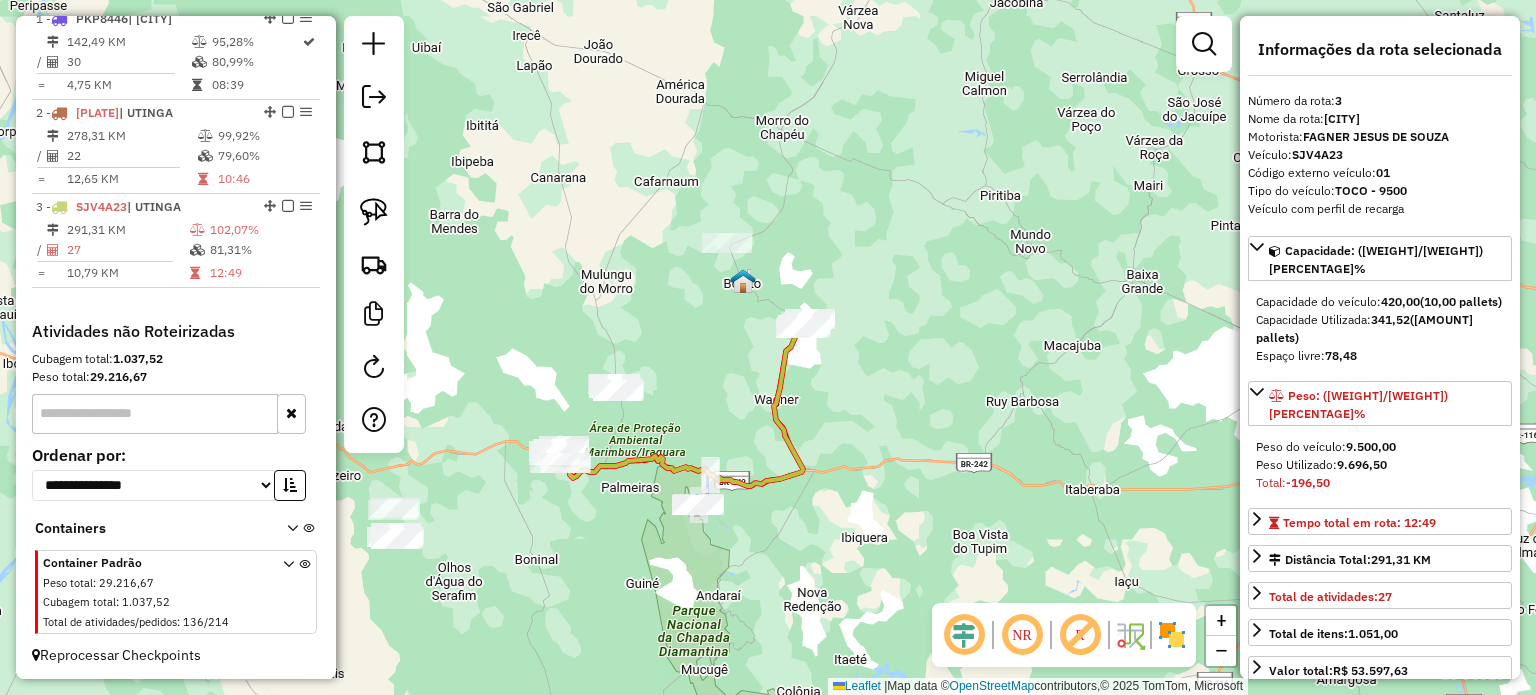 drag, startPoint x: 735, startPoint y: 398, endPoint x: 784, endPoint y: 387, distance: 50.219517 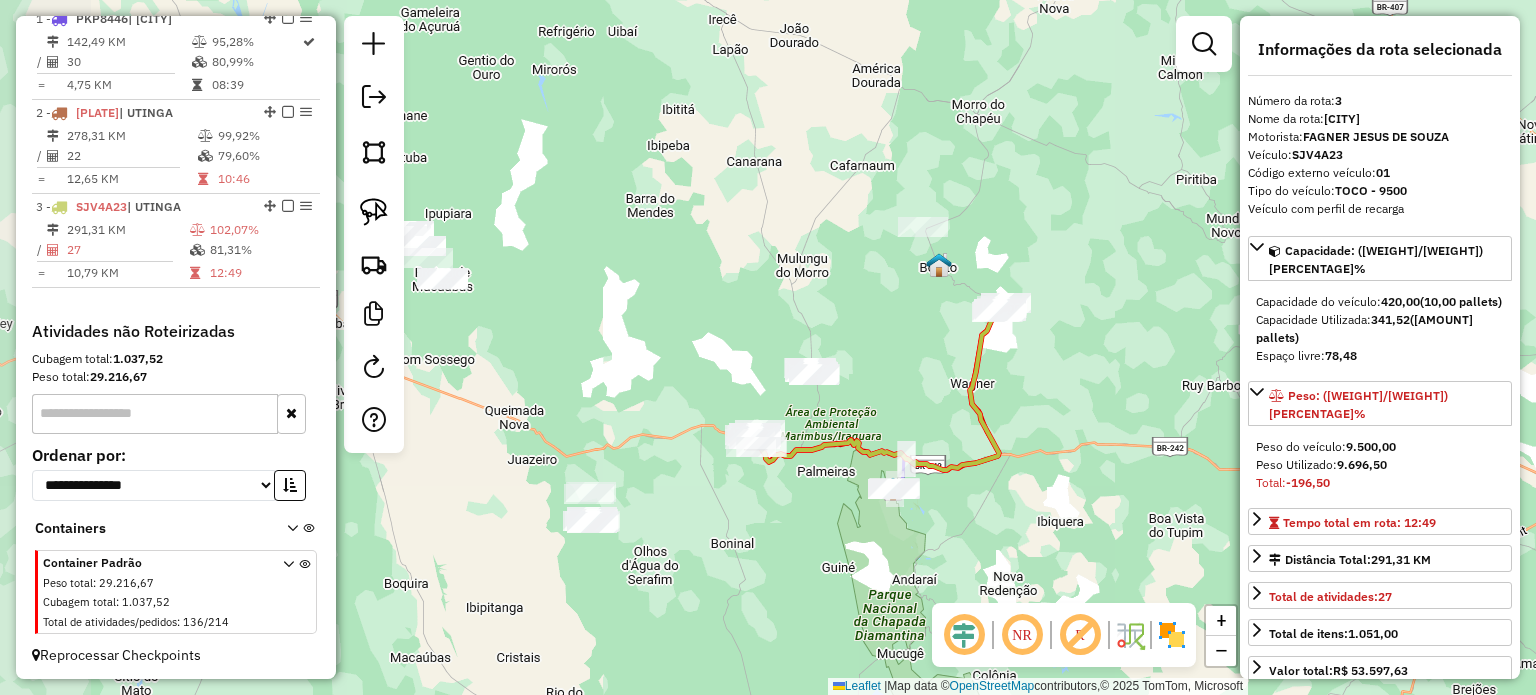 drag, startPoint x: 628, startPoint y: 522, endPoint x: 772, endPoint y: 519, distance: 144.03125 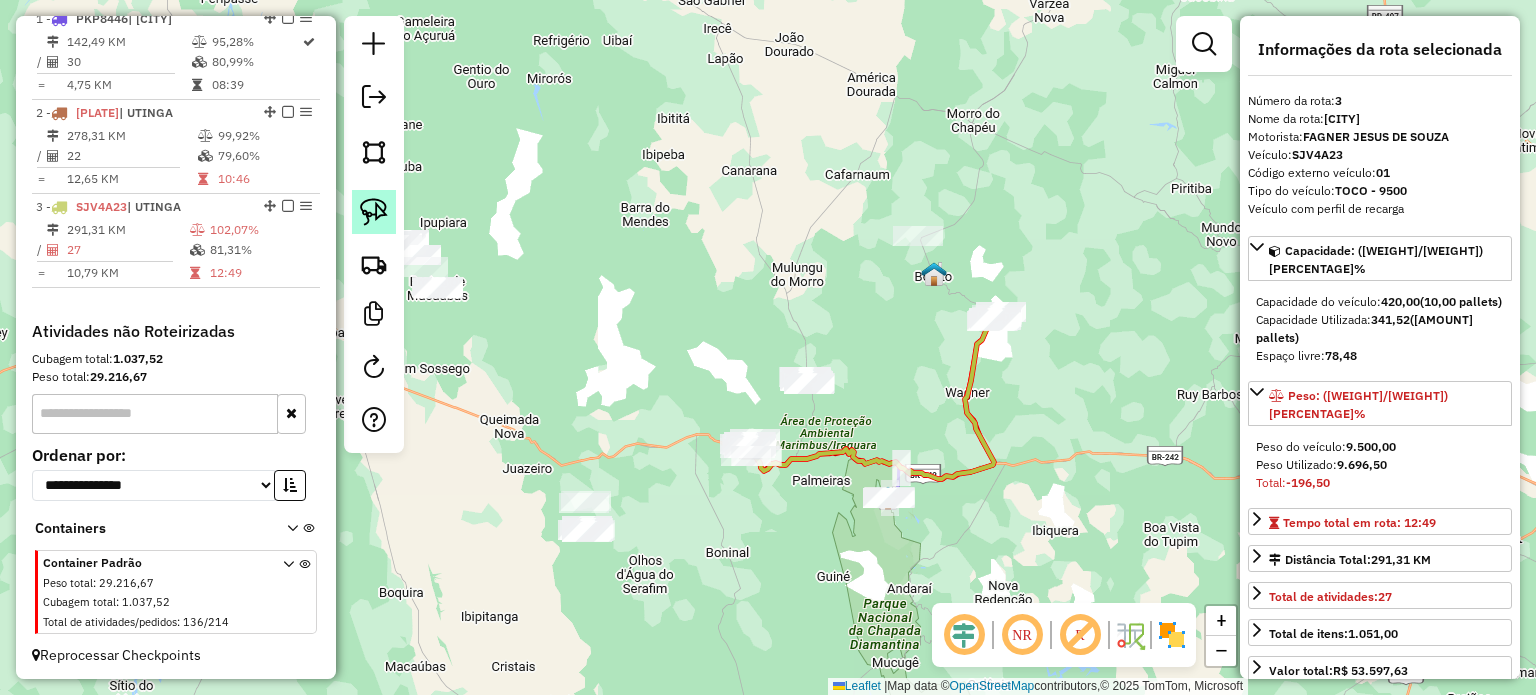click 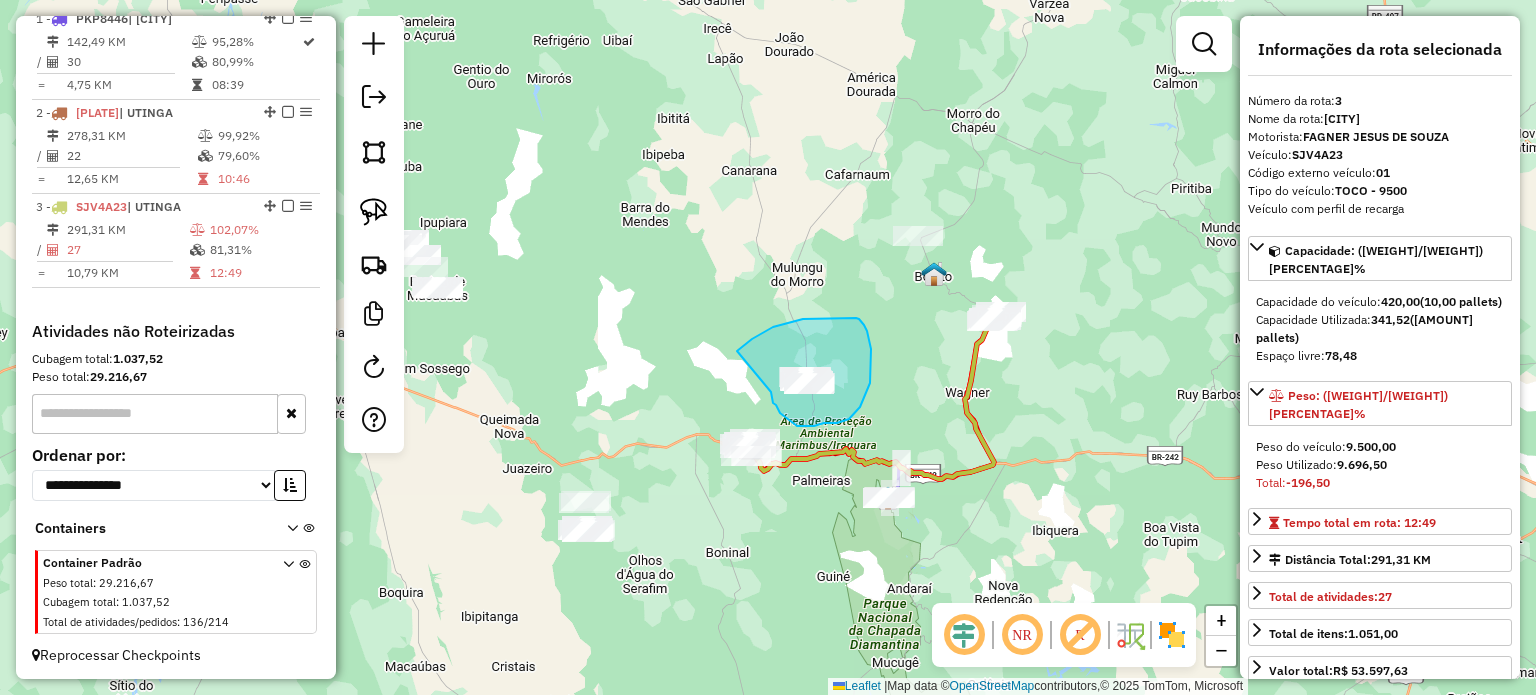 drag, startPoint x: 737, startPoint y: 351, endPoint x: 764, endPoint y: 381, distance: 40.36087 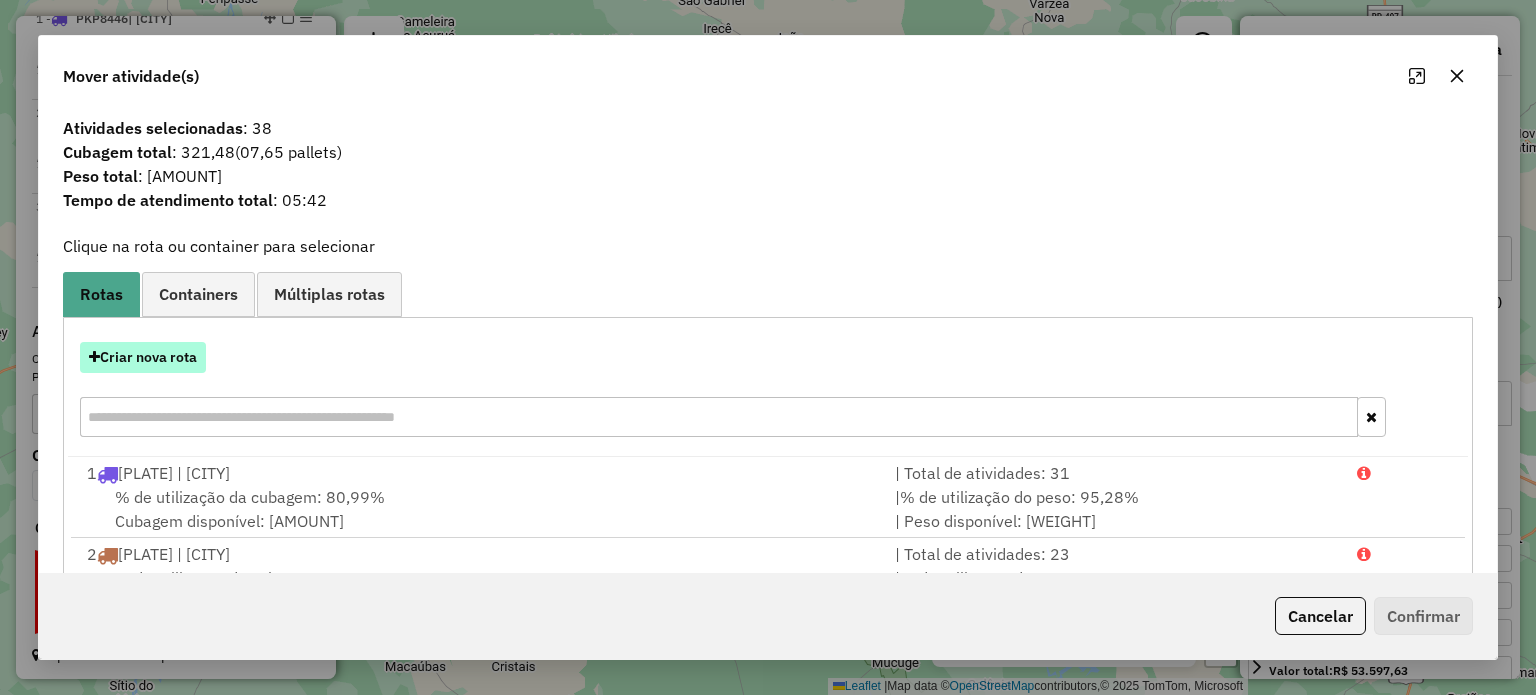 click on "Criar nova rota" at bounding box center (143, 357) 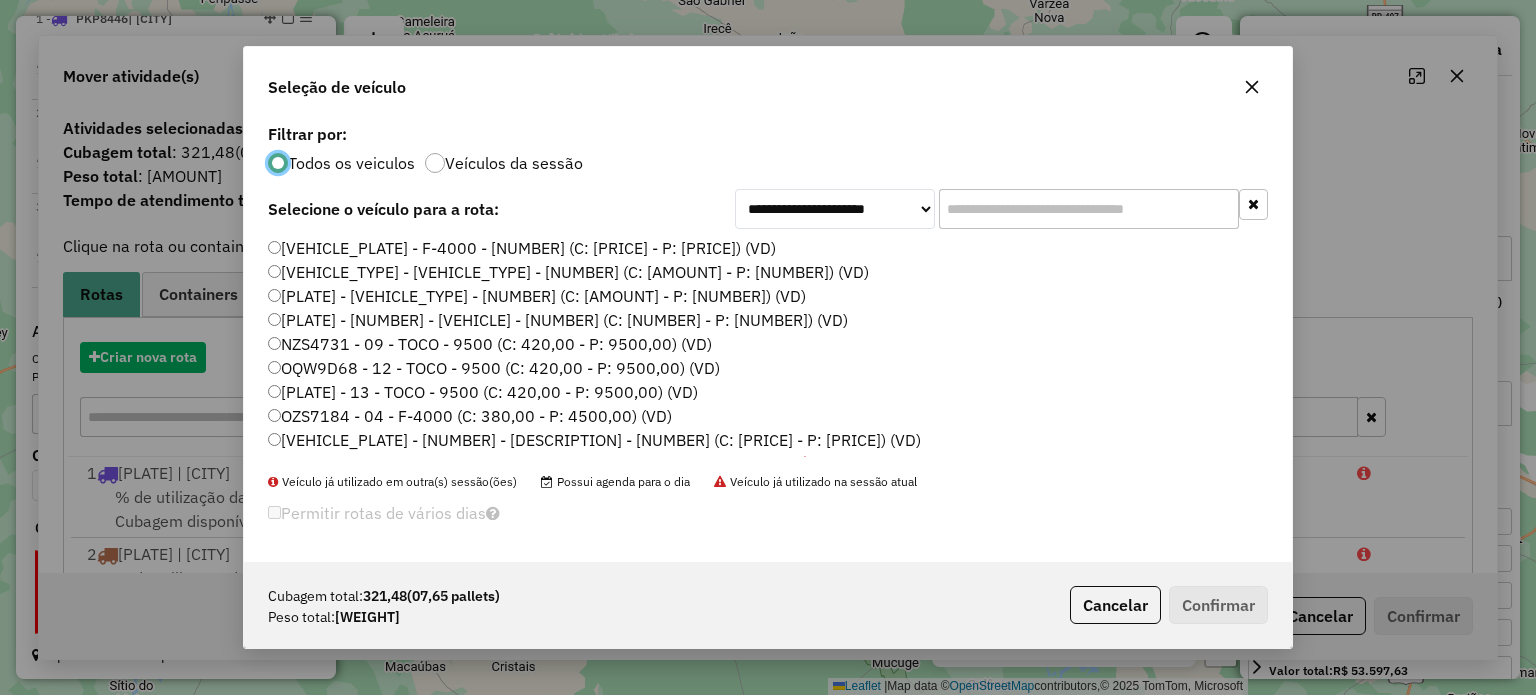 scroll, scrollTop: 10, scrollLeft: 6, axis: both 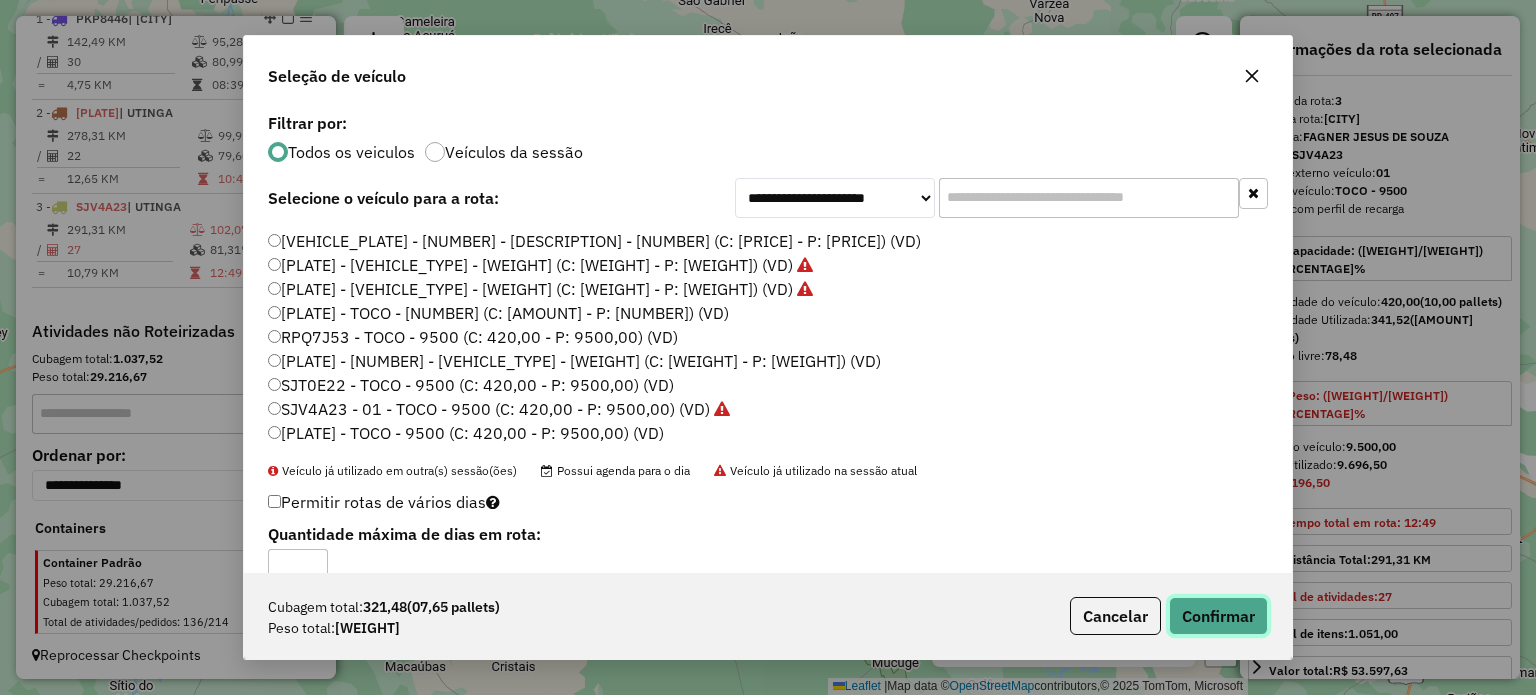 click on "Confirmar" 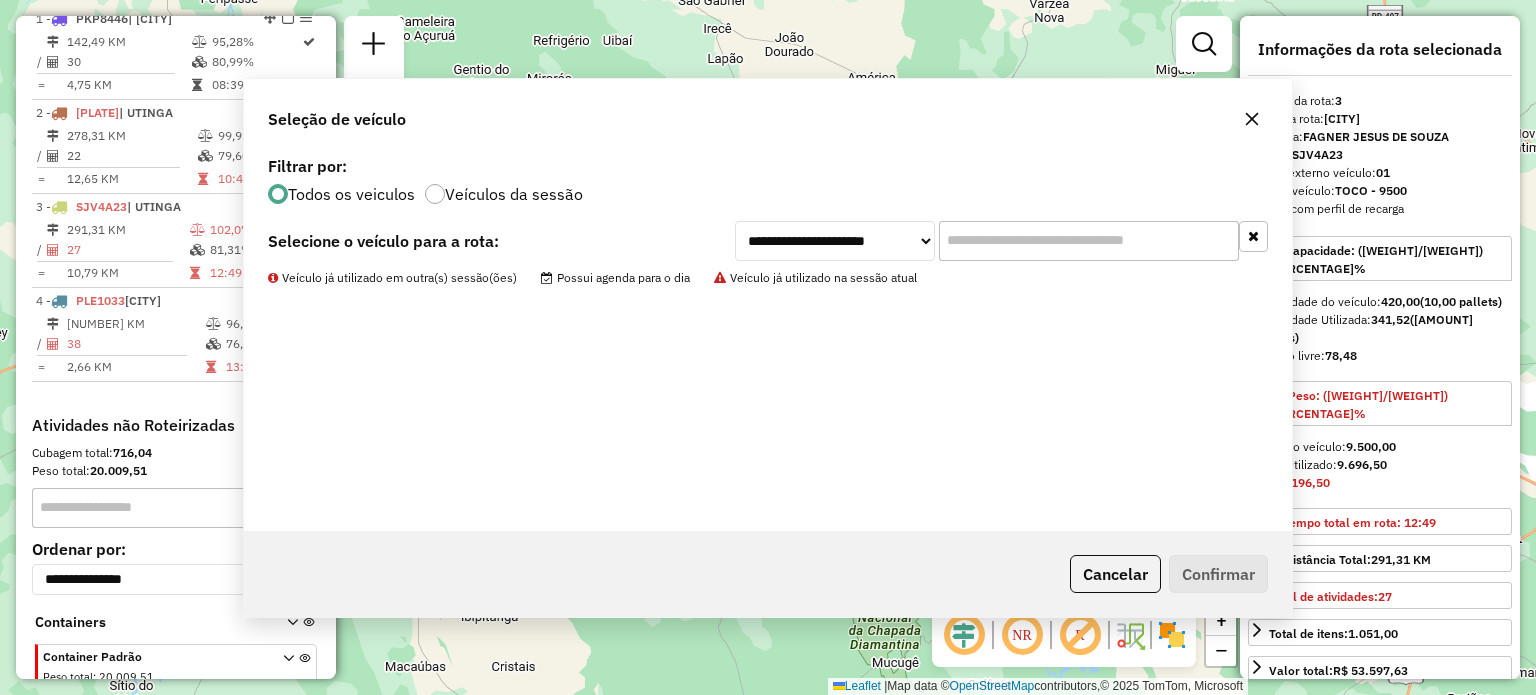 scroll, scrollTop: 879, scrollLeft: 0, axis: vertical 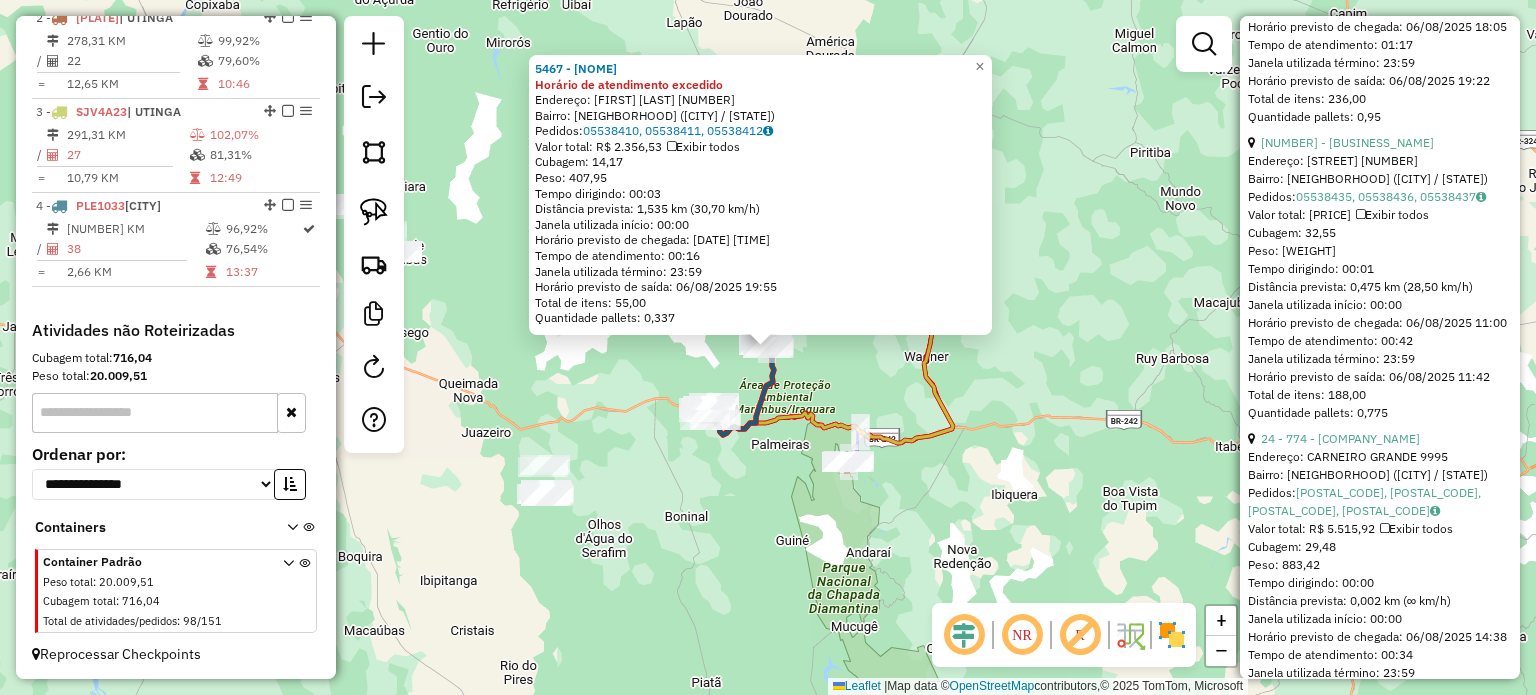 click on "5467 - [COMPANY_NAME] Horário de atendimento excedido  Endereço:  [FIRST] [LAST] 14   Bairro: CENTRO (IRAQUARA / BA)   Pedidos:  05538410, 05538411, 05538412   Valor total: R$ 2.356,53   Exibir todos   Cubagem: 14,17  Peso: 407,95  Tempo dirigindo: 00:03   Distância prevista: 1,535 km (30,70 km/h)   Janela utilizada início: 00:00   Horário previsto de chegada: 06/08/2025 19:39   Tempo de atendimento: 00:16   Janela utilizada término: 23:59   Horário previsto de saída: 06/08/2025 19:55   Total de itens: 55,00   Quantidade pallets: 0,337  × Janela de atendimento Grade de atendimento Capacidade Transportadoras Veículos Cliente Pedidos  Rotas Selecione os dias de semana para filtrar as janelas de atendimento  Seg   Ter   Qua   Qui   Sex   Sáb   Dom  Informe o período da janela de atendimento: De: Até:  Filtrar exatamente a janela do cliente  Considerar janela de atendimento padrão  Selecione os dias de semana para filtrar as grades de atendimento  Seg   Ter   Qua   Qui   Sex   Sáb   Dom   De:  De:" 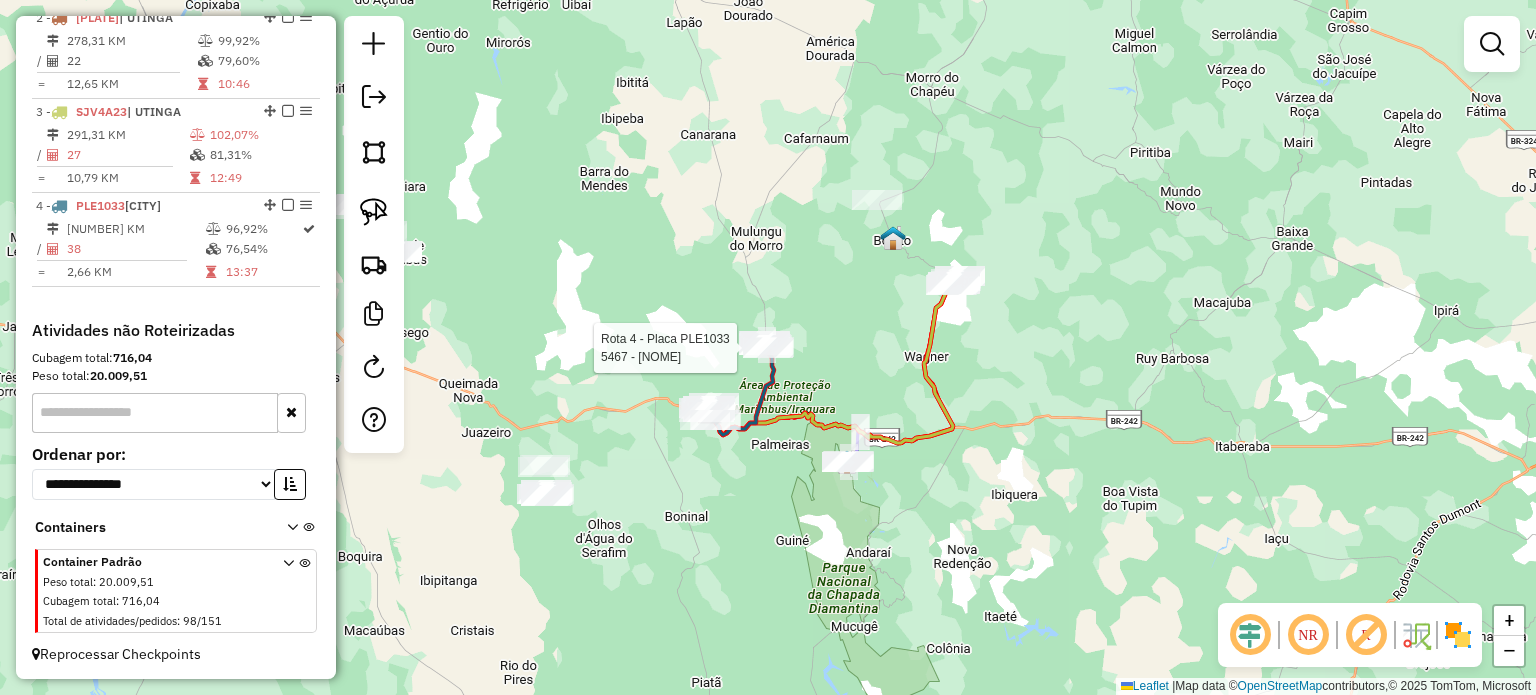 select on "*********" 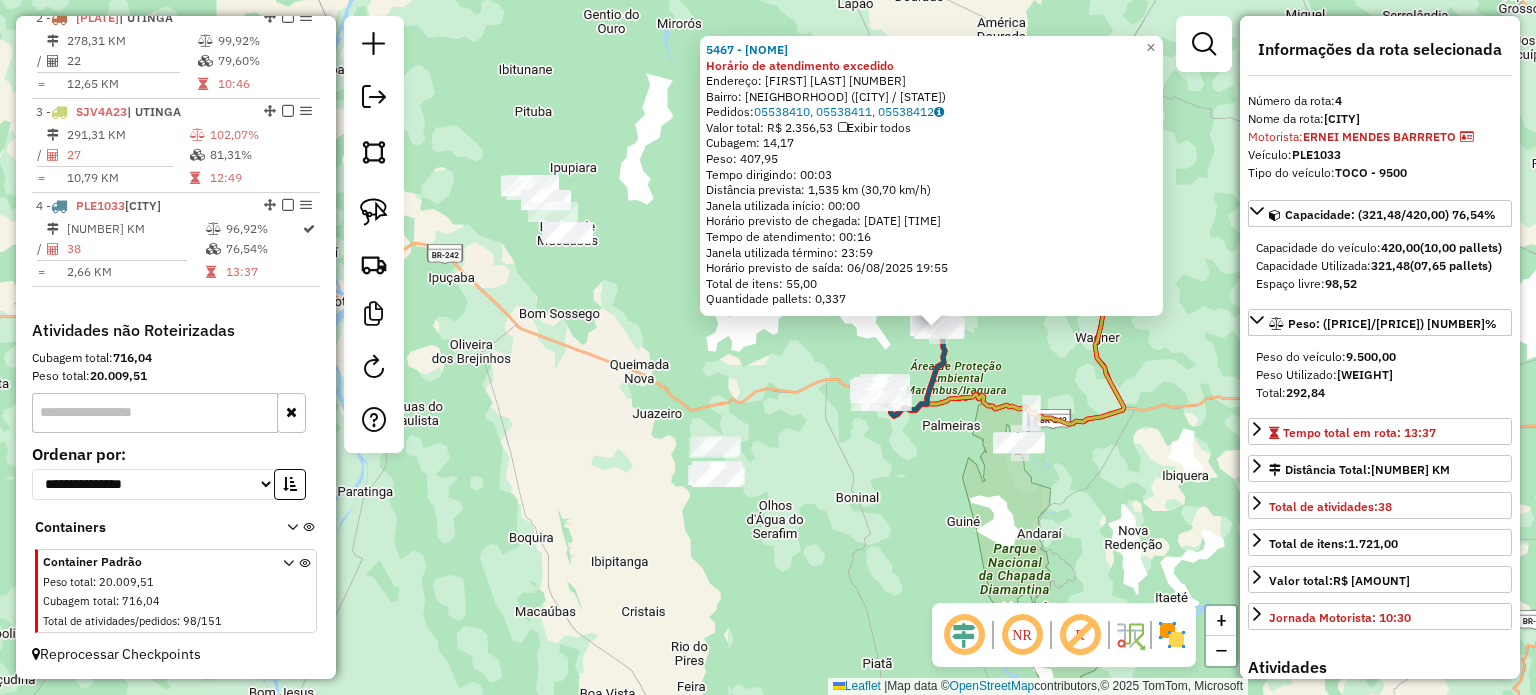drag, startPoint x: 599, startPoint y: 359, endPoint x: 778, endPoint y: 340, distance: 180.00555 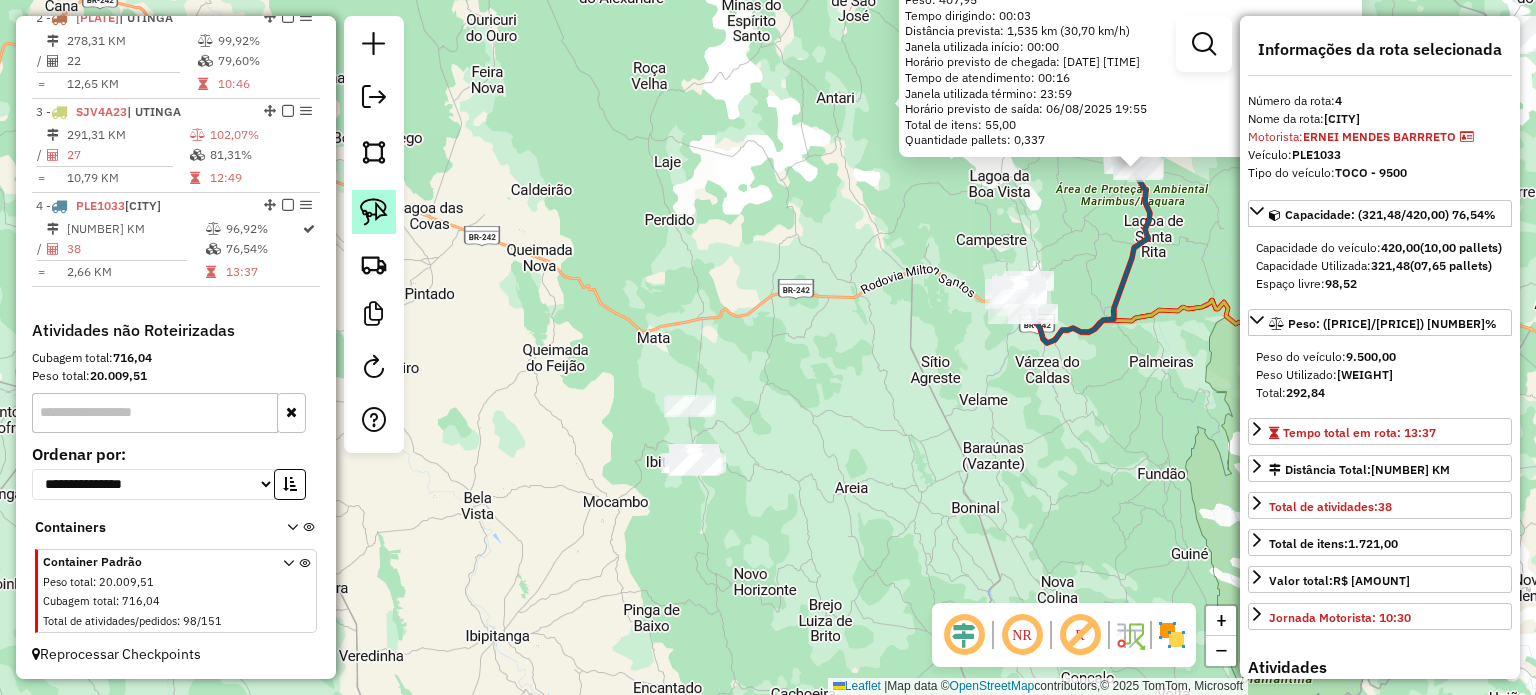 click 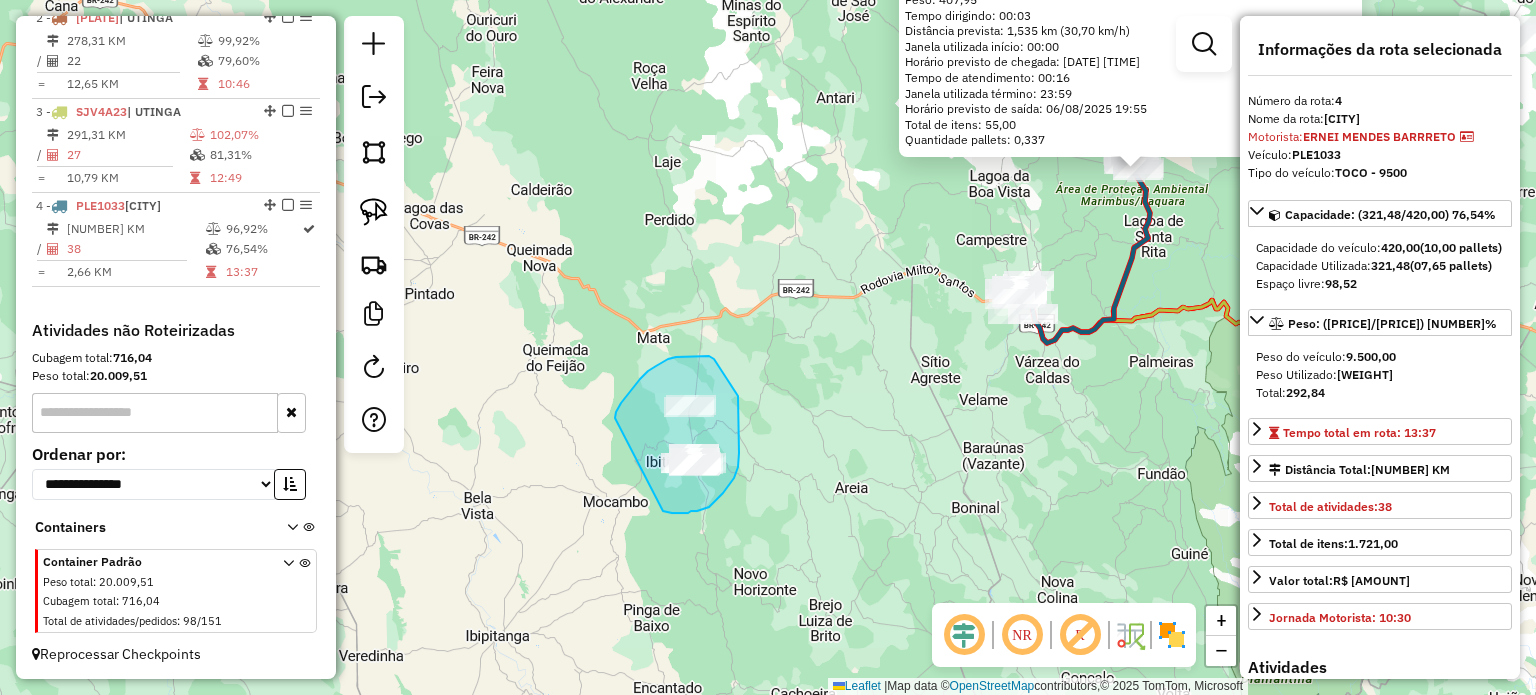 drag, startPoint x: 635, startPoint y: 386, endPoint x: 622, endPoint y: 456, distance: 71.19691 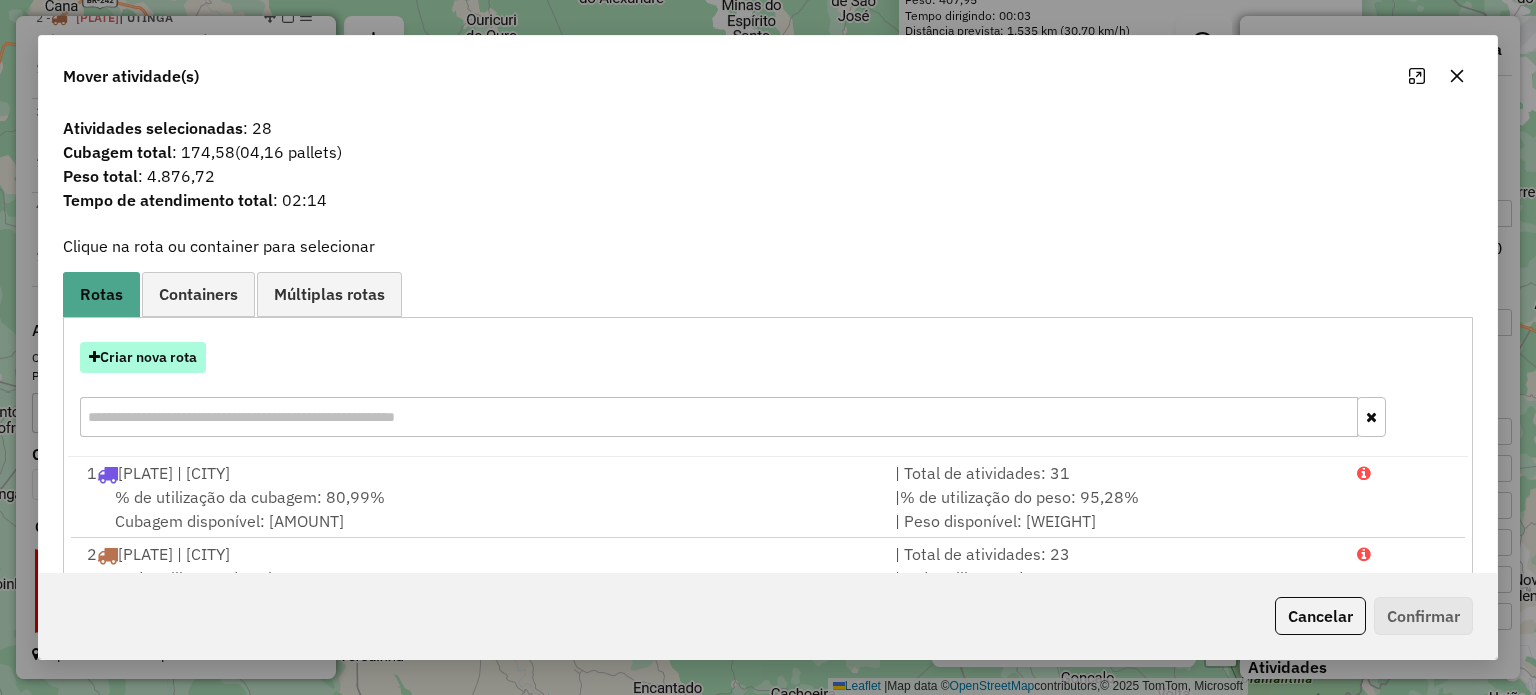 click on "Criar nova rota" at bounding box center [143, 357] 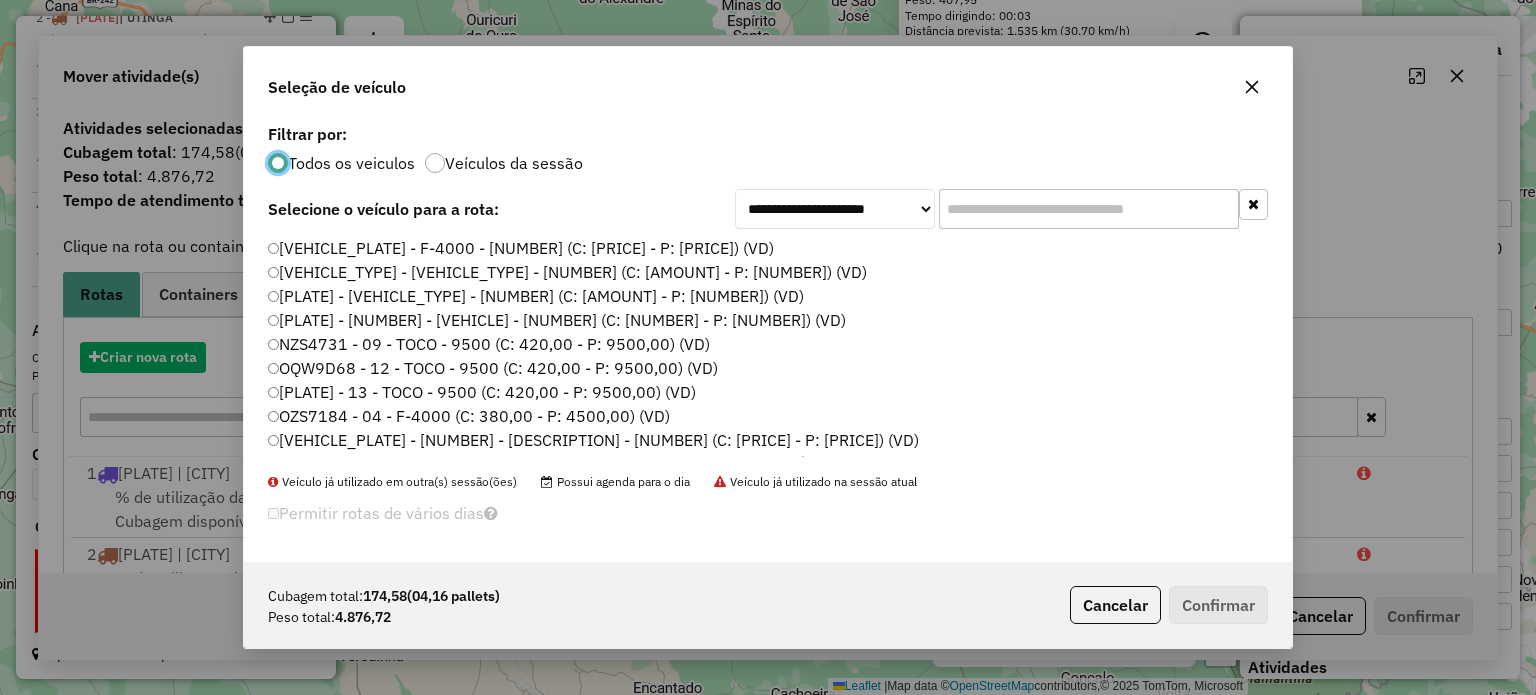 scroll, scrollTop: 10, scrollLeft: 6, axis: both 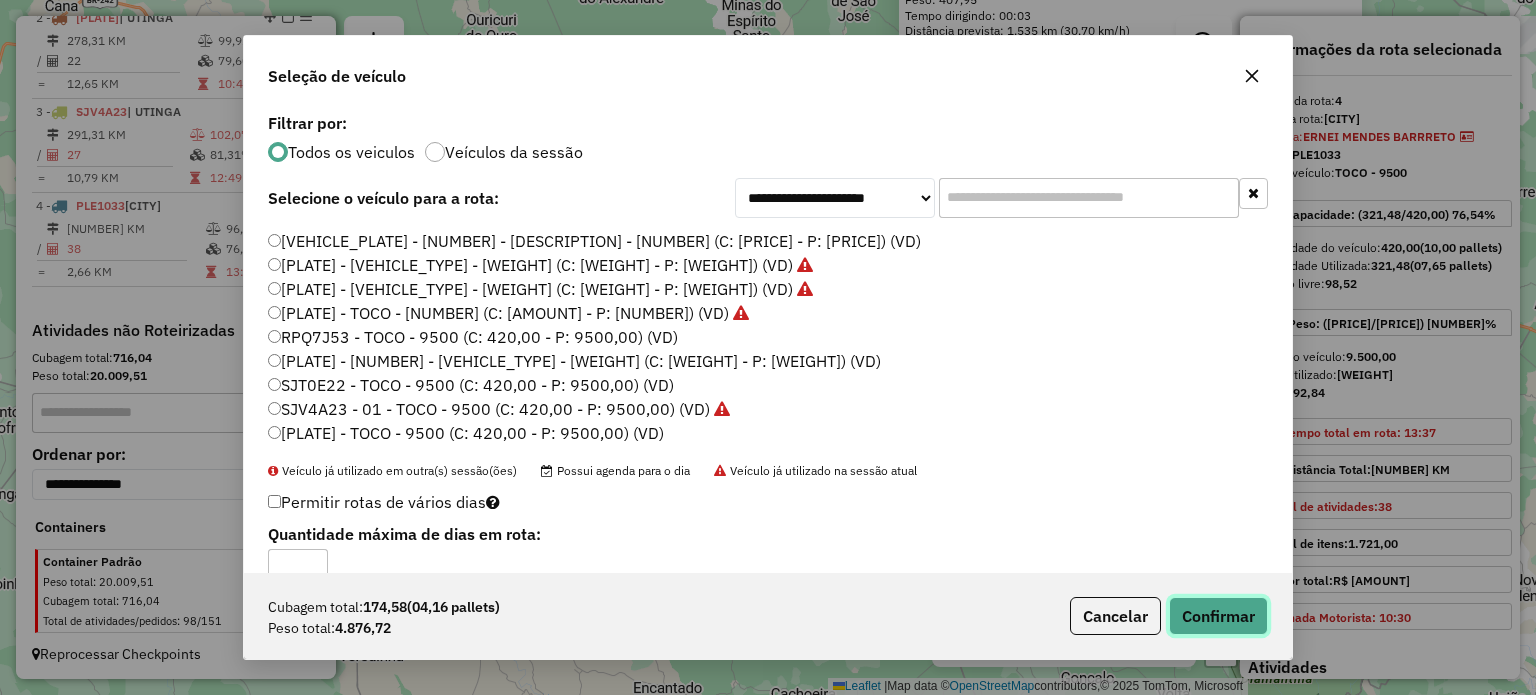 click on "Confirmar" 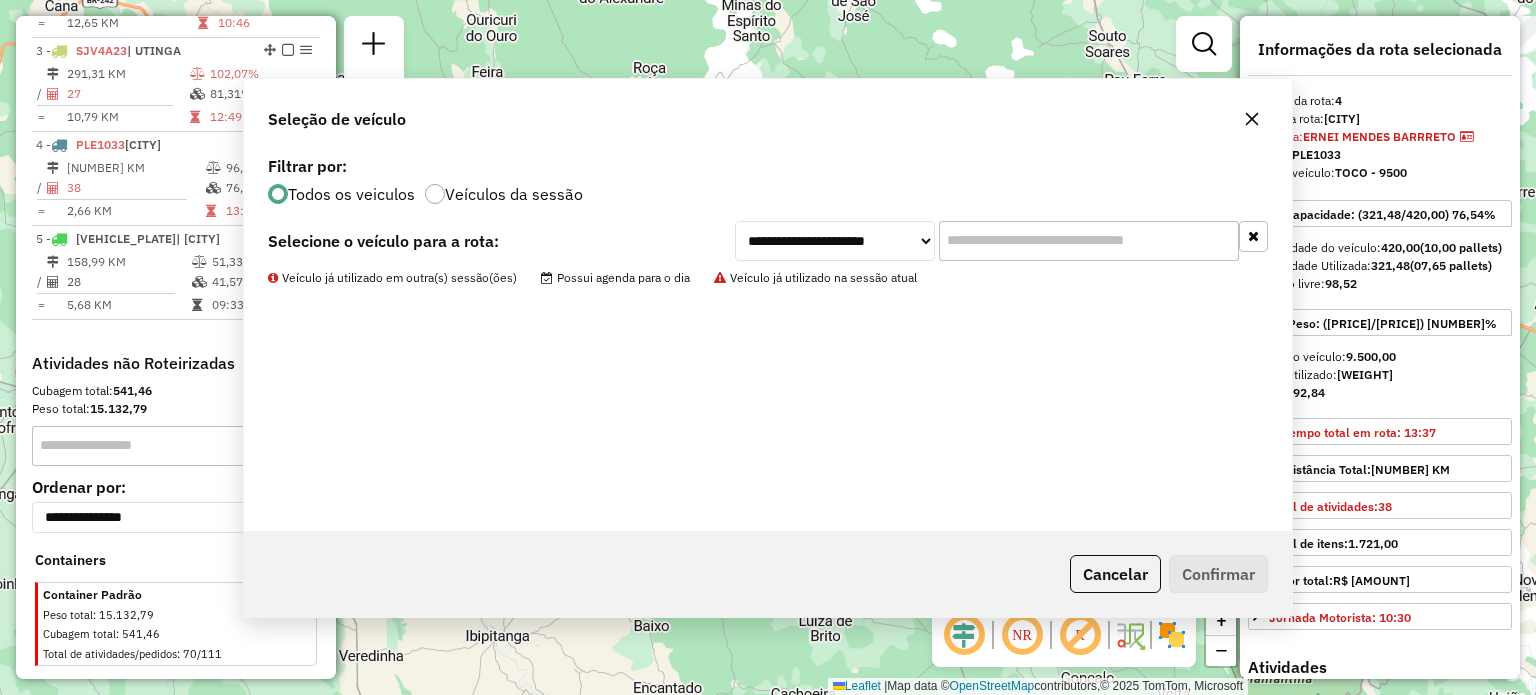 scroll, scrollTop: 972, scrollLeft: 0, axis: vertical 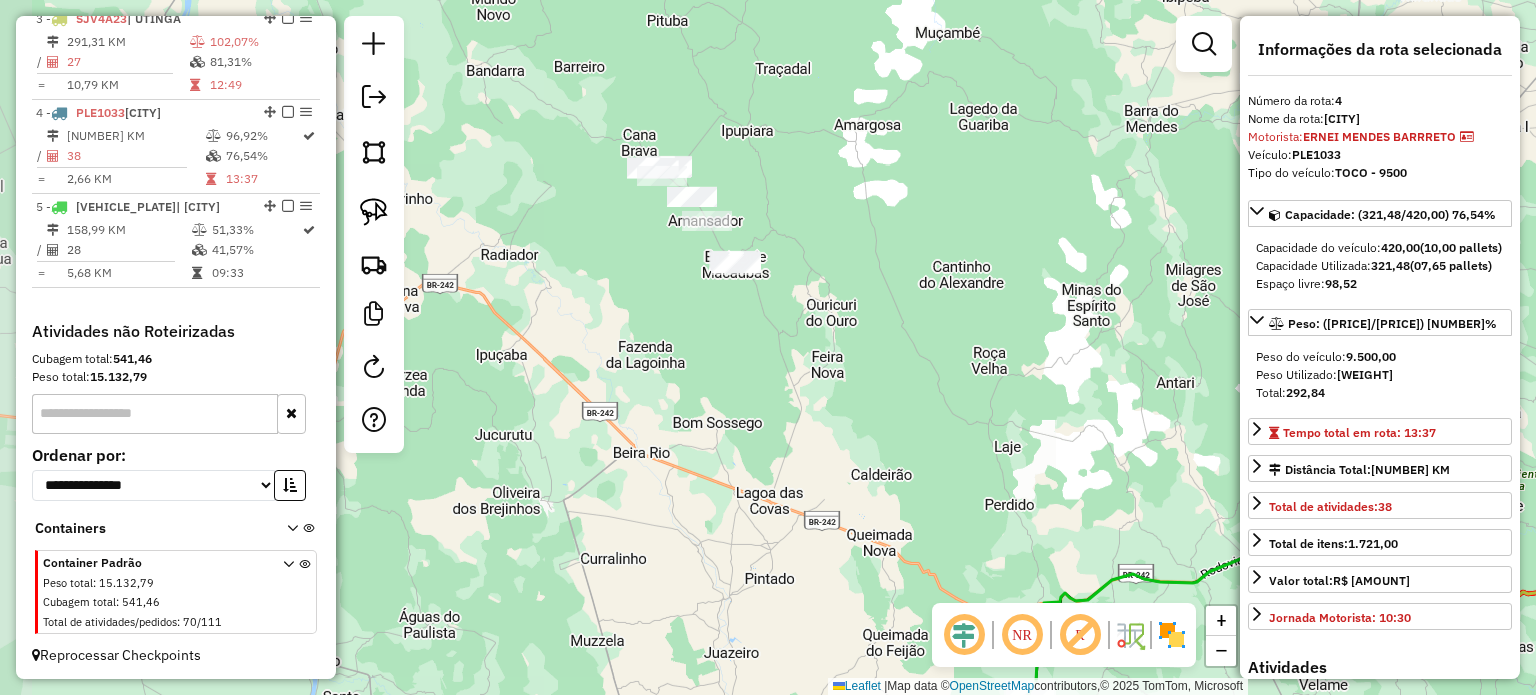 drag, startPoint x: 490, startPoint y: 151, endPoint x: 825, endPoint y: 439, distance: 441.77936 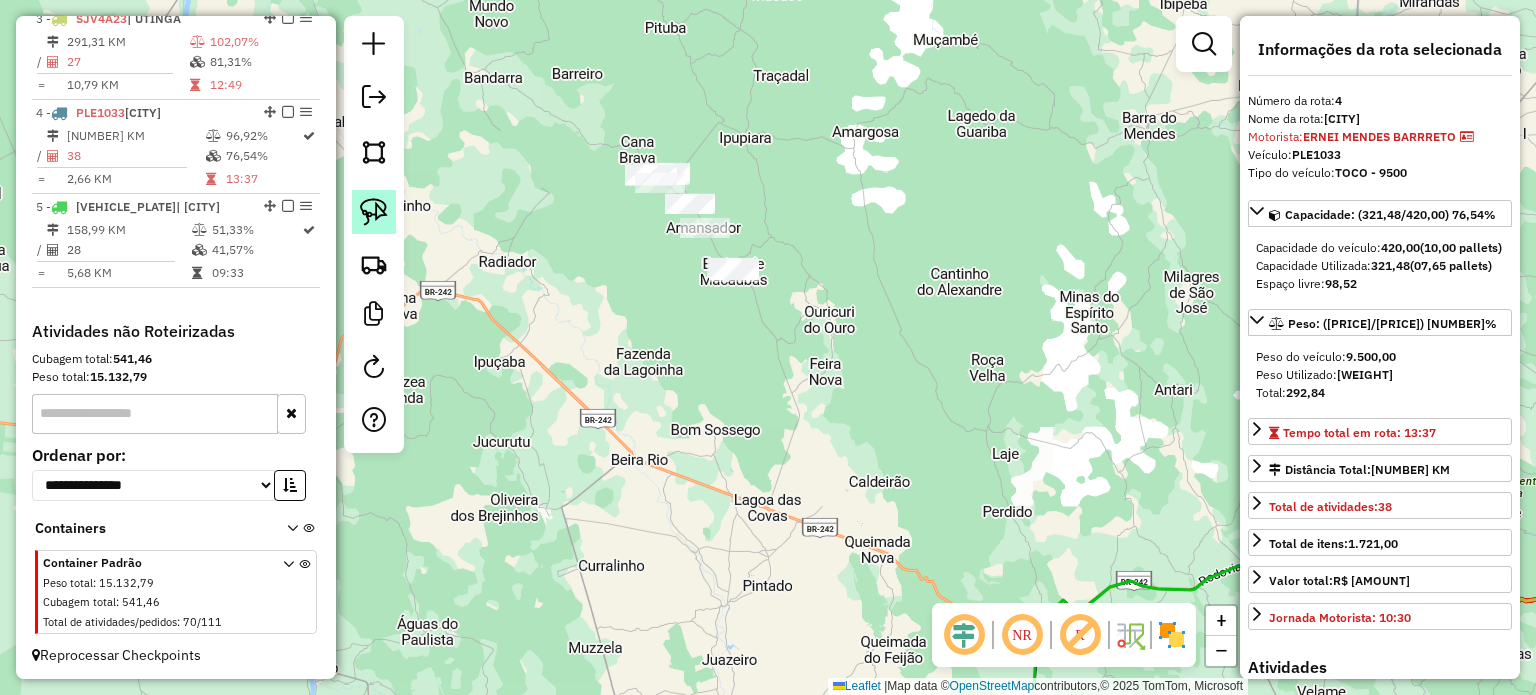 click 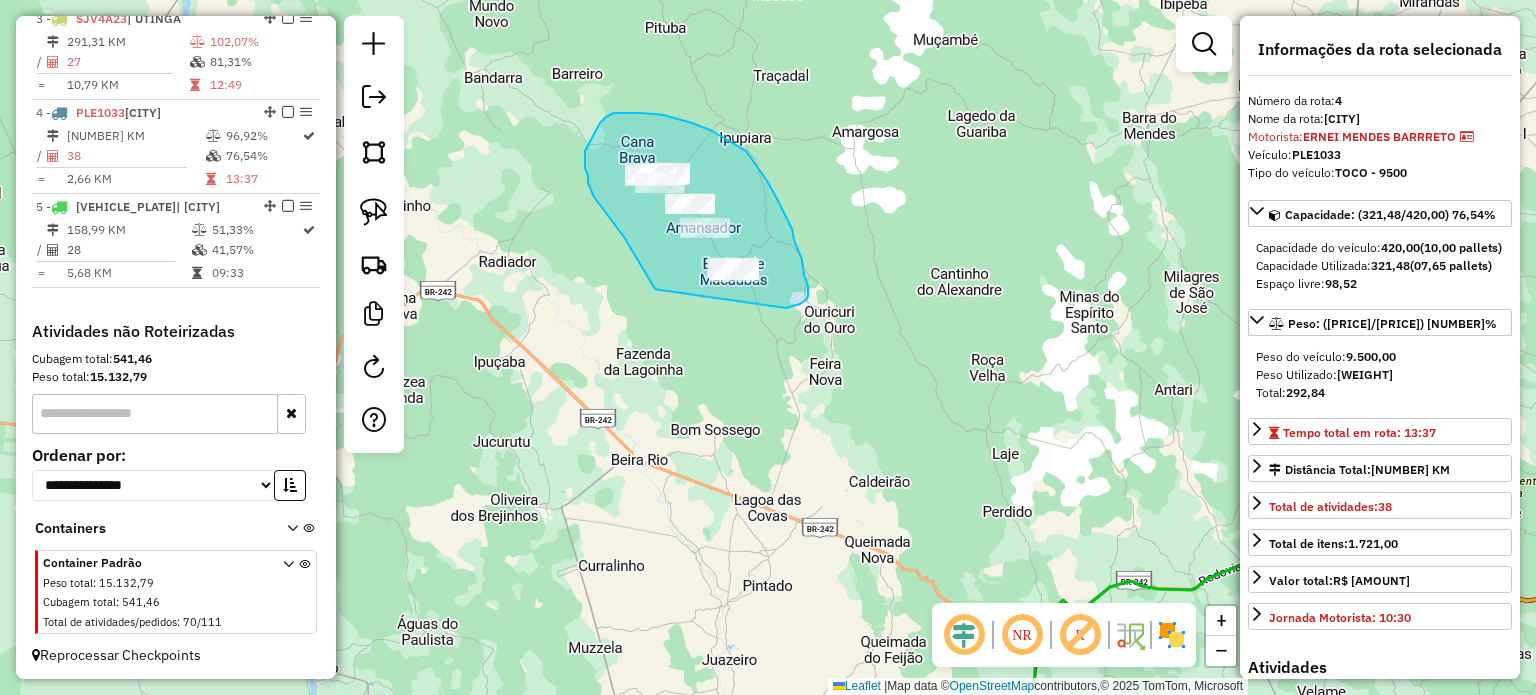 drag, startPoint x: 600, startPoint y: 205, endPoint x: 723, endPoint y: 313, distance: 163.68567 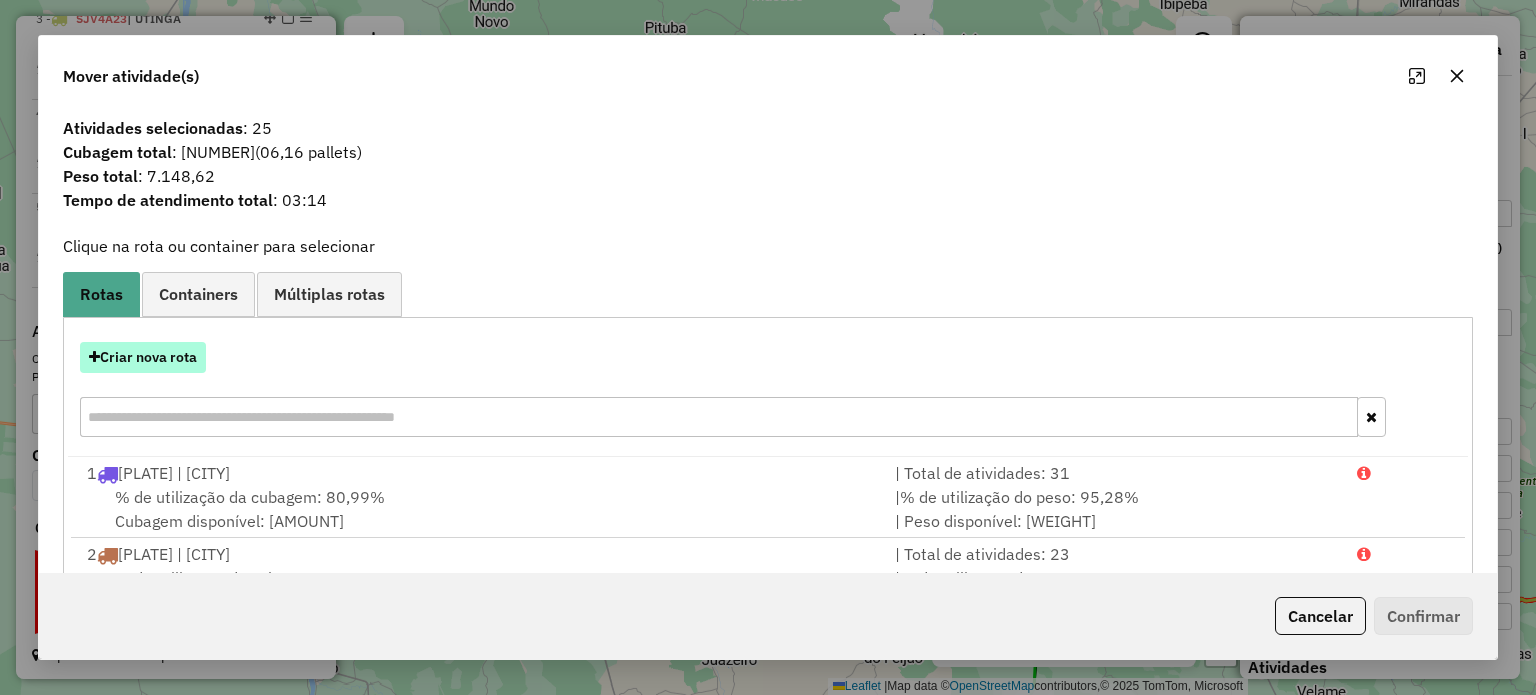 click on "Criar nova rota" at bounding box center [143, 357] 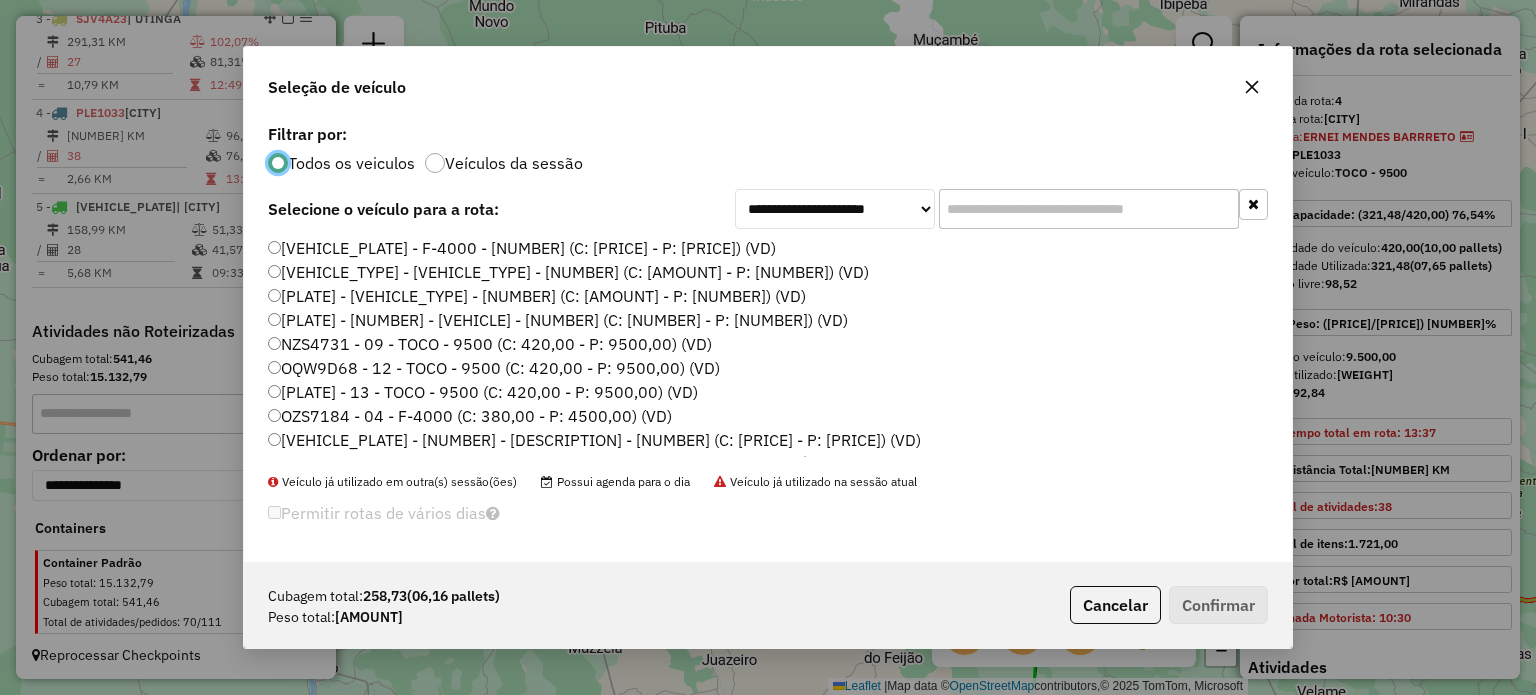 scroll, scrollTop: 10, scrollLeft: 6, axis: both 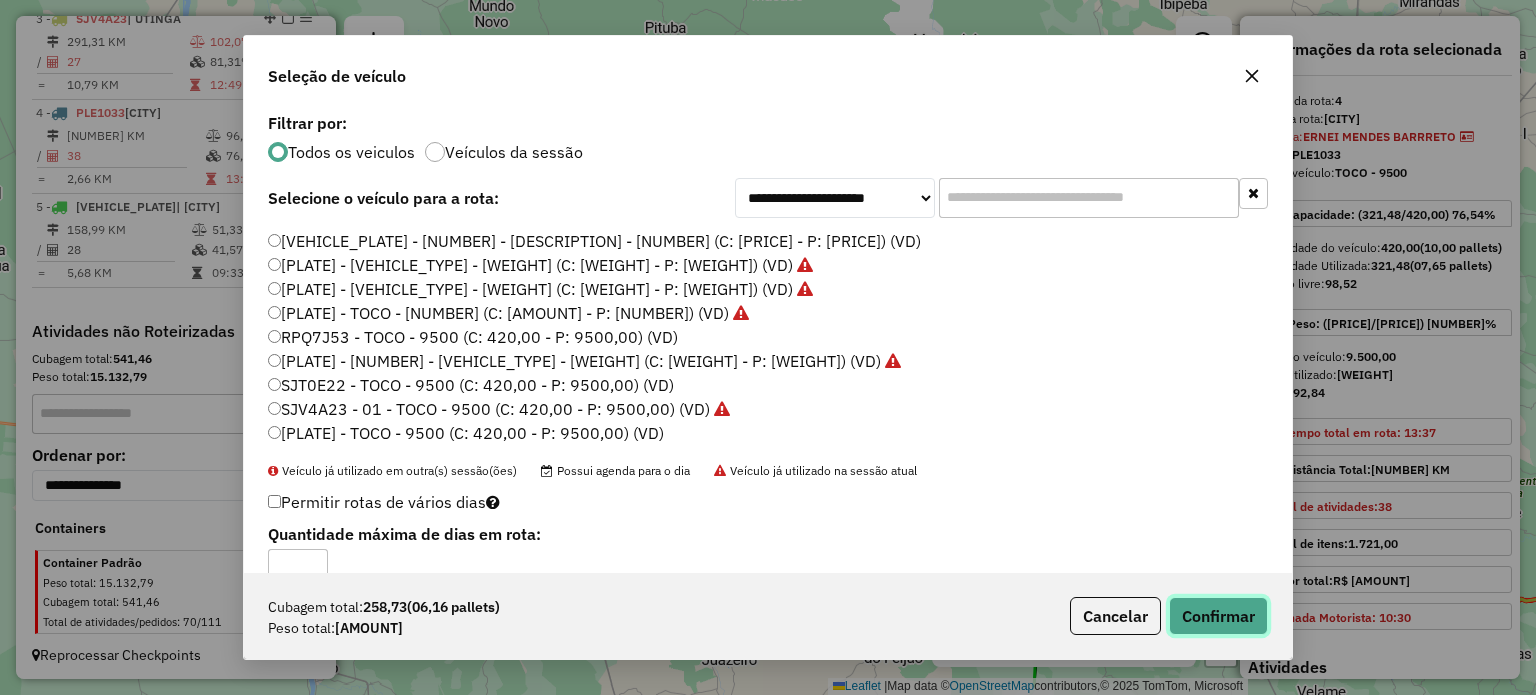 click on "Confirmar" 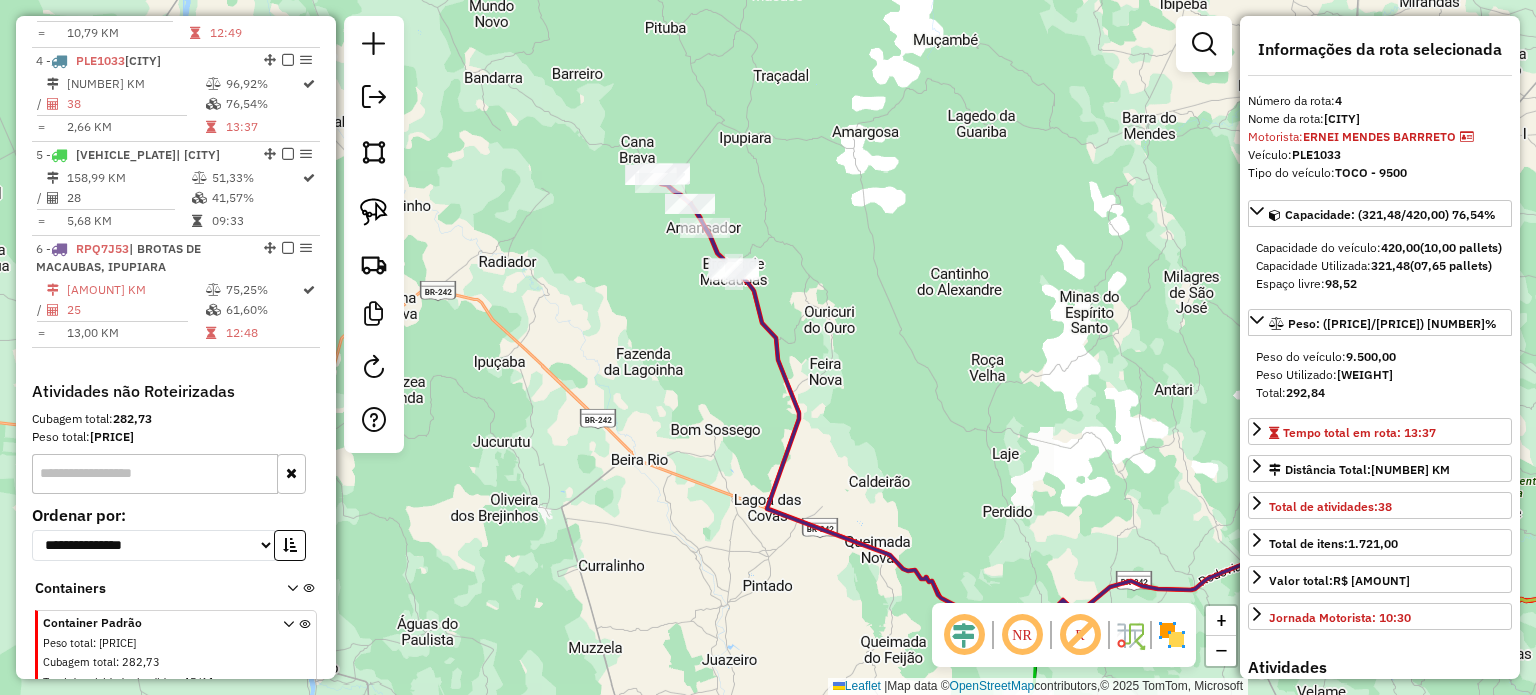 scroll, scrollTop: 1055, scrollLeft: 0, axis: vertical 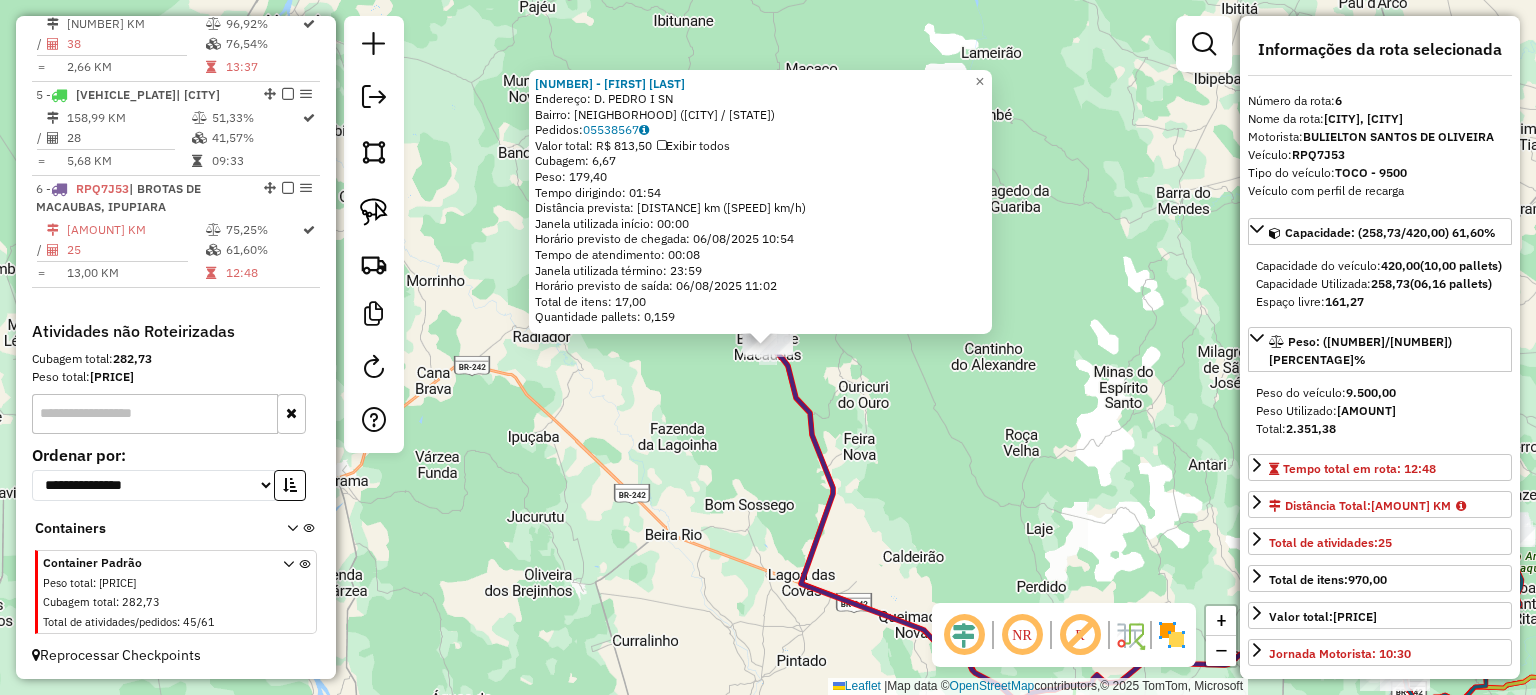click on "[NUMBER] - [BUSINESS_NAME] Endereço: [STREET_NAME] [NUMBER]   Bairro: [NEIGHBORHOOD] ([CITY] / [STATE])   Pedidos:  [NUMBER]   Valor total: R$ [AMOUNT]   Exibir todos   Cubagem: [AMOUNT]  Peso: [AMOUNT]  Tempo dirigindo: [TIME]   Distância prevista: [AMOUNT] km ([AMOUNT] km/h)   Janela utilizada início: [TIME]   Horário previsto de chegada: [DATE] [TIME]   Tempo de atendimento: [TIME]   Janela utilizada término: [TIME]   Horário previsto de saída: [DATE] [TIME]   Total de itens: [AMOUNT]   Quantidade pallets: [AMOUNT]  × Janela de atendimento Grade de atendimento Capacidade Transportadoras Veículos Cliente Pedidos  Rotas Selecione os dias de semana para filtrar as janelas de atendimento  Seg   Ter   Qua   Qui   Sex   Sáb   Dom  Informe o período da janela de atendimento: De: Até:  Filtrar exatamente a janela do cliente  Considerar janela de atendimento padrão  Selecione os dias de semana para filtrar as grades de atendimento  Seg   Ter   Qua   Qui   Sex   Sáb   Dom   Considerar clientes sem dia de atendimento cadastrado  De:  De:" 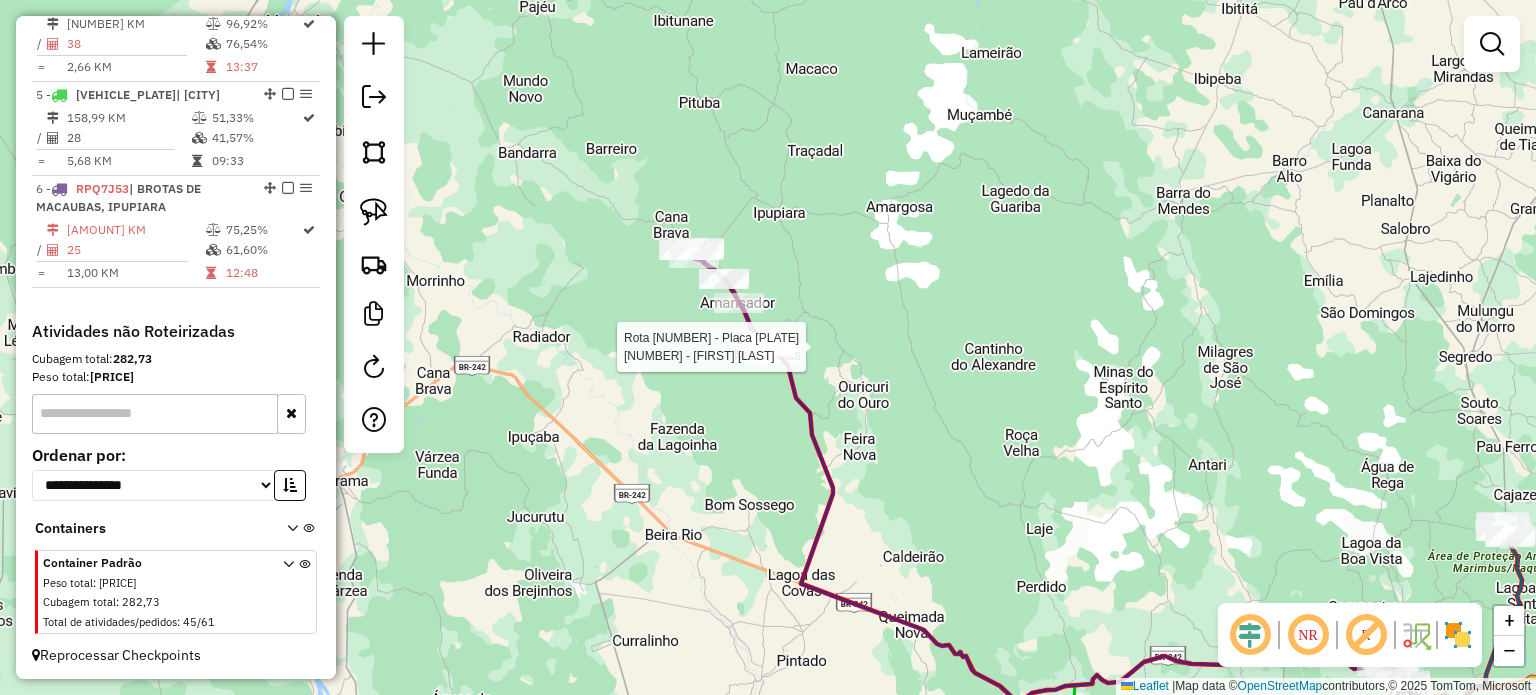 select on "*********" 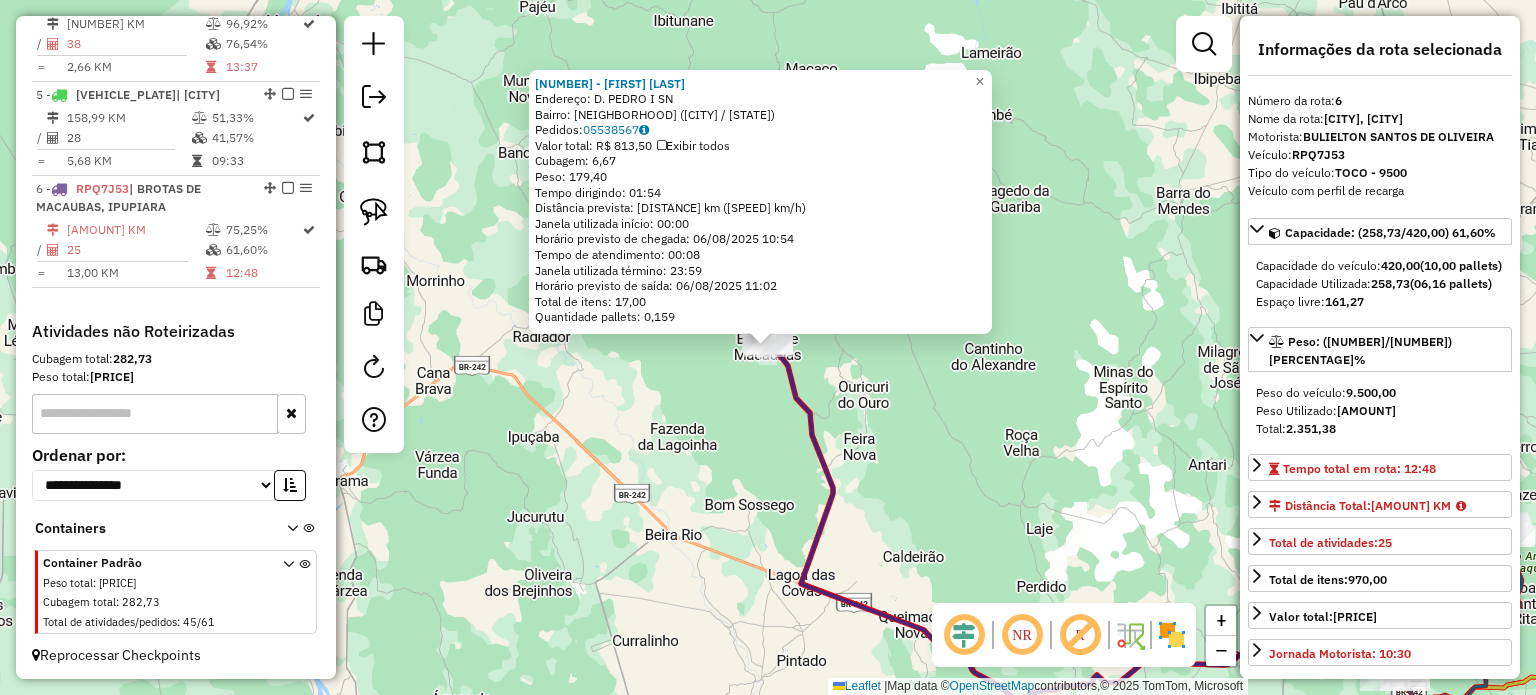 click on "[NUMBER] - [BUSINESS_NAME] Endereço: [STREET_NAME] [NUMBER]   Bairro: [NEIGHBORHOOD] ([CITY] / [STATE])   Pedidos:  [NUMBER]   Valor total: R$ [AMOUNT]   Exibir todos   Cubagem: [AMOUNT]  Peso: [AMOUNT]  Tempo dirigindo: [TIME]   Distância prevista: [AMOUNT] km ([AMOUNT] km/h)   Janela utilizada início: [TIME]   Horário previsto de chegada: [DATE] [TIME]   Tempo de atendimento: [TIME]   Janela utilizada término: [TIME]   Horário previsto de saída: [DATE] [TIME]   Total de itens: [AMOUNT]   Quantidade pallets: [AMOUNT]  × Janela de atendimento Grade de atendimento Capacidade Transportadoras Veículos Cliente Pedidos  Rotas Selecione os dias de semana para filtrar as janelas de atendimento  Seg   Ter   Qua   Qui   Sex   Sáb   Dom  Informe o período da janela de atendimento: De: Até:  Filtrar exatamente a janela do cliente  Considerar janela de atendimento padrão  Selecione os dias de semana para filtrar as grades de atendimento  Seg   Ter   Qua   Qui   Sex   Sáb   Dom   Considerar clientes sem dia de atendimento cadastrado  De:  De:" 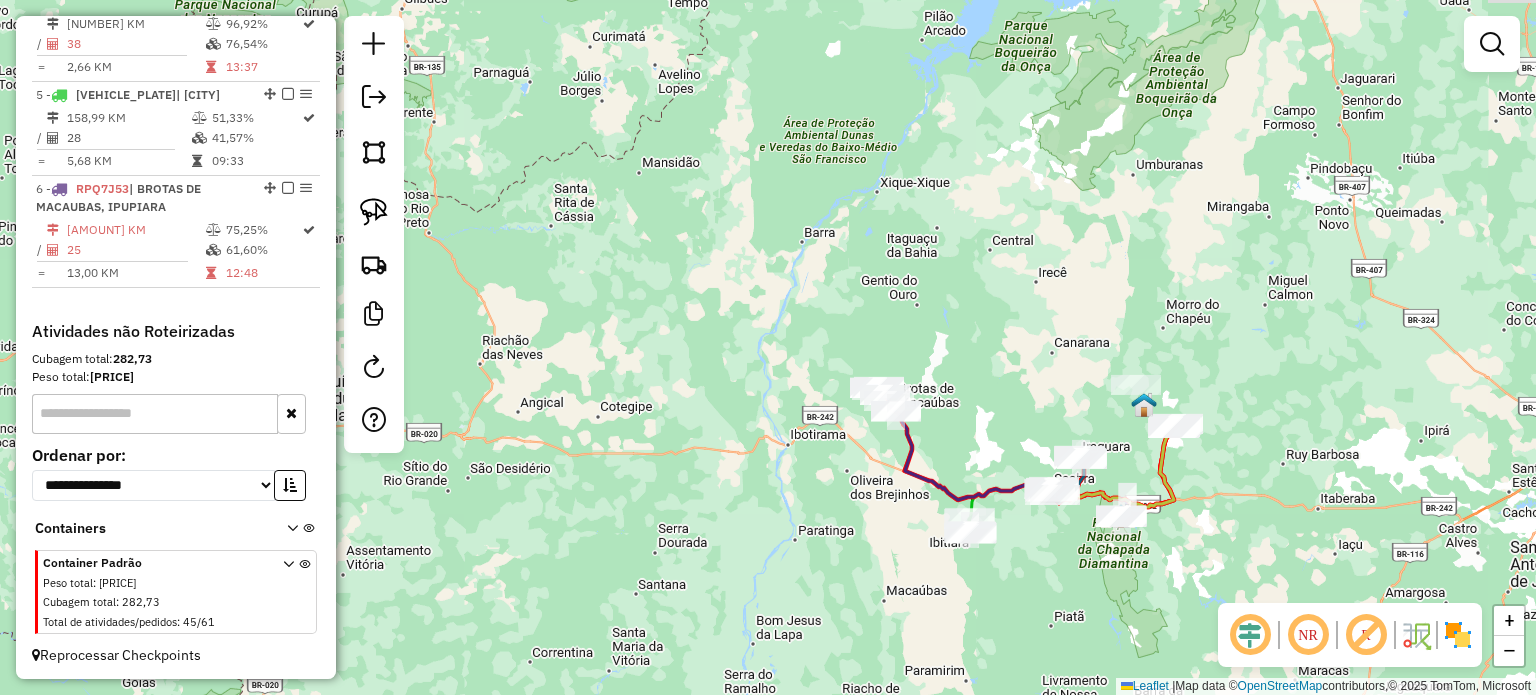 drag, startPoint x: 1002, startPoint y: 423, endPoint x: 909, endPoint y: 425, distance: 93.0215 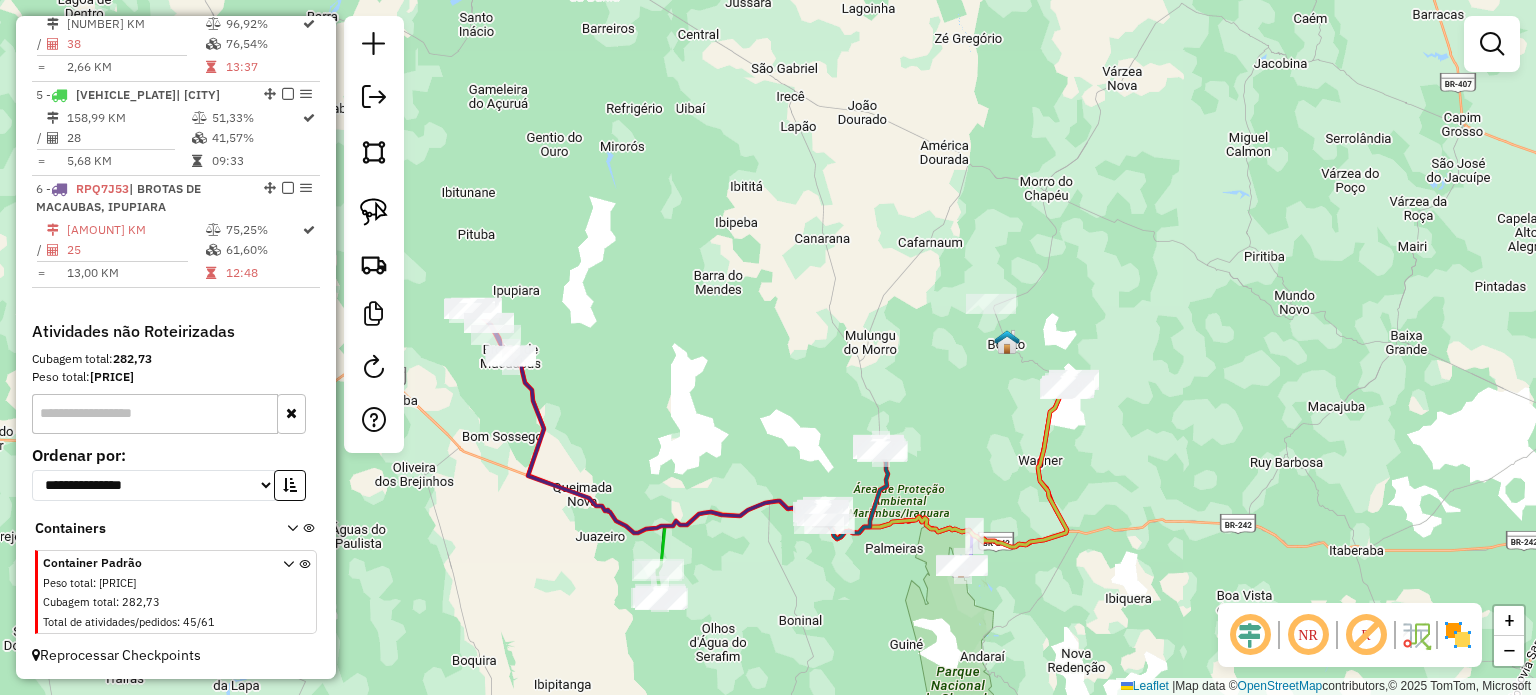 drag, startPoint x: 940, startPoint y: 487, endPoint x: 1015, endPoint y: 448, distance: 84.53402 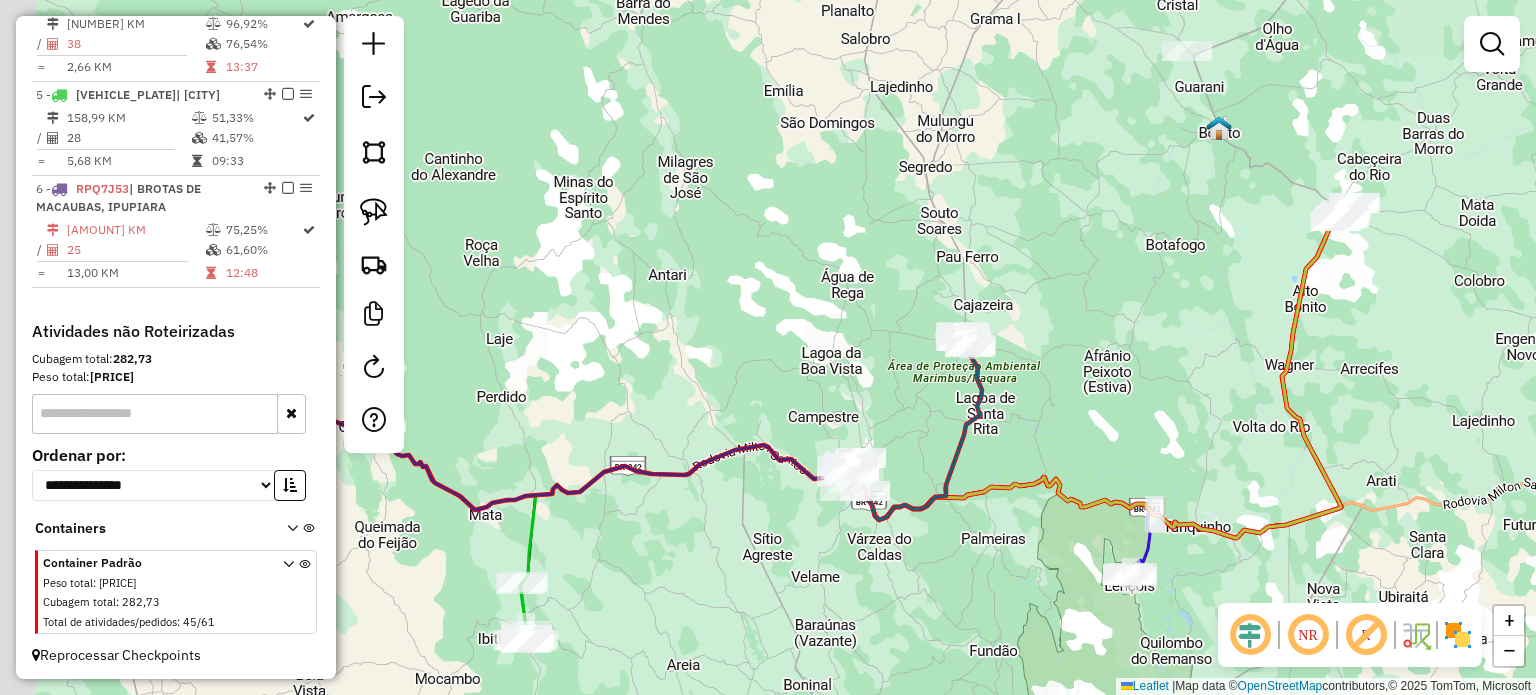 drag, startPoint x: 1004, startPoint y: 443, endPoint x: 1070, endPoint y: 412, distance: 72.91776 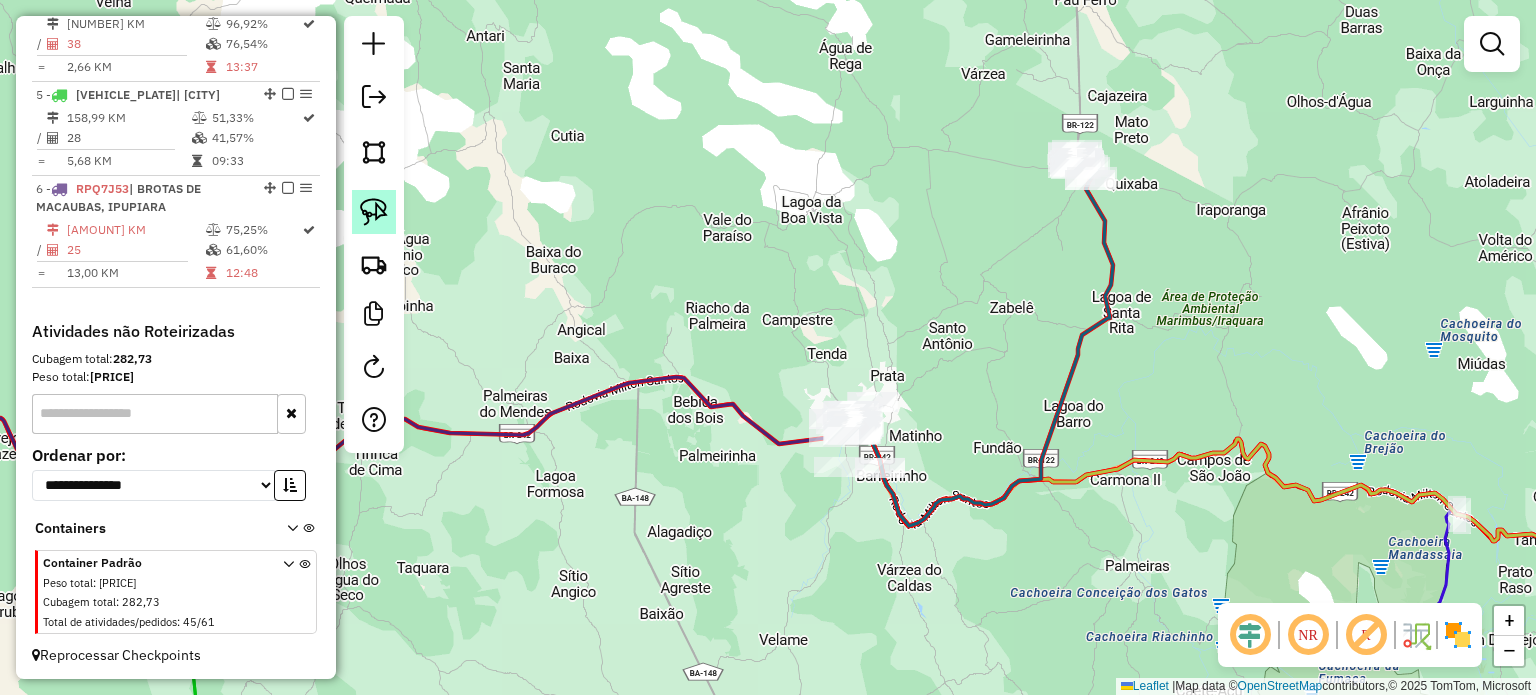 click 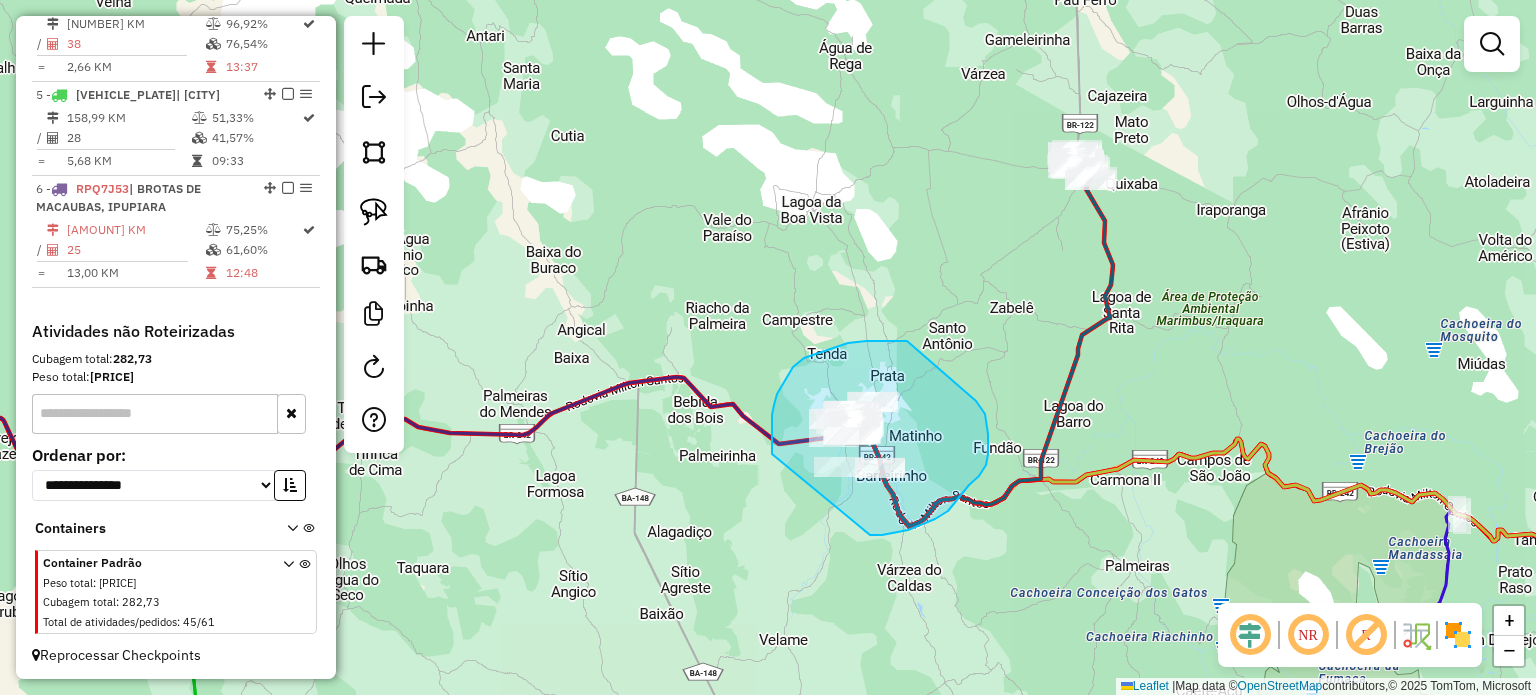 drag, startPoint x: 772, startPoint y: 454, endPoint x: 763, endPoint y: 435, distance: 21.023796 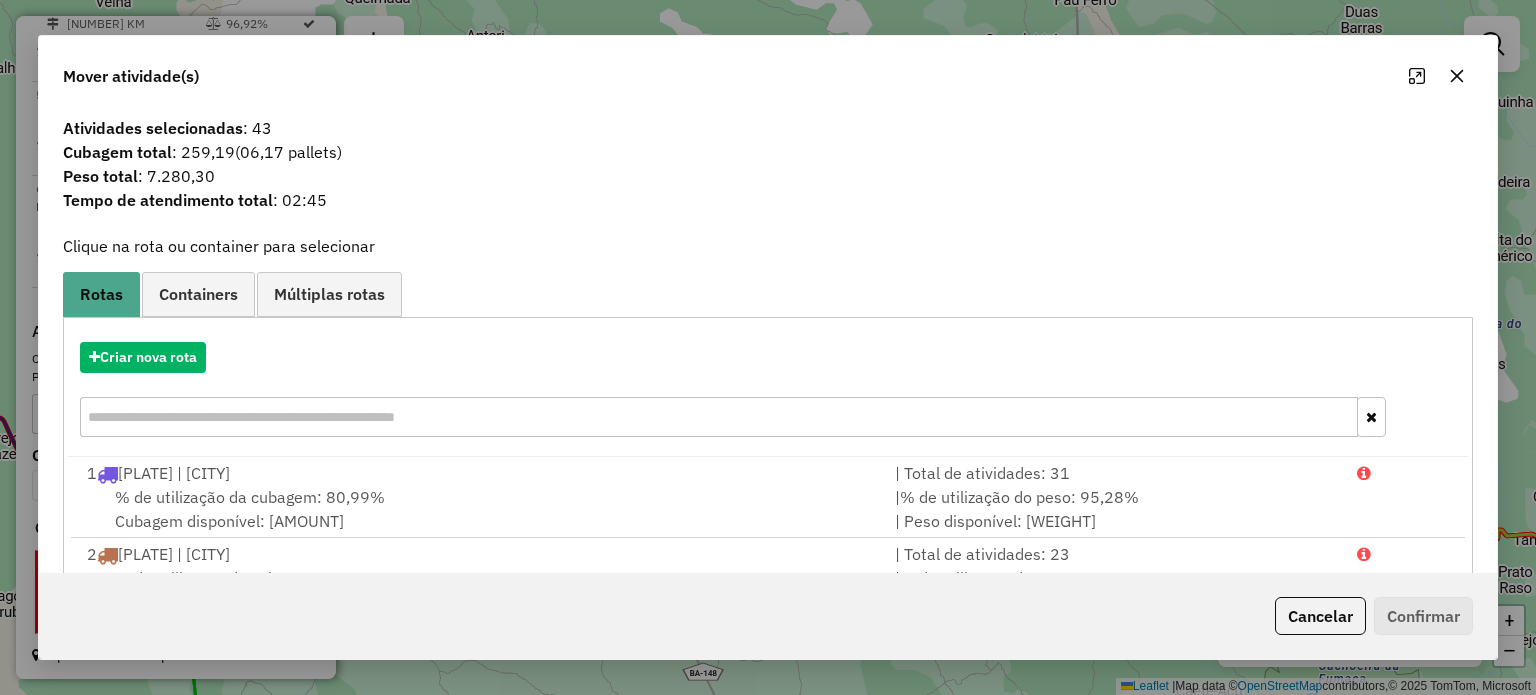 click 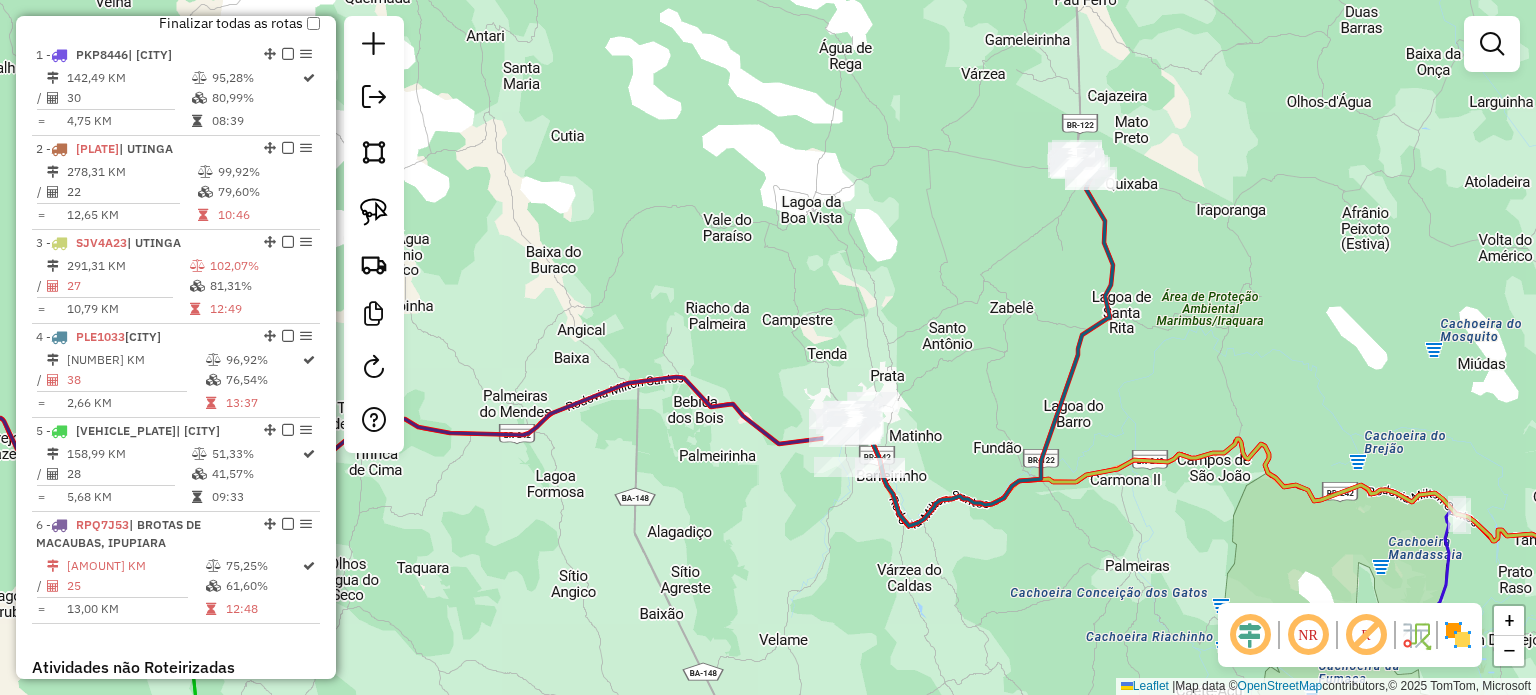 scroll, scrollTop: 784, scrollLeft: 0, axis: vertical 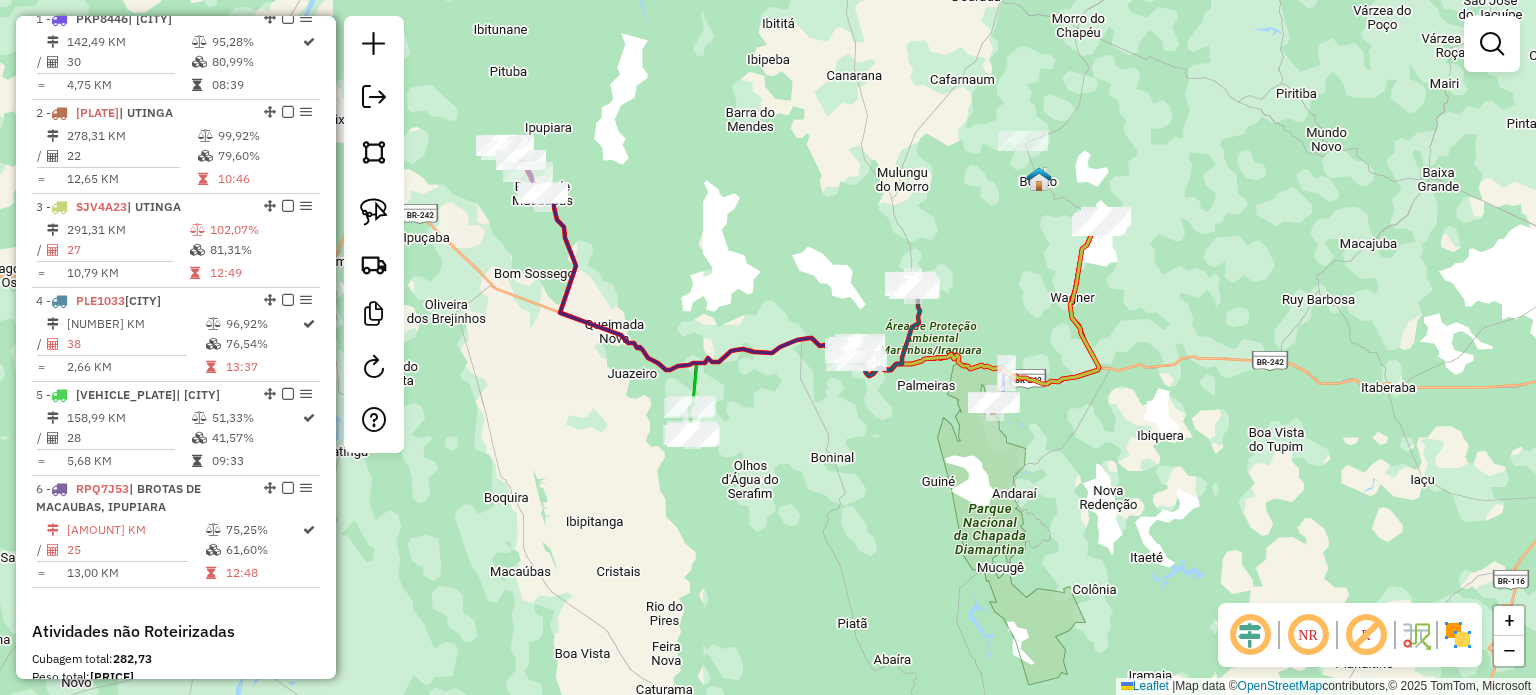 drag, startPoint x: 784, startPoint y: 246, endPoint x: 758, endPoint y: 323, distance: 81.27115 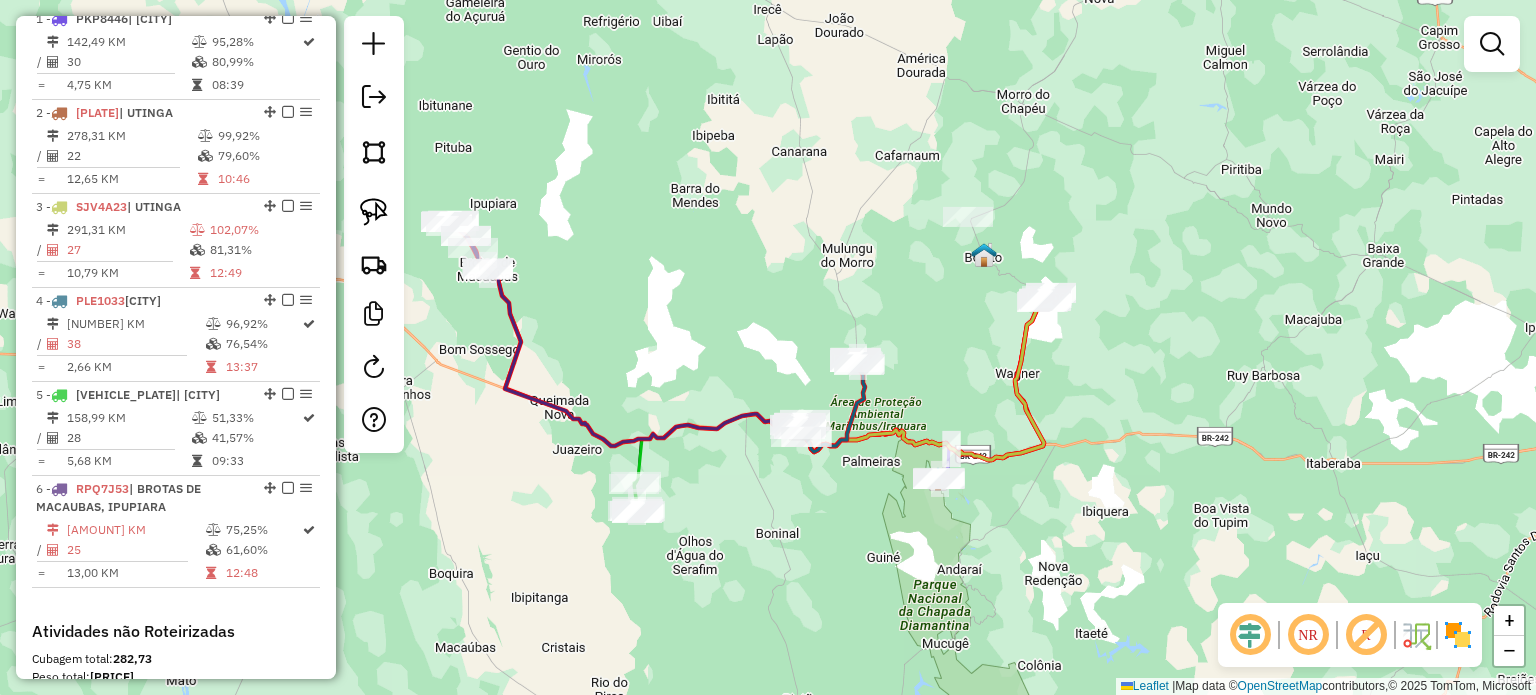 drag, startPoint x: 861, startPoint y: 487, endPoint x: 832, endPoint y: 503, distance: 33.12099 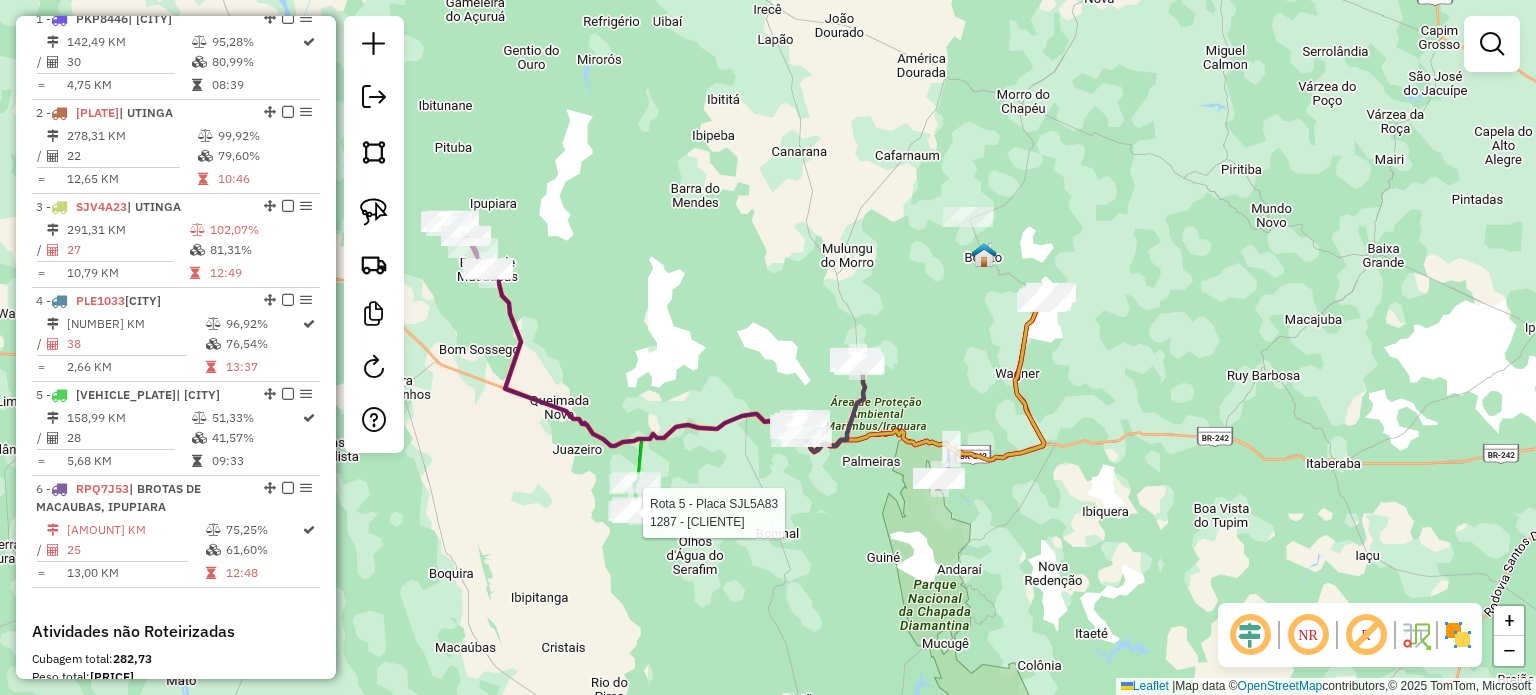 select on "*********" 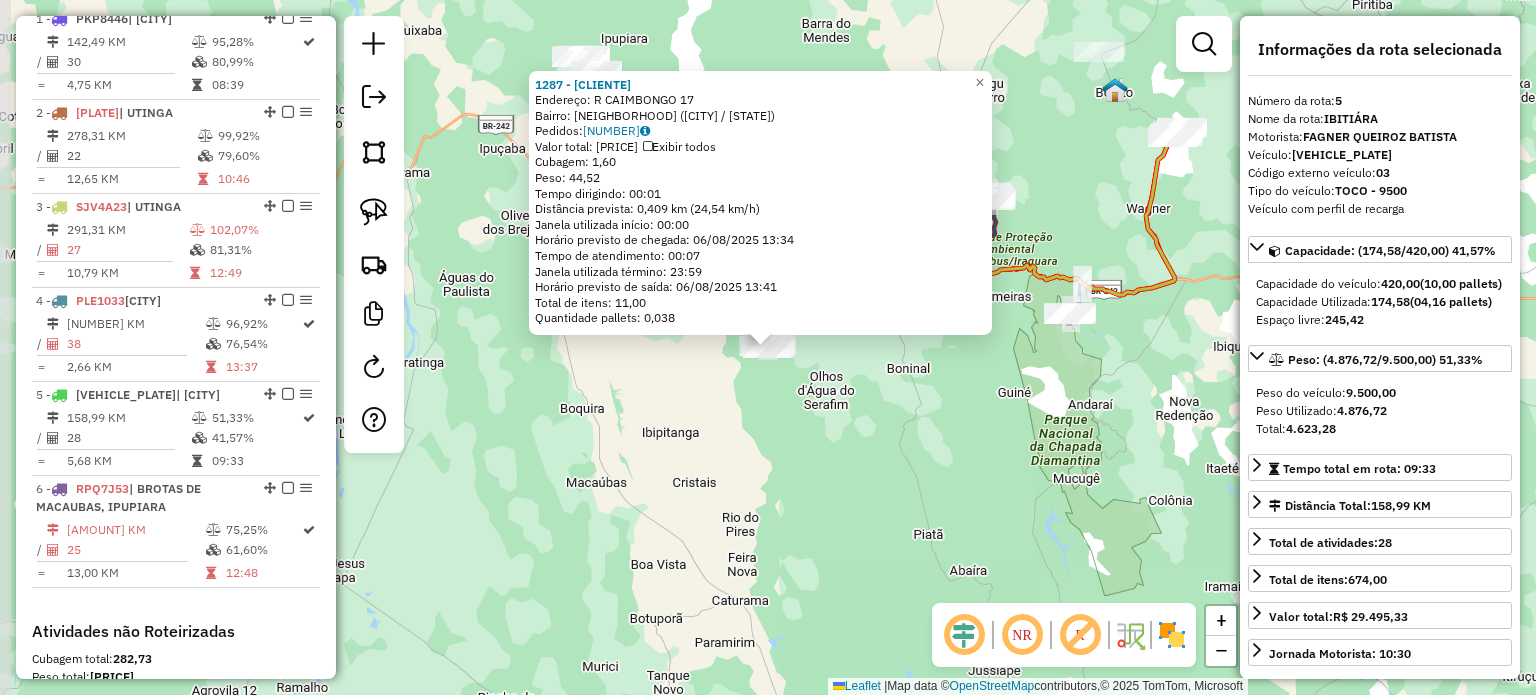 scroll, scrollTop: 1084, scrollLeft: 0, axis: vertical 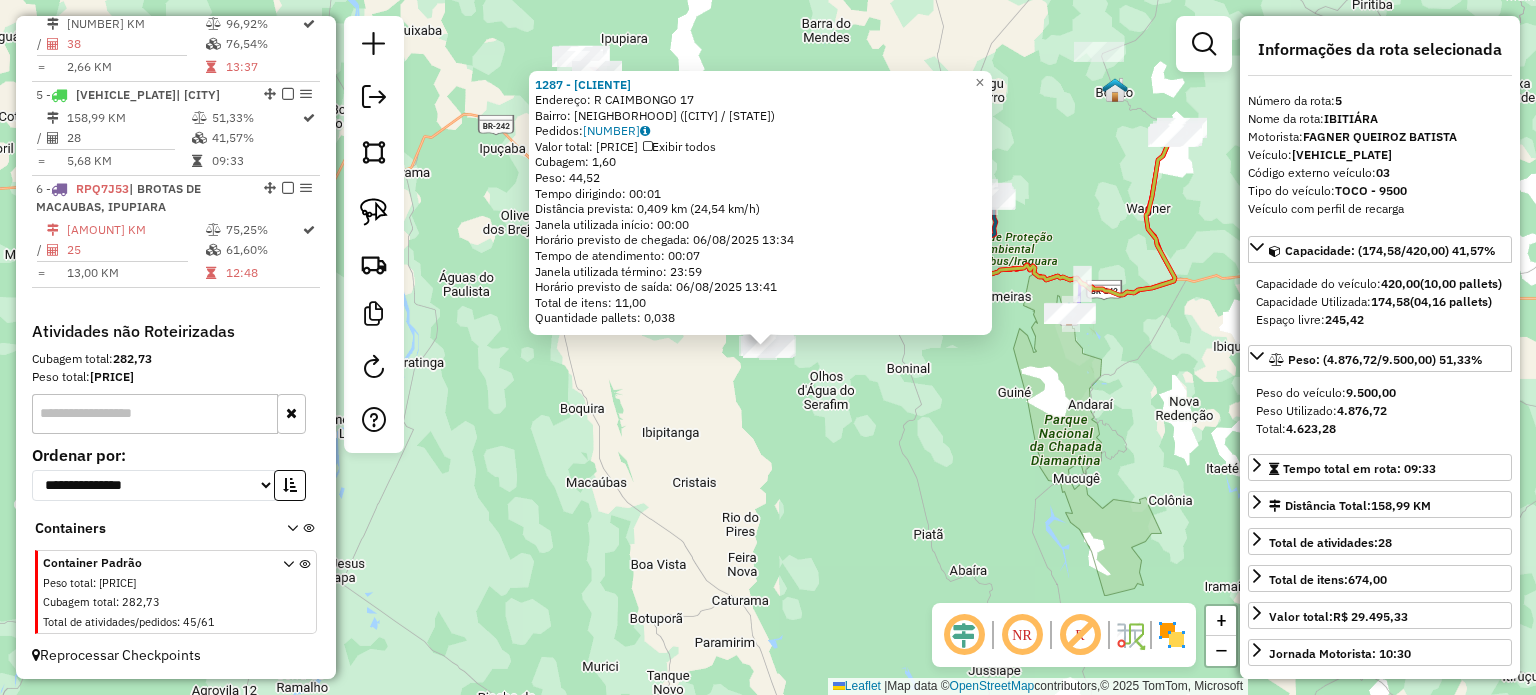 click on "[FULL_NAME] Endereço: [STREET] [NUMBER] Bairro: [NEIGHBORHOOD] ([CITY] / [STATE]) Pedidos: [POSTAL_CODE] Valor total: [PRICE] Cubagem: [WEIGHT] Peso: [WEIGHT] Tempo dirigindo: [TIME] Distância prevista: [DISTANCE] ([SPEED] km/h) Janela utilizada início: [TIME] Horário previsto de chegada: [DATE] [TIME] Tempo de atendimento: [TIME] Janela utilizada término: [TIME] Horário previsto de saída: [DATE] [TIME] Total de itens: [NUMBER] Quantidade pallets: [WEIGHT] × Janela de atendimento Grade de atendimento Capacidade Transportadoras Veículos Cliente Pedidos Rotas Selecione os dias de semana para filtrar as janelas de atendimento Seg Ter Qua Qui Sex Sáb Dom Informe o período da janela de atendimento: De: Até: Filtrar exatamente a janela do cliente Considerar janela de atendimento padrão Selecione os dias de semana para filtrar as grades de atendimento Seg Ter Qua Qui Sex Sáb Dom Peso mínimo: De: De:" 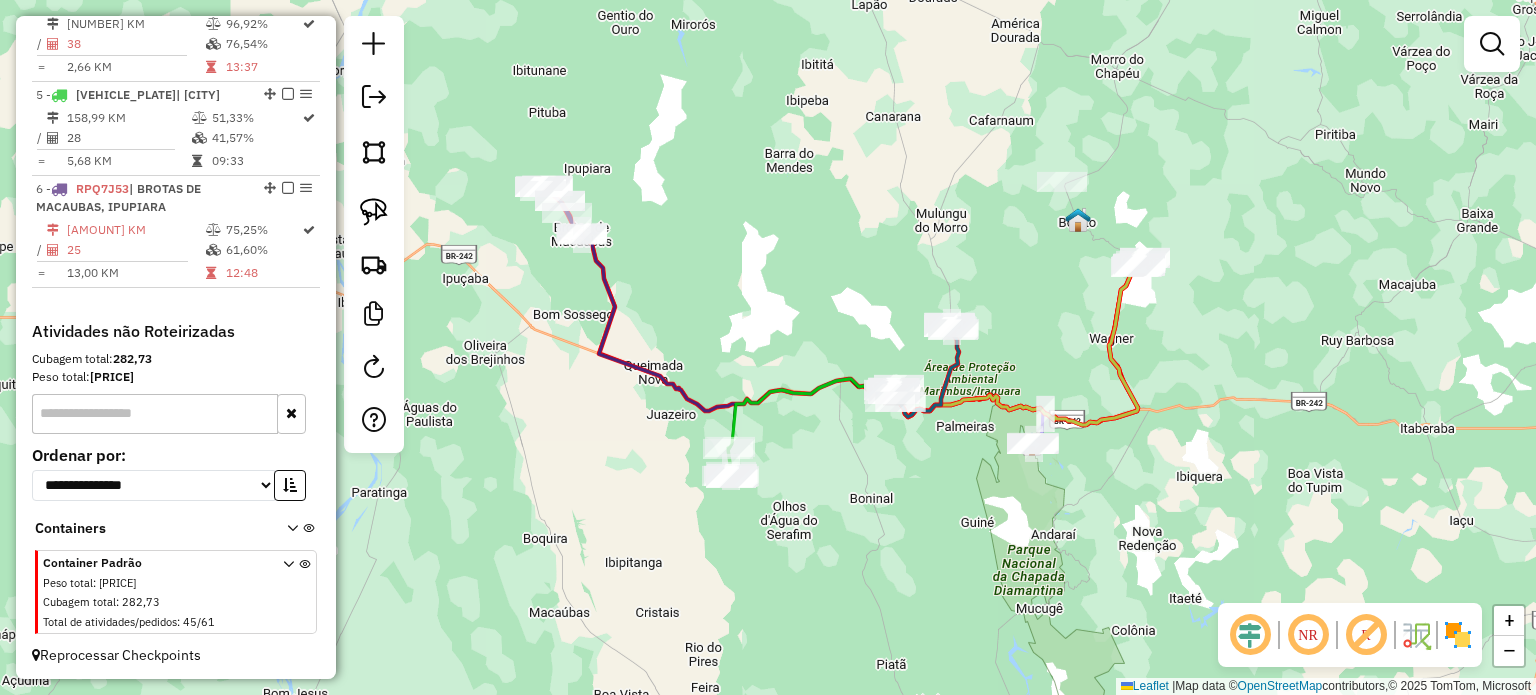 drag, startPoint x: 946, startPoint y: 351, endPoint x: 909, endPoint y: 481, distance: 135.16287 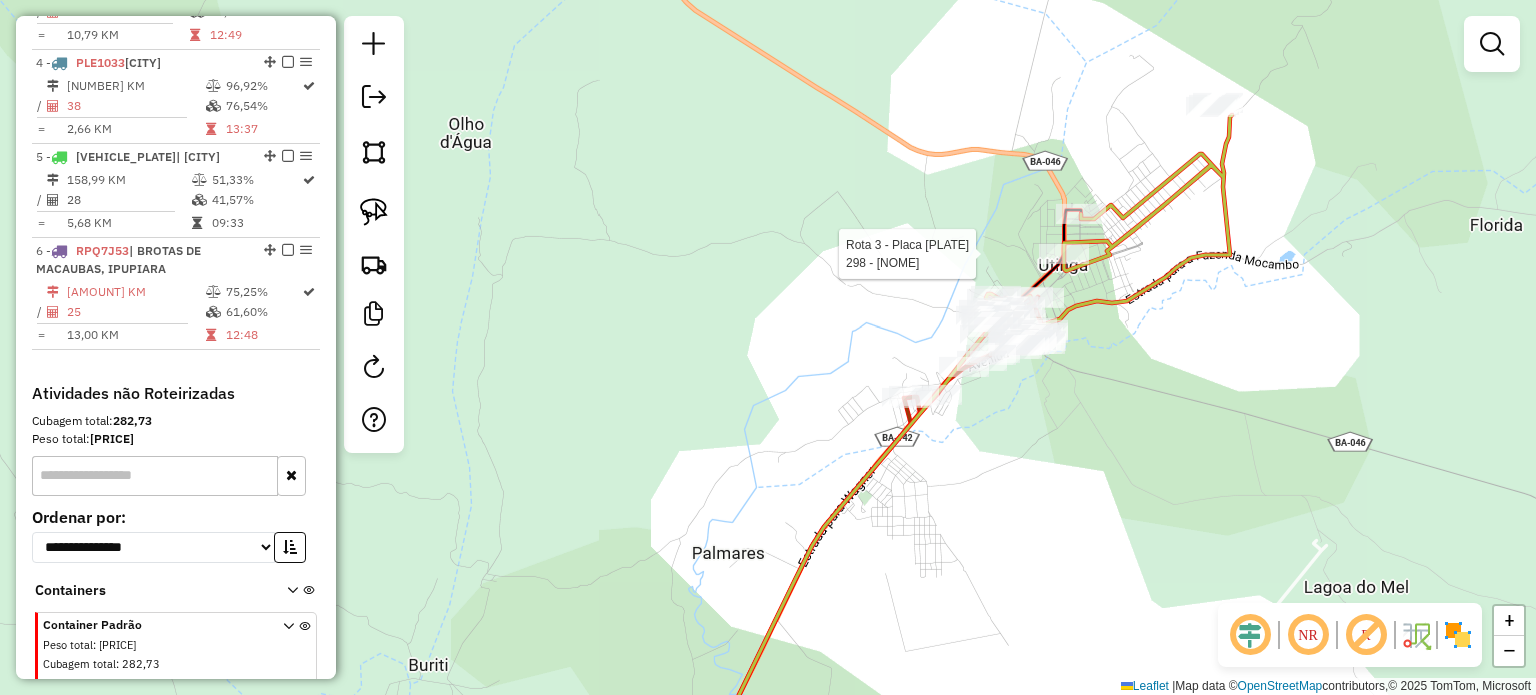 select on "*********" 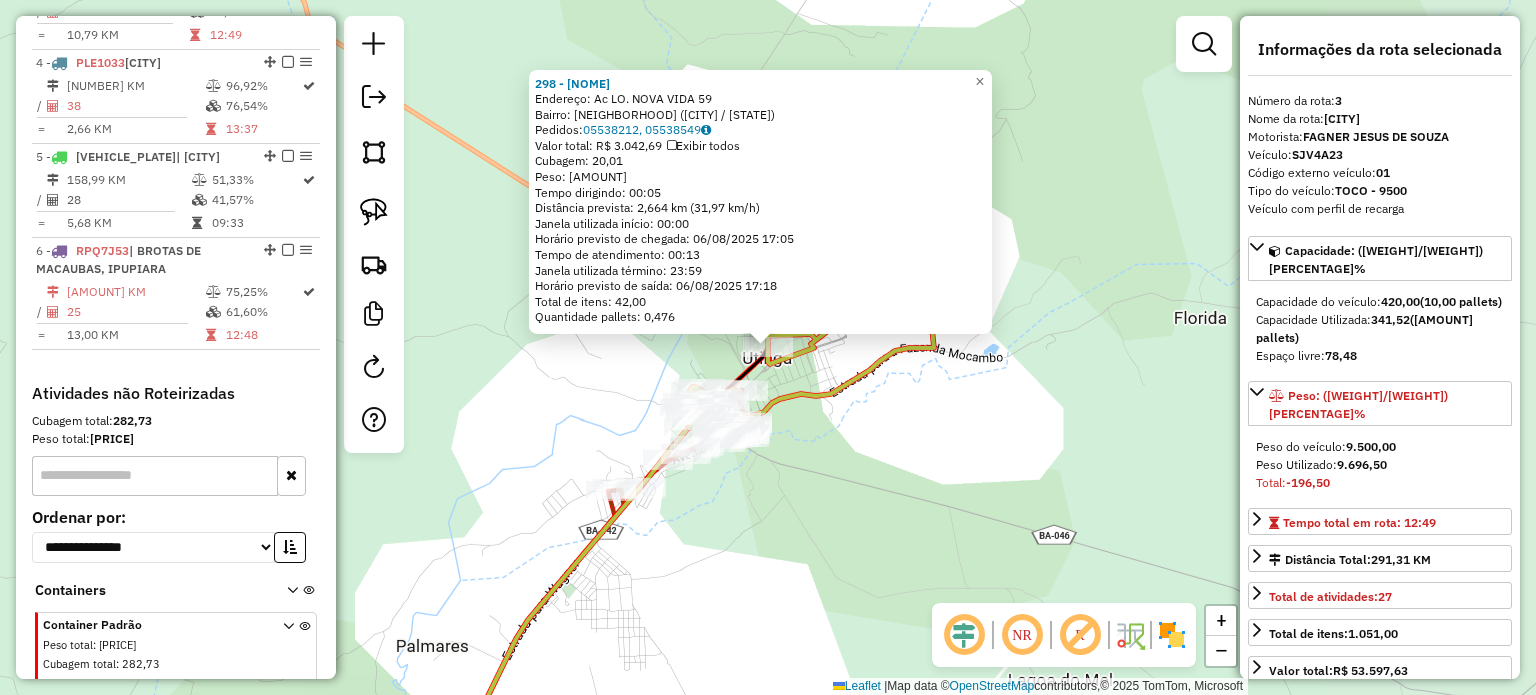scroll, scrollTop: 962, scrollLeft: 0, axis: vertical 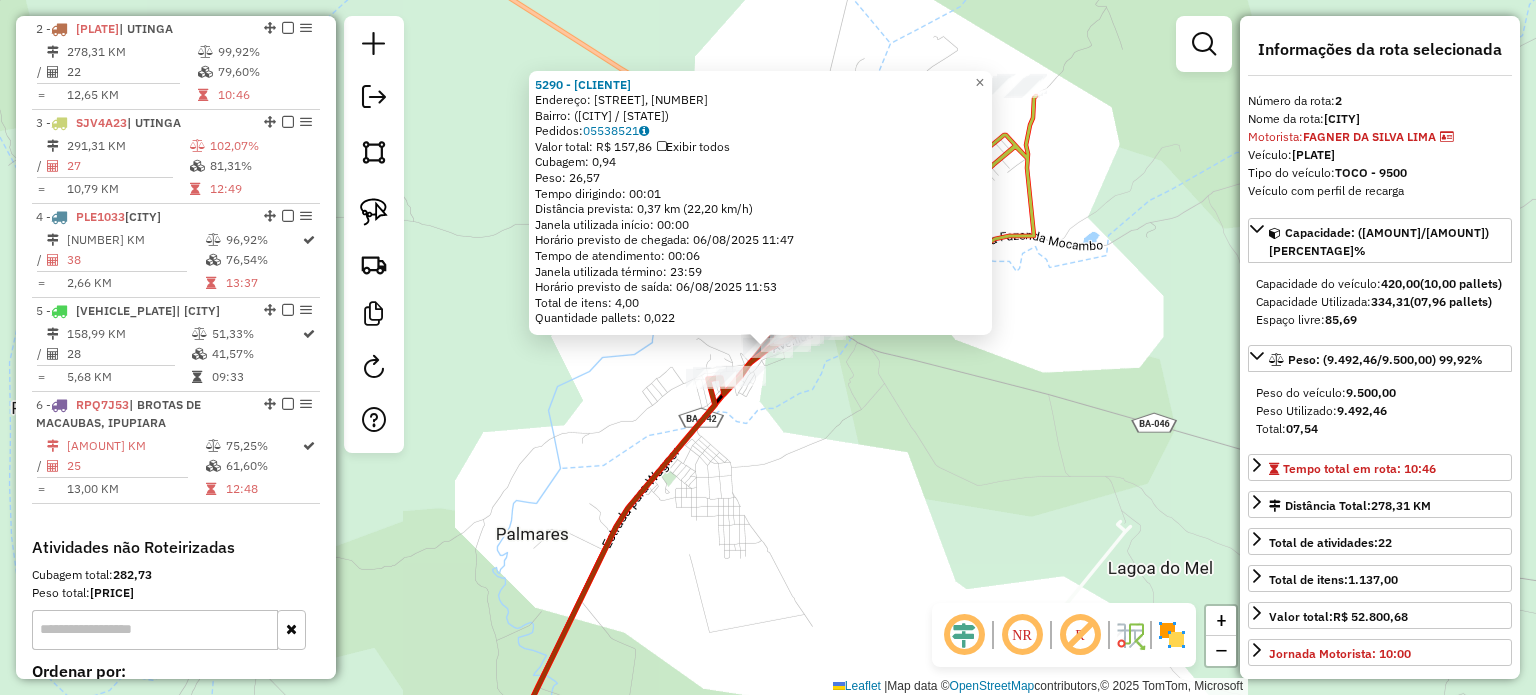 click on "5290 - [CLIENTE]  Endereço: [STREET] [NUMBER]   Bairro:  ([CITY] / [STATE])   Pedidos:  [ORDER_ID]   Valor total: R$ 157,86   Exibir todos   Cubagem: 0,94  Peso: 26,57  Tempo dirigindo: 00:01   Distância prevista: 0,37 km (22,20 km/h)   Janela utilizada início: 00:00   Horário previsto de chegada: 06/08/2025 11:47   Tempo de atendimento: 00:06   Janela utilizada término: 23:59   Horário previsto de saída: 06/08/2025 11:53   Total de itens: 4,00   Quantidade pallets: 0,022  × Janela de atendimento Grade de atendimento Capacidade Transportadoras Veículos Cliente Pedidos  Rotas Selecione os dias de semana para filtrar as janelas de atendimento  Seg   Ter   Qua   Qui   Sex   Sáb   Dom  Informe o período da janela de atendimento: De: Até:  Filtrar exatamente a janela do cliente  Considerar janela de atendimento padrão  Selecione os dias de semana para filtrar as grades de atendimento  Seg   Ter   Qua   Qui   Sex   Sáb   Dom   Considerar clientes sem dia de atendimento cadastrado" 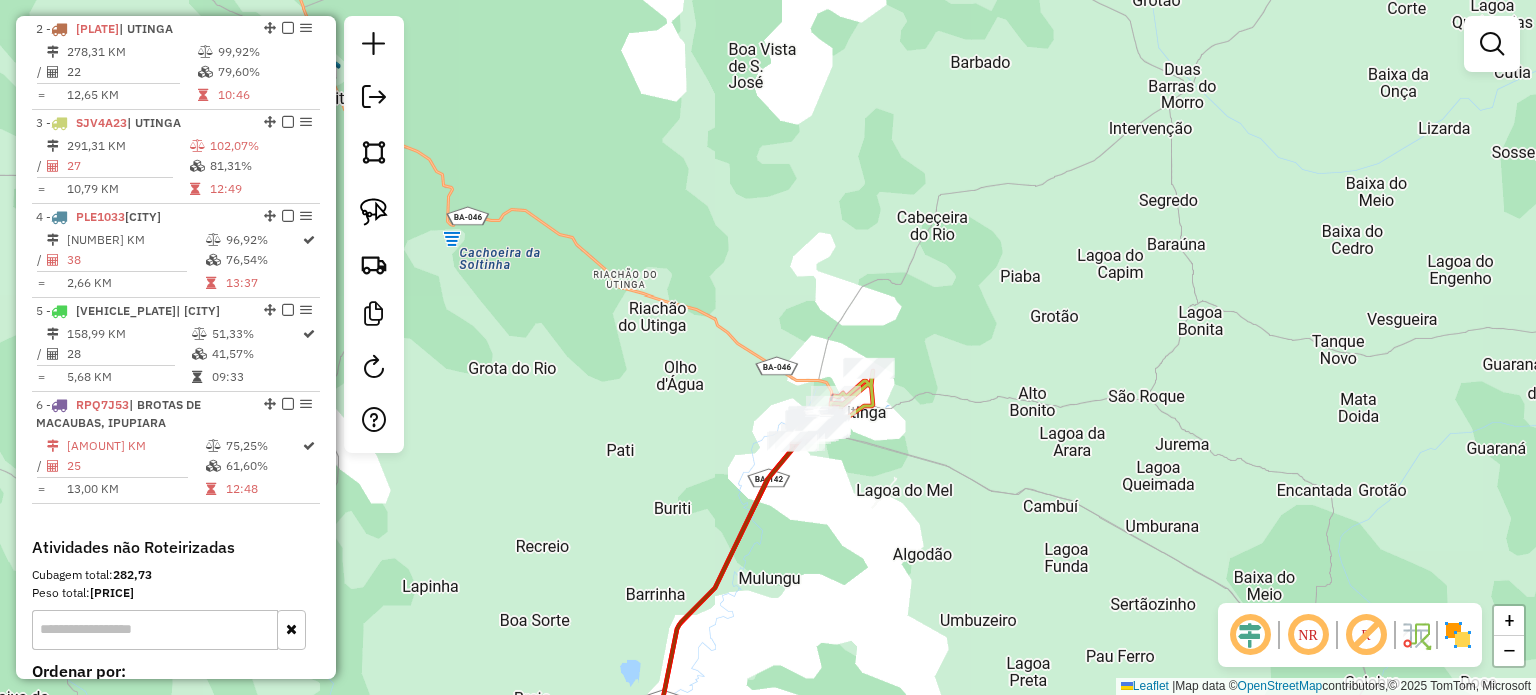 drag, startPoint x: 748, startPoint y: 519, endPoint x: 849, endPoint y: 445, distance: 125.207825 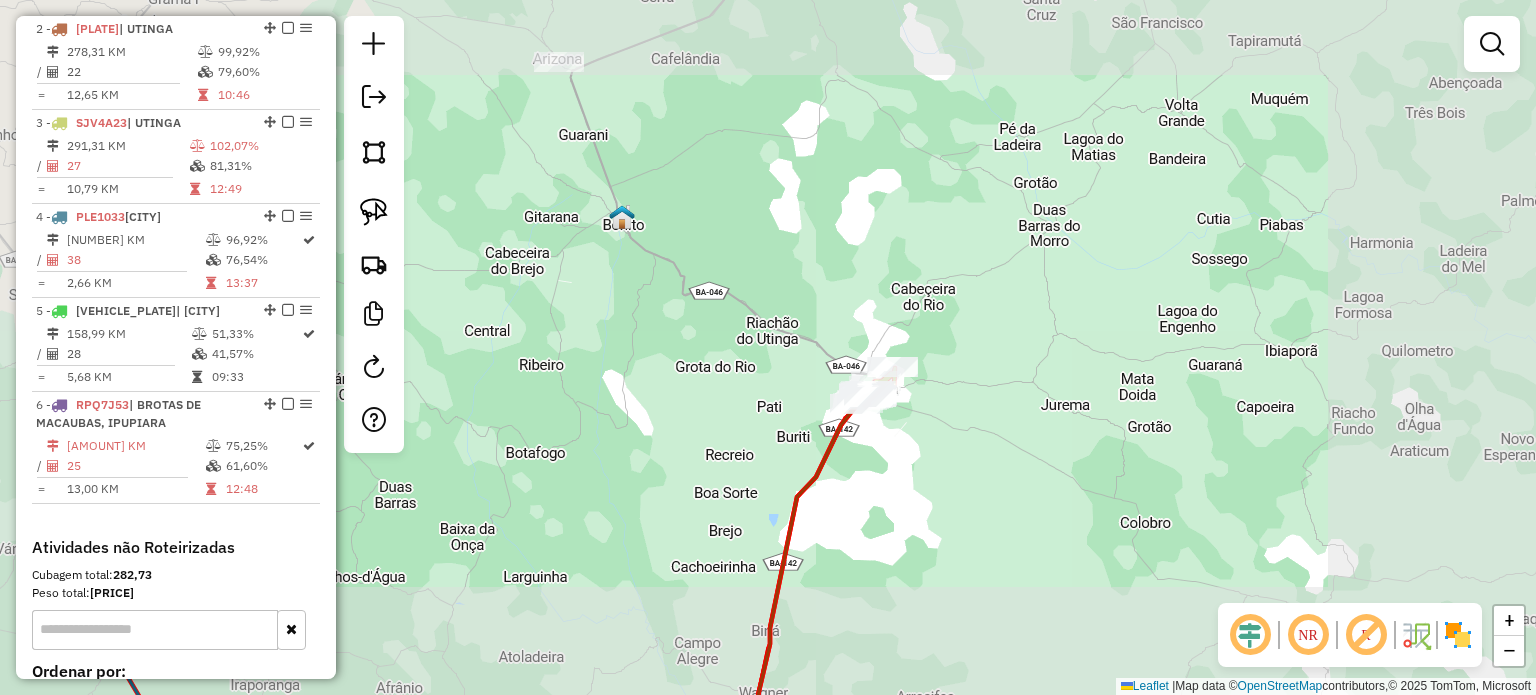 drag, startPoint x: 851, startPoint y: 509, endPoint x: 870, endPoint y: 458, distance: 54.42426 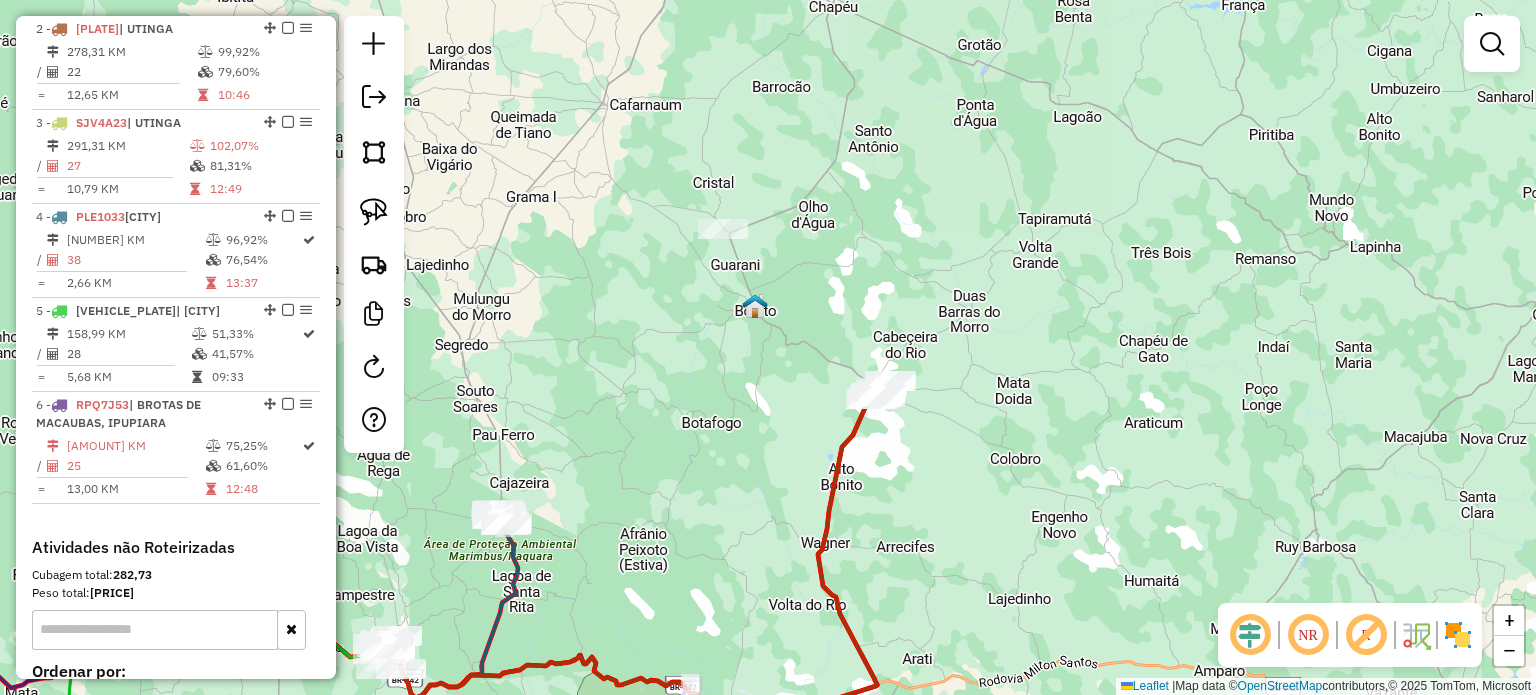 drag, startPoint x: 864, startPoint y: 509, endPoint x: 866, endPoint y: 455, distance: 54.037025 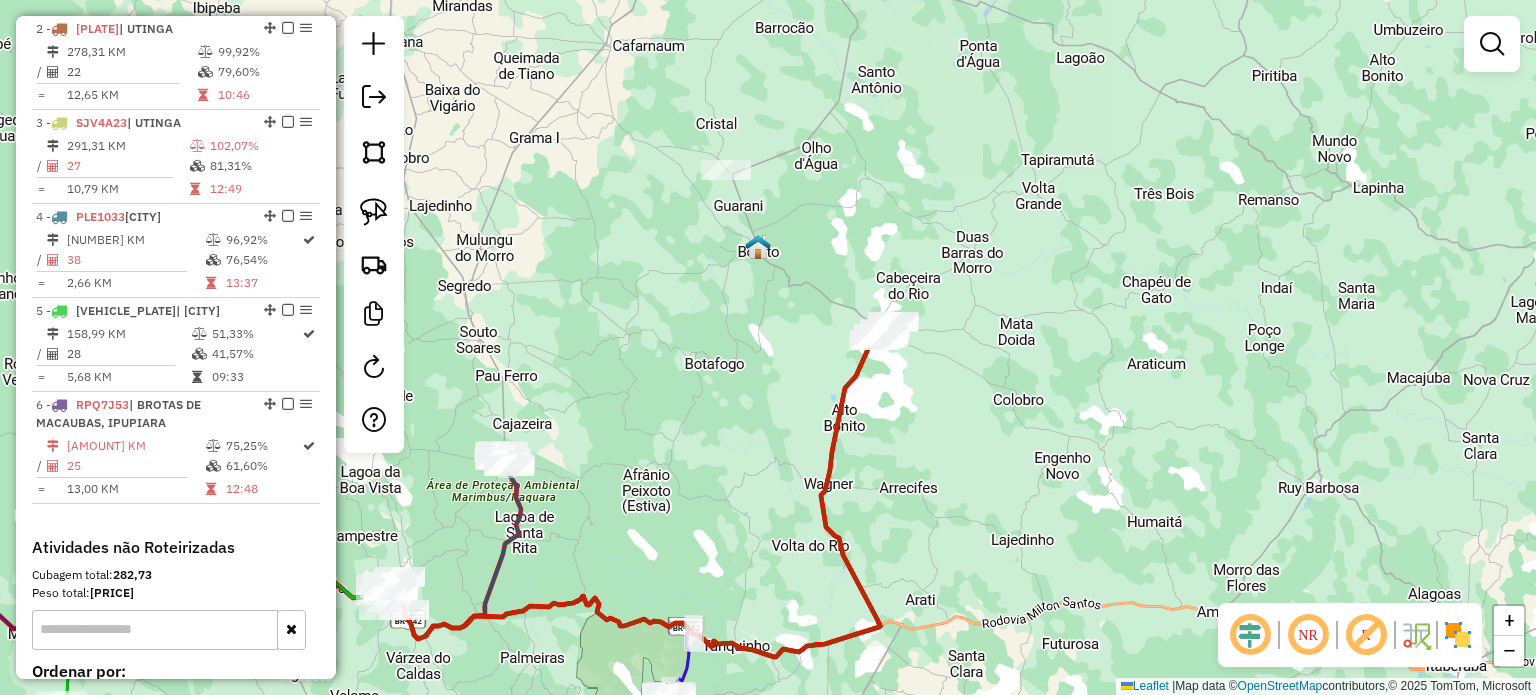 drag, startPoint x: 793, startPoint y: 547, endPoint x: 832, endPoint y: 456, distance: 99.00505 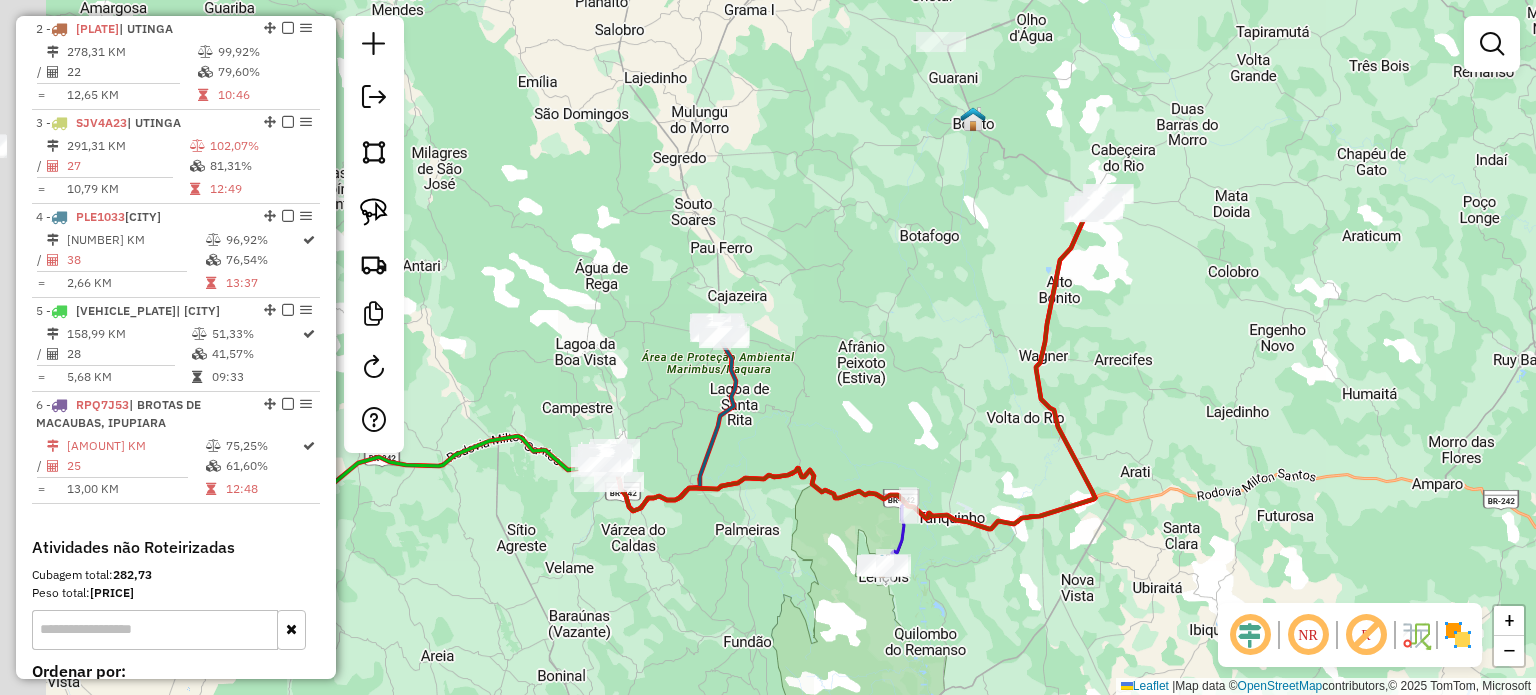 drag, startPoint x: 752, startPoint y: 475, endPoint x: 880, endPoint y: 453, distance: 129.87686 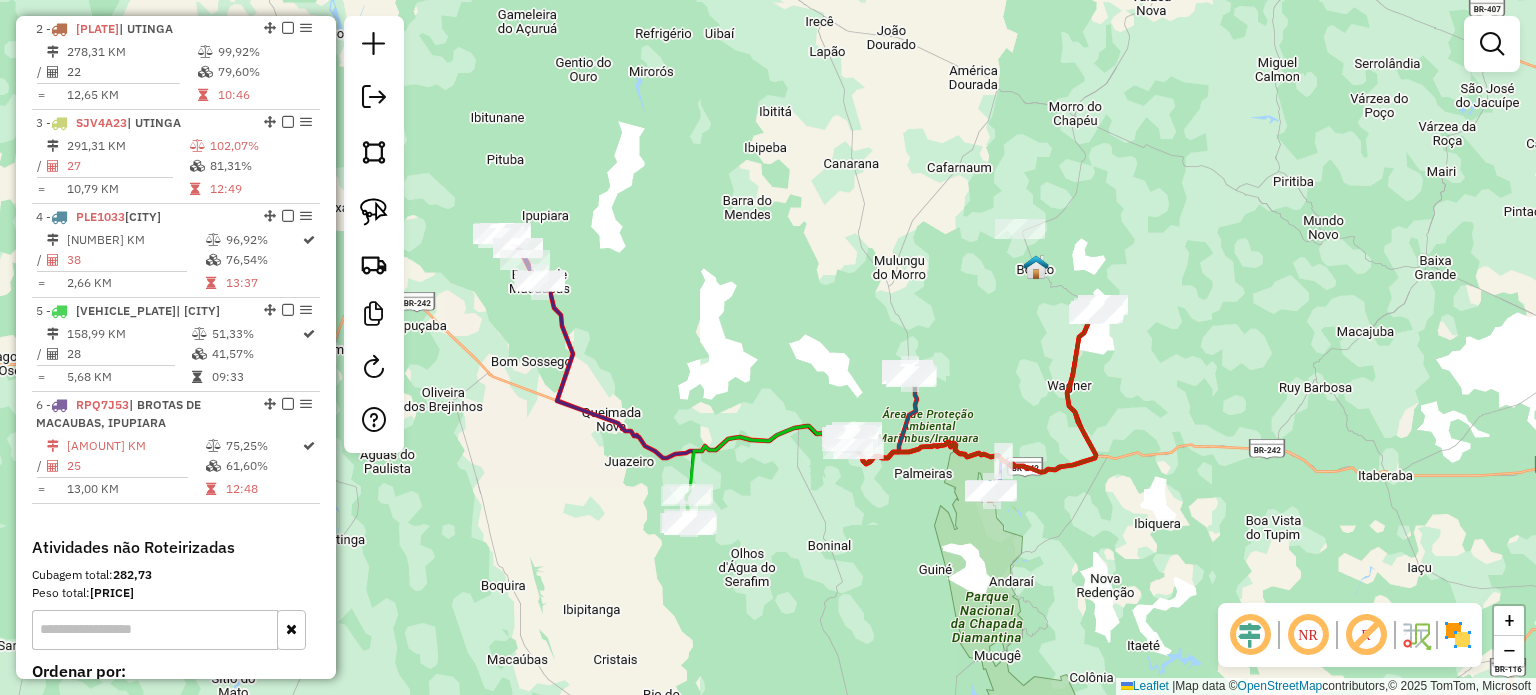 drag, startPoint x: 612, startPoint y: 381, endPoint x: 712, endPoint y: 364, distance: 101.43471 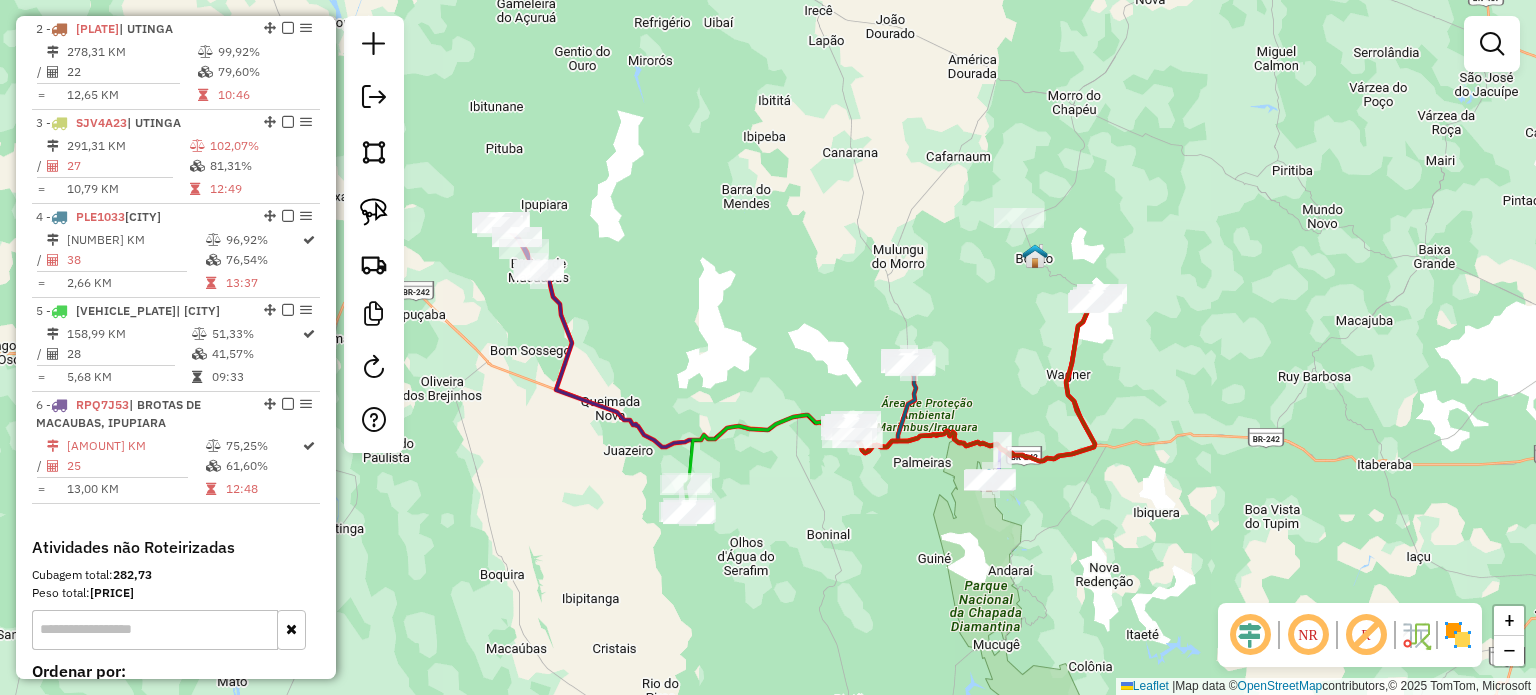 drag, startPoint x: 636, startPoint y: 321, endPoint x: 632, endPoint y: 310, distance: 11.7046995 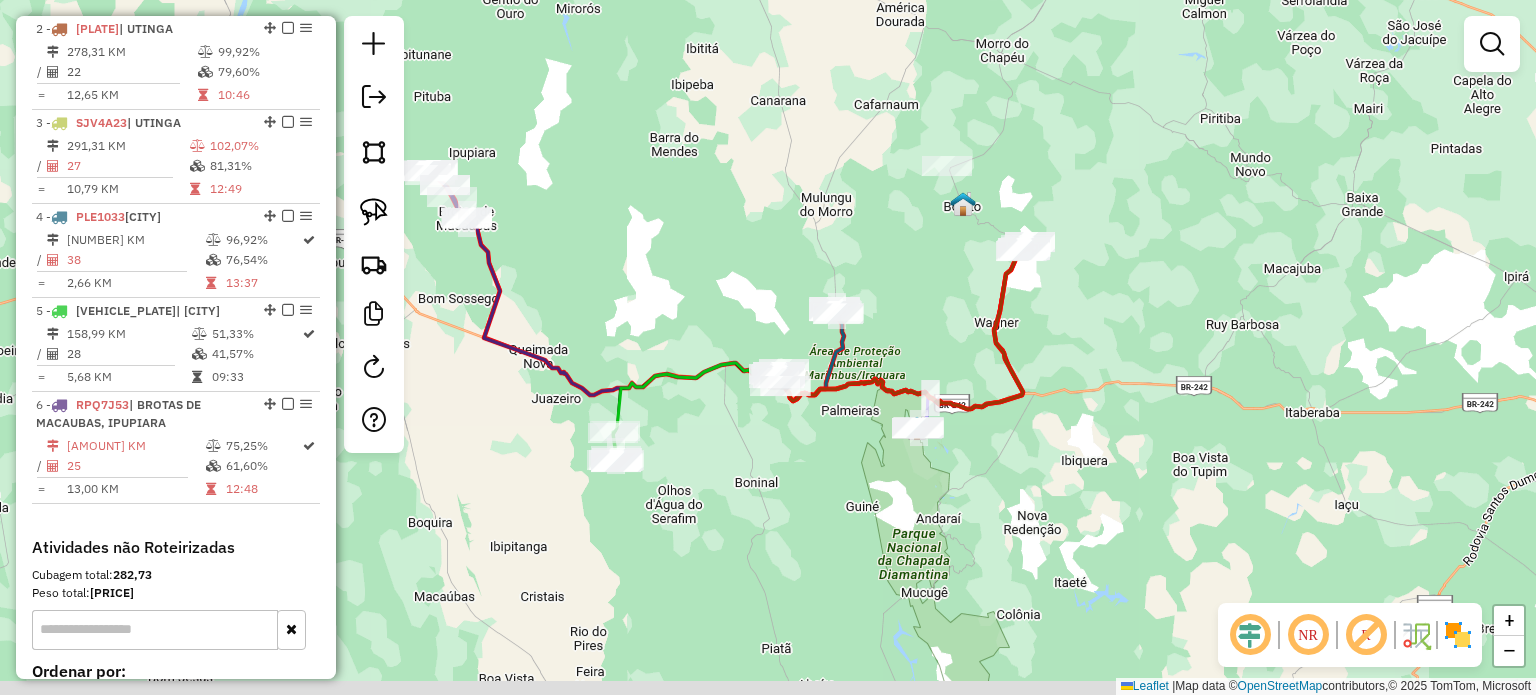 drag, startPoint x: 816, startPoint y: 511, endPoint x: 805, endPoint y: 450, distance: 61.983868 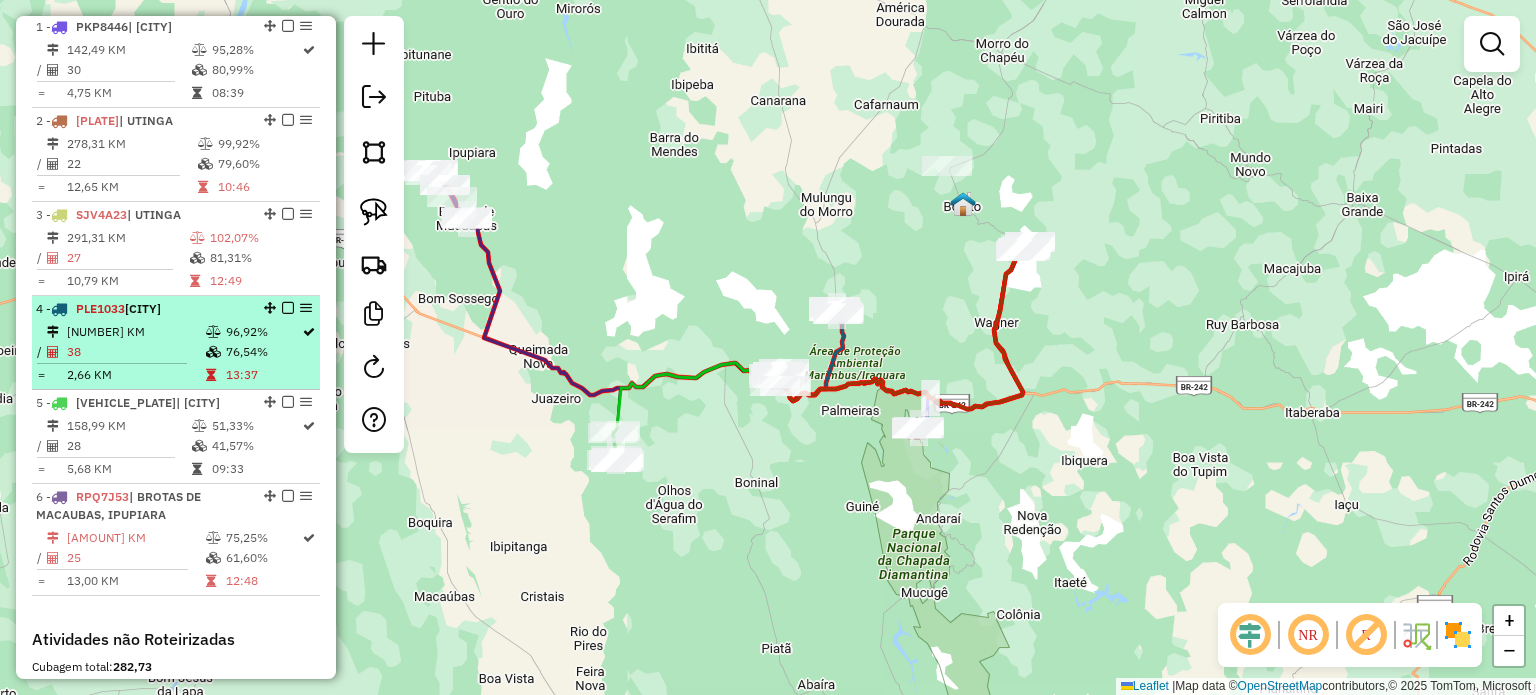 scroll, scrollTop: 784, scrollLeft: 0, axis: vertical 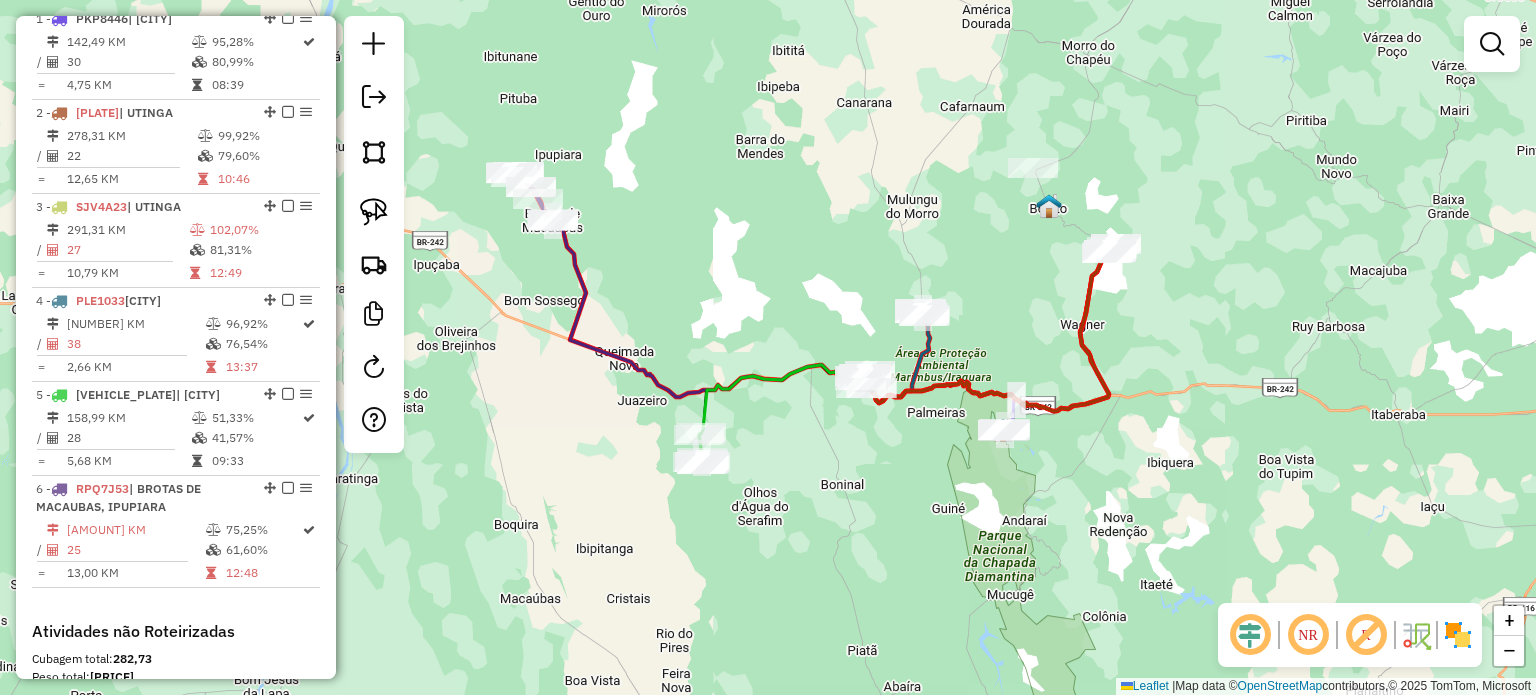 drag, startPoint x: 536, startPoint y: 271, endPoint x: 617, endPoint y: 238, distance: 87.46428 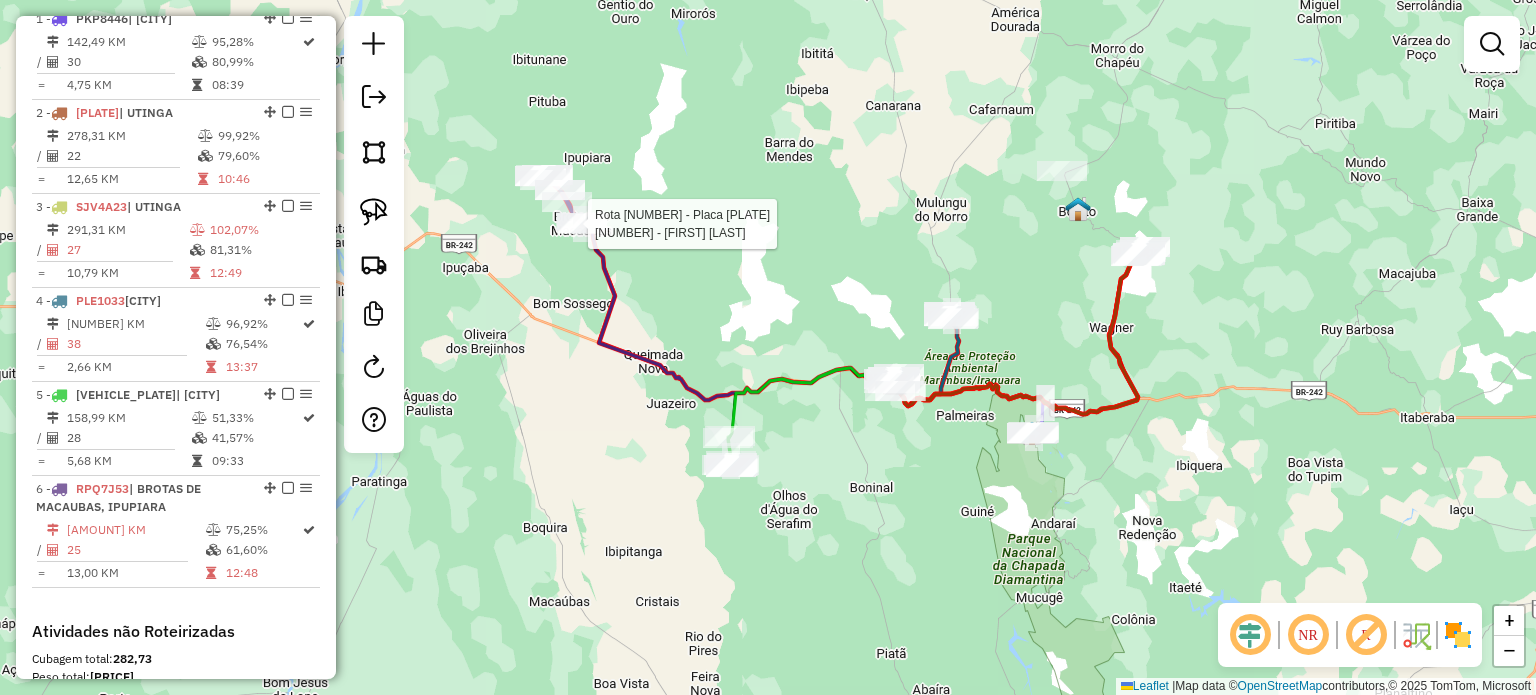 select on "*********" 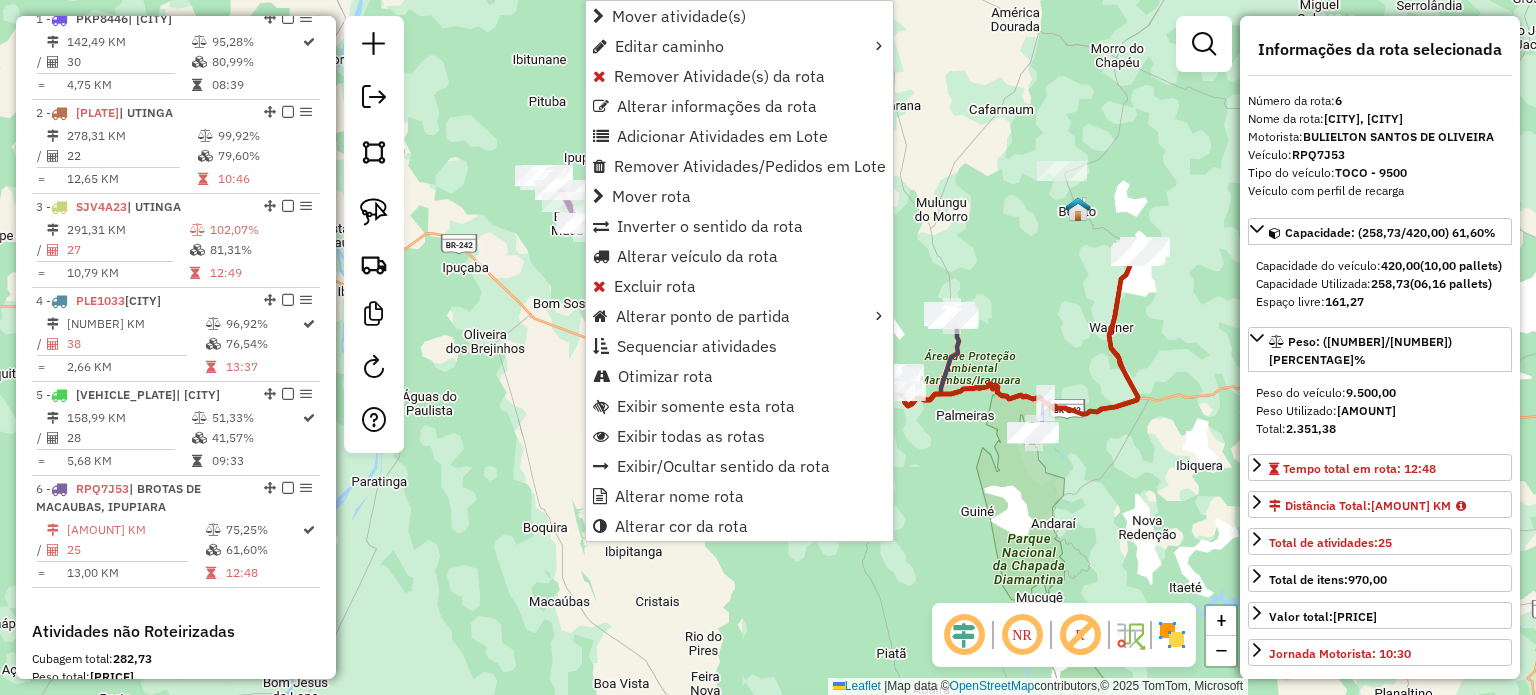 scroll, scrollTop: 1084, scrollLeft: 0, axis: vertical 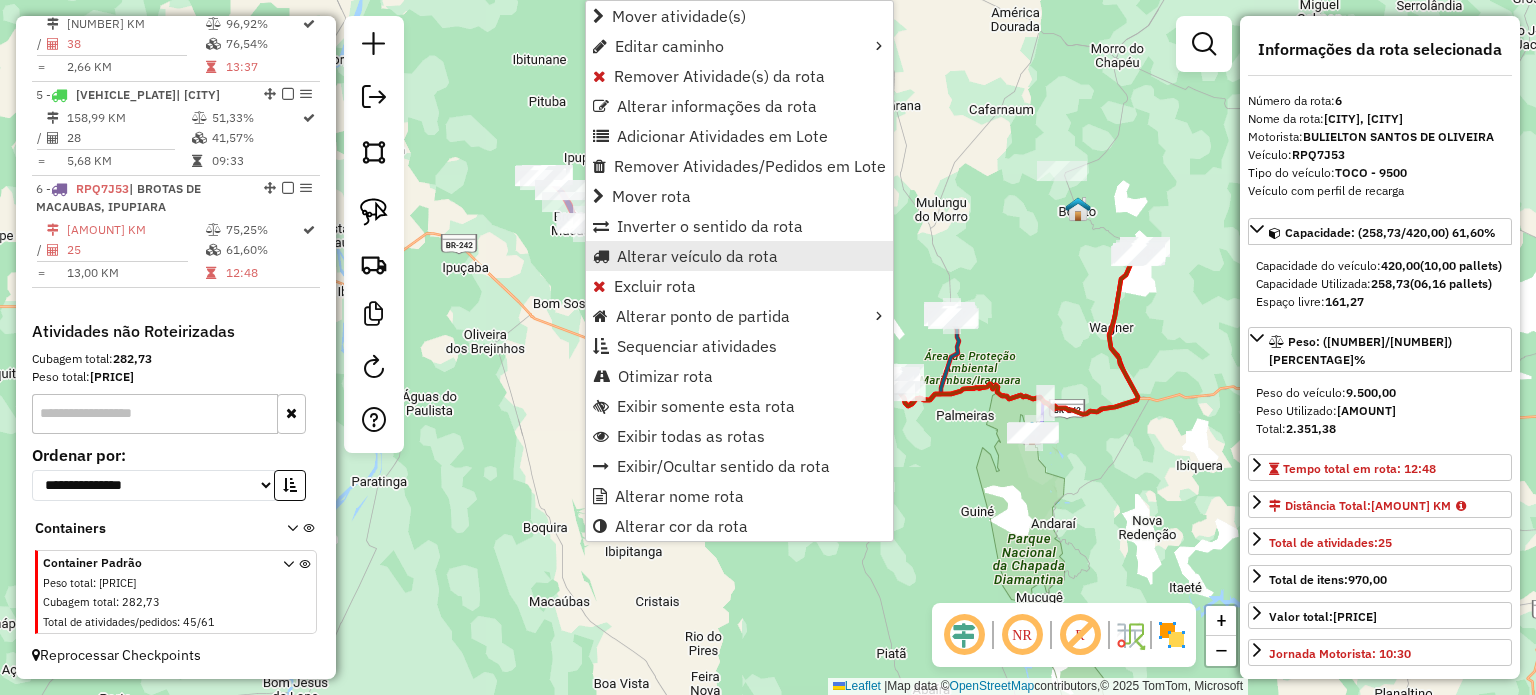 click on "Alterar veículo da rota" at bounding box center (697, 256) 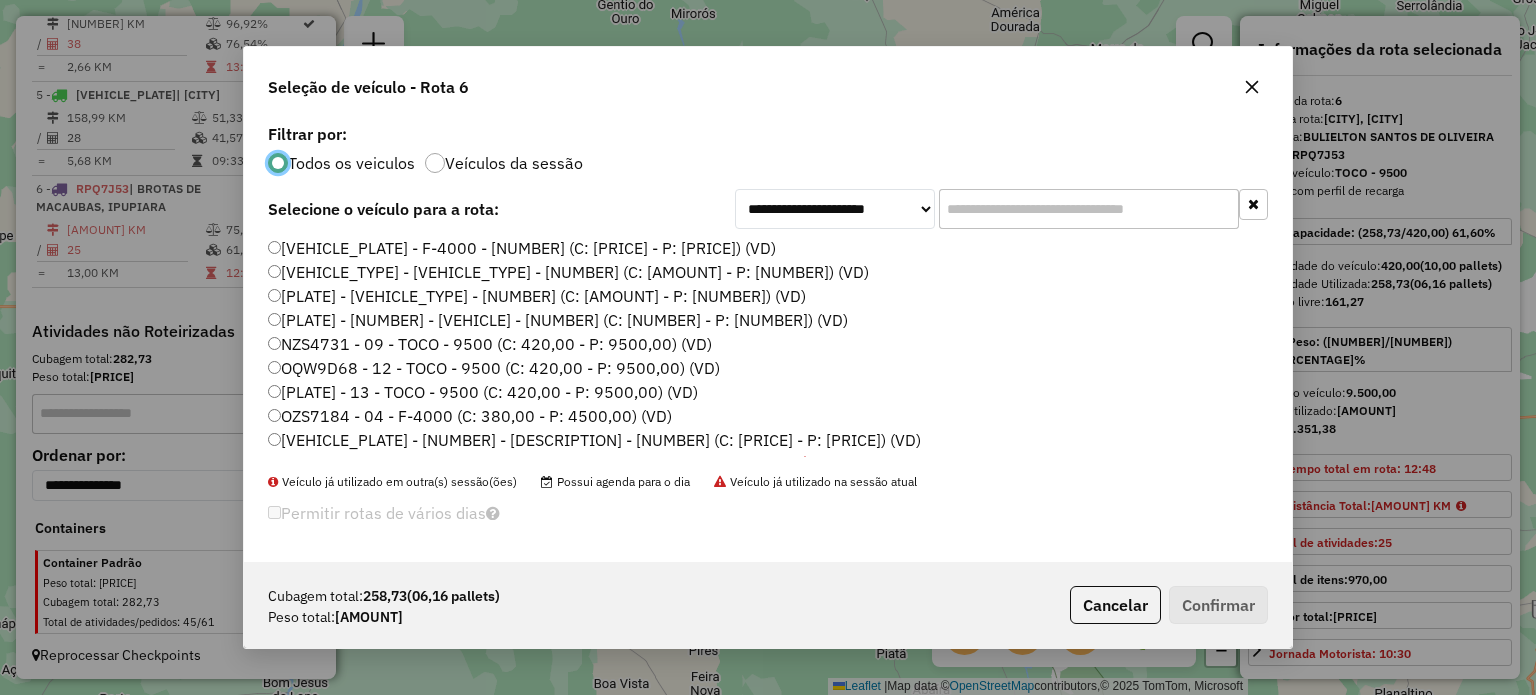 scroll, scrollTop: 10, scrollLeft: 6, axis: both 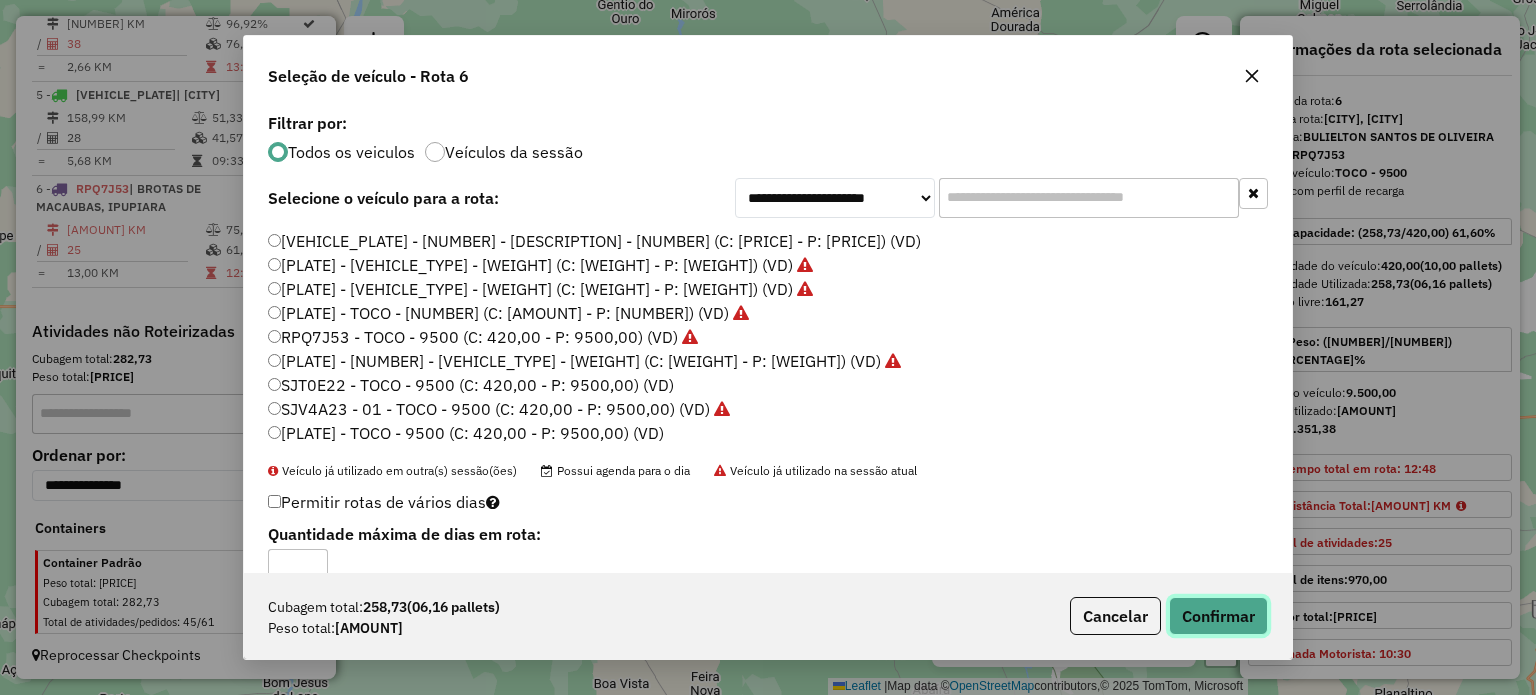 click on "Confirmar" 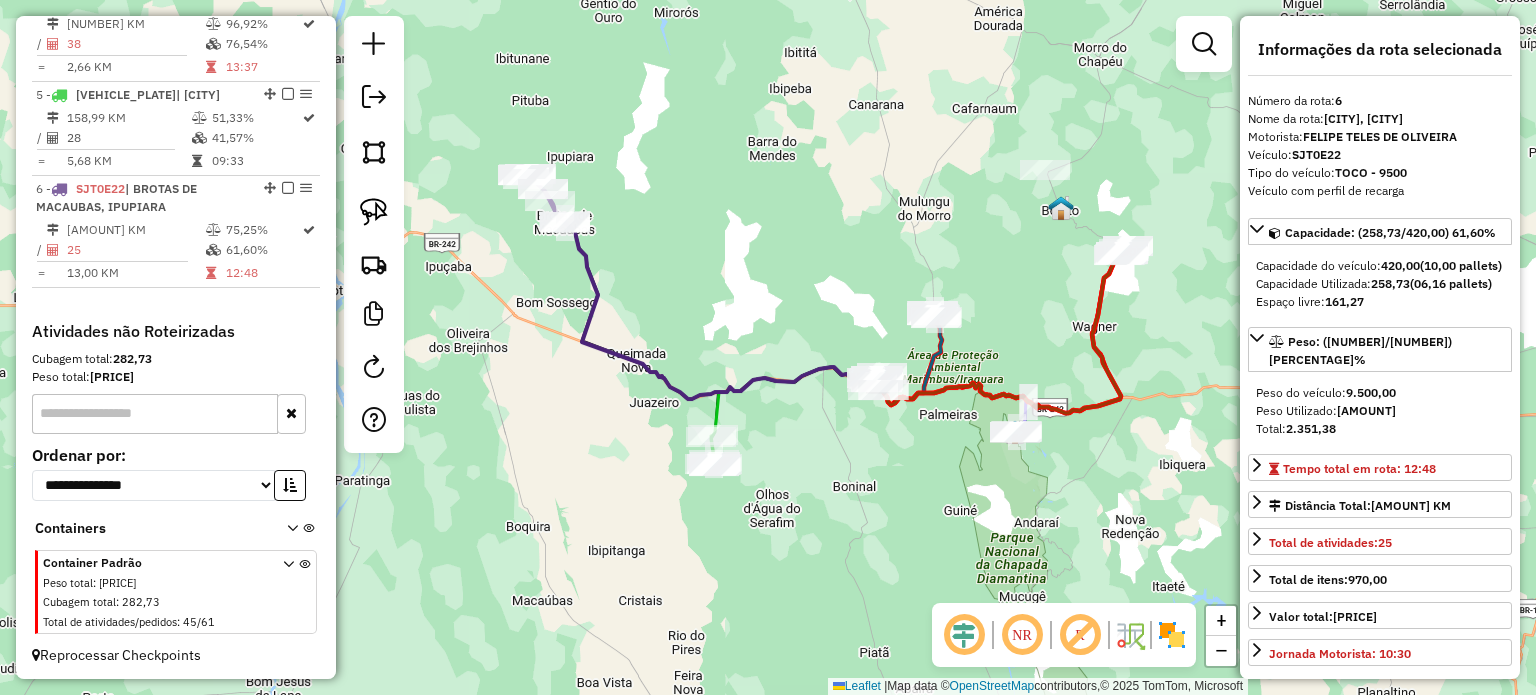 drag, startPoint x: 793, startPoint y: 266, endPoint x: 776, endPoint y: 265, distance: 17.029387 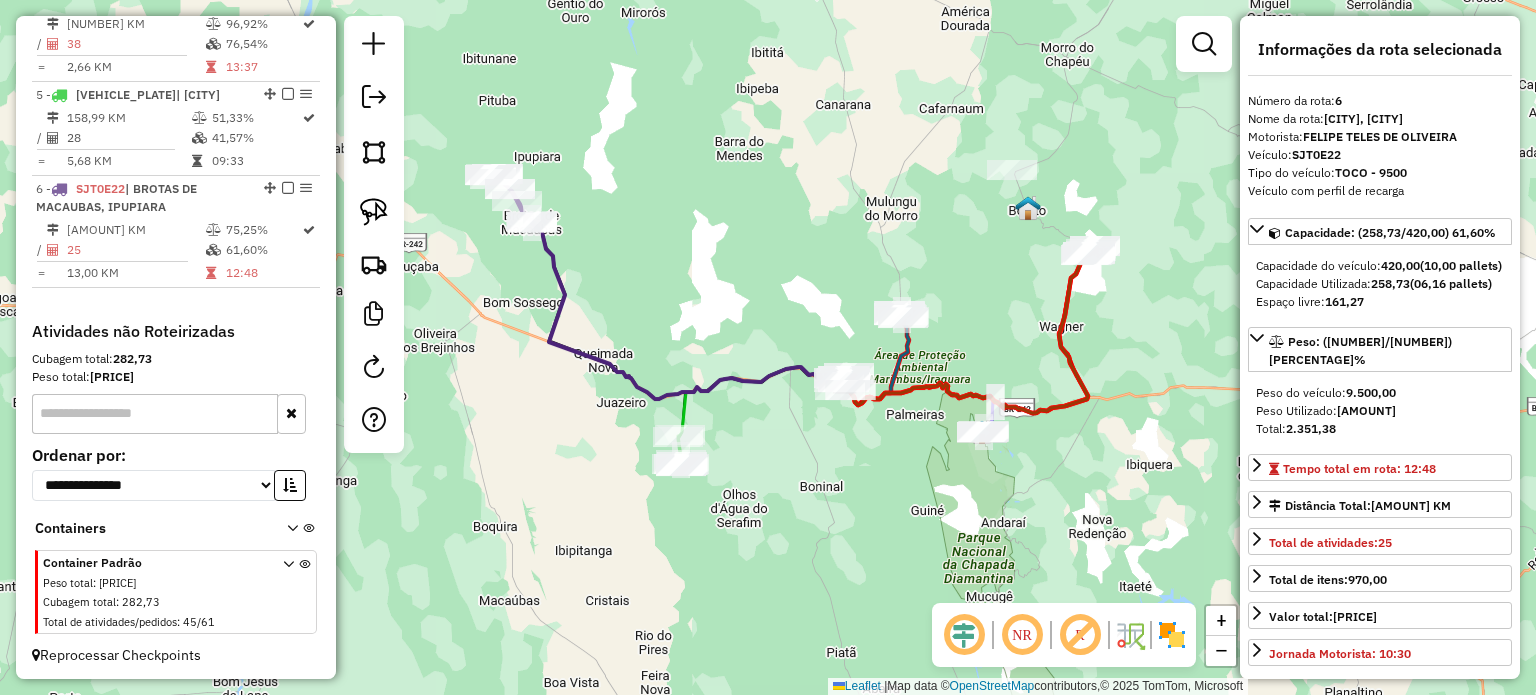 drag, startPoint x: 1042, startPoint y: 261, endPoint x: 1009, endPoint y: 261, distance: 33 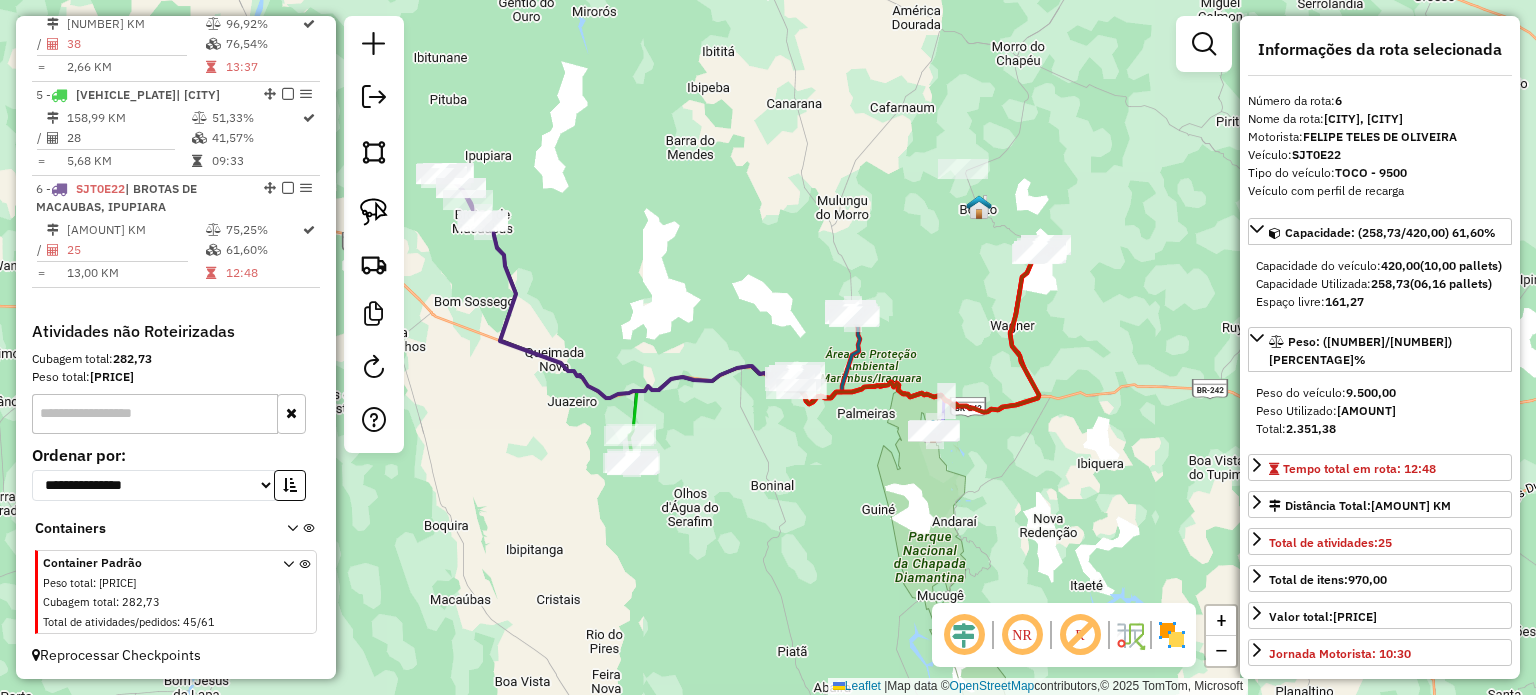 drag, startPoint x: 1021, startPoint y: 263, endPoint x: 972, endPoint y: 262, distance: 49.010204 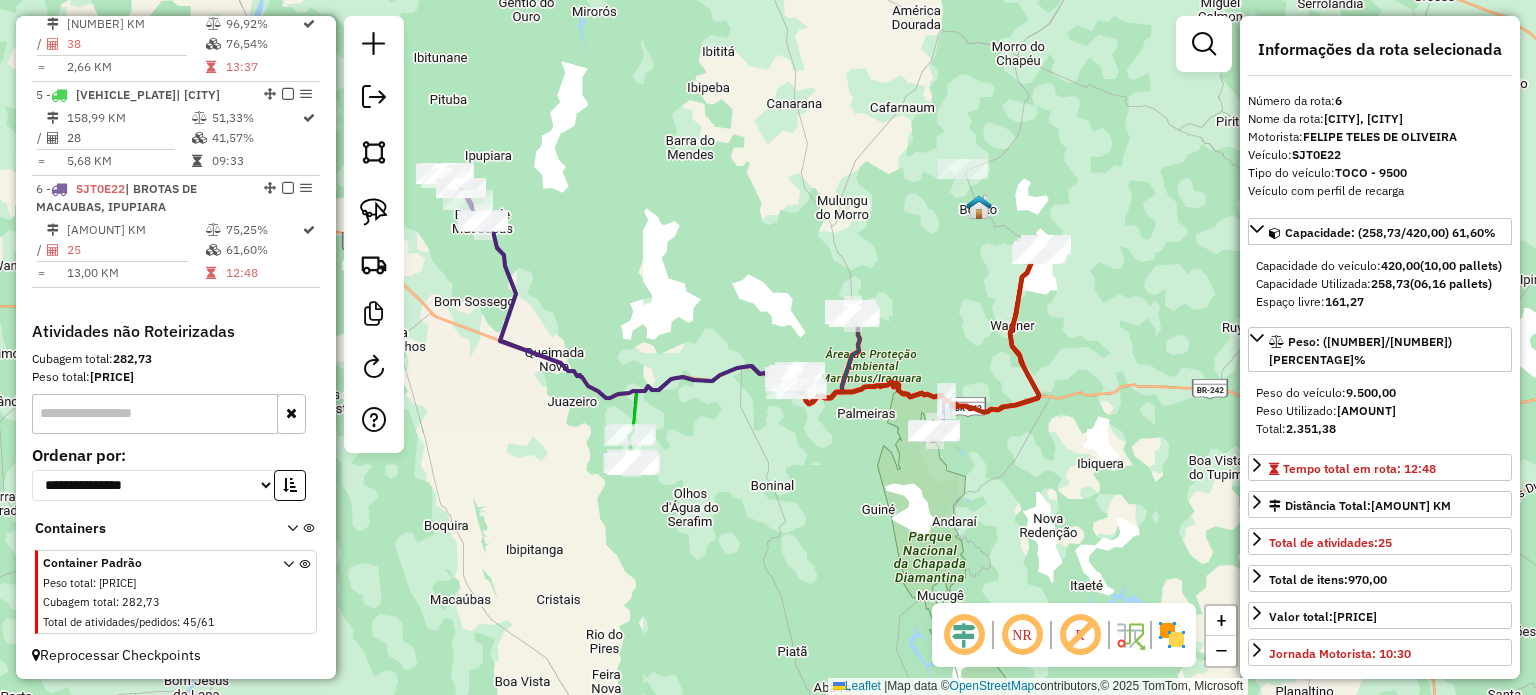 drag, startPoint x: 748, startPoint y: 235, endPoint x: 779, endPoint y: 235, distance: 31 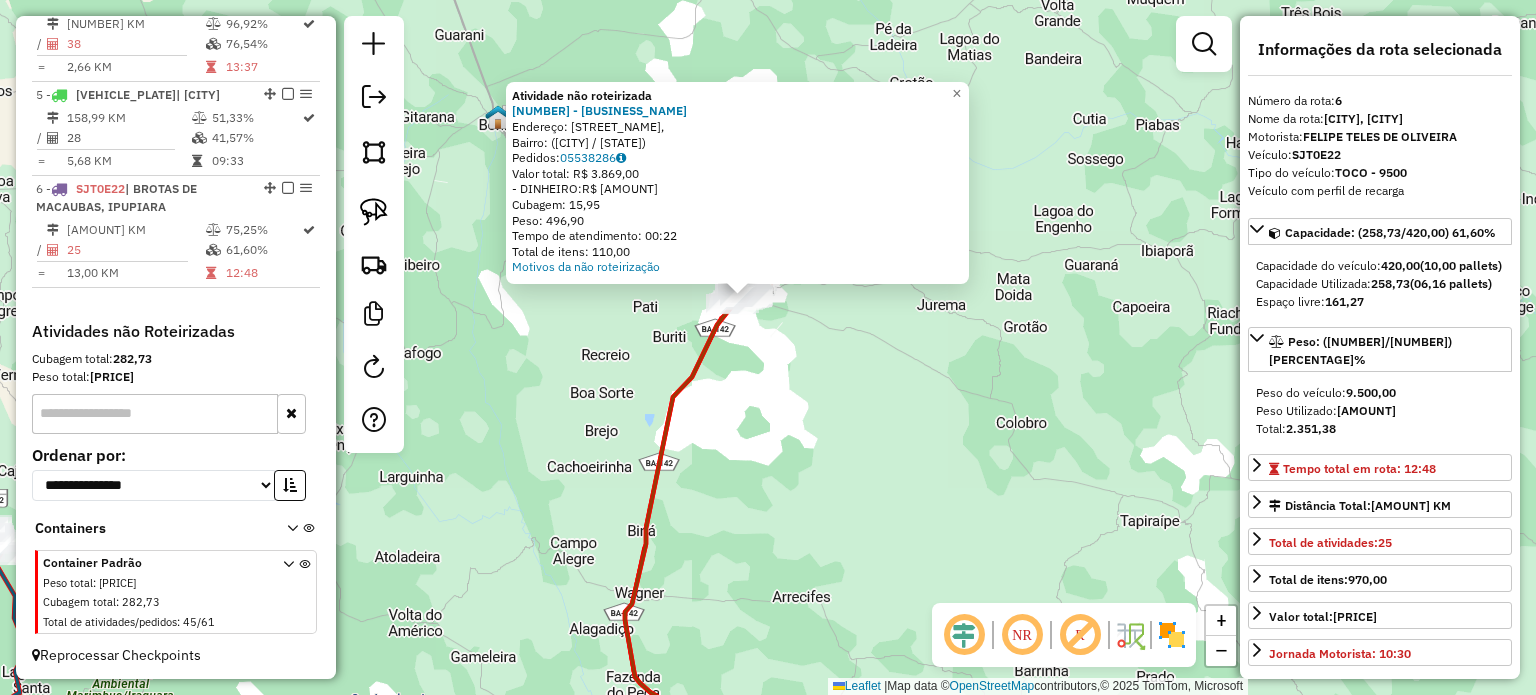 click on "Atividade não roteirizada [NUMBER] - [NAME] [NAME]  Endereço: [STREET] [NUMBER],   Bairro:  ([NEIGHBORHOOD] / [STATE])   Pedidos:  [NUMBER]   Valor total: [CURRENCY] [AMOUNT]   - DINHEIRO:  [CURRENCY] [AMOUNT]   Cubagem: [WEIGHT]   Peso: [WEIGHT]   Tempo de atendimento: [TIME]   Total de itens: [NUMBER]  Motivos da não roteirização × Janela de atendimento Grade de atendimento Capacidade Transportadoras Veículos Cliente Pedidos  Rotas Selecione os dias de semana para filtrar as janelas de atendimento  Seg   Ter   Qua   Qui   Sex   Sáb   Dom  Informe o período da janela de atendimento: De: Até:  Filtrar exatamente a janela do cliente  Considerar janela de atendimento padrão  Selecione os dias de semana para filtrar as grades de atendimento  Seg   Ter   Qua   Qui   Sex   Sáb   Dom   Considerar clientes sem dia de atendimento cadastrado  Clientes fora do dia de atendimento selecionado Filtrar as atividades entre os valores definidos abaixo:  Peso mínimo:   Peso máximo:   Cubagem mínima:   Cubagem máxima:   De:   Até:   De:  +" 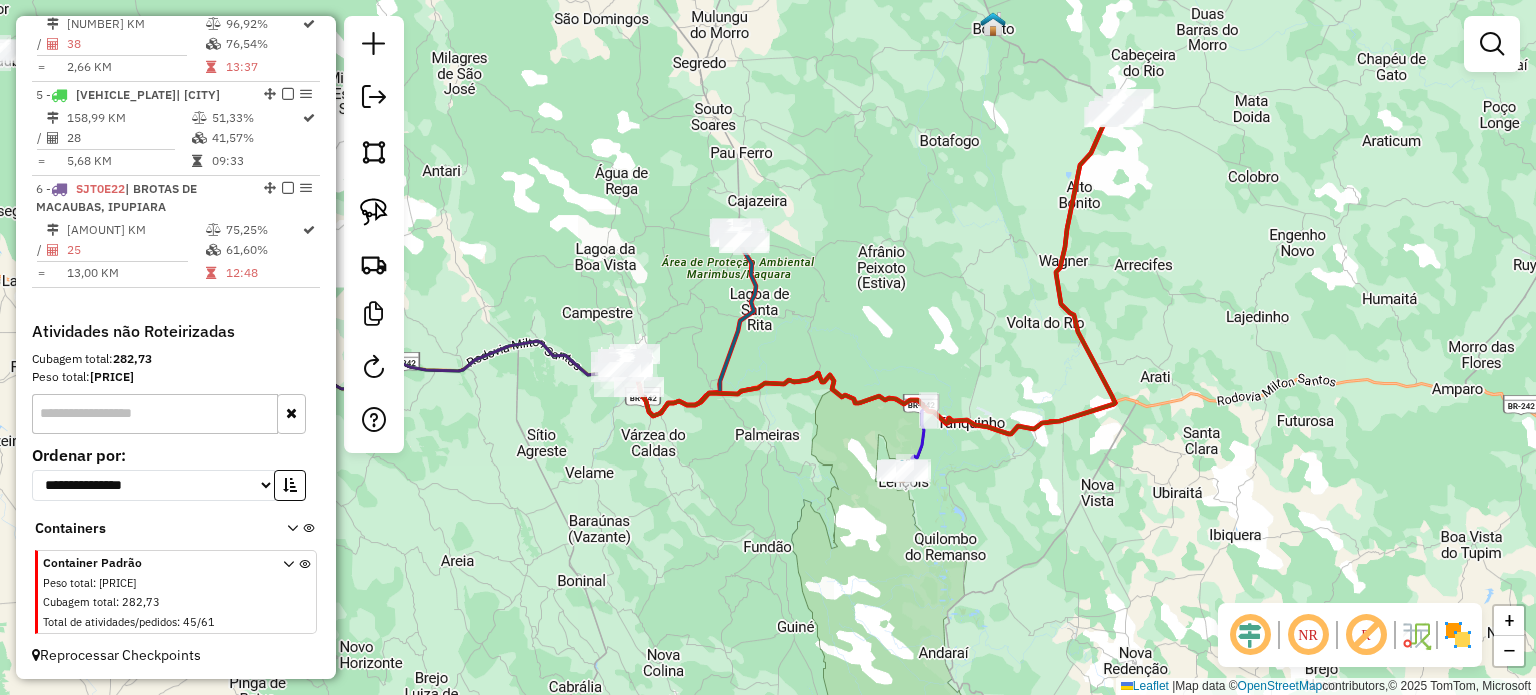 drag, startPoint x: 704, startPoint y: 341, endPoint x: 906, endPoint y: 338, distance: 202.02228 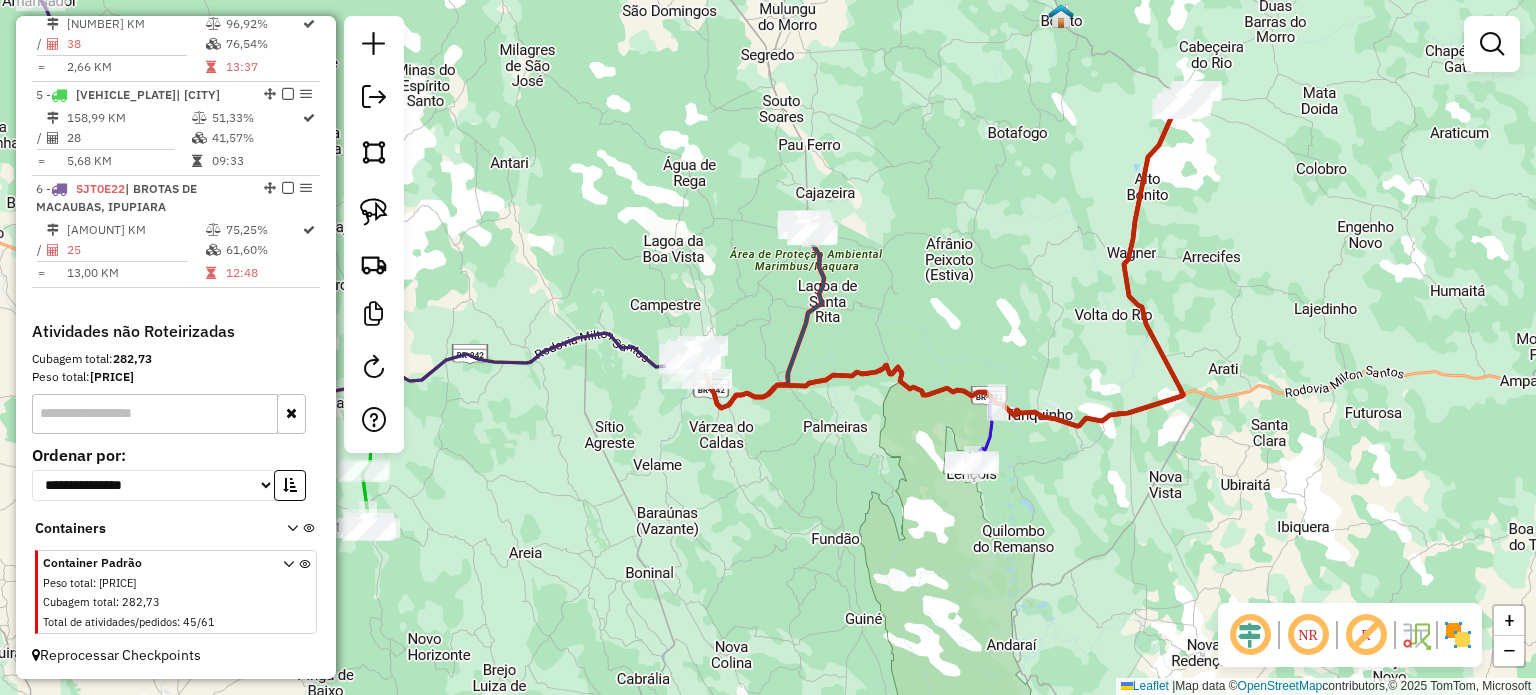 drag, startPoint x: 802, startPoint y: 339, endPoint x: 872, endPoint y: 331, distance: 70.45566 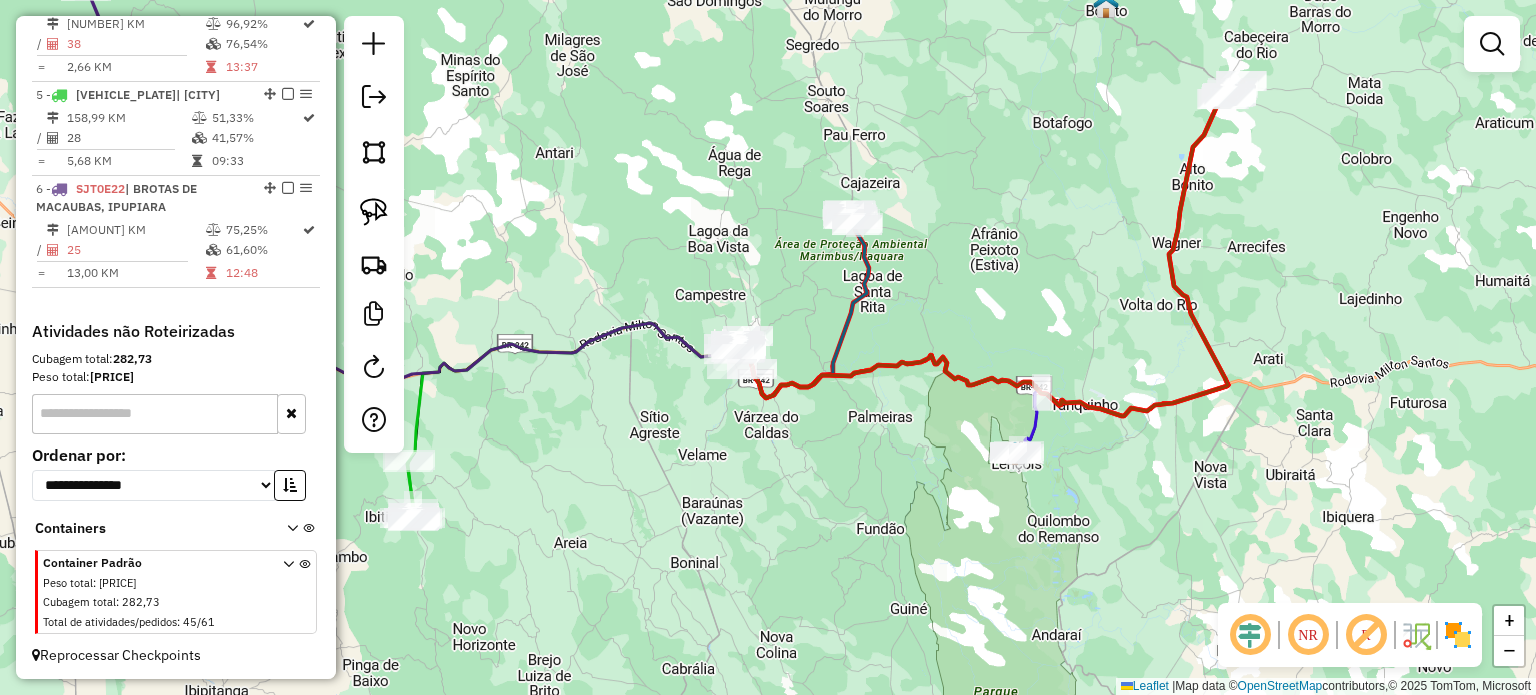 drag, startPoint x: 547, startPoint y: 315, endPoint x: 635, endPoint y: 300, distance: 89.26926 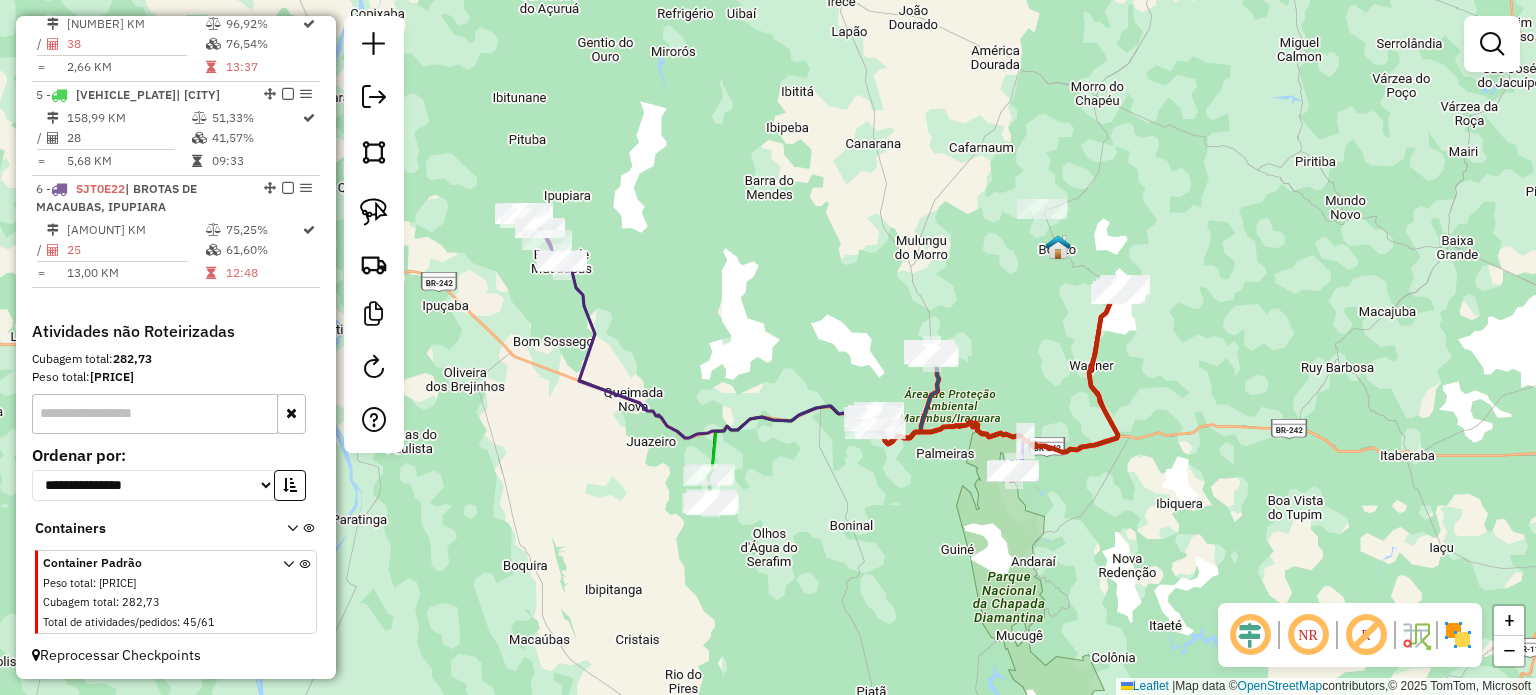 drag, startPoint x: 598, startPoint y: 258, endPoint x: 804, endPoint y: 365, distance: 232.13142 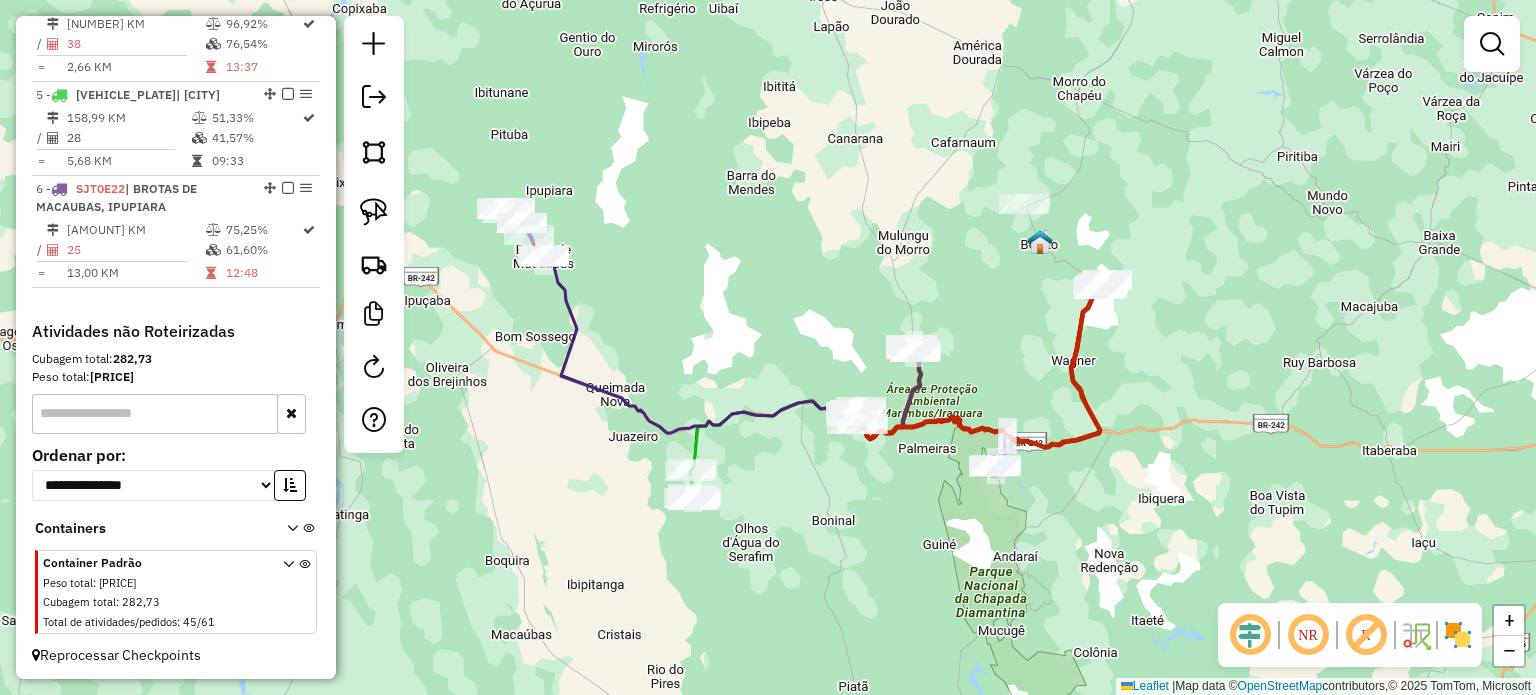 drag, startPoint x: 999, startPoint y: 368, endPoint x: 961, endPoint y: 358, distance: 39.293766 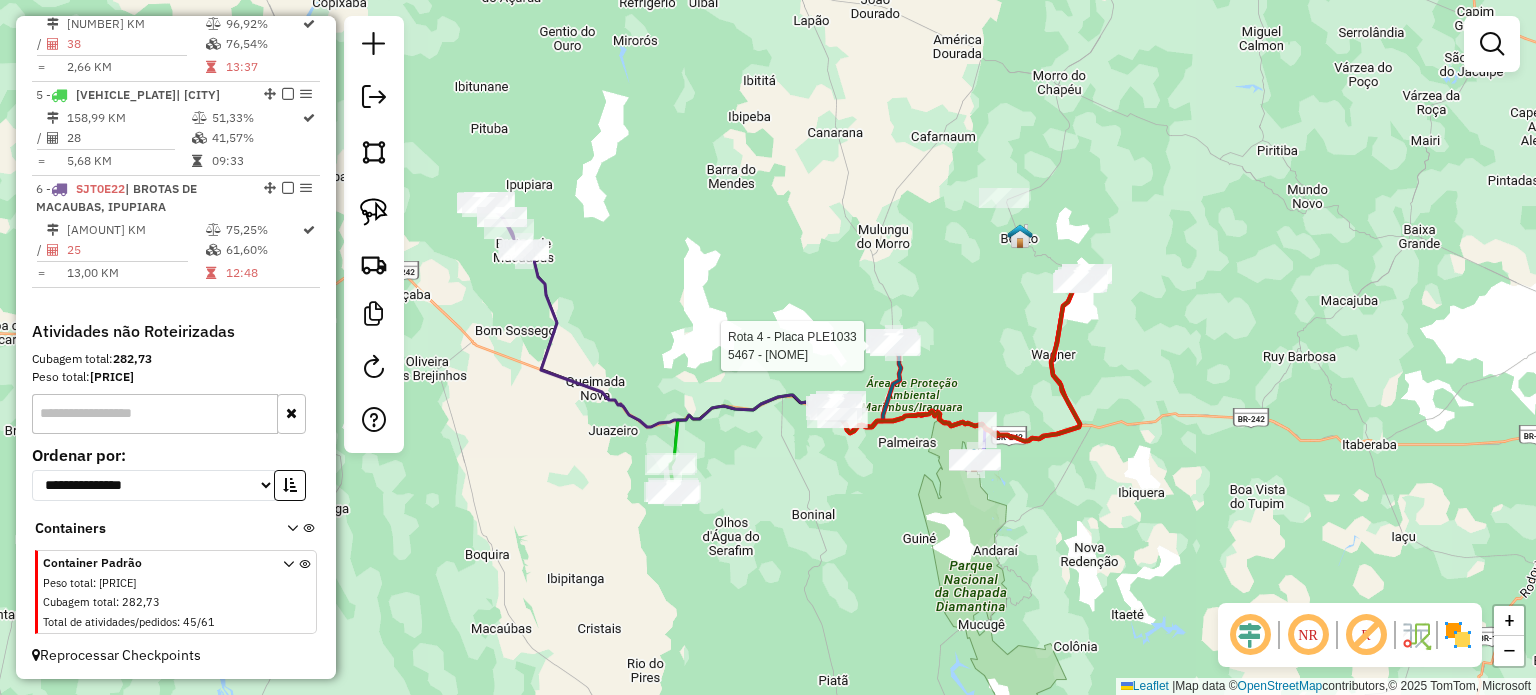 select on "*********" 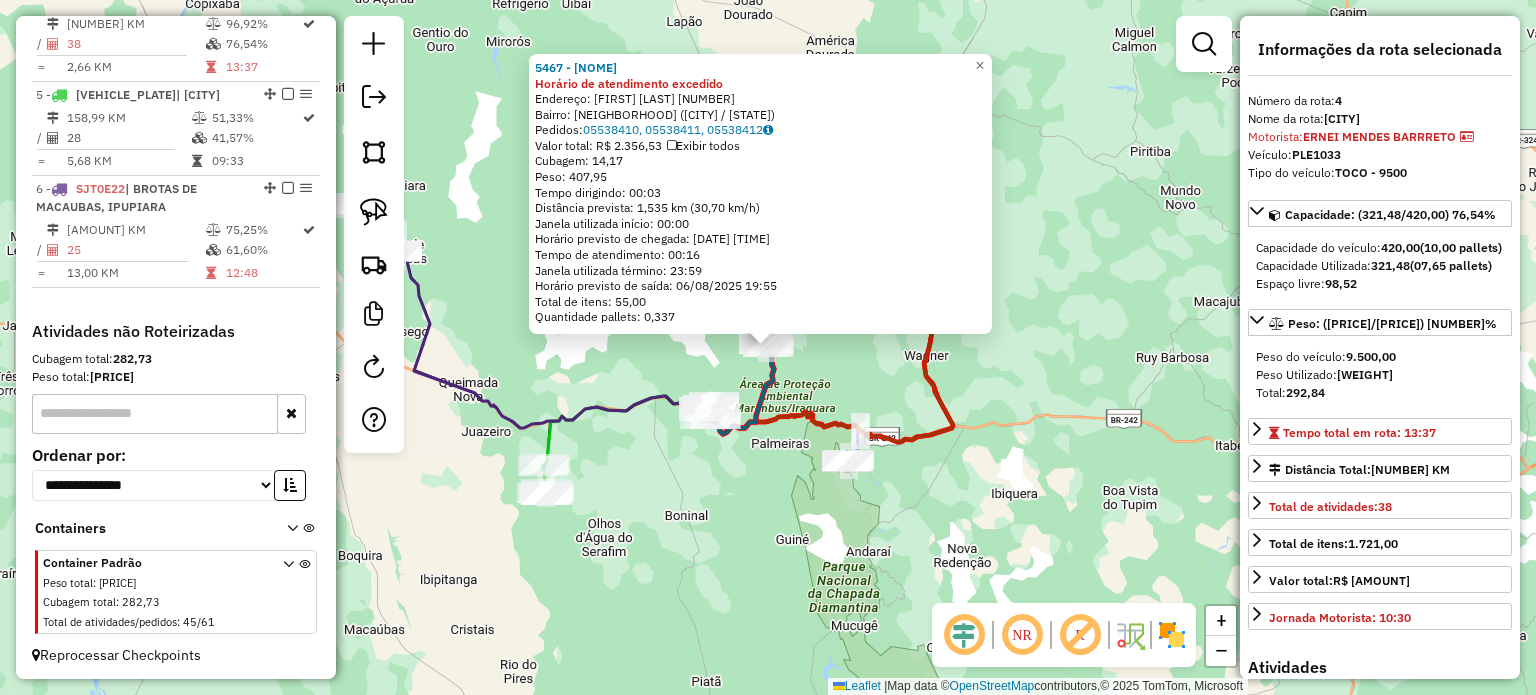 scroll, scrollTop: 1055, scrollLeft: 0, axis: vertical 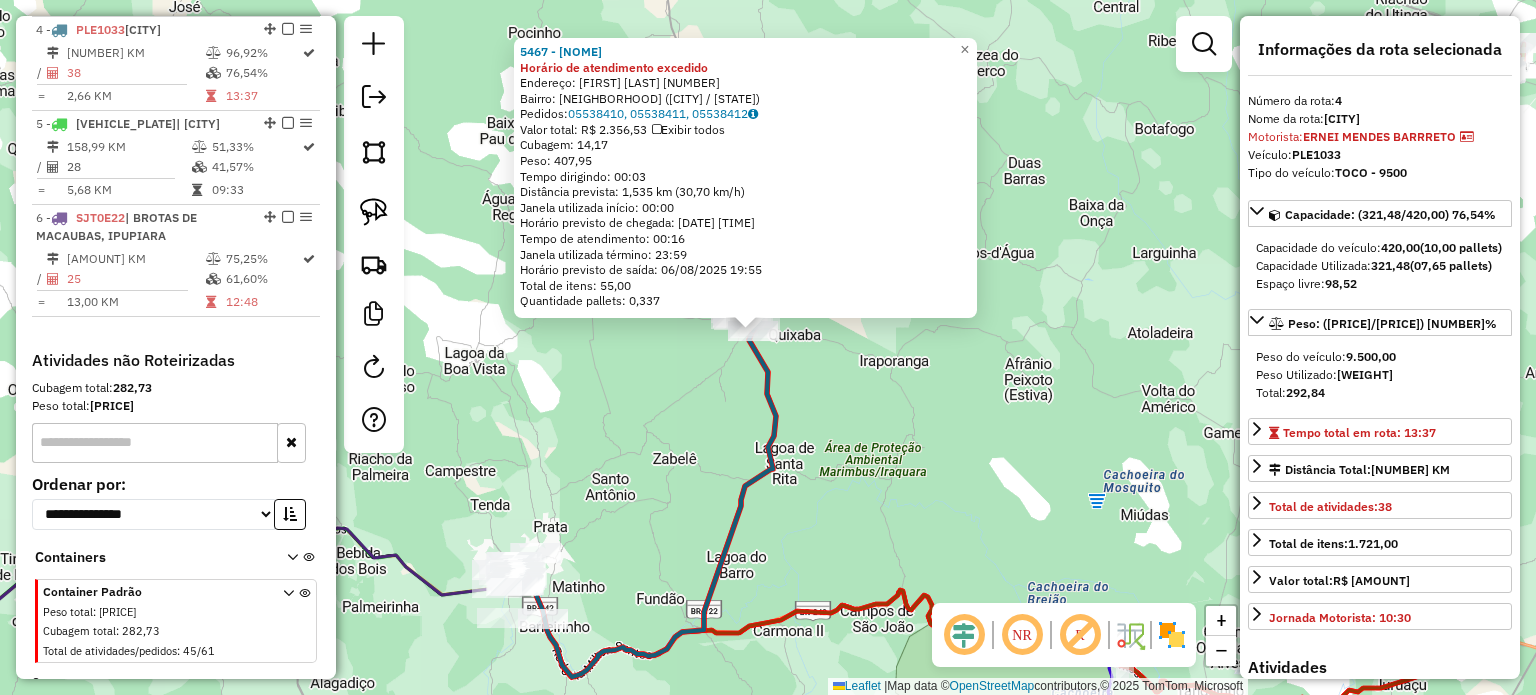 click on "5467 - [COMPANY_NAME] Horário de atendimento excedido  Endereço:  [FIRST] [LAST] 14   Bairro: CENTRO (IRAQUARA / BA)   Pedidos:  05538410, 05538411, 05538412   Valor total: R$ 2.356,53   Exibir todos   Cubagem: 14,17  Peso: 407,95  Tempo dirigindo: 00:03   Distância prevista: 1,535 km (30,70 km/h)   Janela utilizada início: 00:00   Horário previsto de chegada: 06/08/2025 19:39   Tempo de atendimento: 00:16   Janela utilizada término: 23:59   Horário previsto de saída: 06/08/2025 19:55   Total de itens: 55,00   Quantidade pallets: 0,337  × Janela de atendimento Grade de atendimento Capacidade Transportadoras Veículos Cliente Pedidos  Rotas Selecione os dias de semana para filtrar as janelas de atendimento  Seg   Ter   Qua   Qui   Sex   Sáb   Dom  Informe o período da janela de atendimento: De: Até:  Filtrar exatamente a janela do cliente  Considerar janela de atendimento padrão  Selecione os dias de semana para filtrar as grades de atendimento  Seg   Ter   Qua   Qui   Sex   Sáb   Dom   De:  De:" 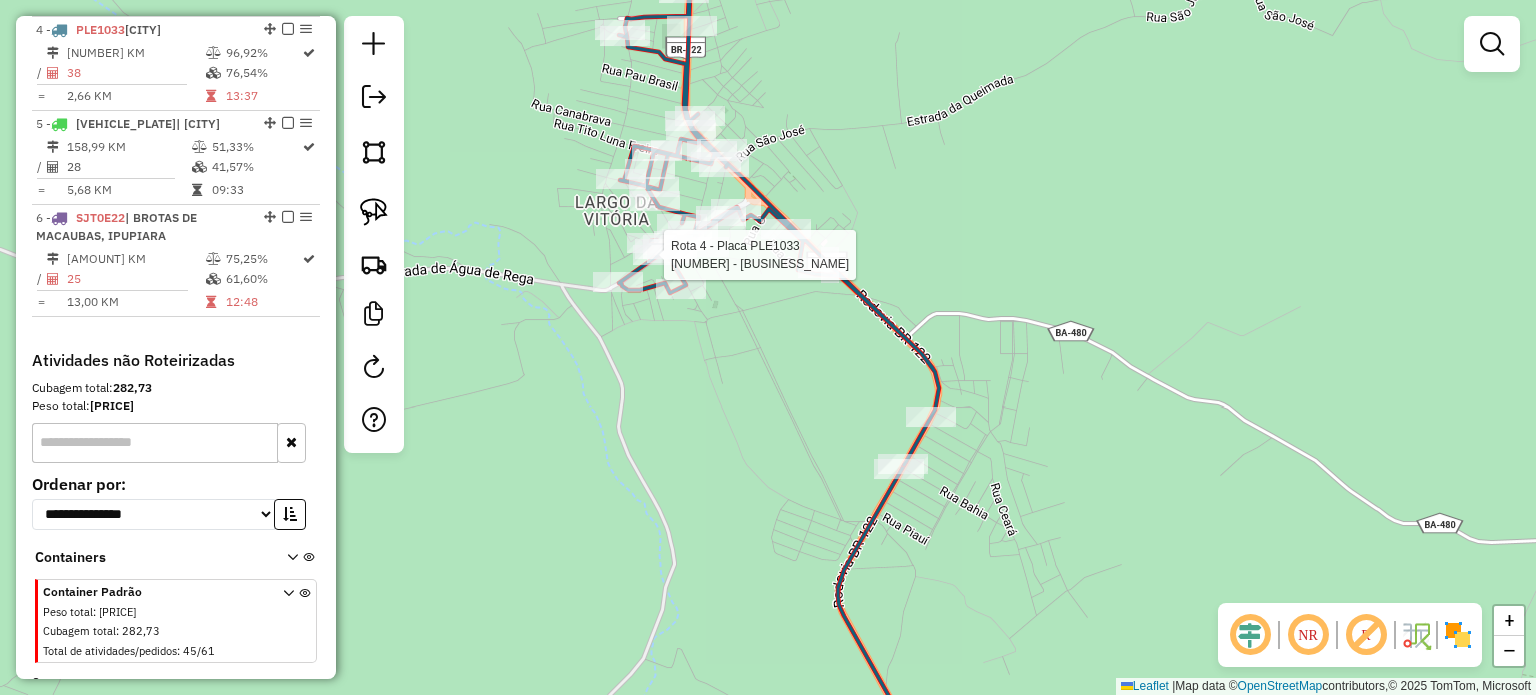 select on "*********" 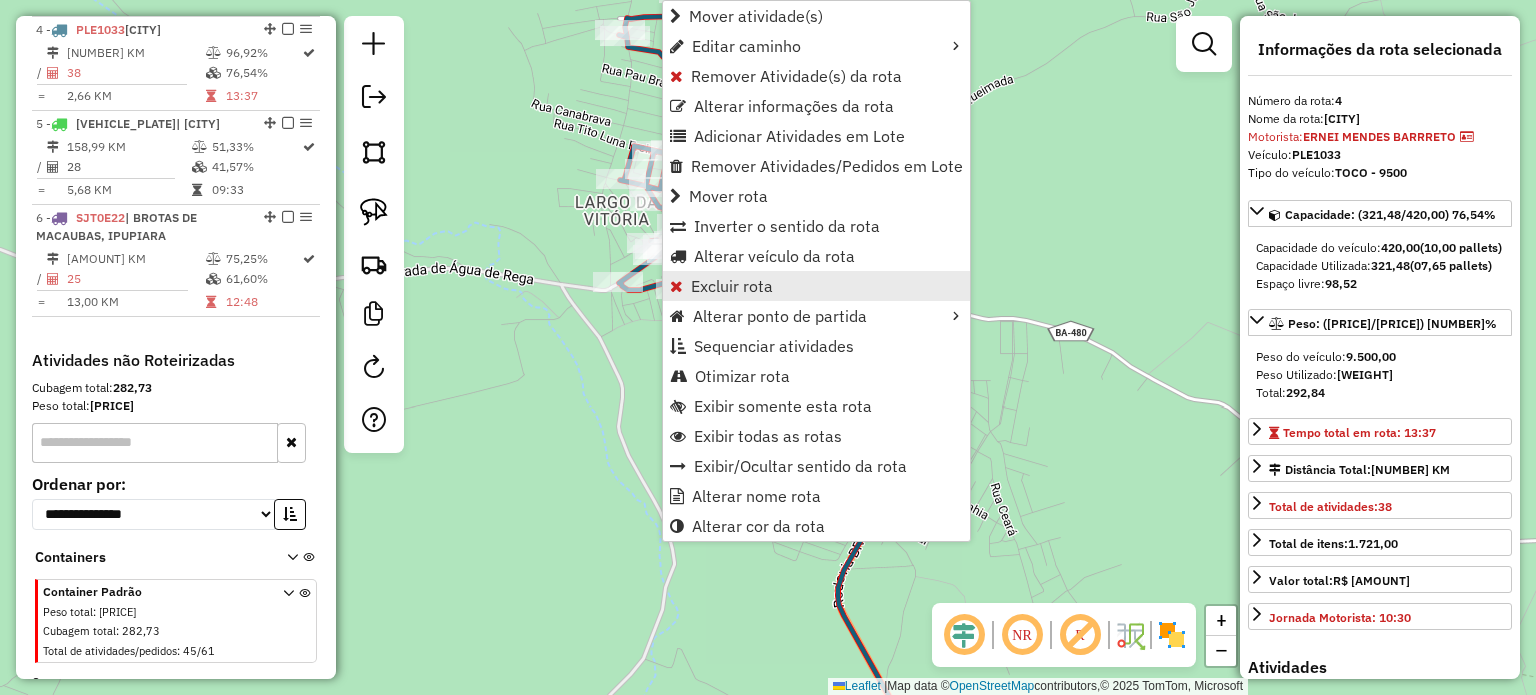 click on "Excluir rota" at bounding box center [732, 286] 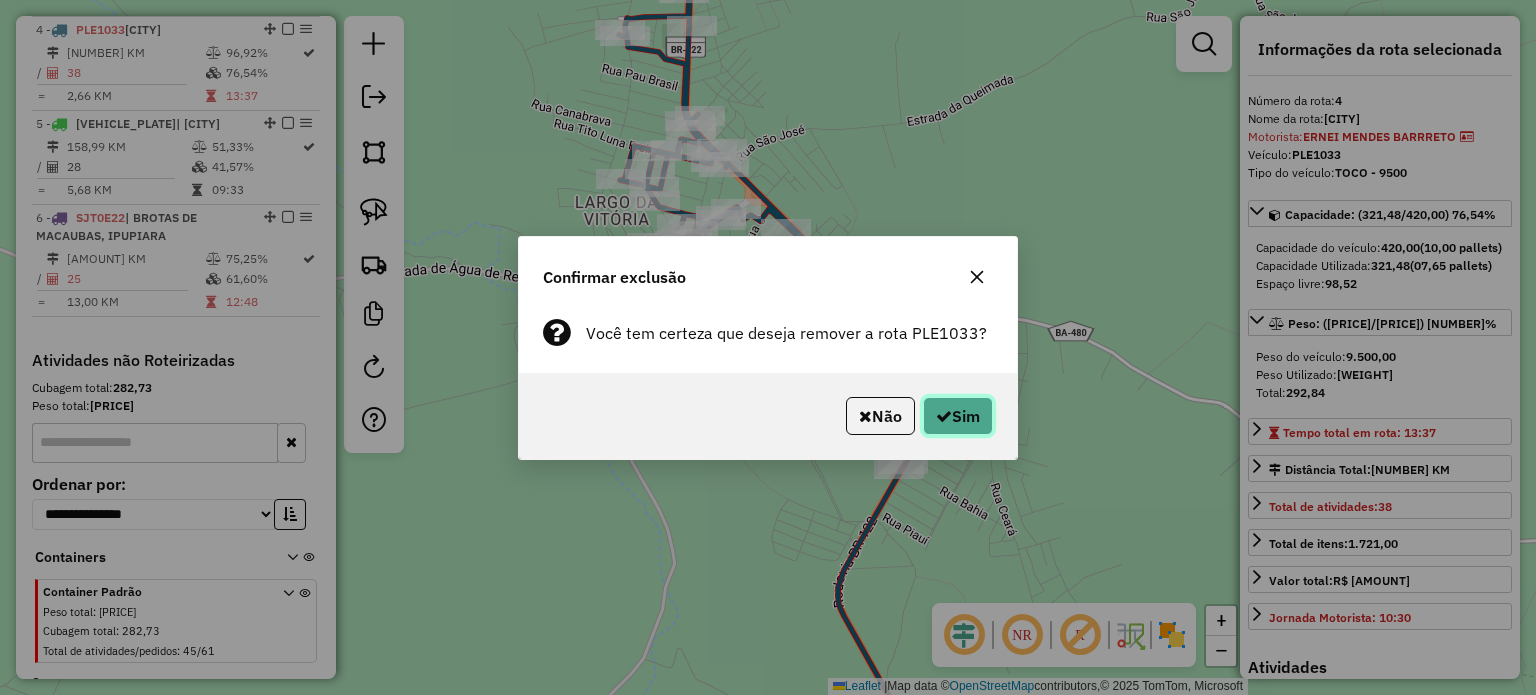 click on "Sim" 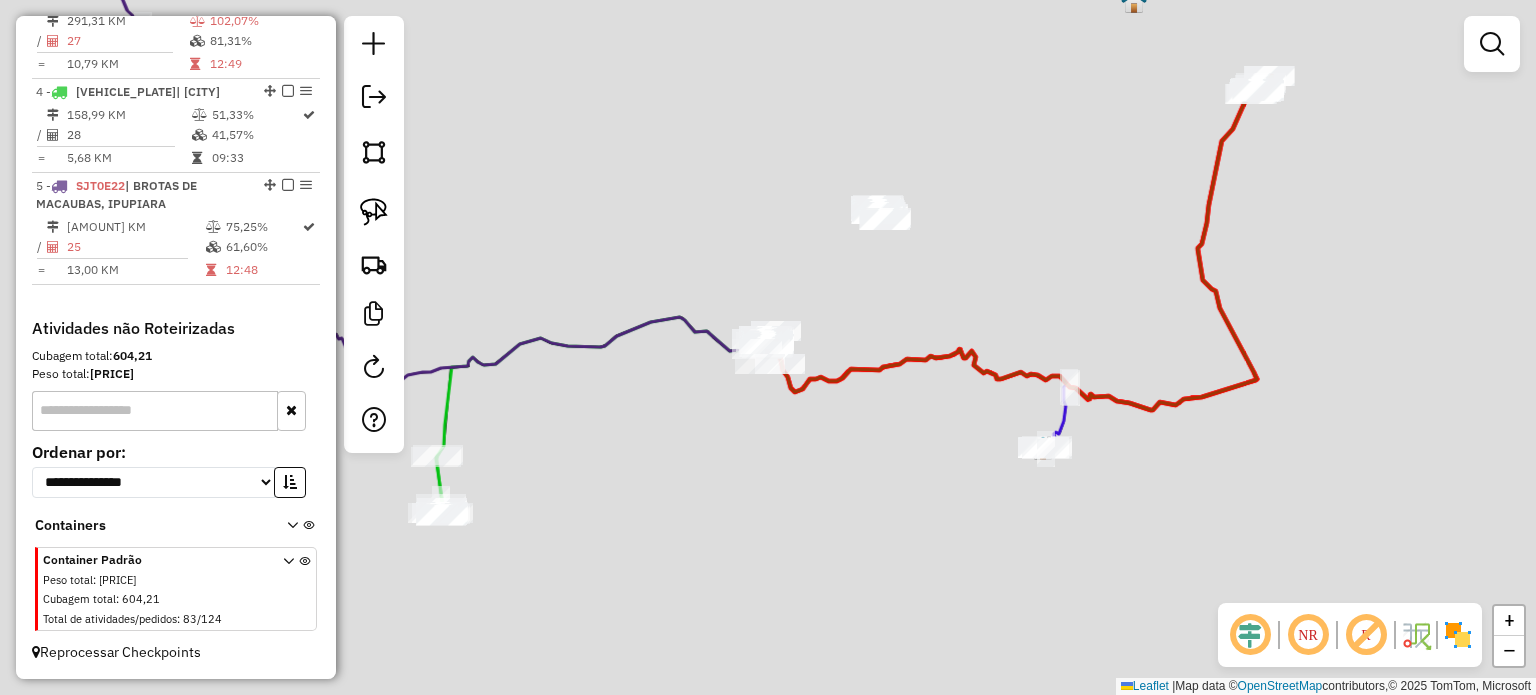 scroll, scrollTop: 990, scrollLeft: 0, axis: vertical 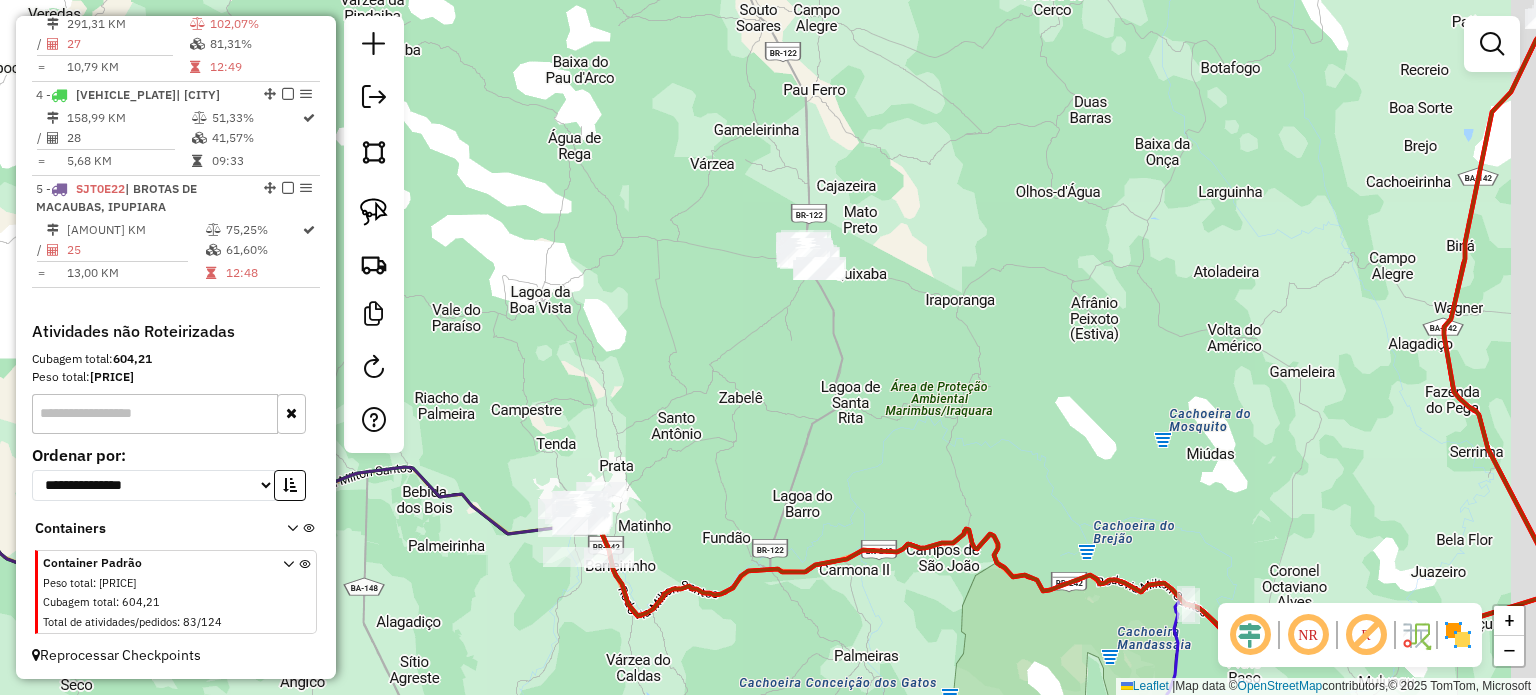 drag, startPoint x: 923, startPoint y: 203, endPoint x: 873, endPoint y: 279, distance: 90.97253 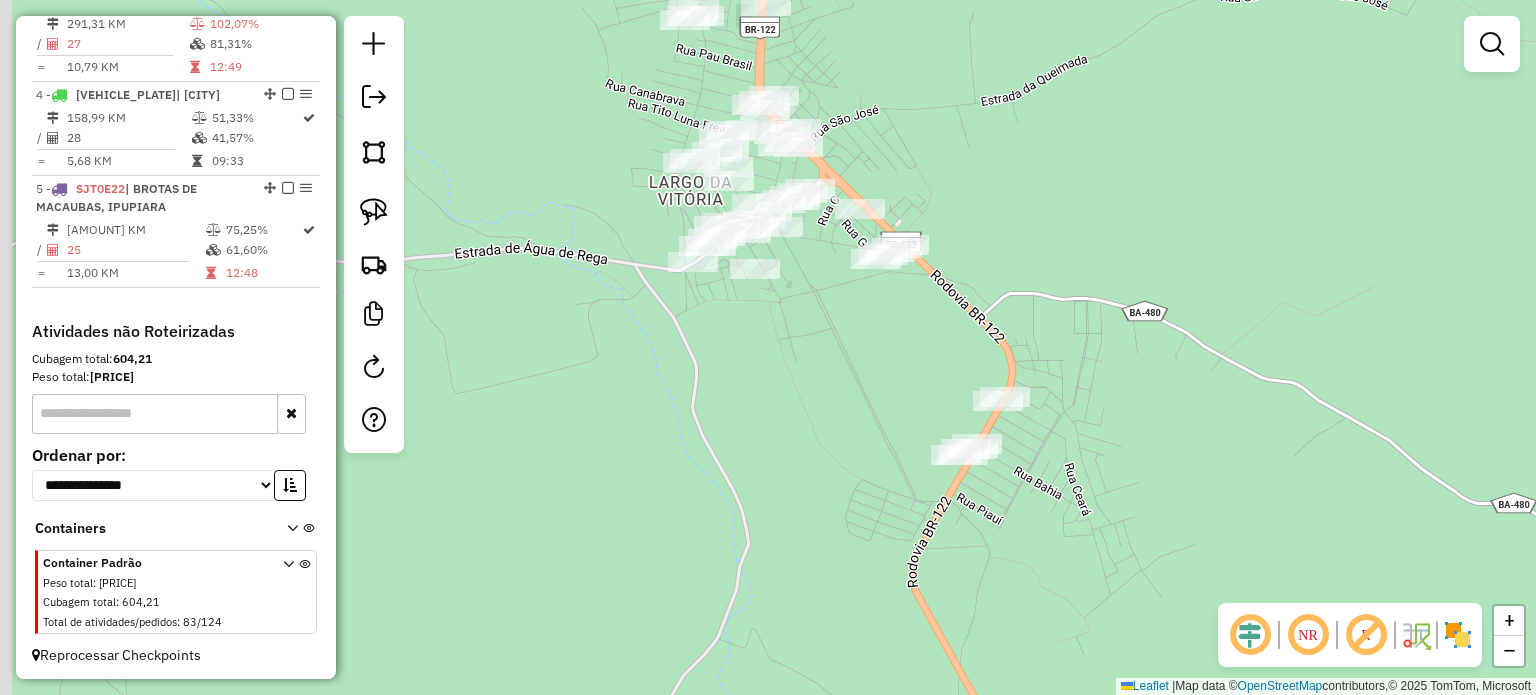 drag, startPoint x: 739, startPoint y: 239, endPoint x: 944, endPoint y: 235, distance: 205.03902 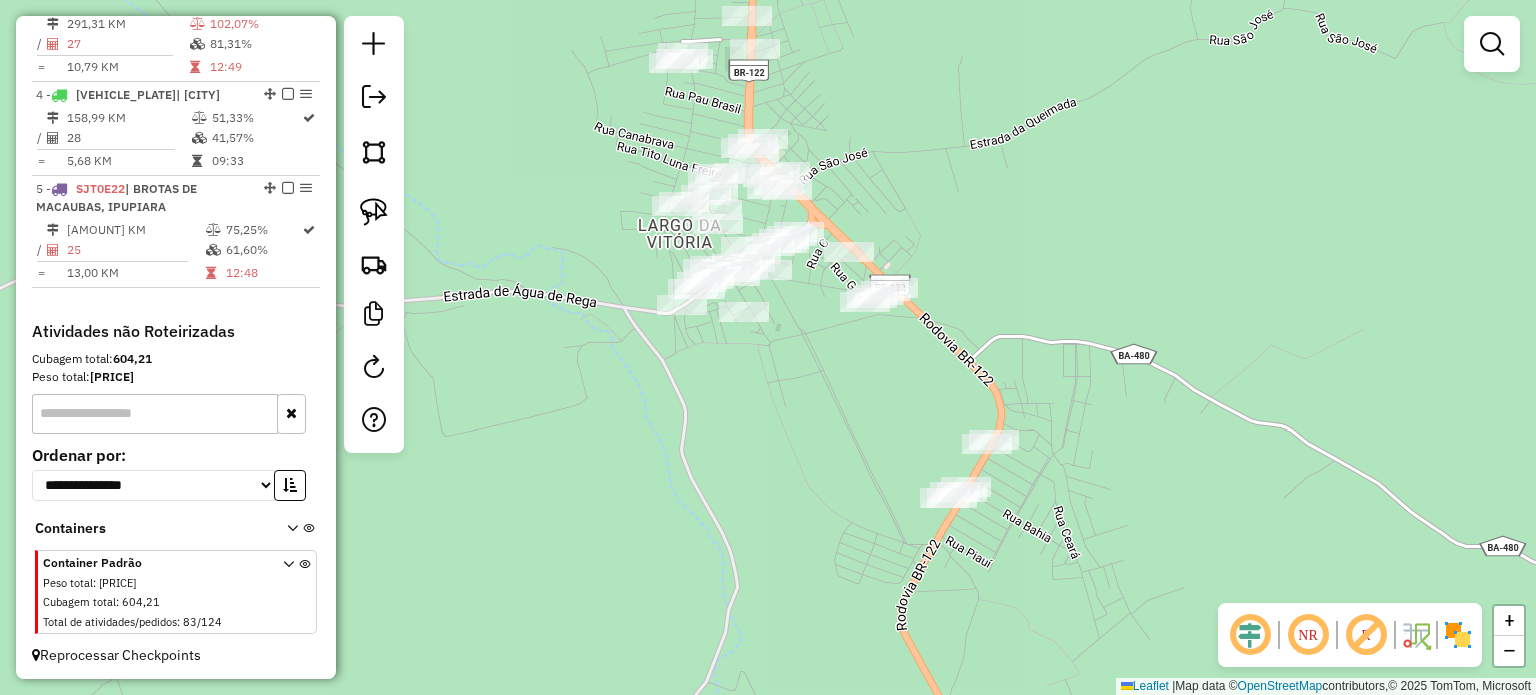 drag, startPoint x: 999, startPoint y: 170, endPoint x: 988, endPoint y: 213, distance: 44.38468 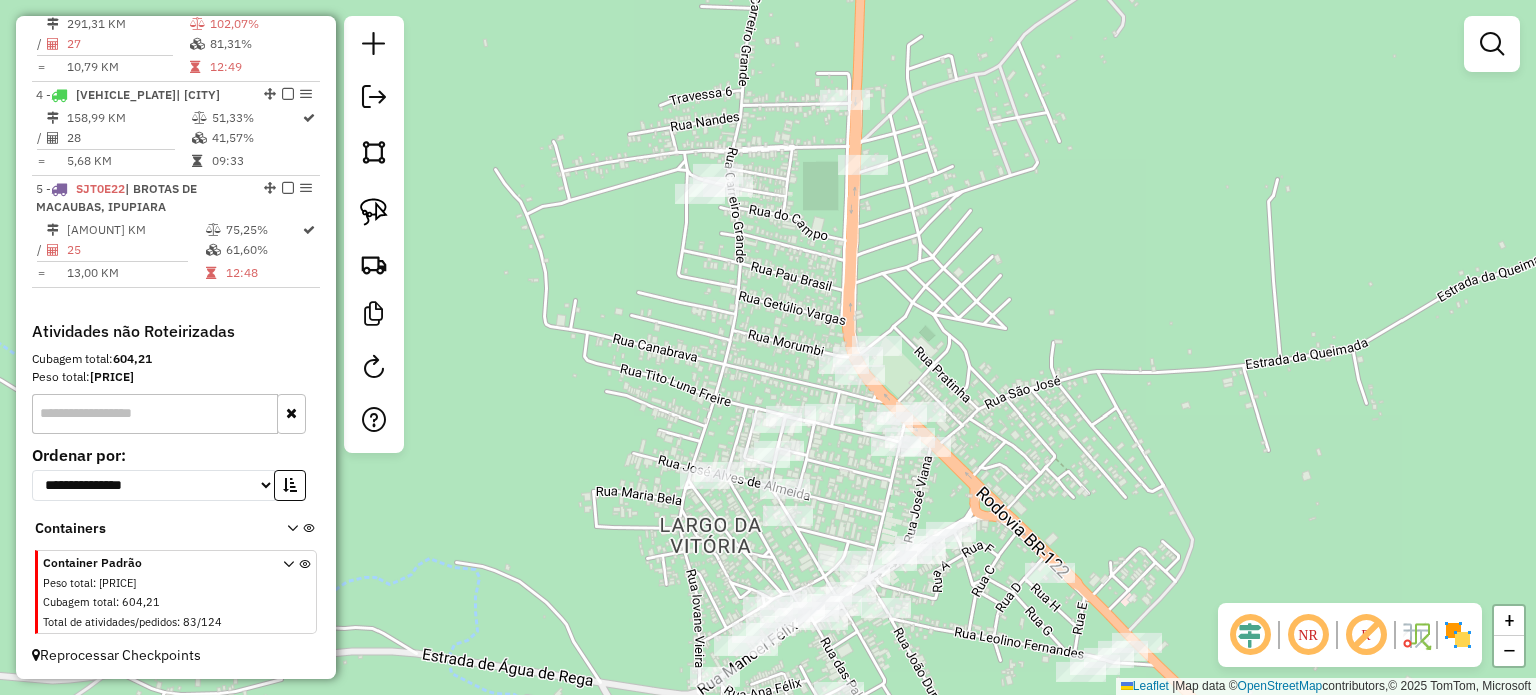 drag, startPoint x: 915, startPoint y: 249, endPoint x: 1020, endPoint y: 427, distance: 206.66156 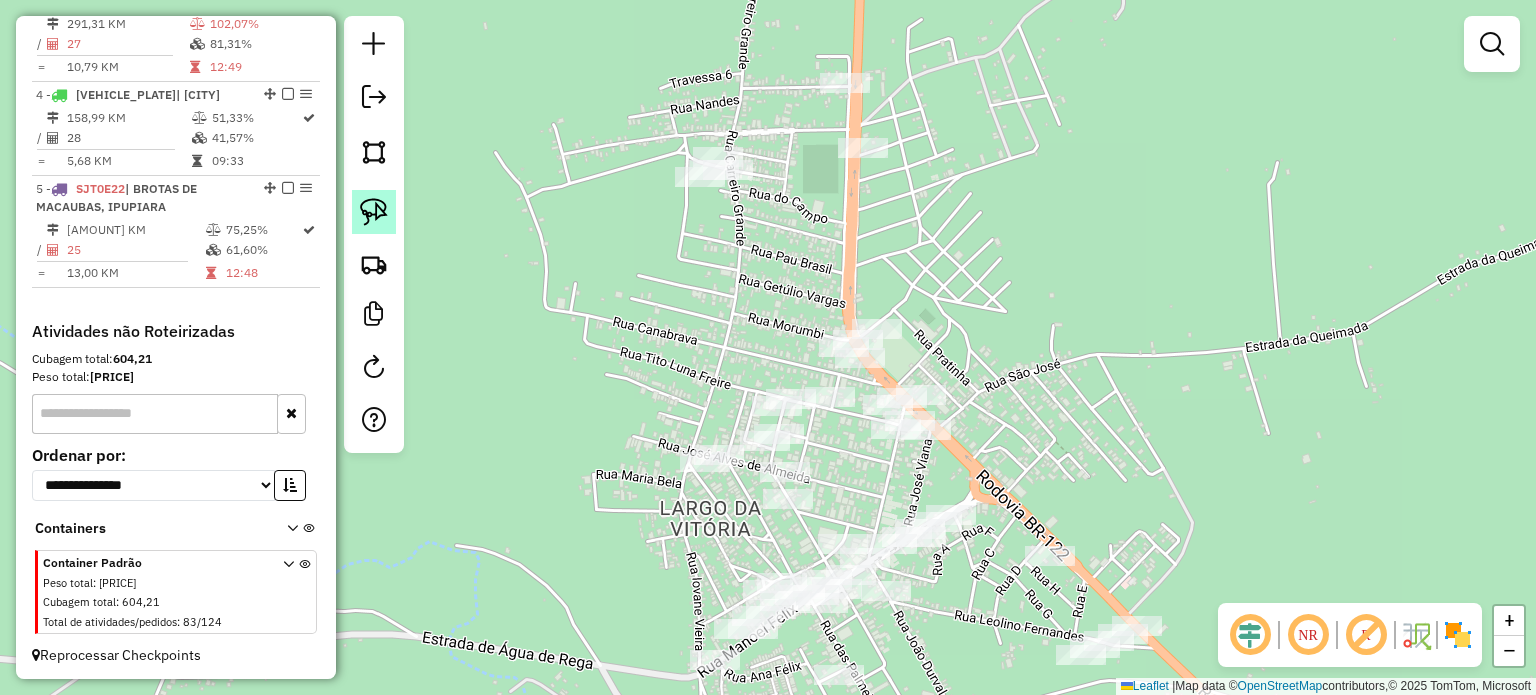 click 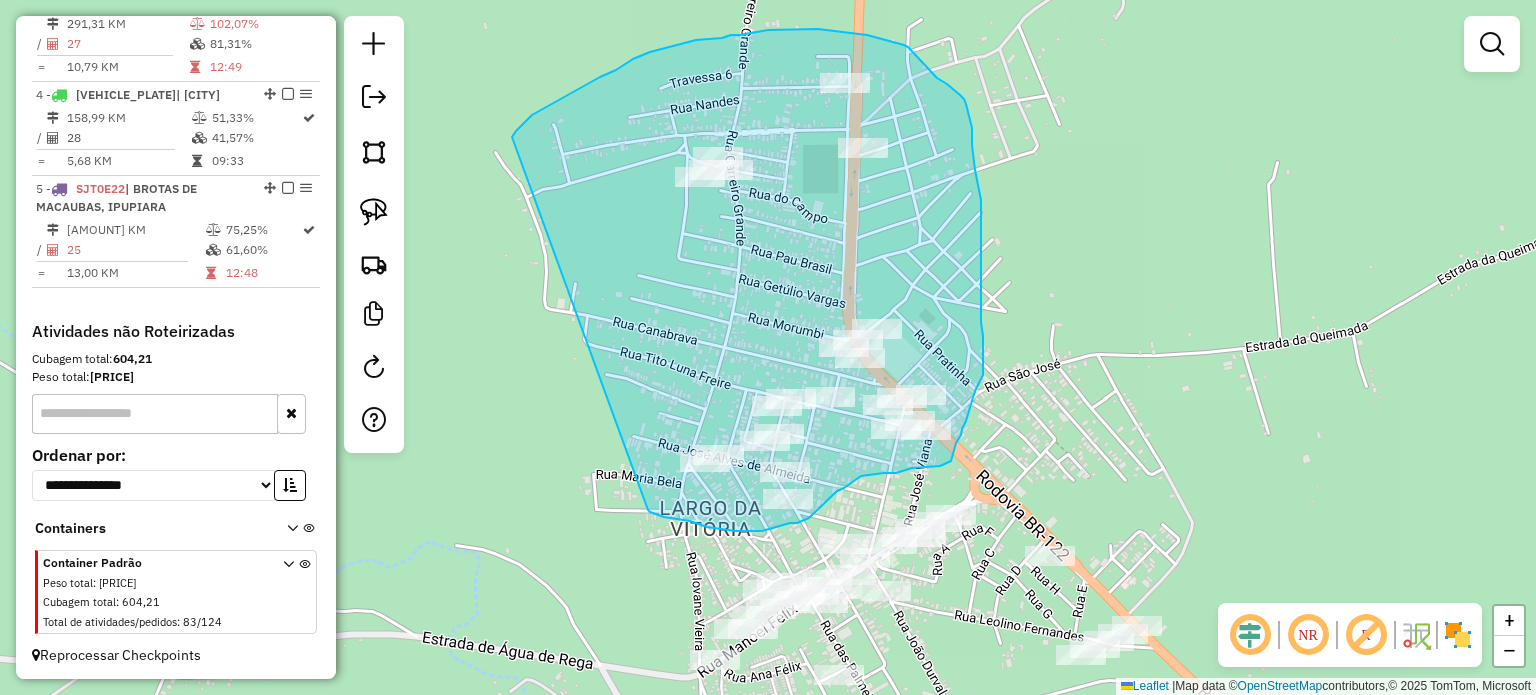 drag, startPoint x: 512, startPoint y: 137, endPoint x: 624, endPoint y: 472, distance: 353.22656 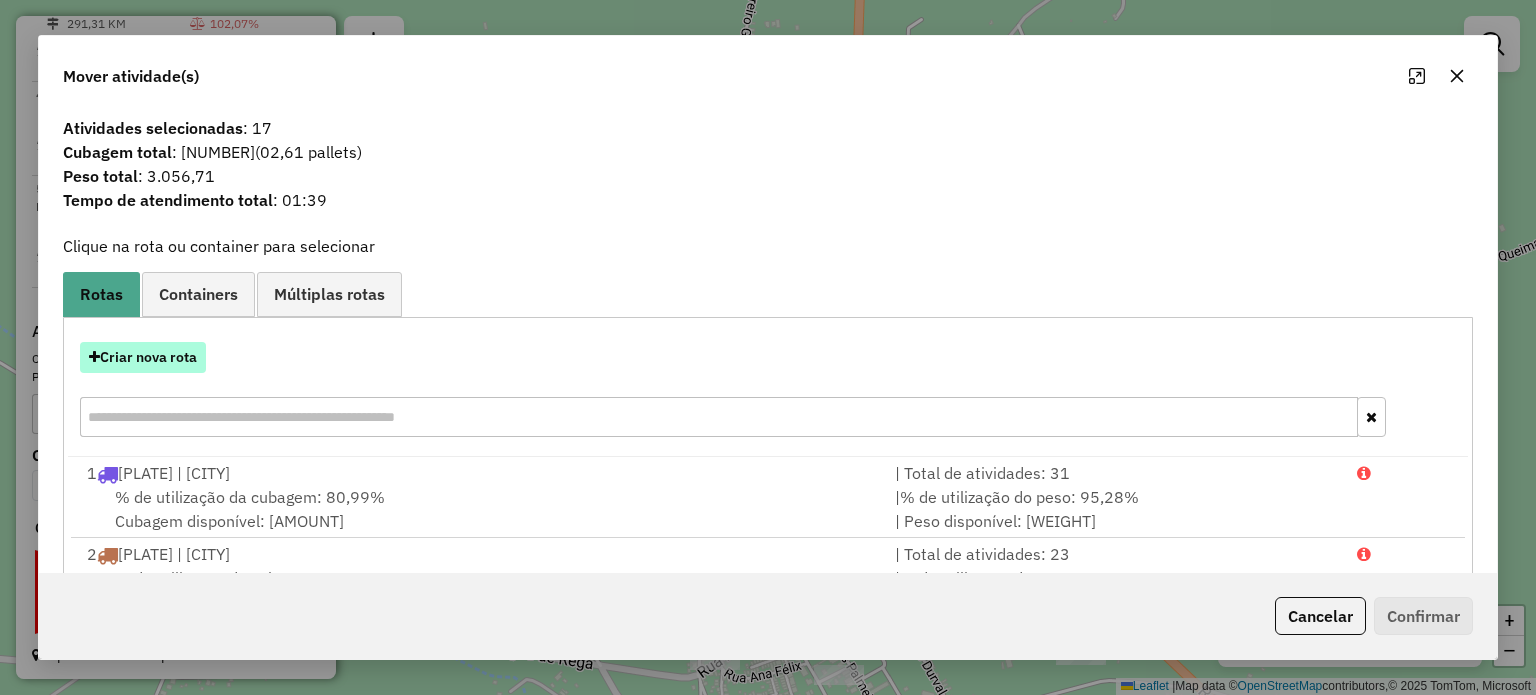 click on "Criar nova rota" at bounding box center (143, 357) 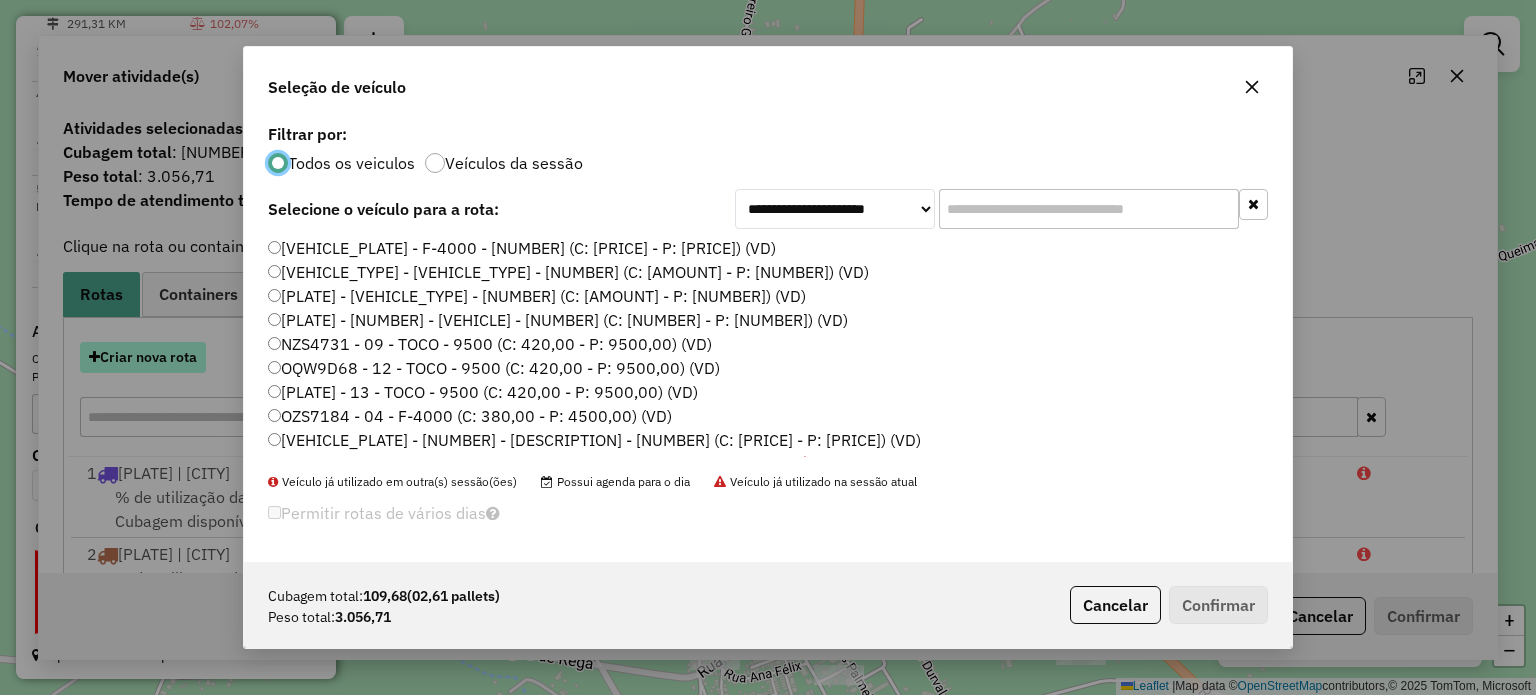 scroll, scrollTop: 10, scrollLeft: 6, axis: both 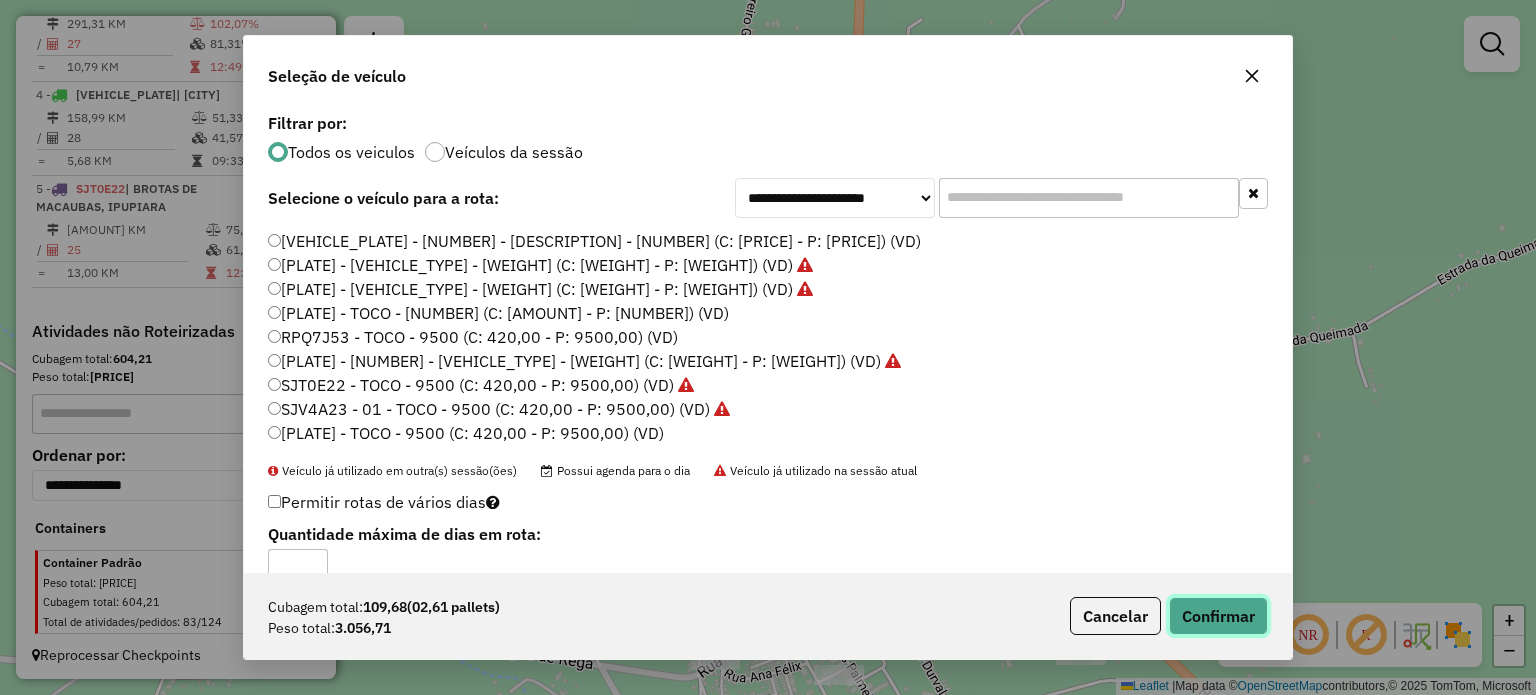 click on "Confirmar" 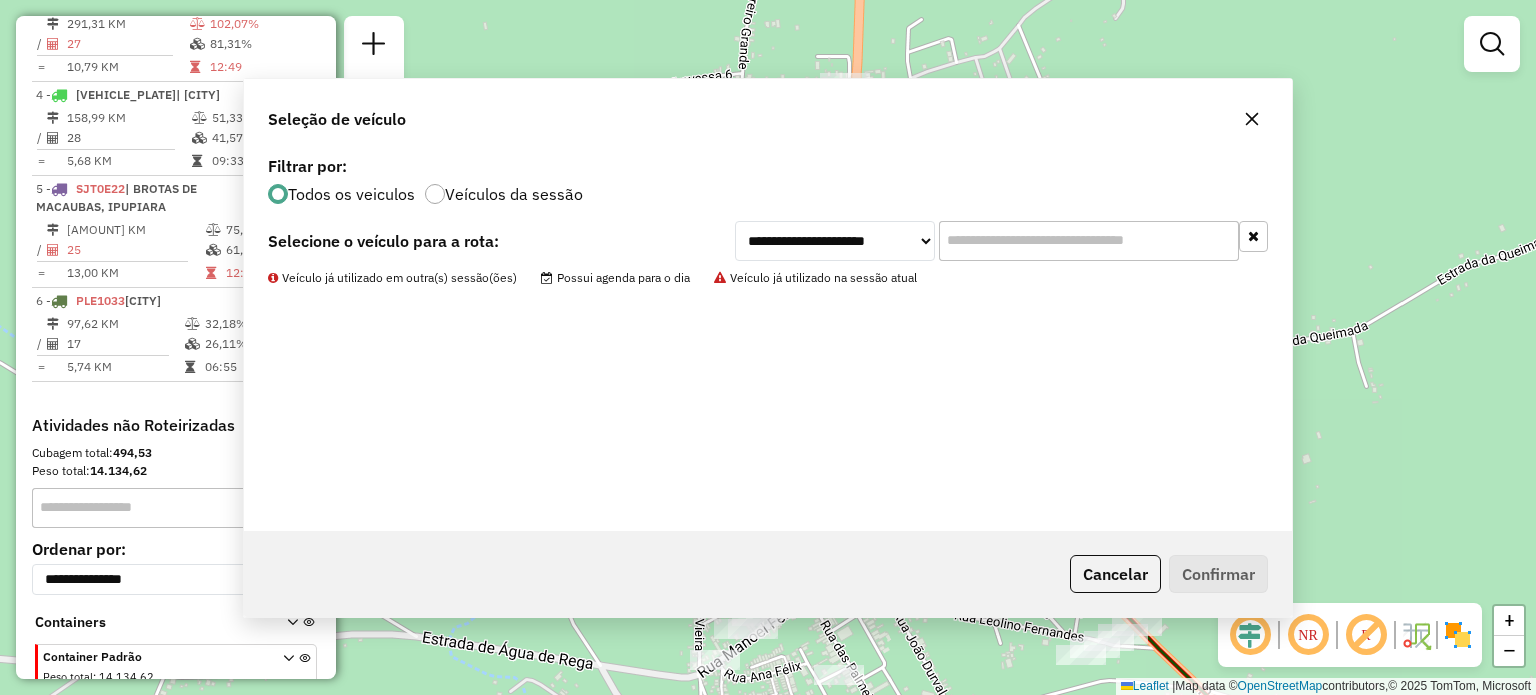 scroll, scrollTop: 1055, scrollLeft: 0, axis: vertical 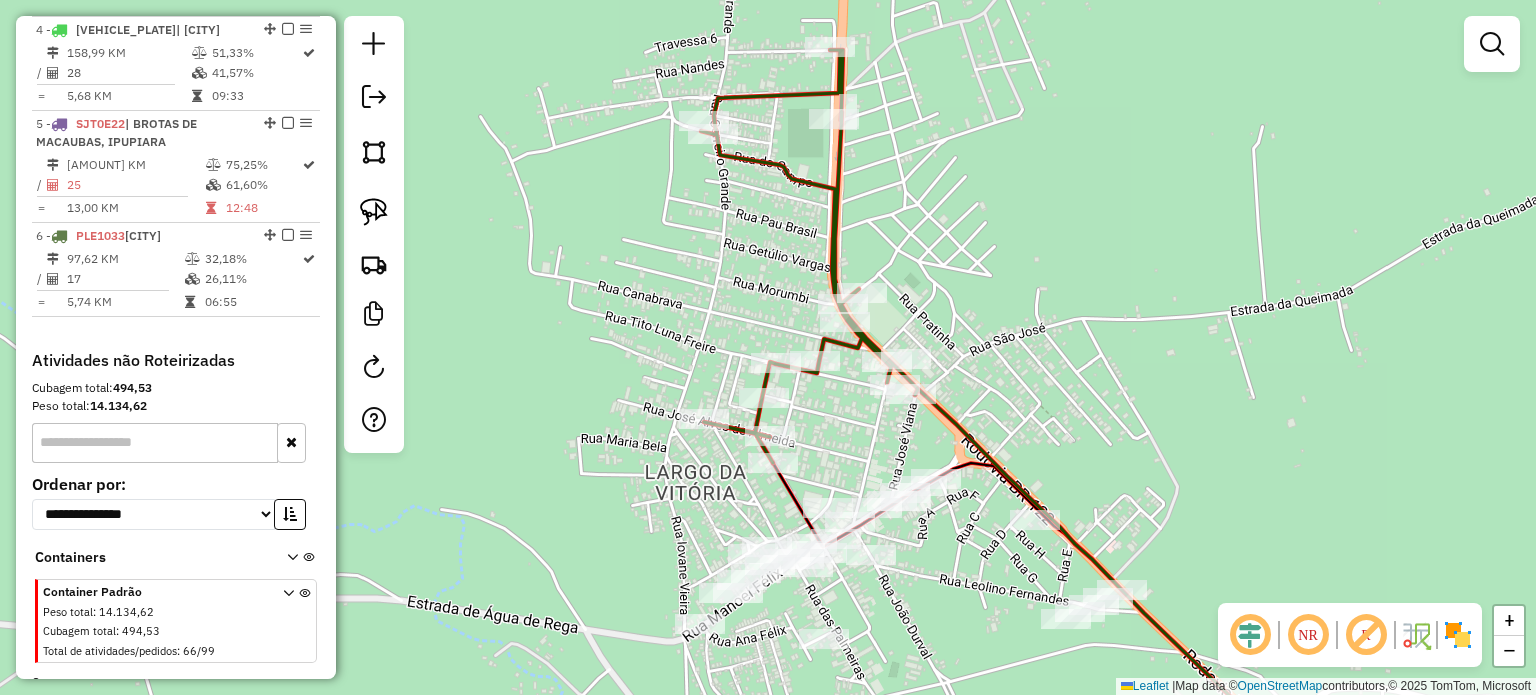 drag, startPoint x: 868, startPoint y: 505, endPoint x: 823, endPoint y: 387, distance: 126.28935 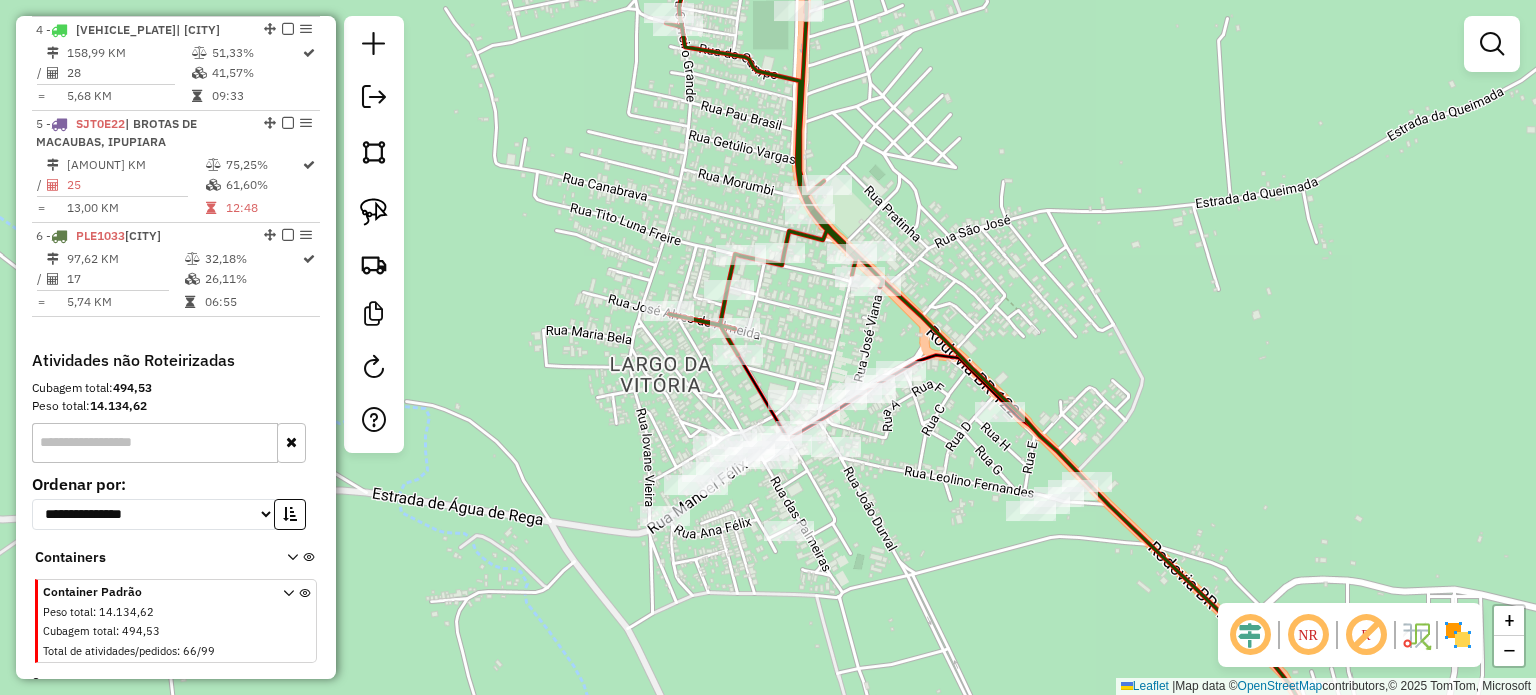 drag, startPoint x: 957, startPoint y: 533, endPoint x: 924, endPoint y: 471, distance: 70.23532 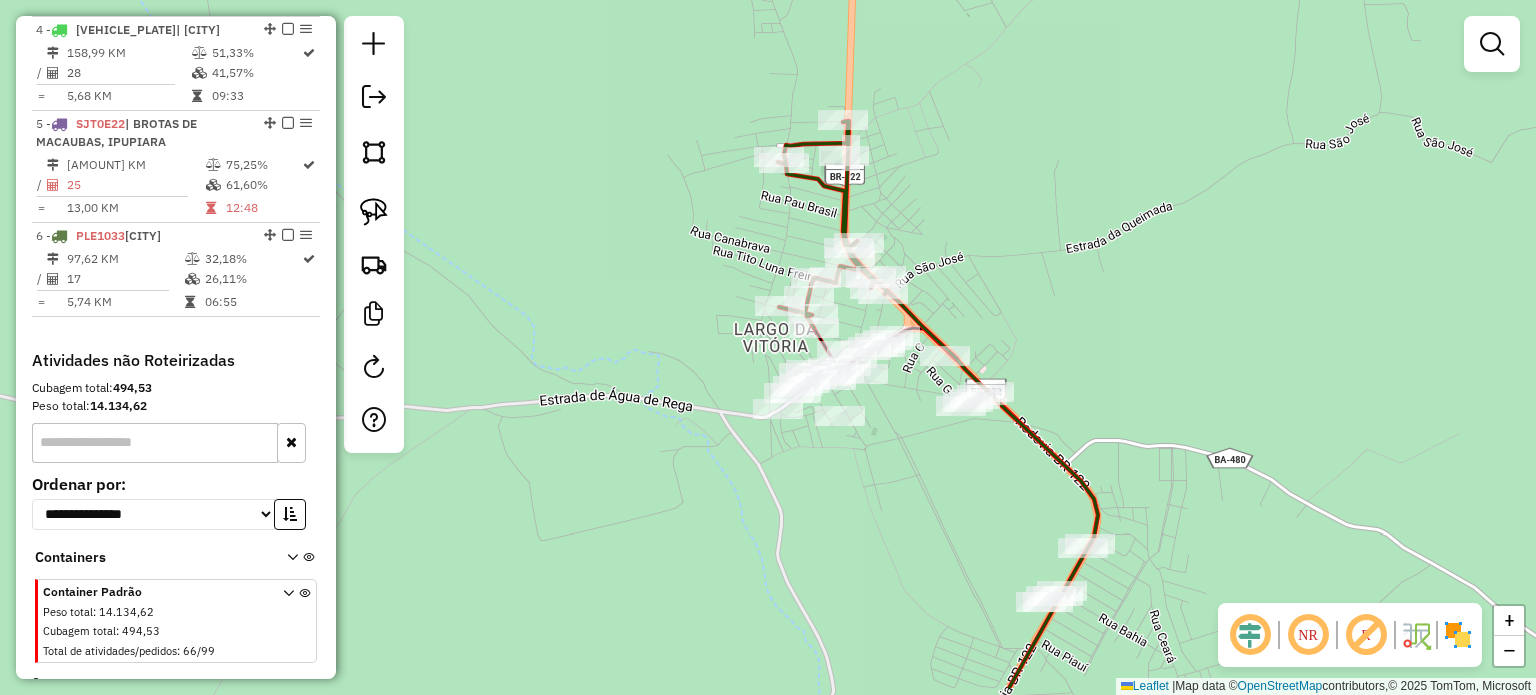 drag, startPoint x: 973, startPoint y: 539, endPoint x: 938, endPoint y: 431, distance: 113.52973 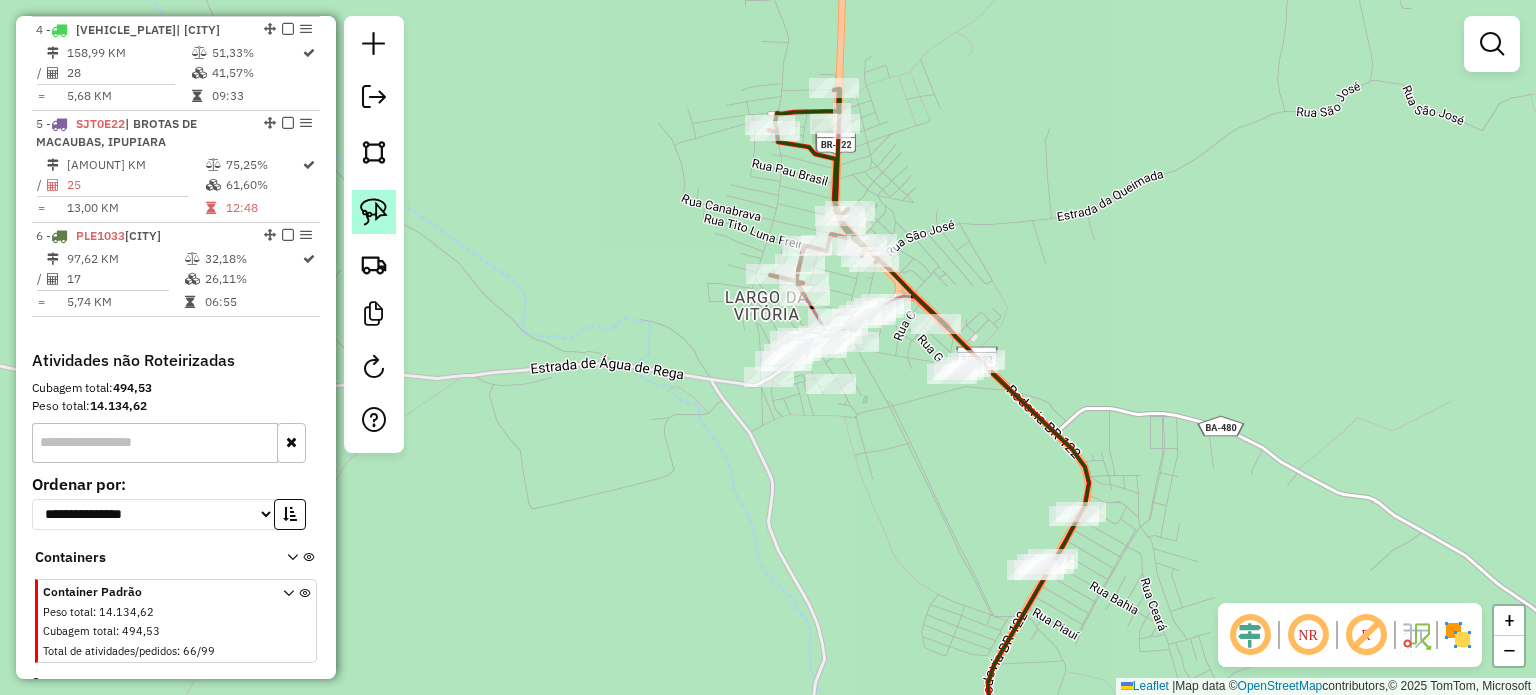 click 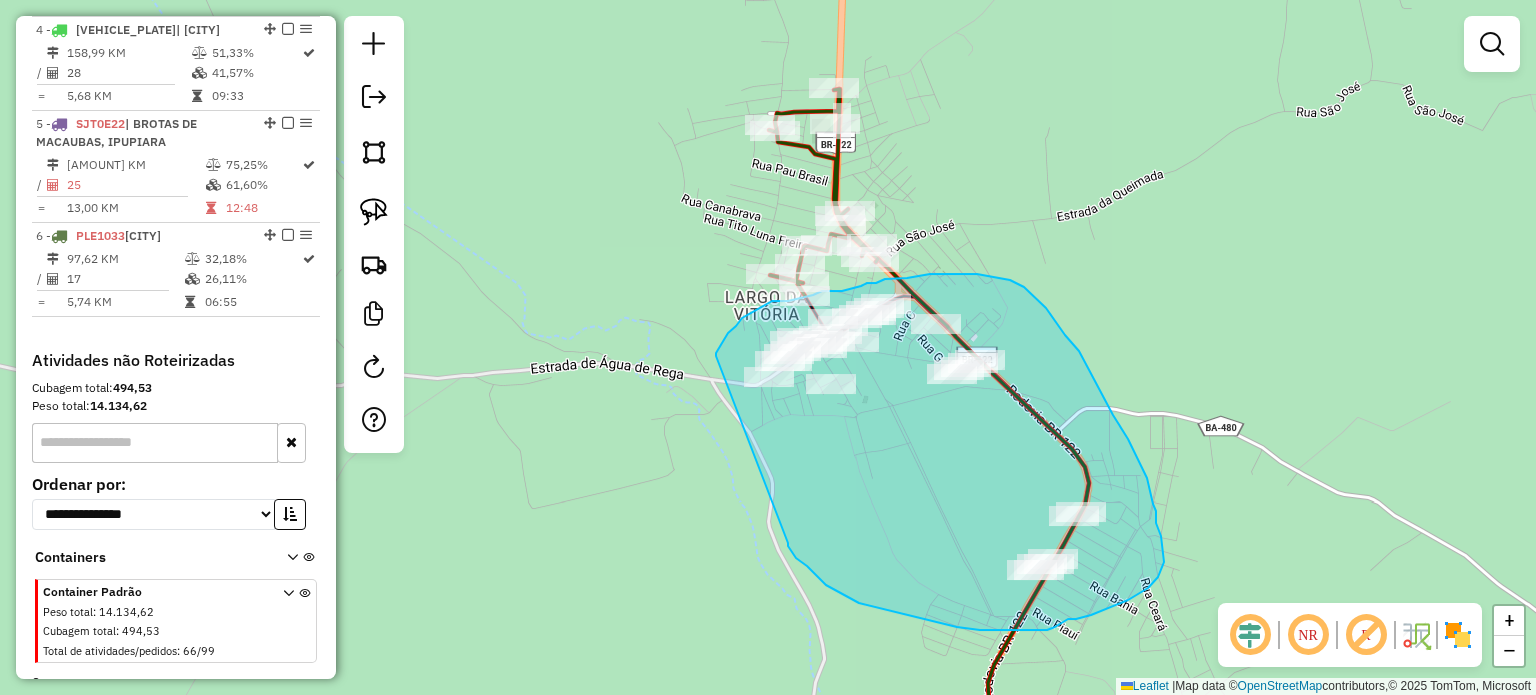 drag, startPoint x: 721, startPoint y: 345, endPoint x: 771, endPoint y: 503, distance: 165.72266 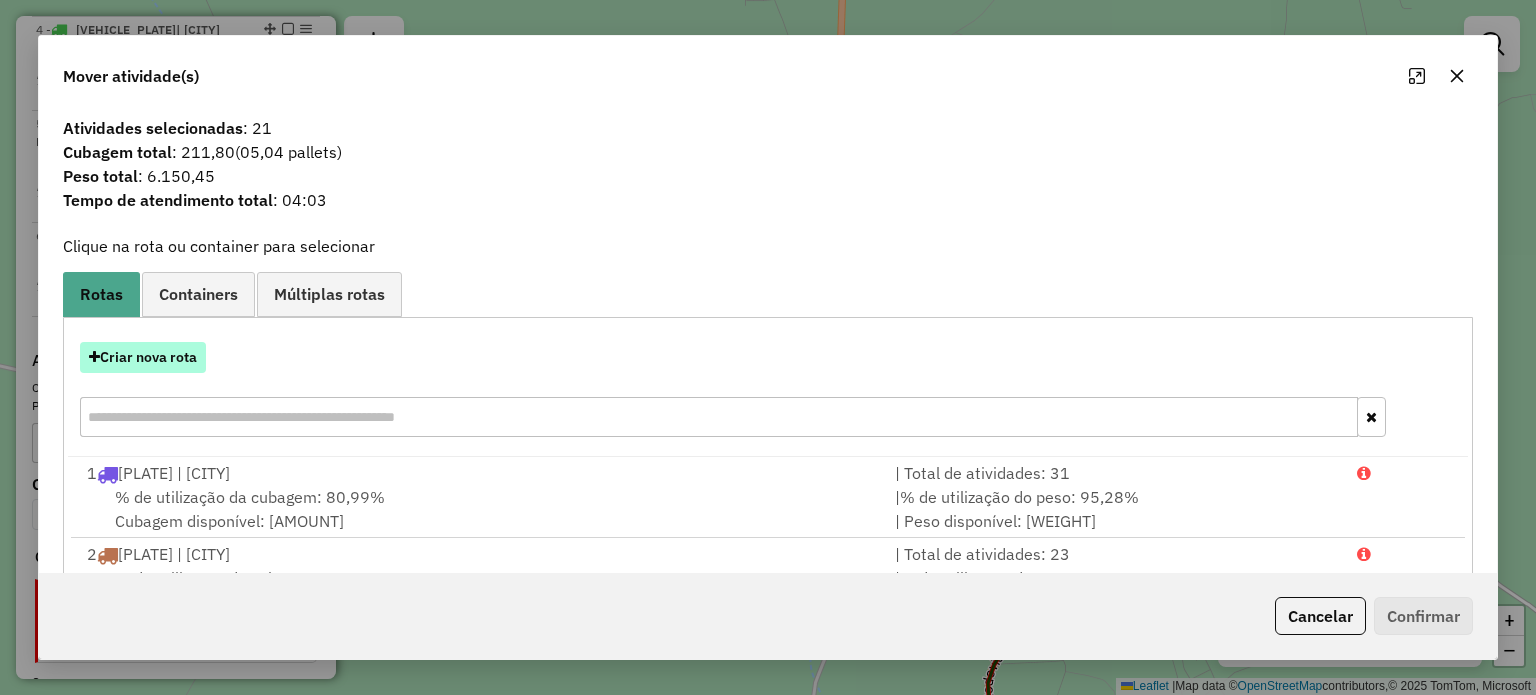 click on "Criar nova rota" at bounding box center [143, 357] 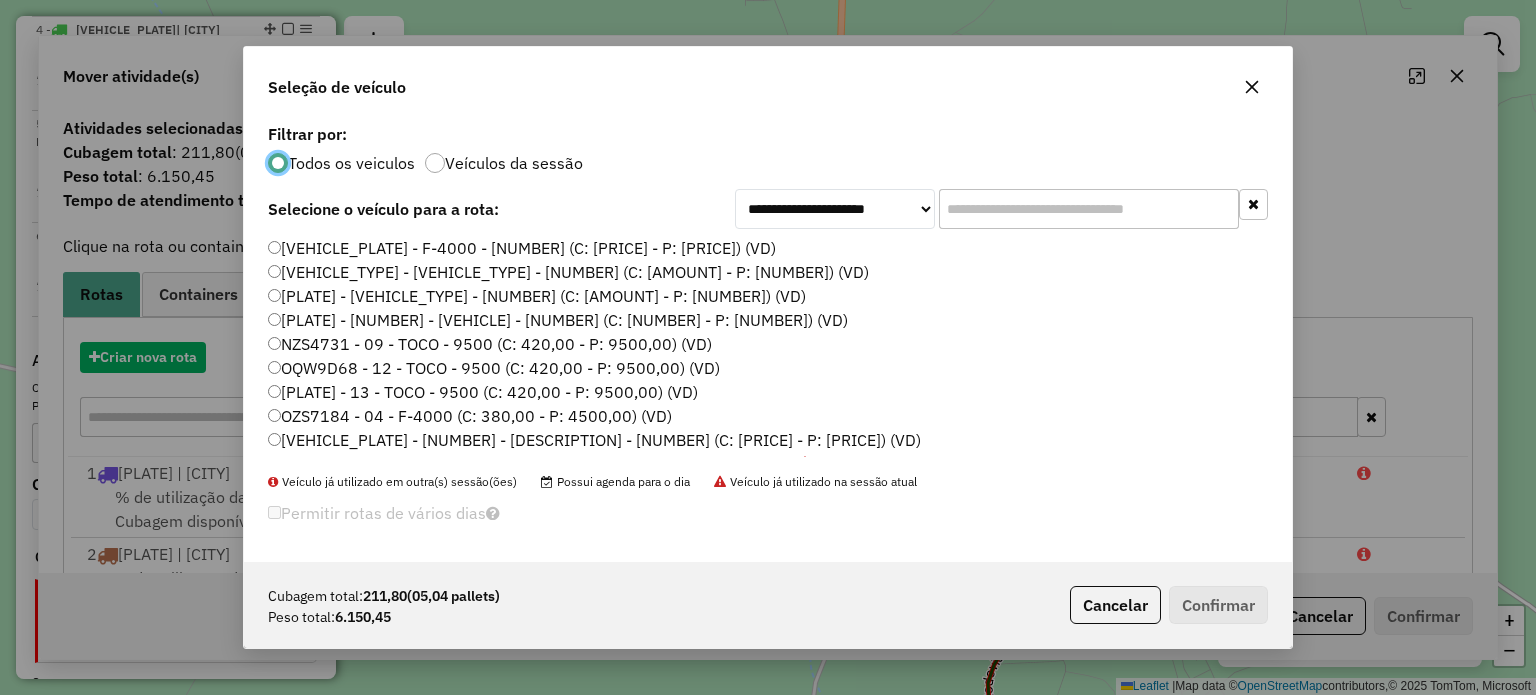 scroll, scrollTop: 10, scrollLeft: 6, axis: both 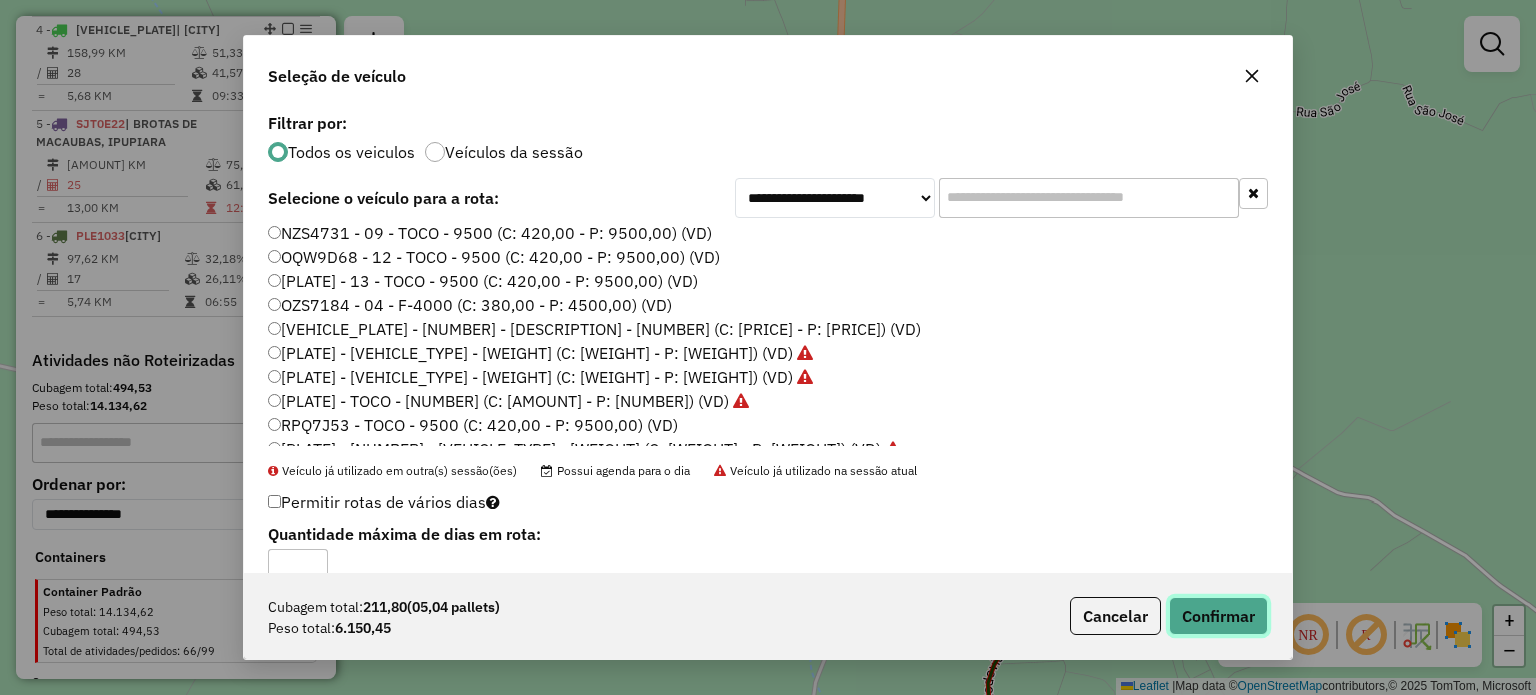 click on "Confirmar" 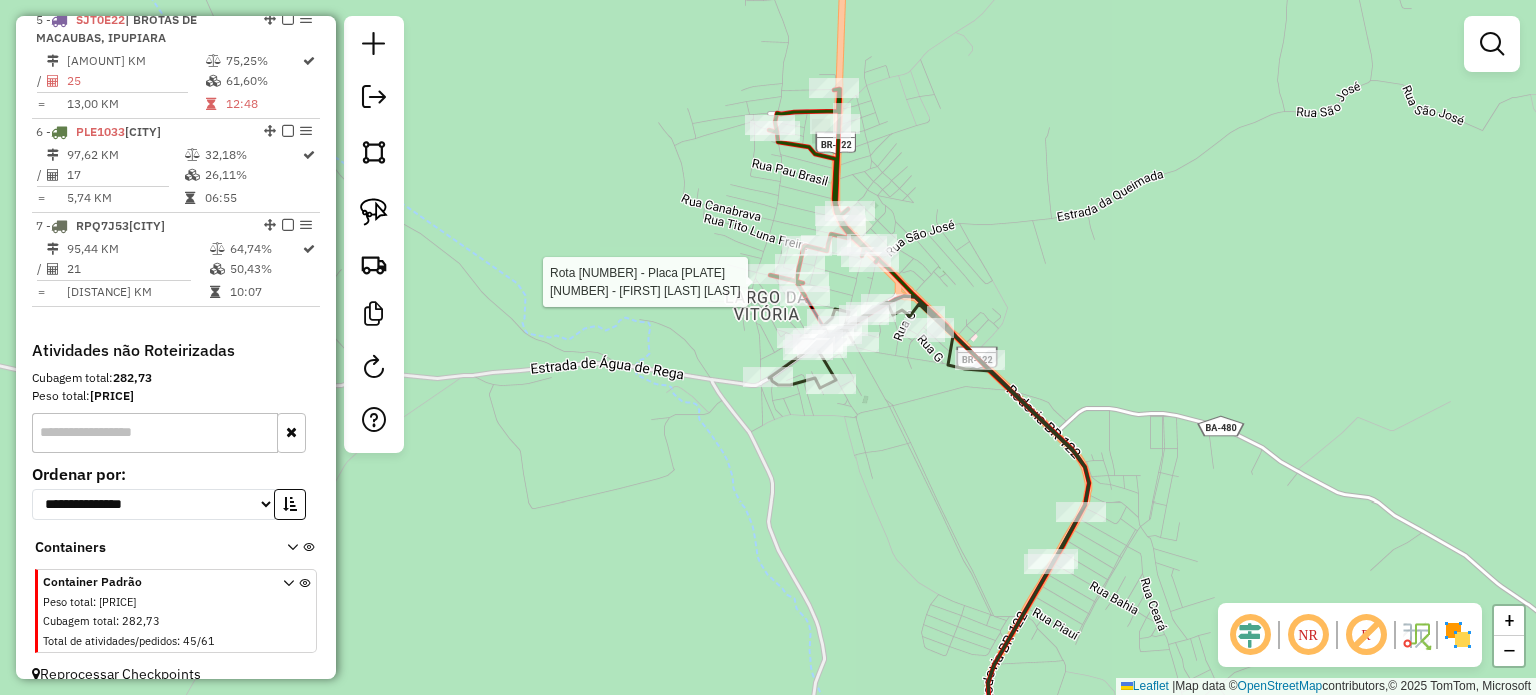 select on "*********" 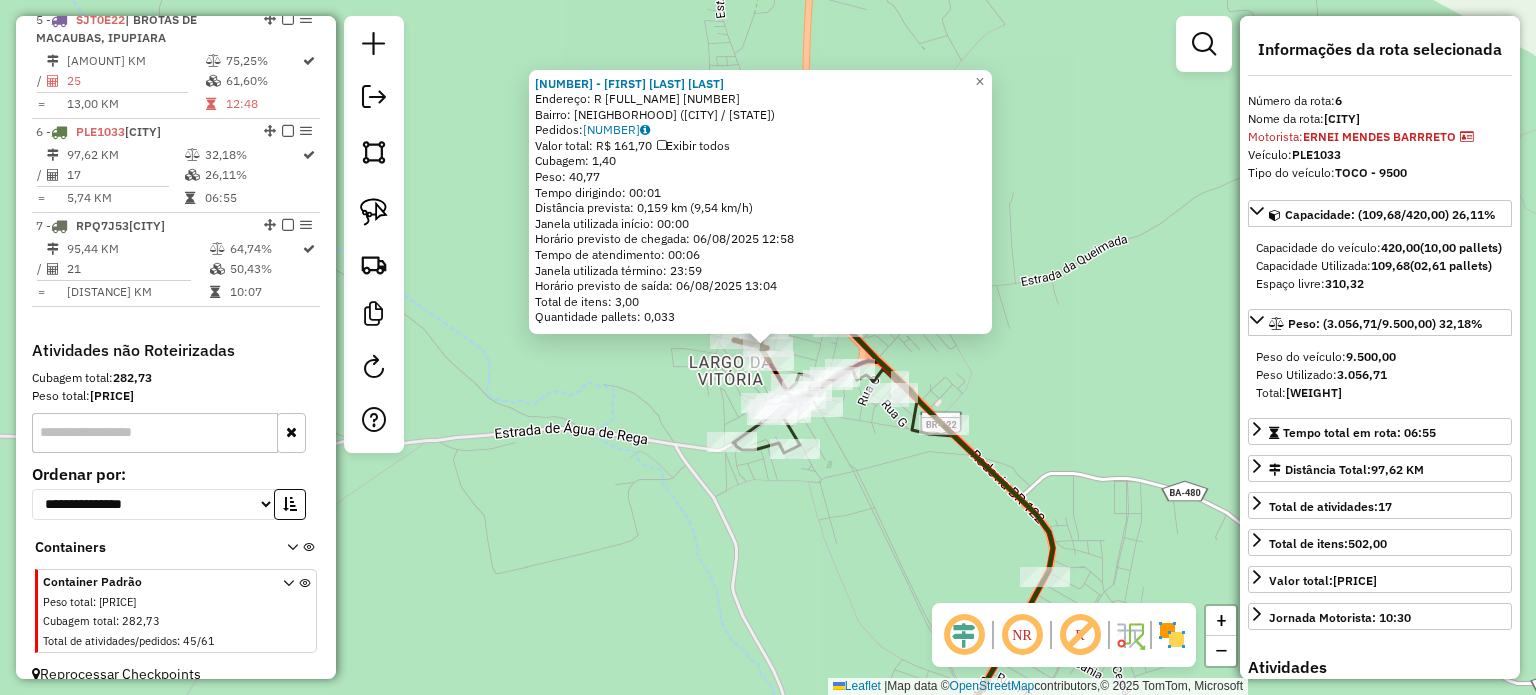 scroll, scrollTop: 1178, scrollLeft: 0, axis: vertical 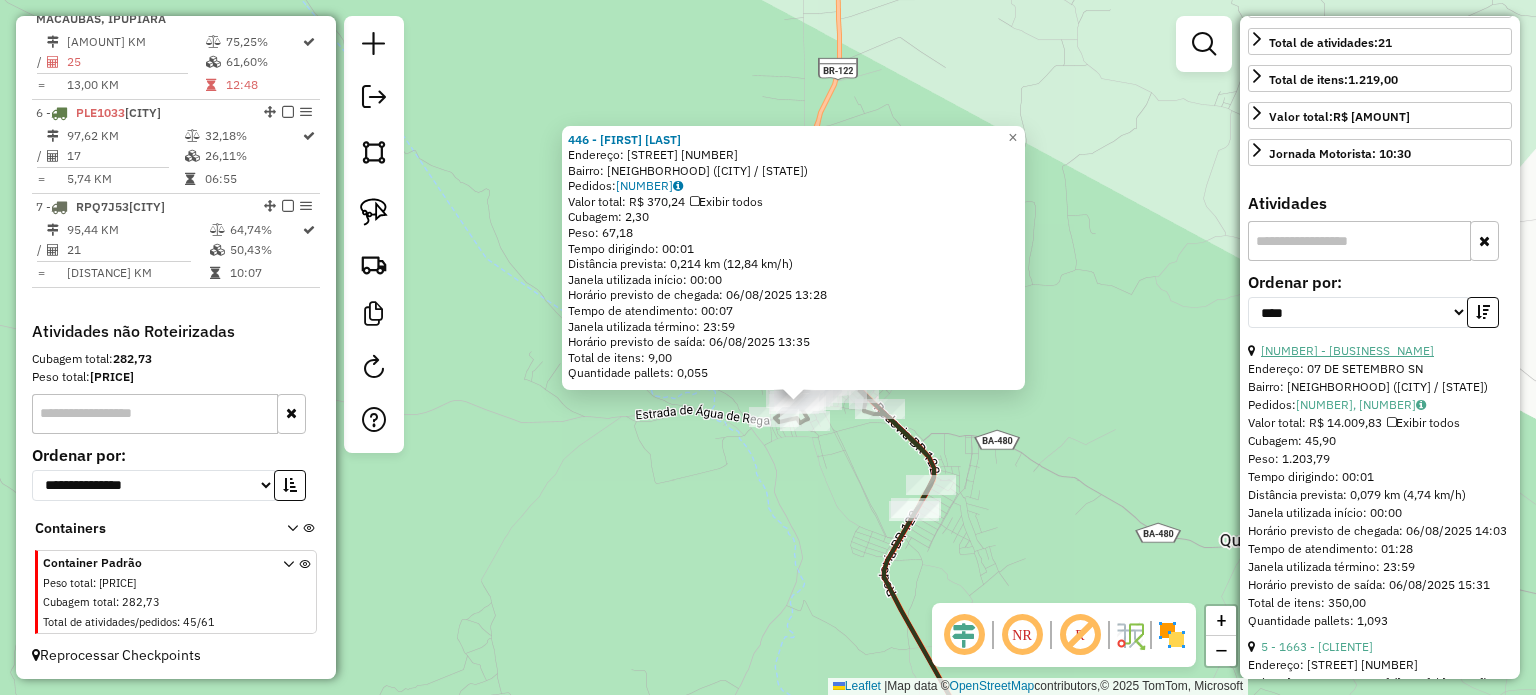 click on "[NUMBER] - [BUSINESS_NAME]" at bounding box center (1347, 350) 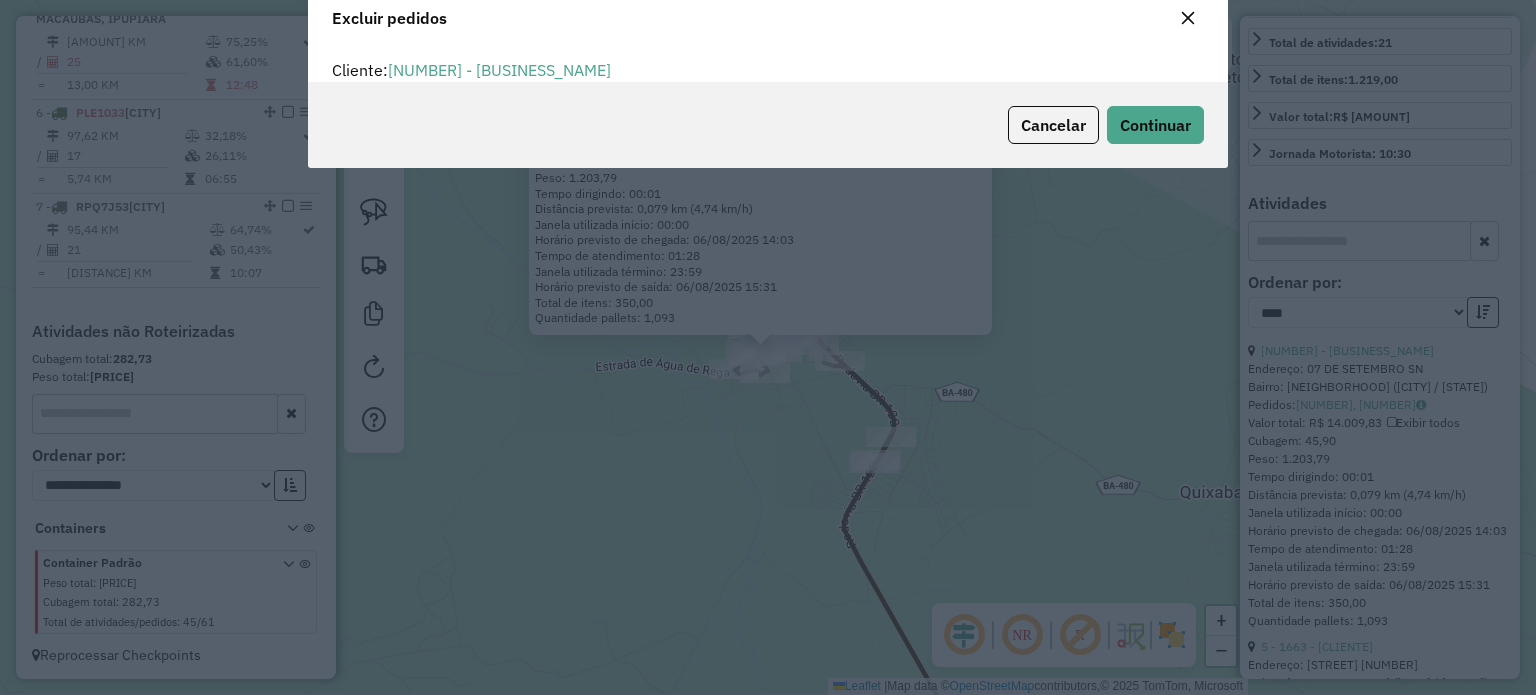 scroll, scrollTop: 69, scrollLeft: 0, axis: vertical 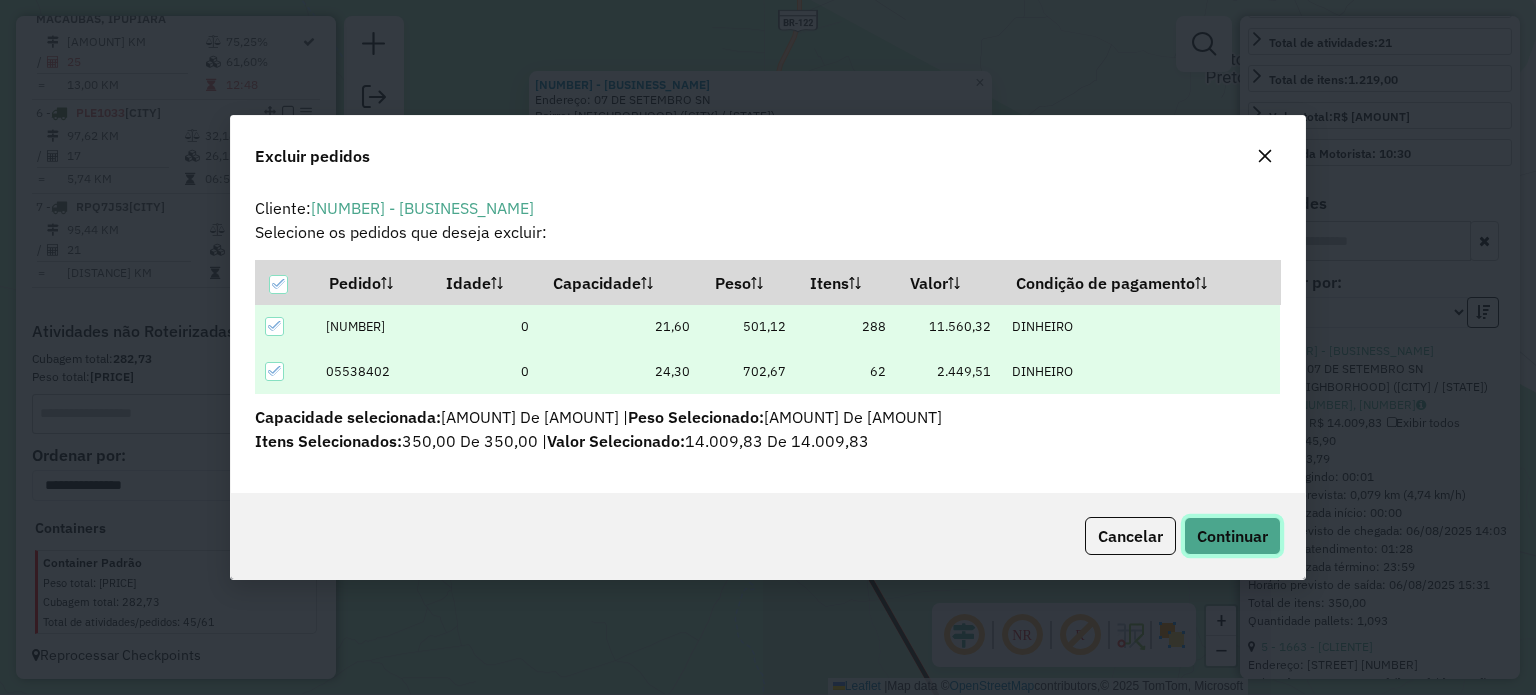 click on "Continuar" 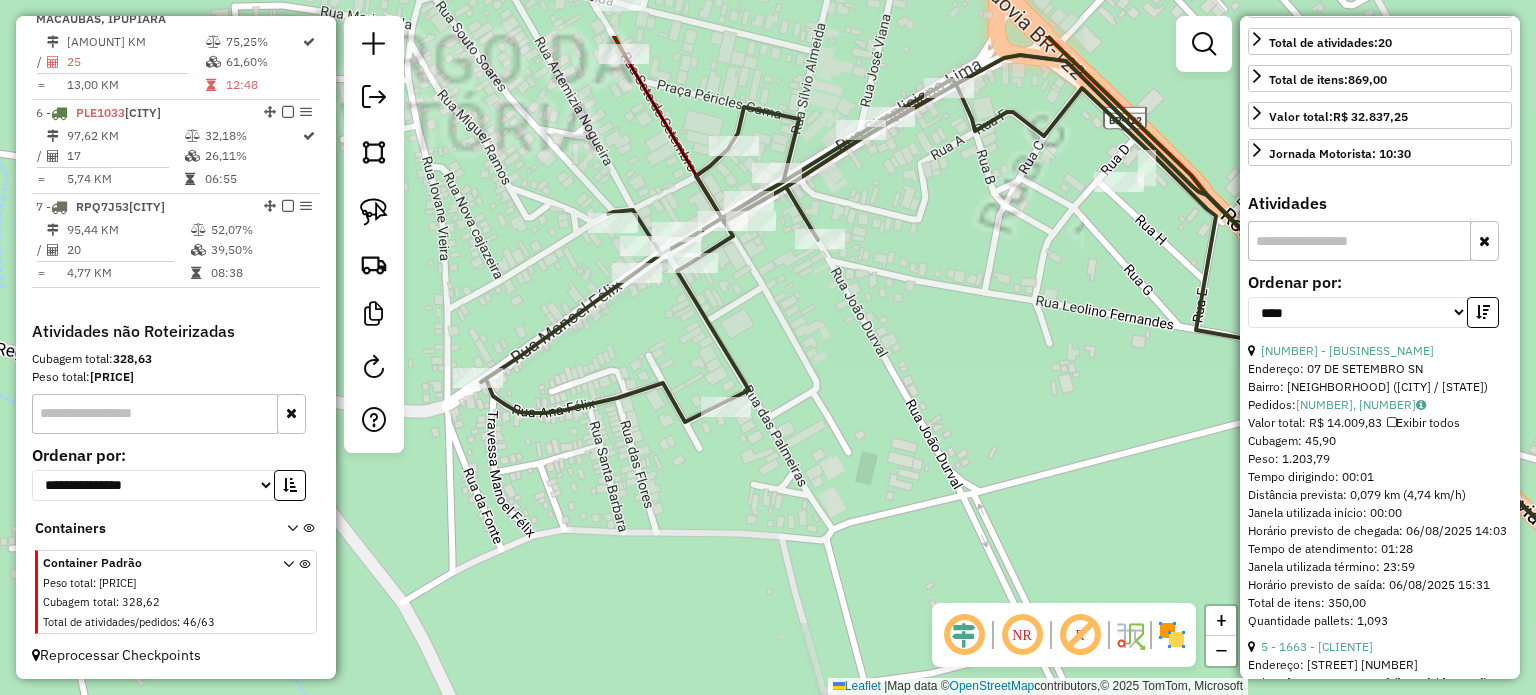 drag, startPoint x: 787, startPoint y: 211, endPoint x: 804, endPoint y: 360, distance: 149.96666 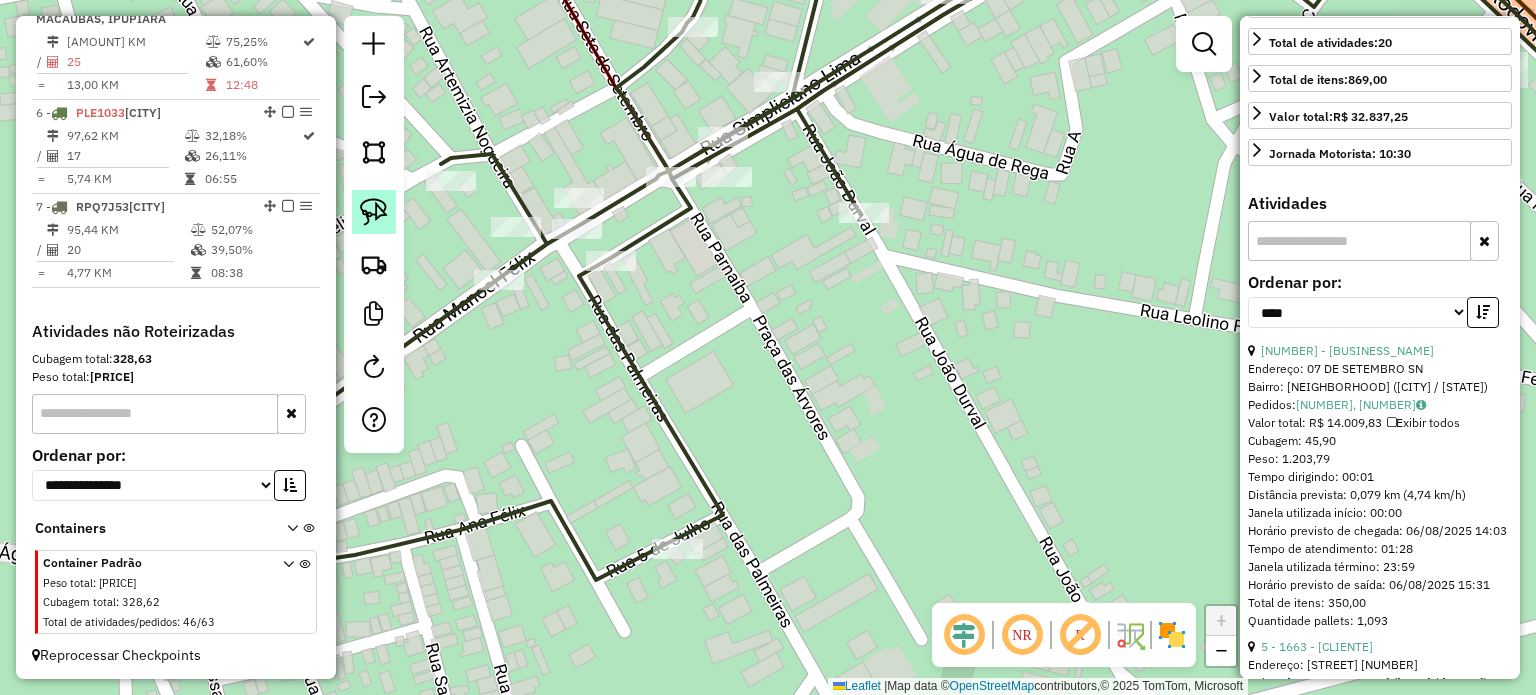 click 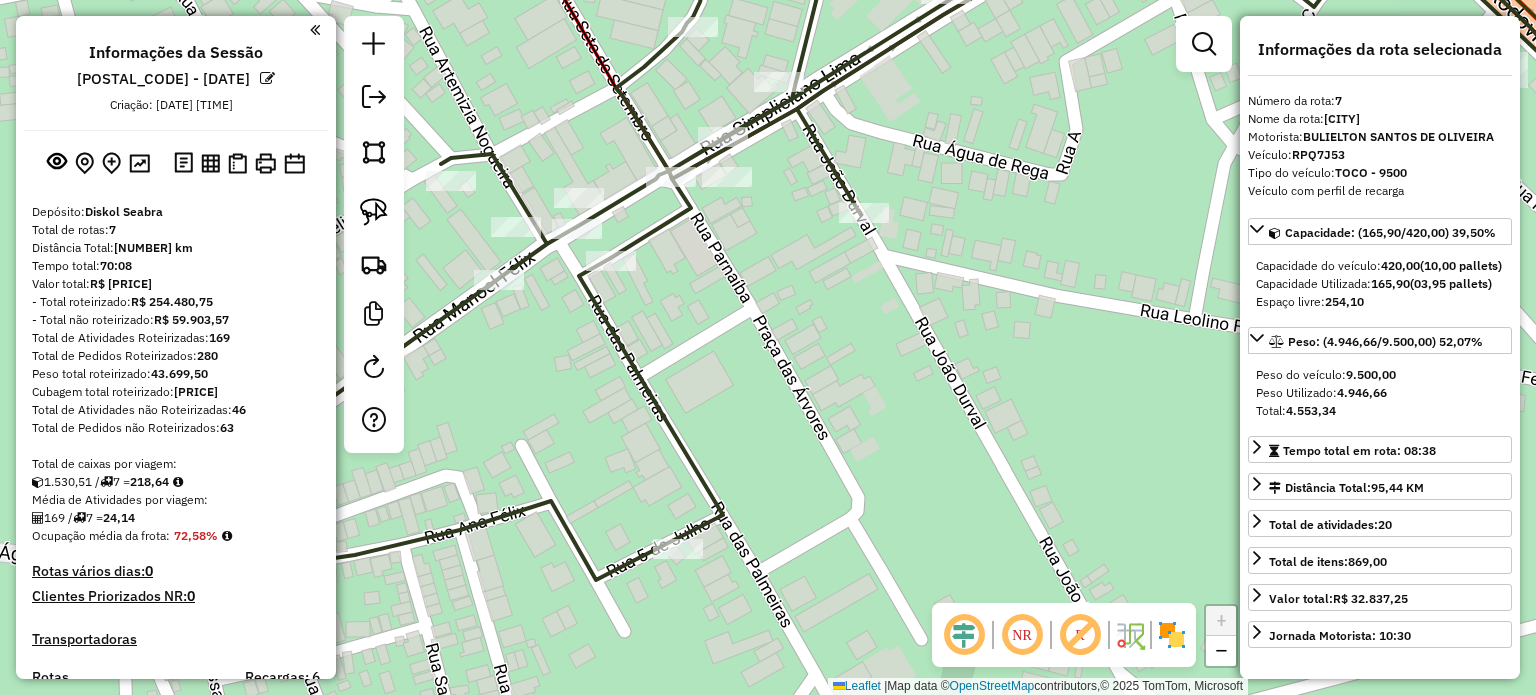 select on "*********" 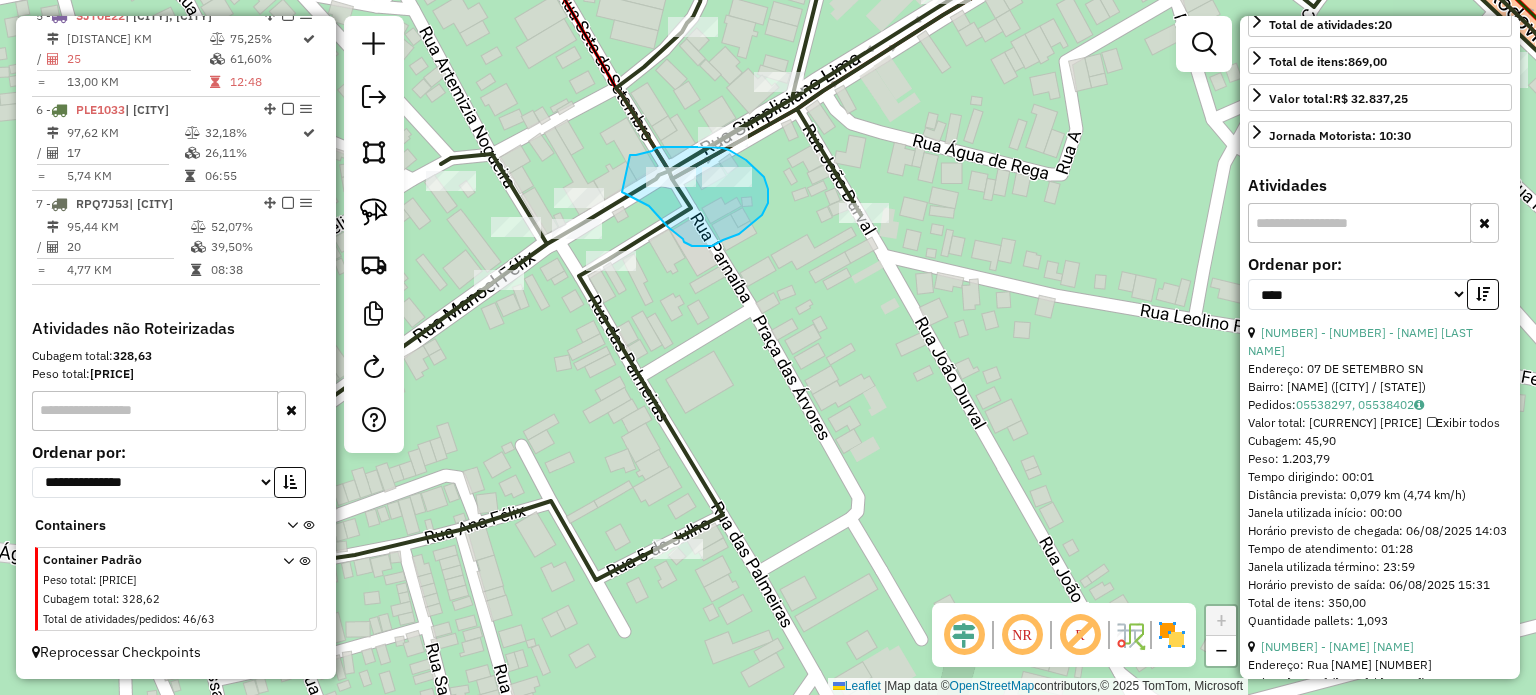 drag, startPoint x: 635, startPoint y: 155, endPoint x: 621, endPoint y: 191, distance: 38.626415 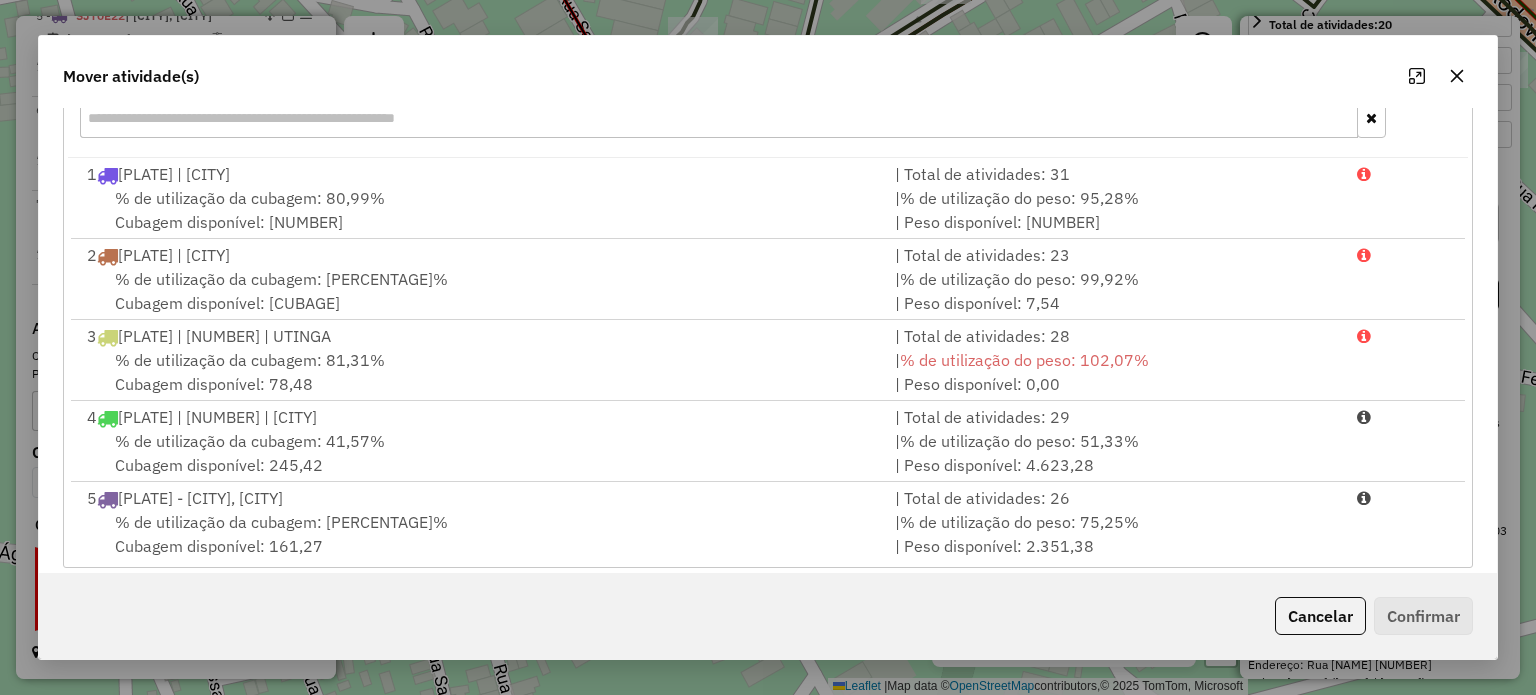 scroll, scrollTop: 300, scrollLeft: 0, axis: vertical 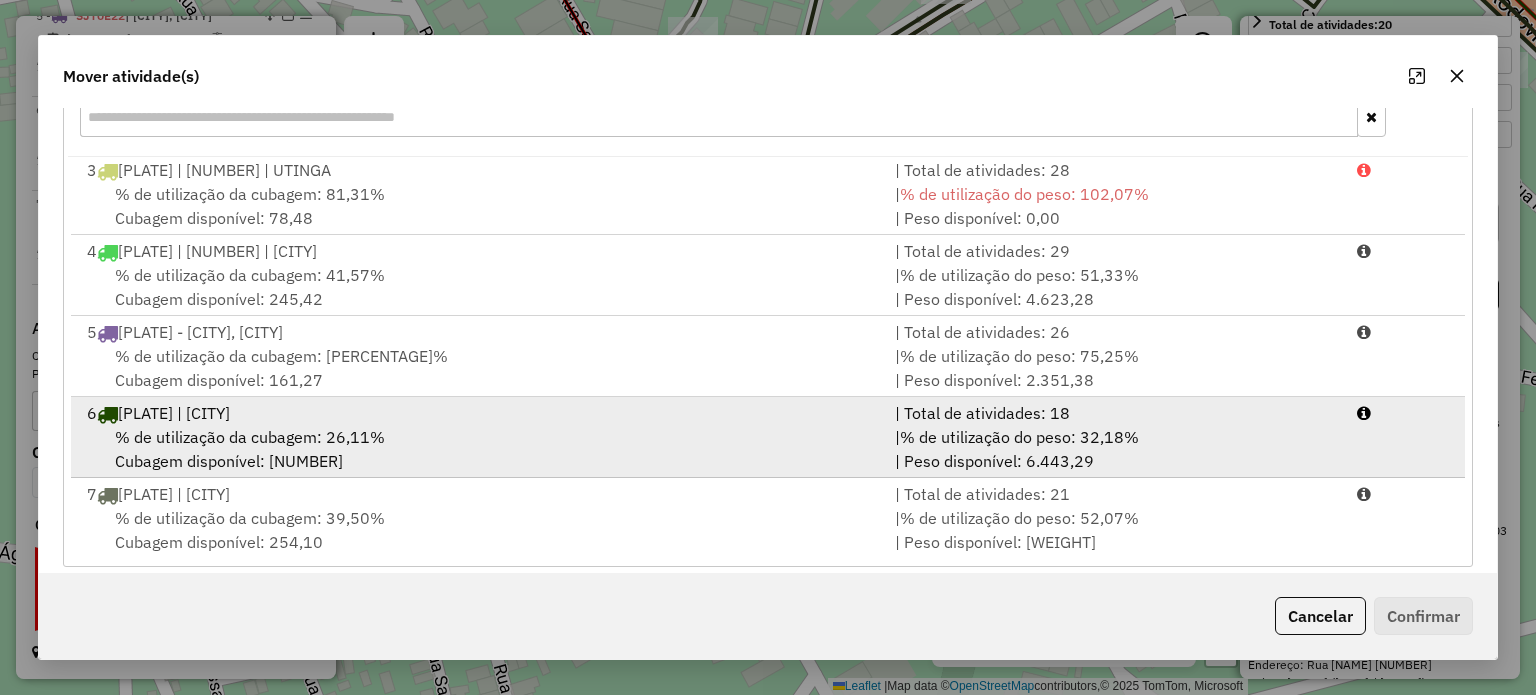 click on "% de utilização da cubagem: 26,11%" at bounding box center [250, 437] 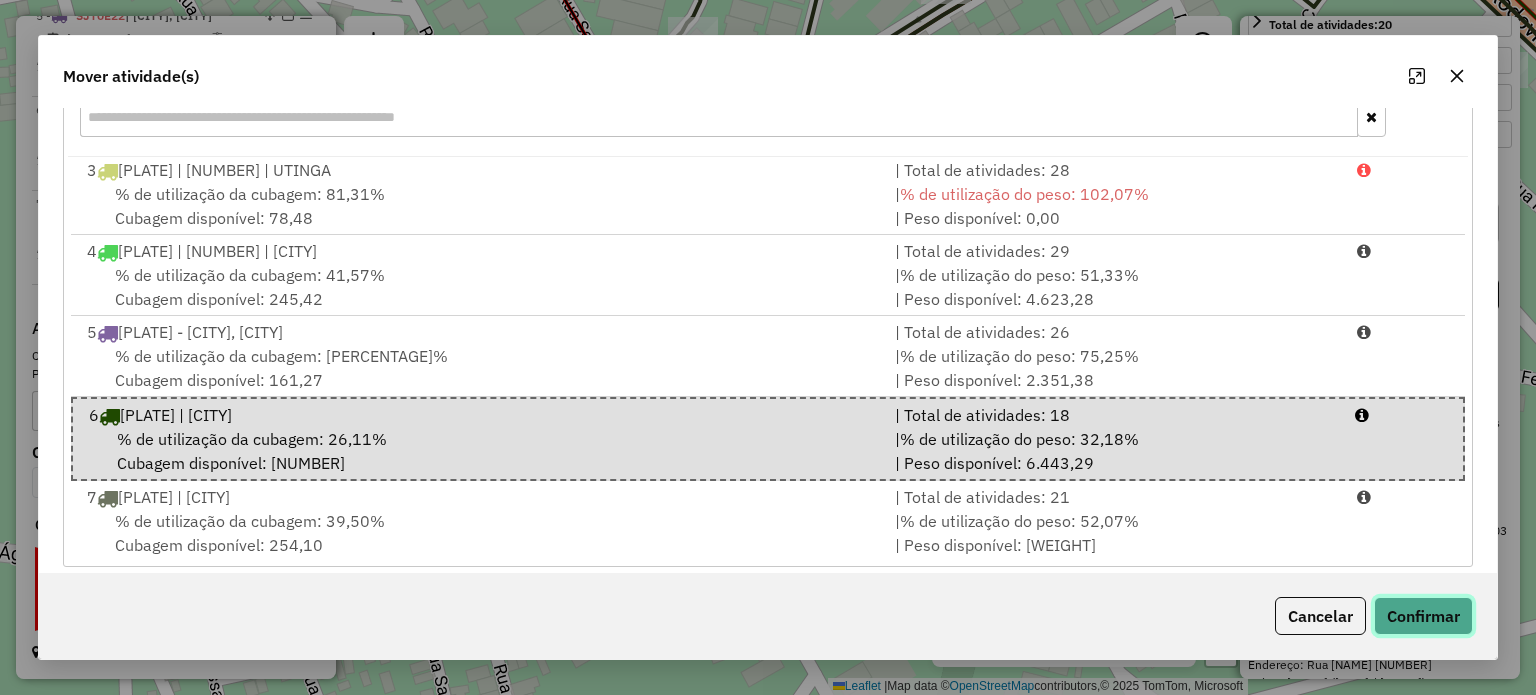 drag, startPoint x: 1422, startPoint y: 623, endPoint x: 1398, endPoint y: 613, distance: 26 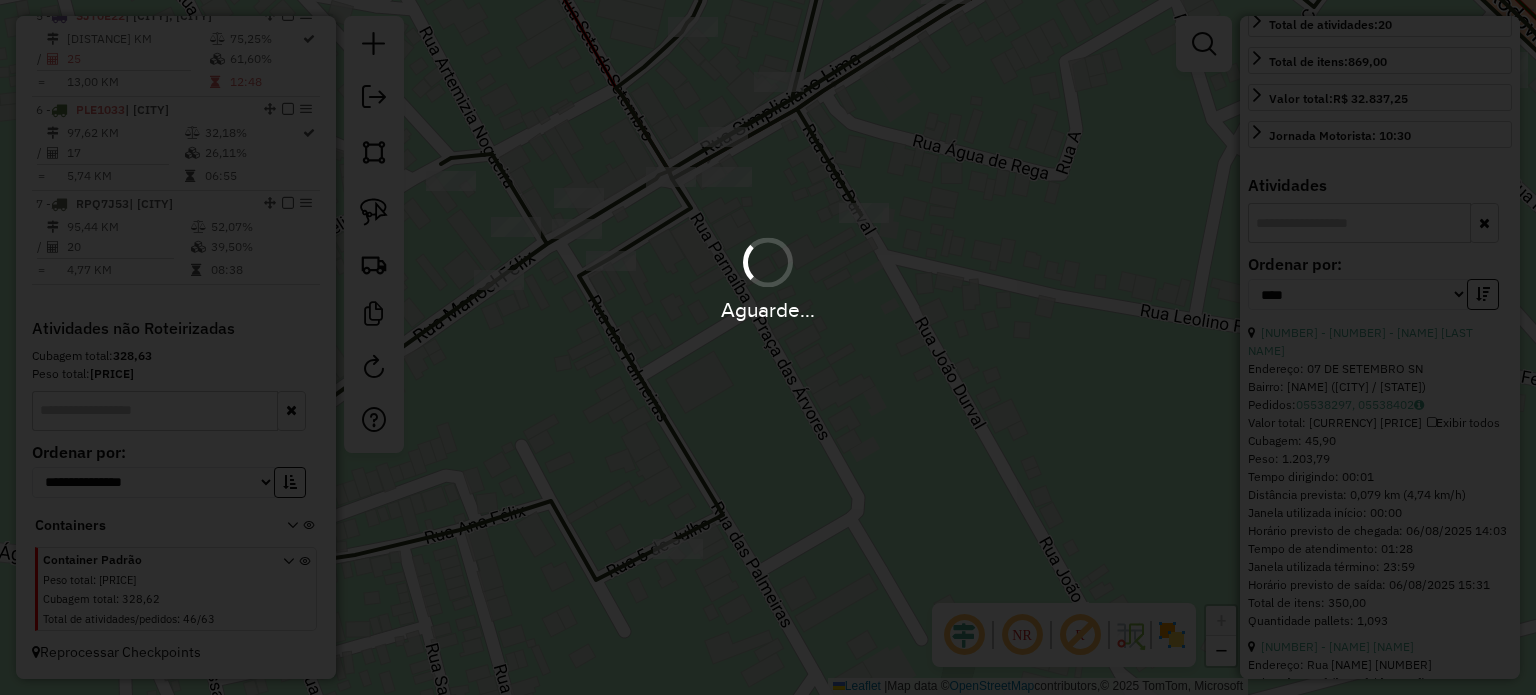 scroll, scrollTop: 0, scrollLeft: 0, axis: both 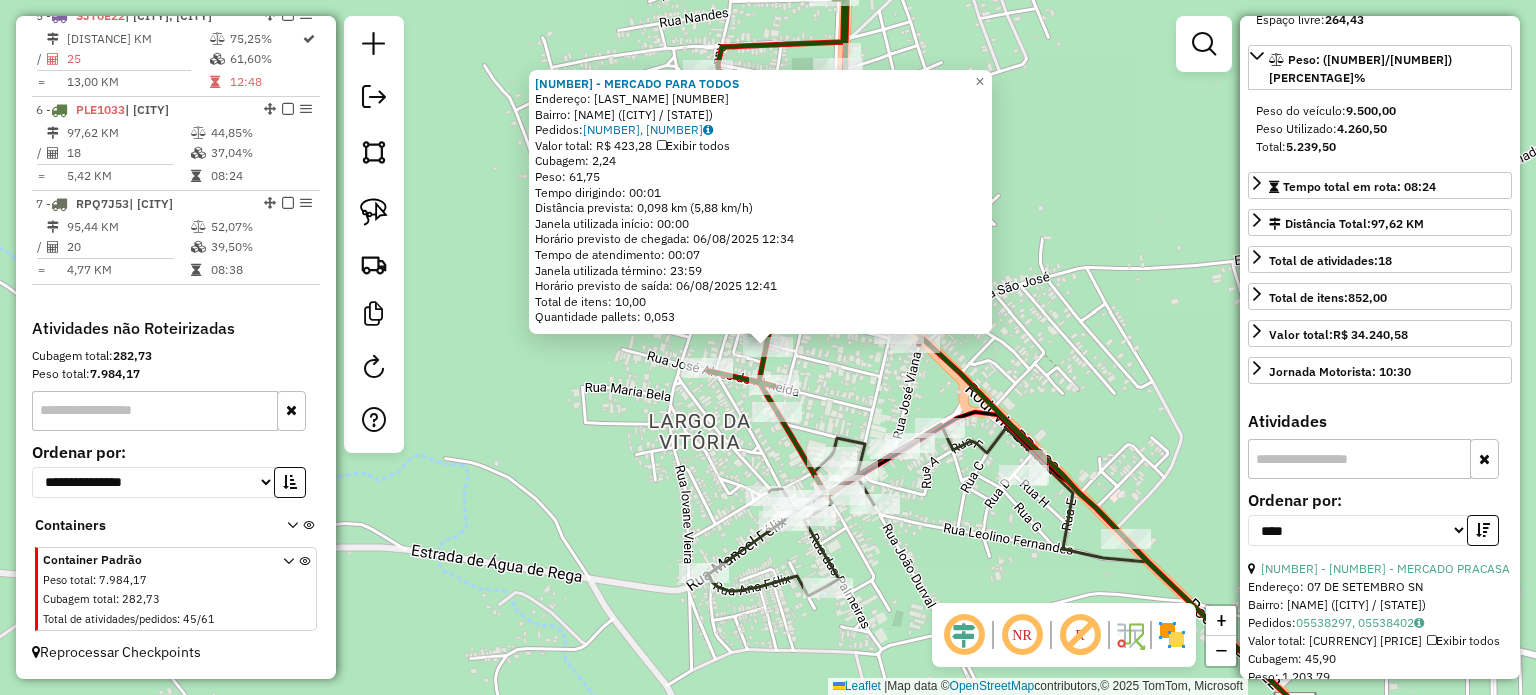 click on "6162 - [BRAND]  Endereço:  [STREET_NAME] 50   Bairro: CENTRO ([CITY] / [STATE])   Pedidos:  [NUMBERS]   Valor total: R$ 423,28   Exibir todos   Cubagem: 2,24  Peso: 61,75  Tempo dirigindo: 00:01   Distância prevista: 0,098 km (5,88 km/h)   Janela utilizada início: 00:00   Horário previsto de chegada: 06/08/2025 12:34   Tempo de atendimento: 00:07   Janela utilizada término: 23:59   Horário previsto de saída: 06/08/2025 12:41   Total de itens: 10,00   Quantidade pallets: 0,053  × Janela de atendimento Grade de atendimento Capacidade Transportadoras Veículos Cliente Pedidos  Rotas Selecione os dias de semana para filtrar as janelas de atendimento  Seg   Ter   Qua   Qui   Sex   Sáb   Dom  Informe o período da janela de atendimento: De: Até:  Filtrar exatamente a janela do cliente  Considerar janela de atendimento padrão  Selecione os dias de semana para filtrar as grades de atendimento  Seg   Ter   Qua   Qui   Sex   Sáb   Dom   Considerar clientes sem dia de atendimento cadastrado De:" 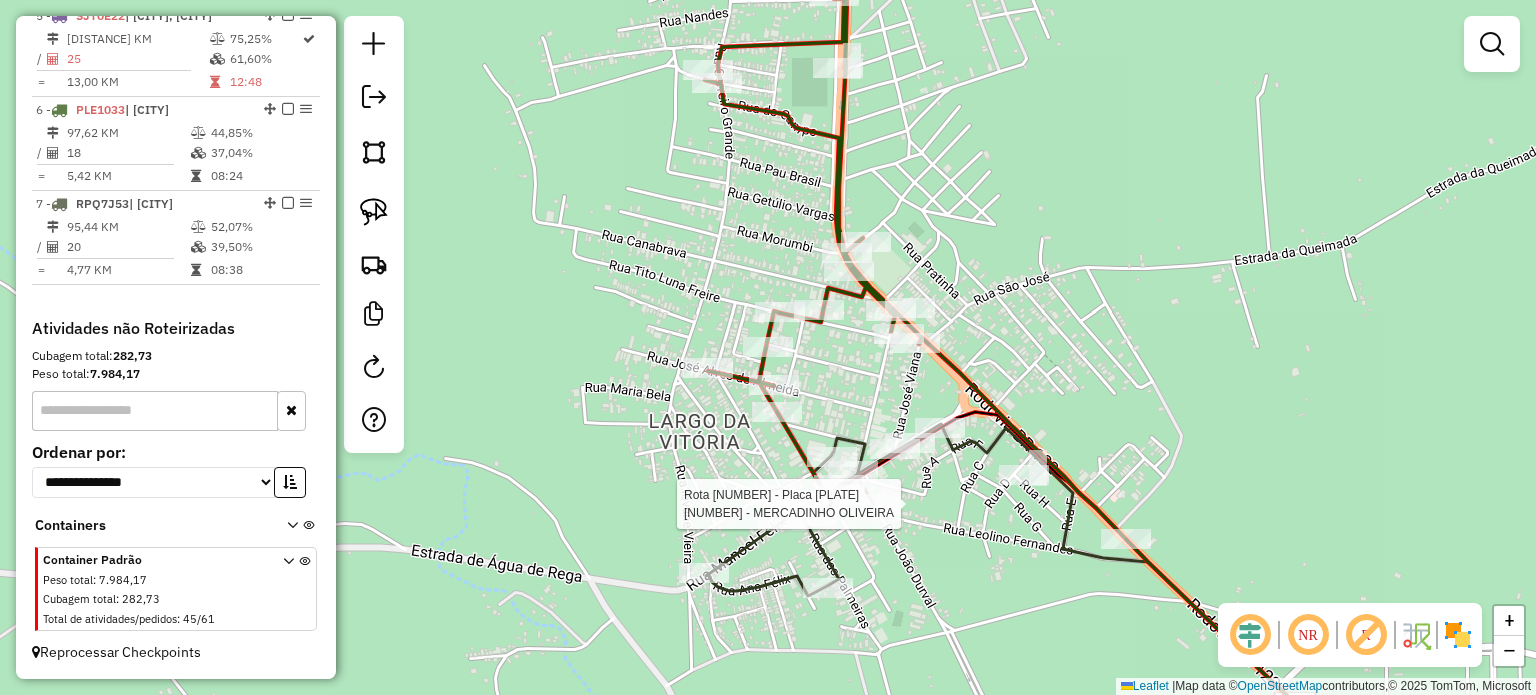 select on "*********" 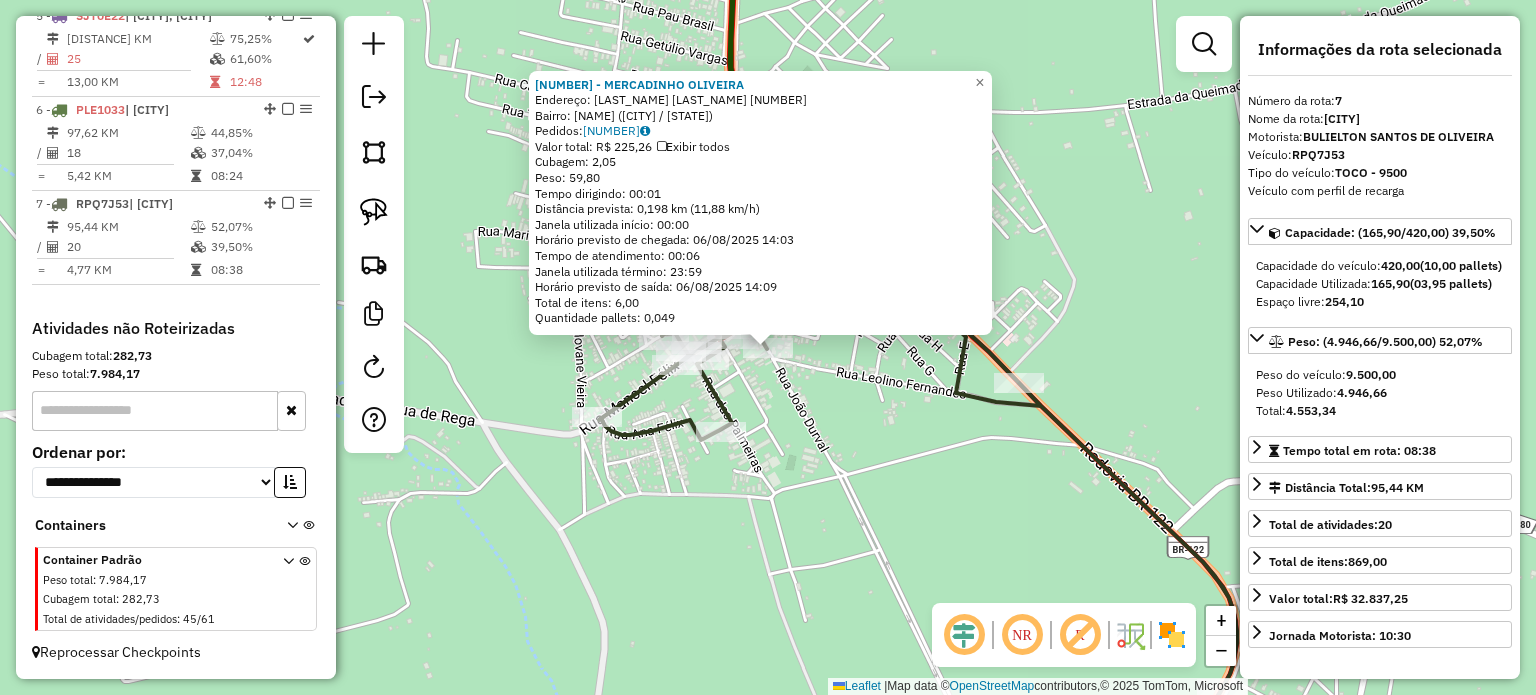 click on "[NUMBER] - [COMPANY_NAME]  Endereço:  [STREET] [NUMBER]   Bairro: [NEIGHBORHOOD] ([CITY] / [STATE])   Pedidos:  [ORDER_ID]   Valor total: [CURRENCY] [PRICE]   Exibir todos   Cubagem: [CUBAGE]  Peso: [WEIGHT]  Tempo dirigindo: [TIME]   Distância prevista: [DISTANCE] km ([SPEED] km/h)   Janela utilizada início: [TIME]   Horário previsto de chegada: [DATE] [TIME]   Tempo de atendimento: [TIME]   Janela utilizada término: [TIME]   Horário previsto de saída: [DATE] [TIME]   Total de itens: [ITEMS]   Quantidade pallets: [PALLETS]  × Janela de atendimento Grade de atendimento Capacidade Transportadoras Veículos Cliente Pedidos  Rotas Selecione os dias de semana para filtrar as janelas de atendimento  Seg   Ter   Qua   Qui   Sex   Sáb   Dom  Informe o período da janela de atendimento: De: [DATE] Até: [DATE]  Filtrar exatamente a janela do cliente  Considerar janela de atendimento padrão  Selecione os dias de semana para filtrar as grades de atendimento  Seg   Ter   Qua   Qui   Sex   Sáb   Dom   Considerar clientes sem dia de atendimento cadastrado  De: [WEIGHT]   De:" 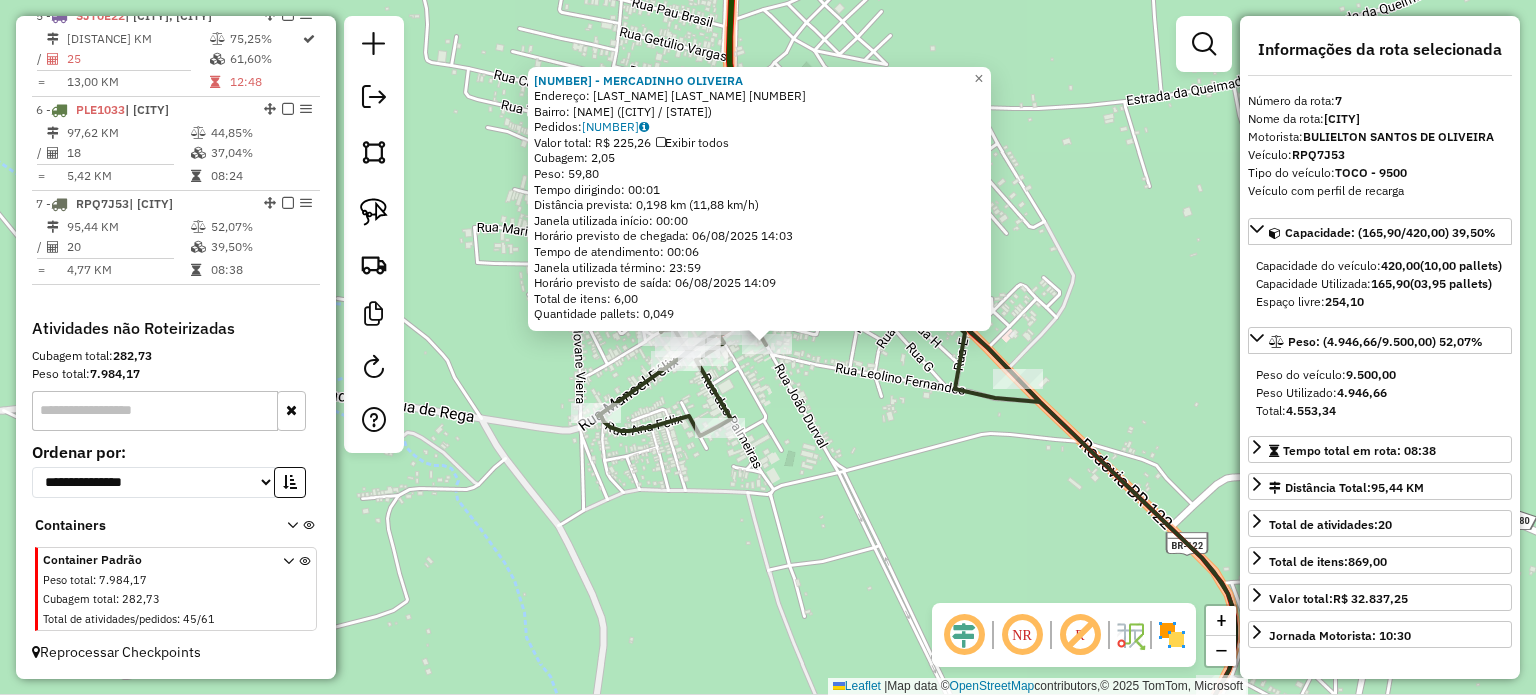 click on "Rota [NUMBER] - Placa [PLATE]  [NUMBER] - [COMPANY_NAME] [NUMBER] - [COMPANY_NAME]  Endereço:  [STREET] [NUMBER]   Bairro: [NEIGHBORHOOD] ([CITY] / [STATE])   Pedidos:  [ORDER_ID]   Valor total: [CURRENCY] [PRICE]   Exibir todos   Cubagem: [CUBAGE]  Peso: [WEIGHT]  Tempo dirigindo: [TIME]   Distância prevista: [DISTANCE] km ([SPEED] km/h)   Janela utilizada início: [TIME]   Horário previsto de chegada: [DATE] [TIME]   Tempo de atendimento: [TIME]   Janela utilizada término: [TIME]   Horário previsto de saída: [DATE] [TIME]   Total de itens: [ITEMS]   Quantidade pallets: [PALLETS]  × Janela de atendimento Grade de atendimento Capacidade Transportadoras Veículos Cliente Pedidos  Rotas Selecione os dias de semana para filtrar as janelas de atendimento  Seg   Ter   Qua   Qui   Sex   Sáb   Dom  Informe o período da janela de atendimento: De: [DATE] Até: [DATE]  Filtrar exatamente a janela do cliente  Considerar janela de atendimento padrão  Selecione os dias de semana para filtrar as grades de atendimento  Seg   Ter   Qua   Qui   Sex   Sáb   Dom   Peso mínimo:   De: [WEIGHT]" 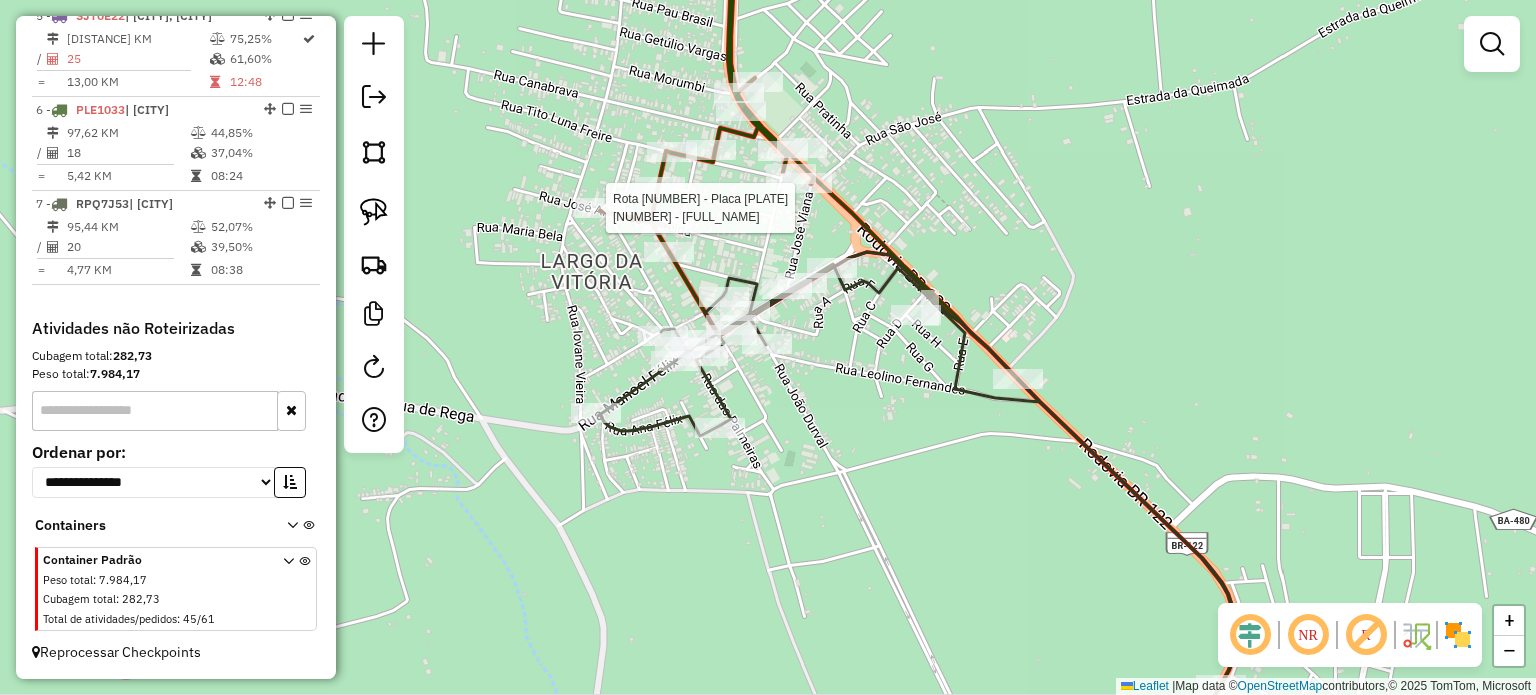 select on "*********" 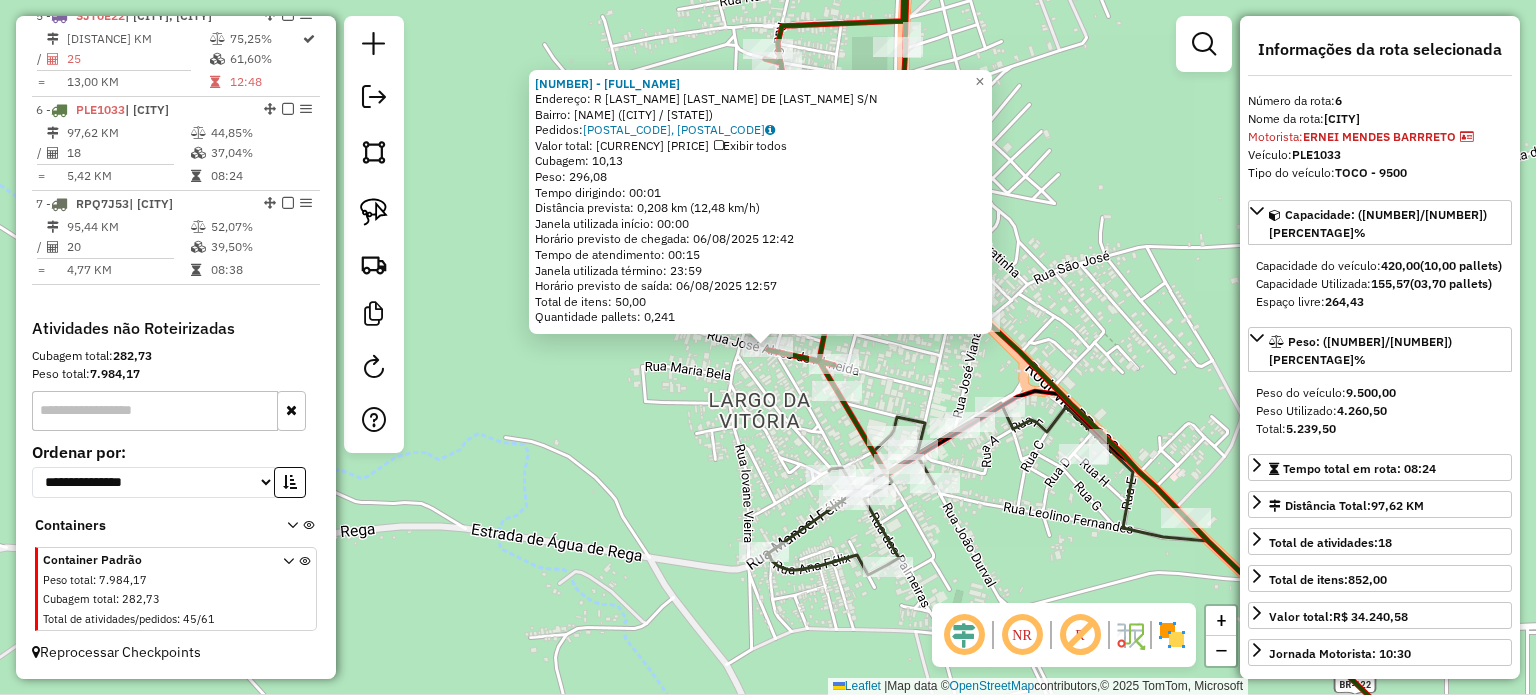 click on "[NUMBER] - [LAST_NAME] [LAST_NAME] [LAST_NAME] [LAST_NAME]  Endereço: R   [LAST_NAME] [LAST_NAME] DE [LAST_NAME]          S/N   Bairro: CENTRO ([CITY] / [STATE])   Pedidos:  [NUMBER], [NUMBER]   Valor total: R$ [NUMBER]   Exibir todos   Cubagem: [NUMBER]  Peso: [NUMBER]  Tempo dirigindo: [TIME]   Distância prevista: [NUMBER] km ([NUMBER] km/h)   Janela utilizada início: [TIME]   Horário previsto de chegada: [DATE] [TIME]   Tempo de atendimento: [TIME]   Janela utilizada término: [TIME]   Horário previsto de saída: [DATE] [TIME]   Total de itens: [NUMBER]   Quantidade pallets: [NUMBER]  × Janela de atendimento Grade de atendimento Capacidade Transportadoras Veículos Cliente Pedidos  Rotas Selecione os dias de semana para filtrar as janelas de atendimento  Seg   Ter   Qua   Qui   Sex   Sáb   Dom  Informe o período da janela de atendimento: De: Até:  Filtrar exatamente a janela do cliente  Considerar janela de atendimento padrão  Selecione os dias de semana para filtrar as grades de atendimento  Seg   Ter   Qua   Qui   Sex   Sáb   Dom   Peso mínimo:  +" 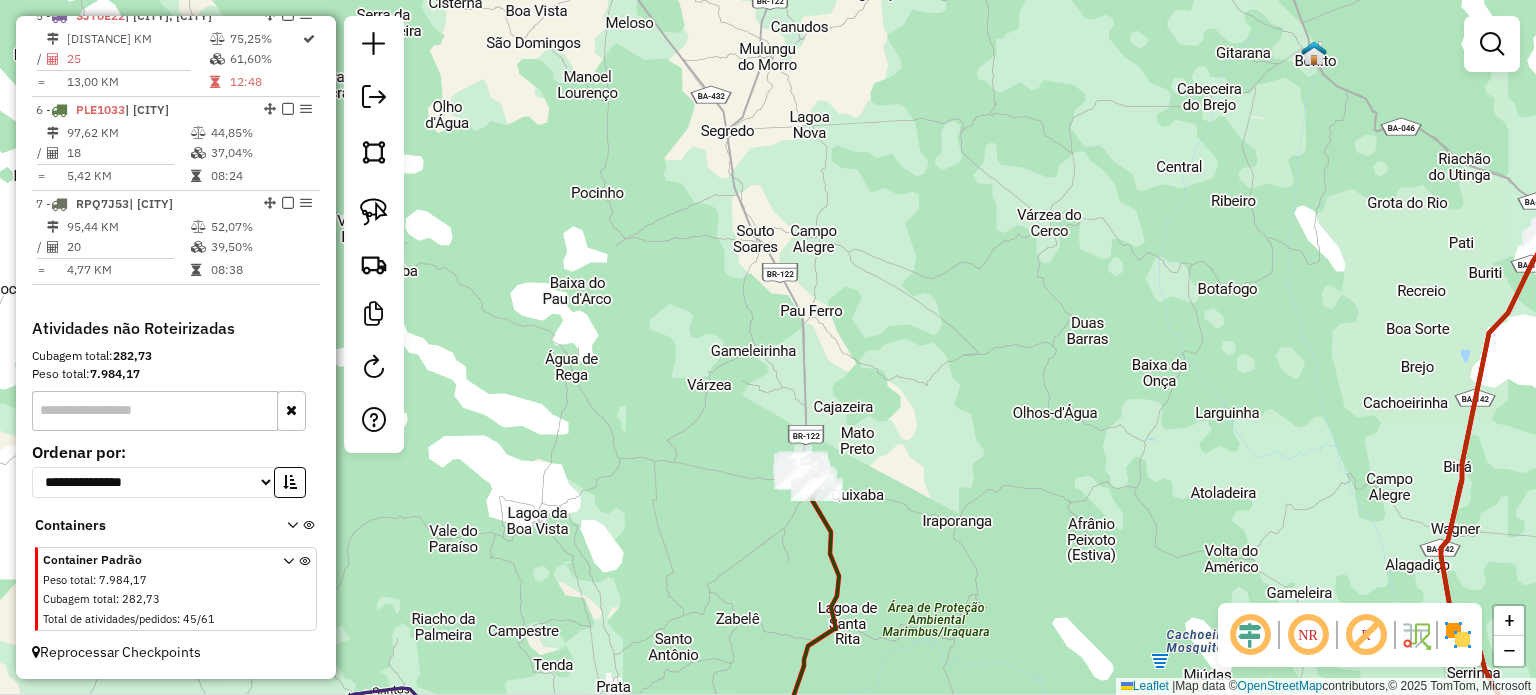 drag, startPoint x: 945, startPoint y: 559, endPoint x: 909, endPoint y: 363, distance: 199.2787 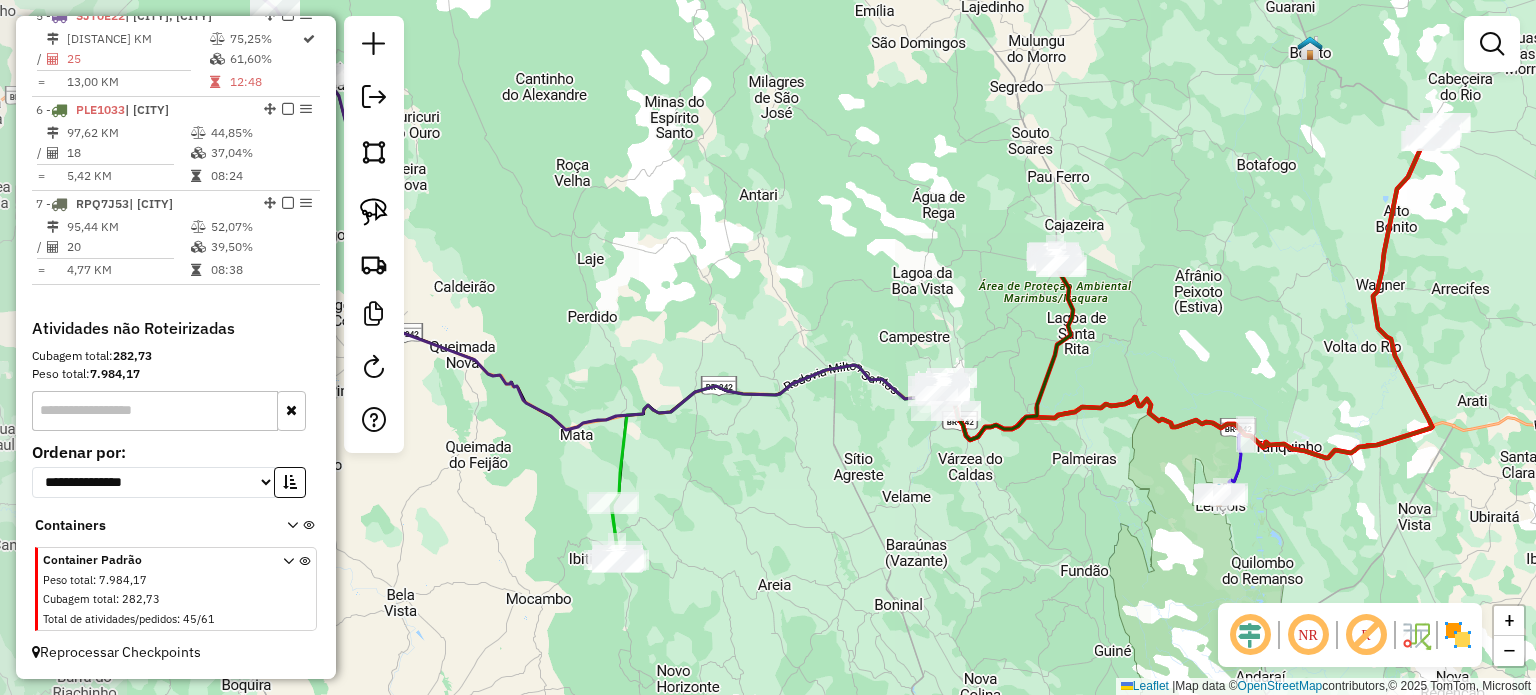 drag, startPoint x: 578, startPoint y: 473, endPoint x: 796, endPoint y: 485, distance: 218.33003 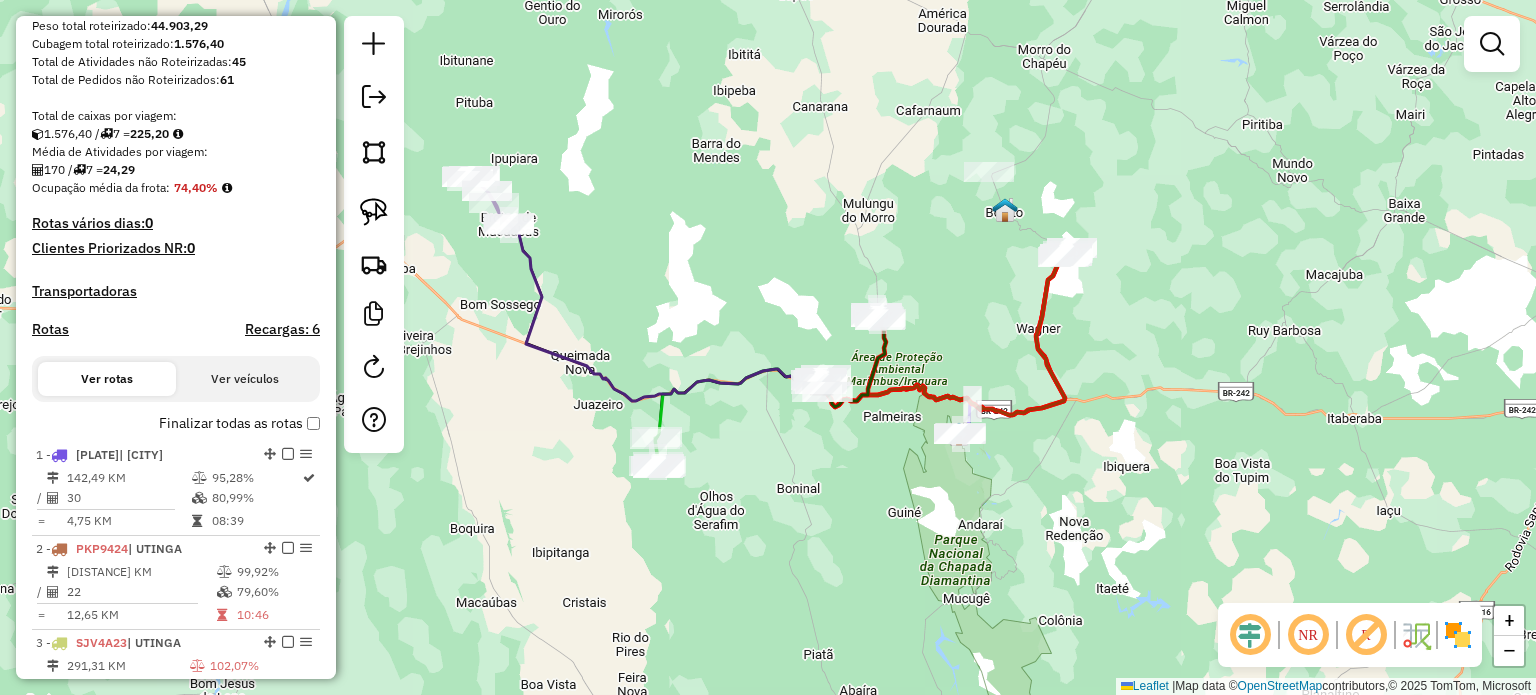 scroll, scrollTop: 378, scrollLeft: 0, axis: vertical 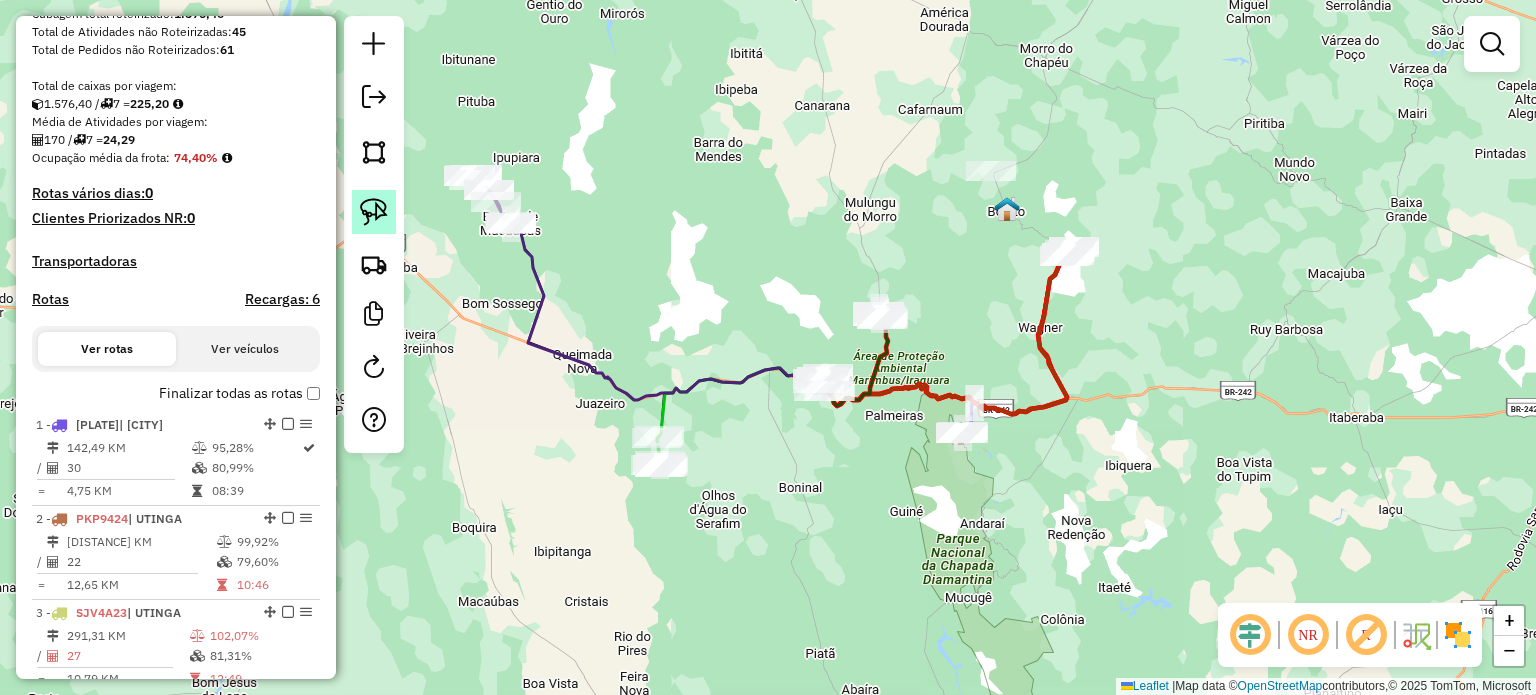 click 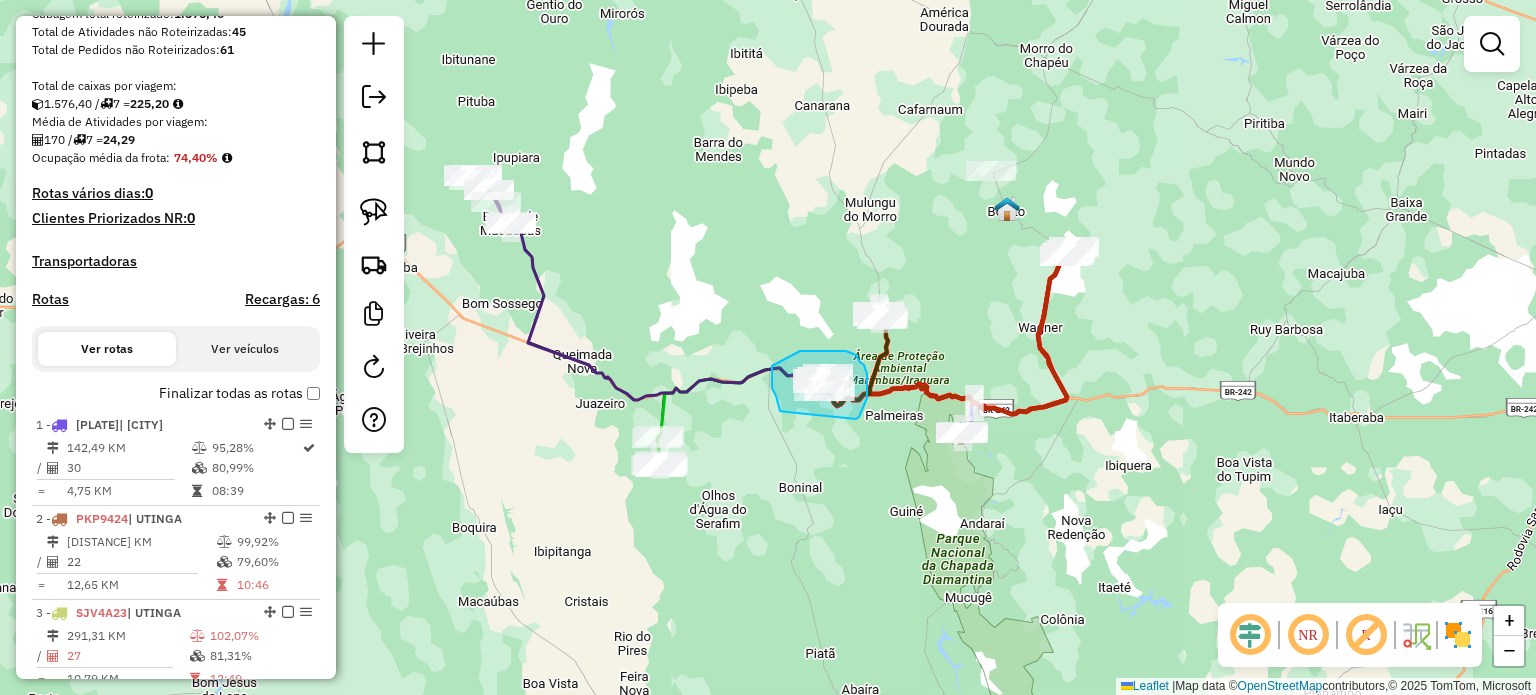 drag, startPoint x: 787, startPoint y: 412, endPoint x: 834, endPoint y: 426, distance: 49.0408 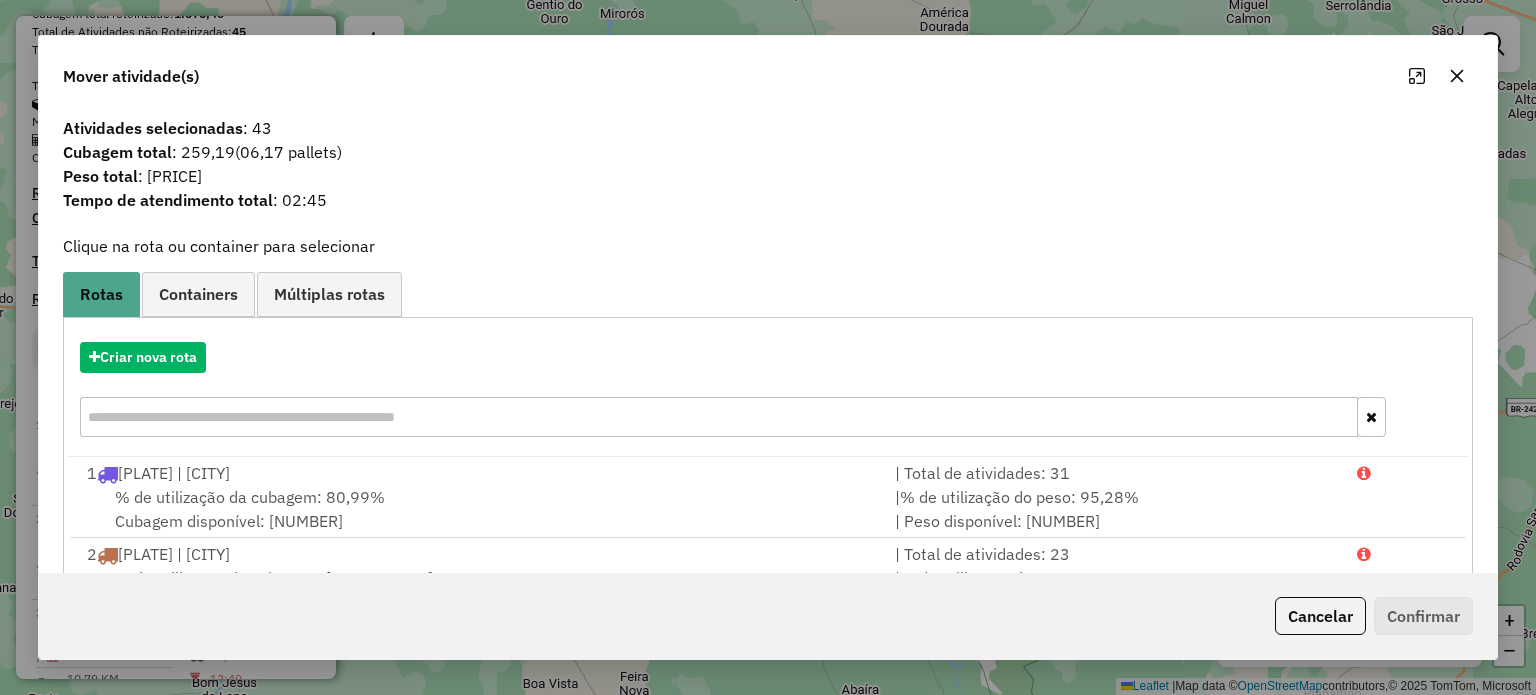 click 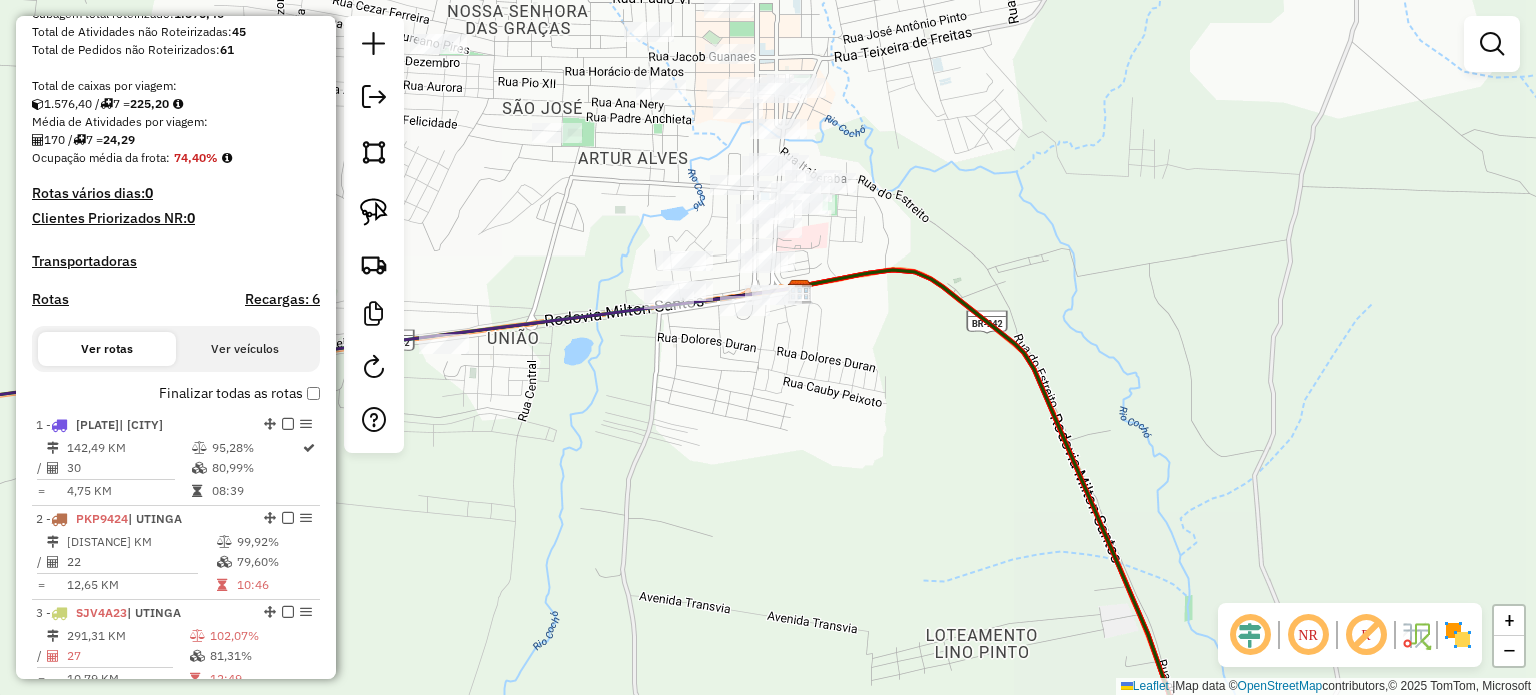 drag, startPoint x: 804, startPoint y: 431, endPoint x: 806, endPoint y: 402, distance: 29.068884 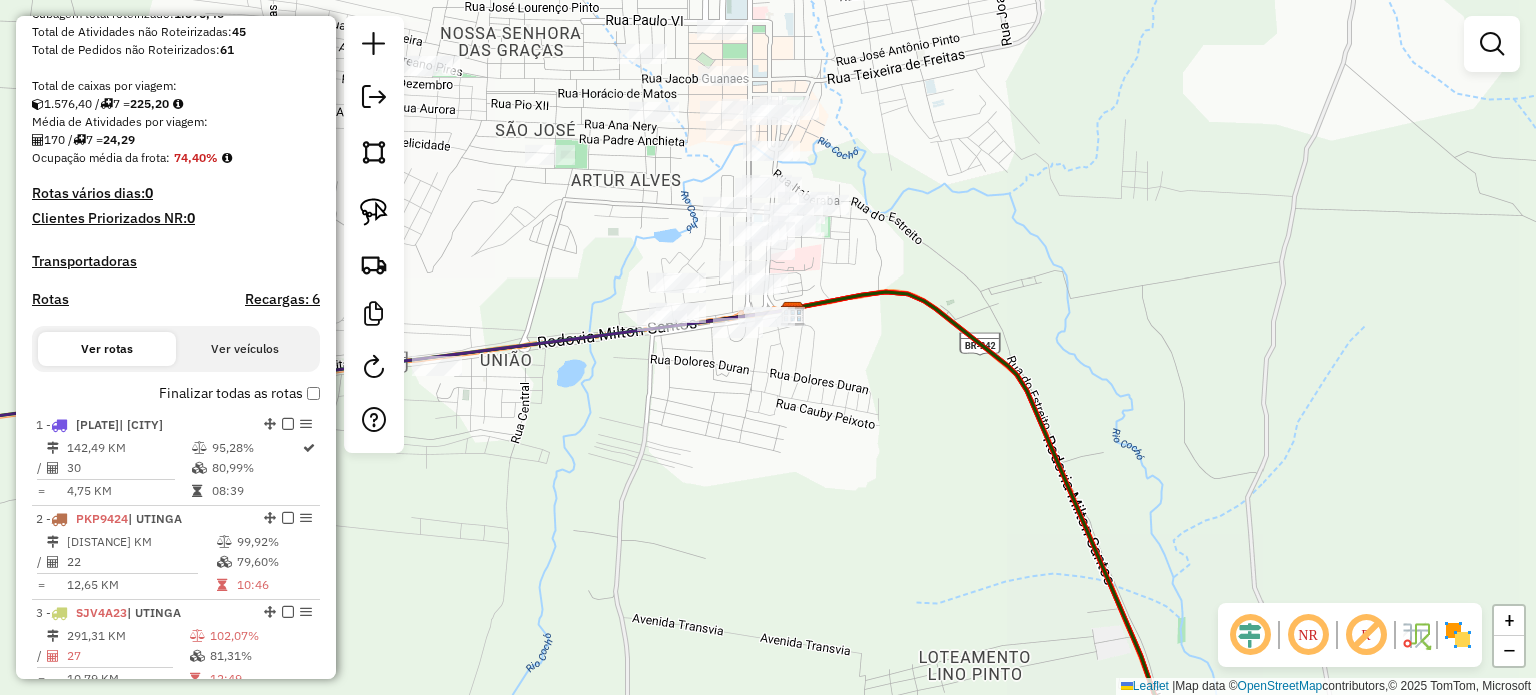 drag, startPoint x: 845, startPoint y: 360, endPoint x: 847, endPoint y: 389, distance: 29.068884 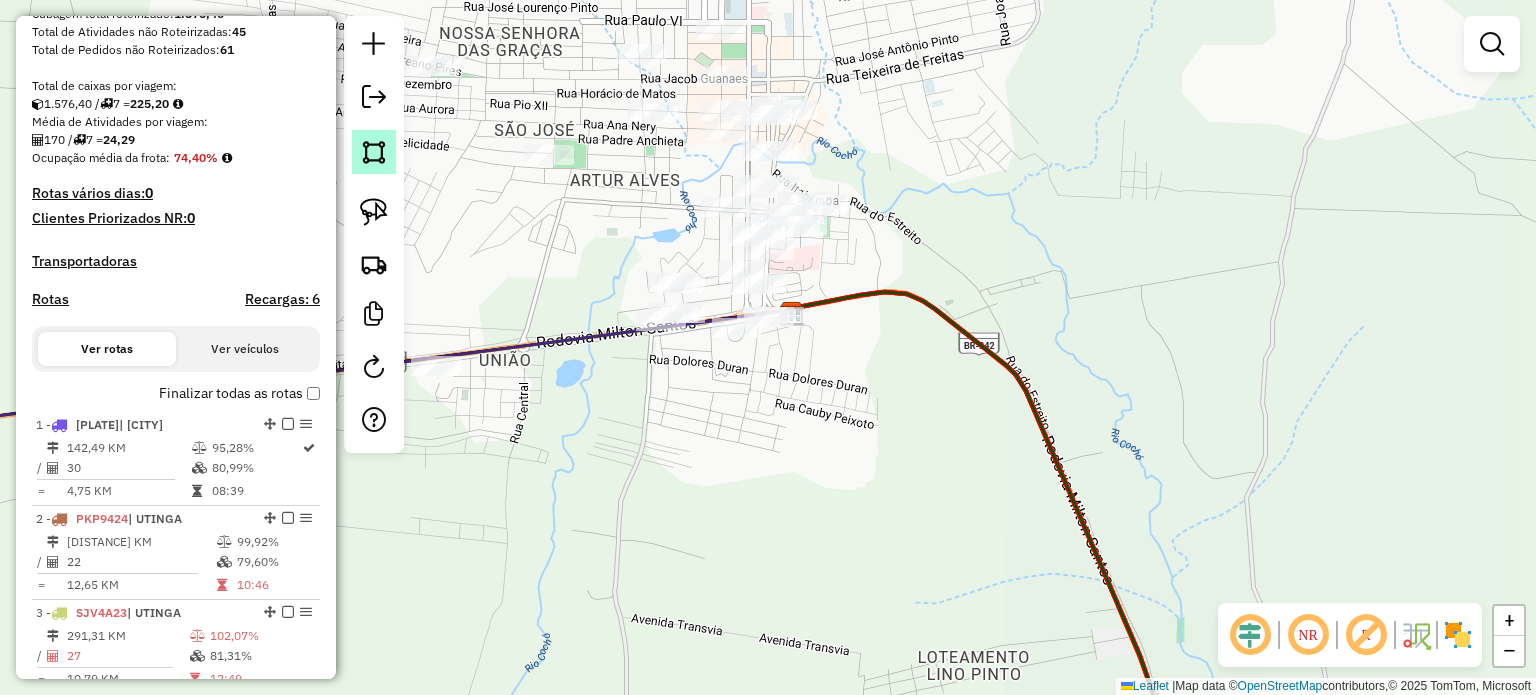 click 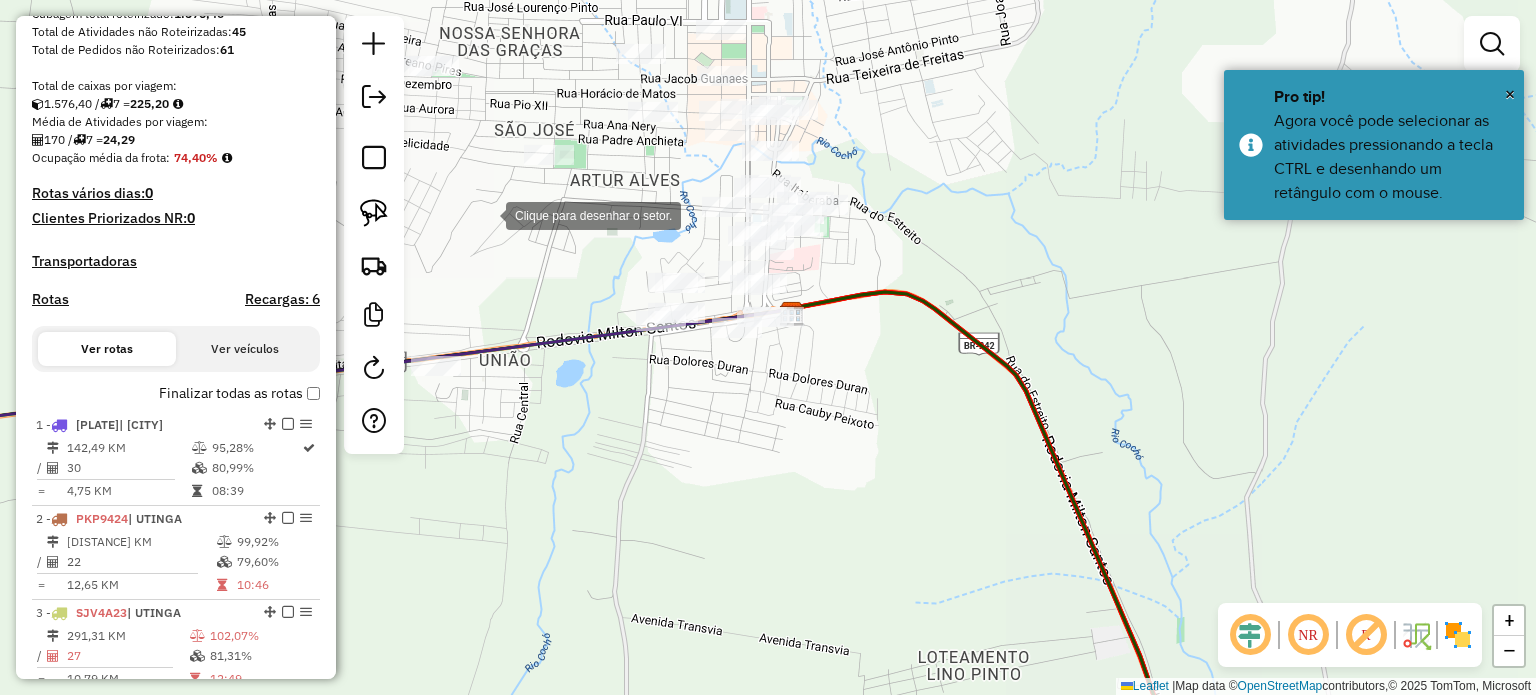 click 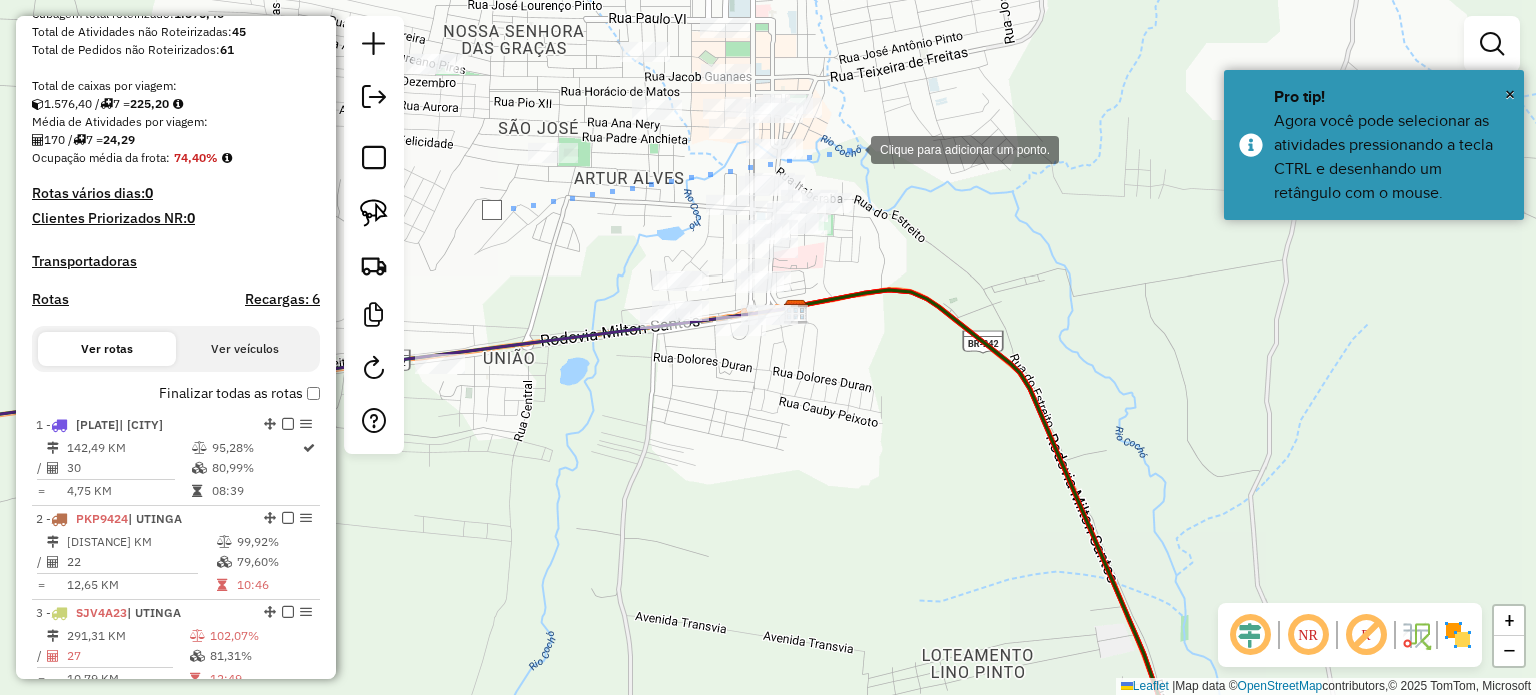 click 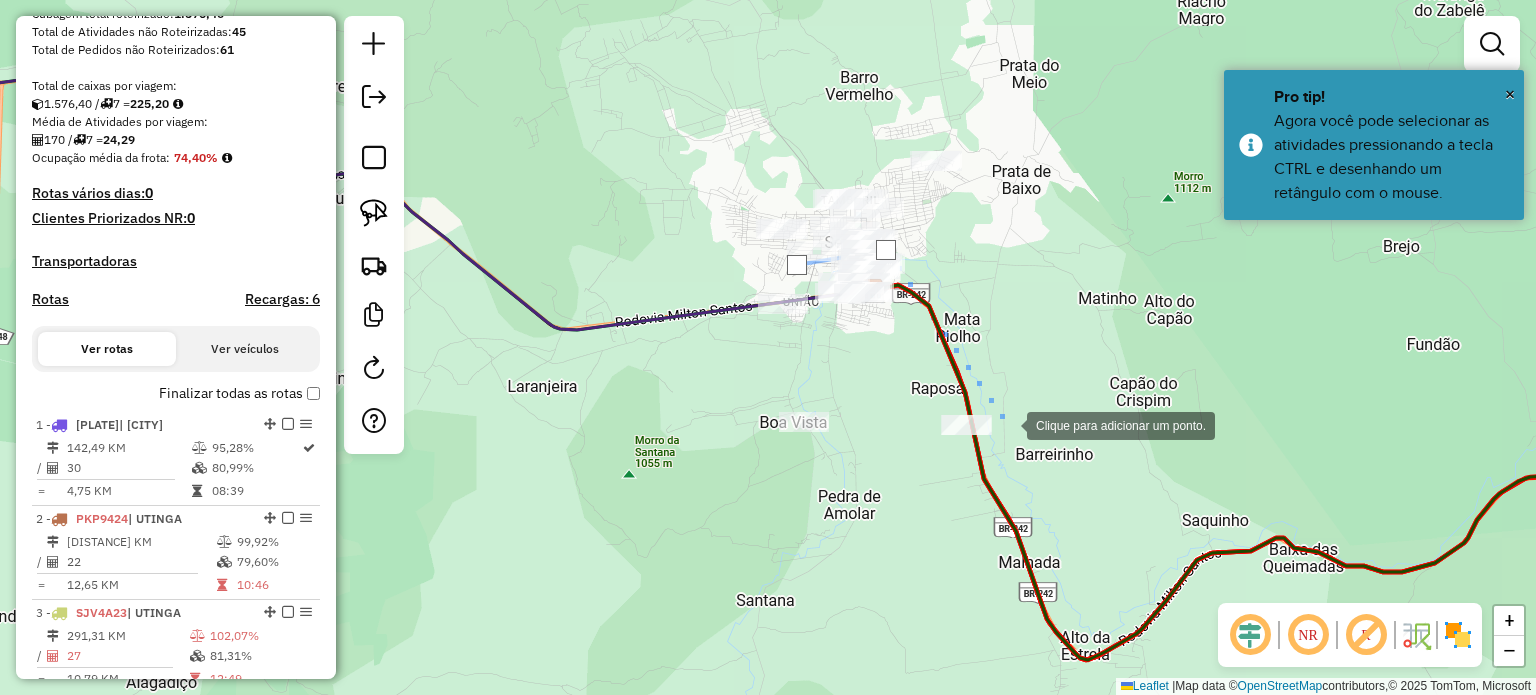 click 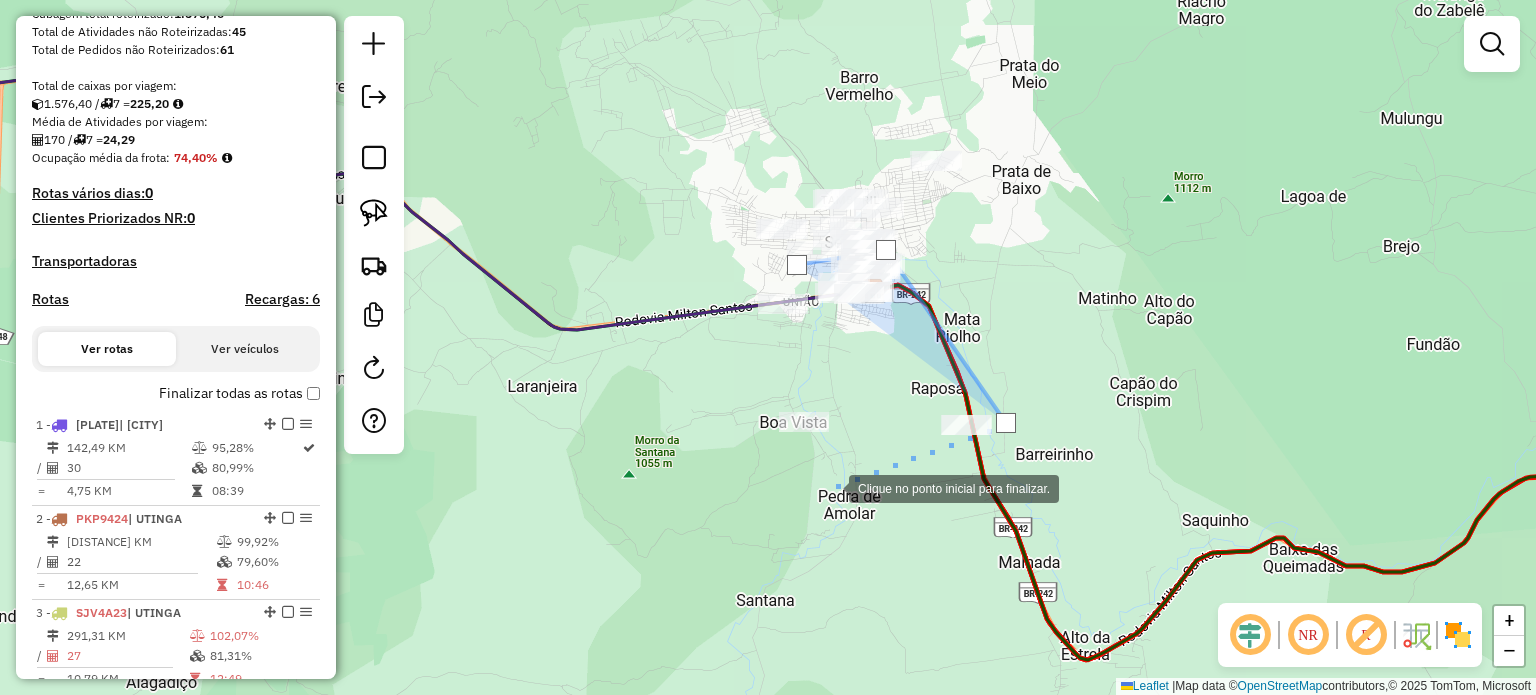 click 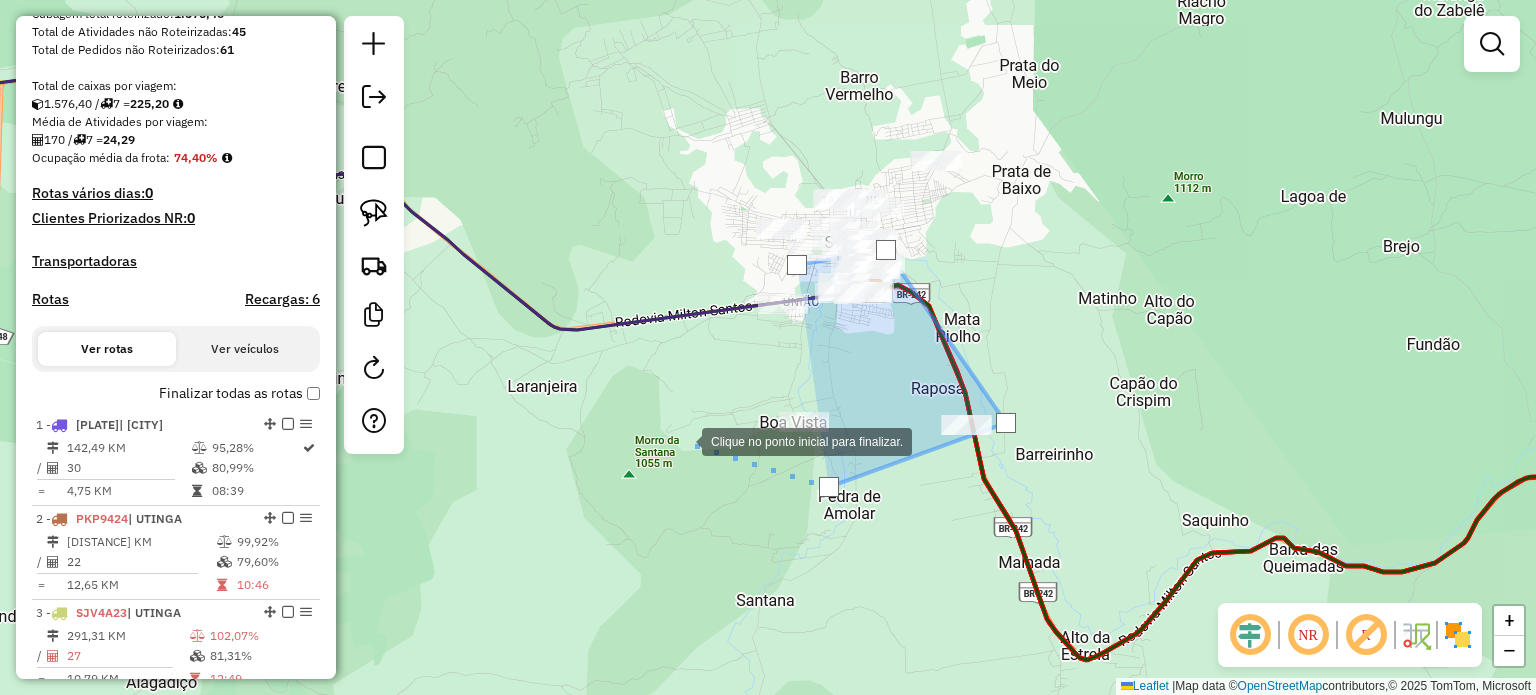 click 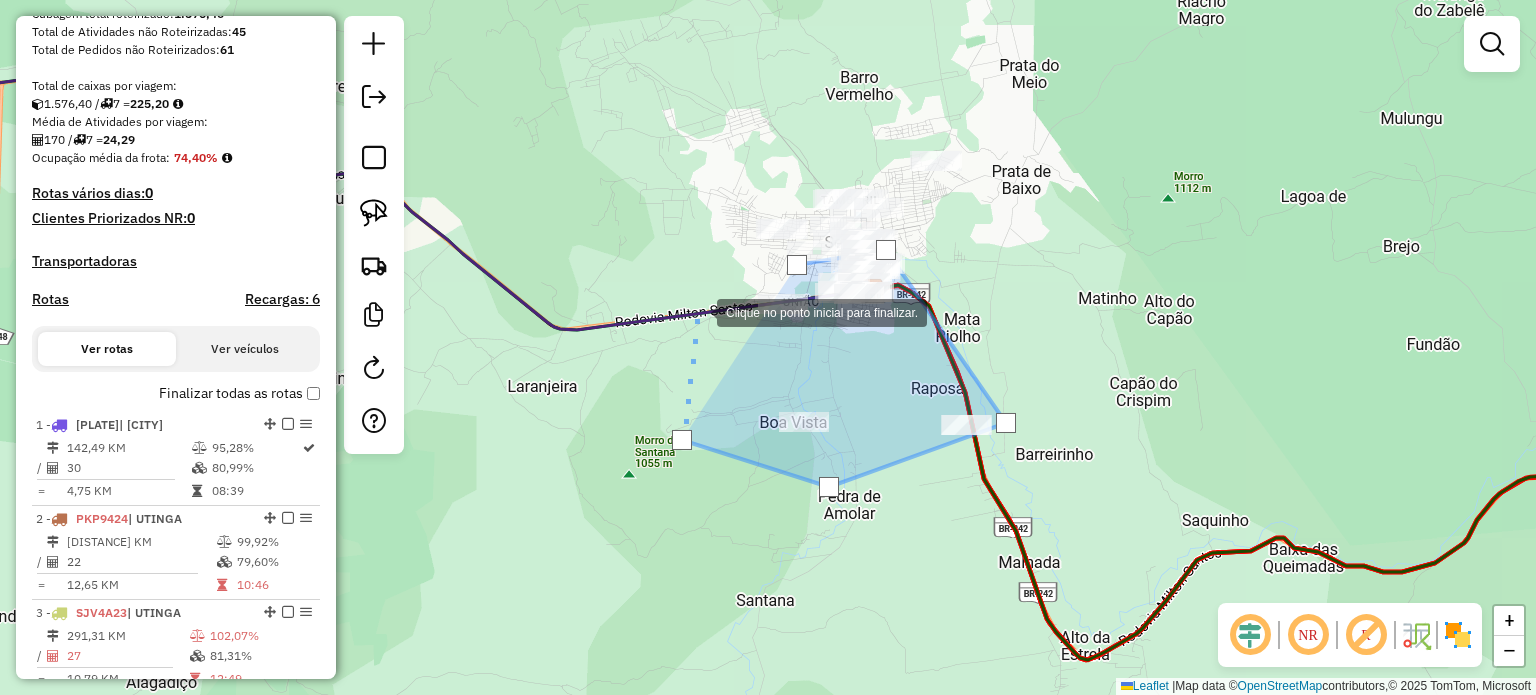 drag, startPoint x: 697, startPoint y: 311, endPoint x: 700, endPoint y: 280, distance: 31.144823 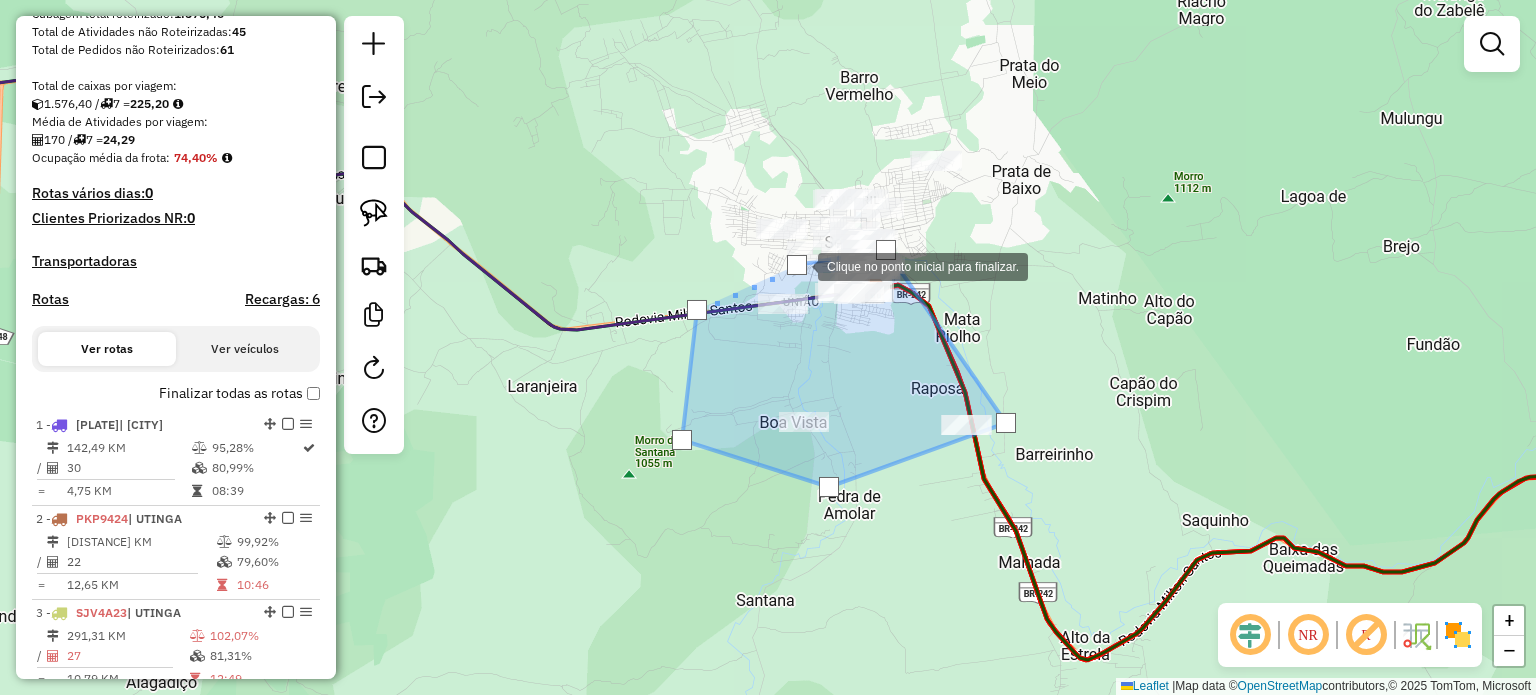 click 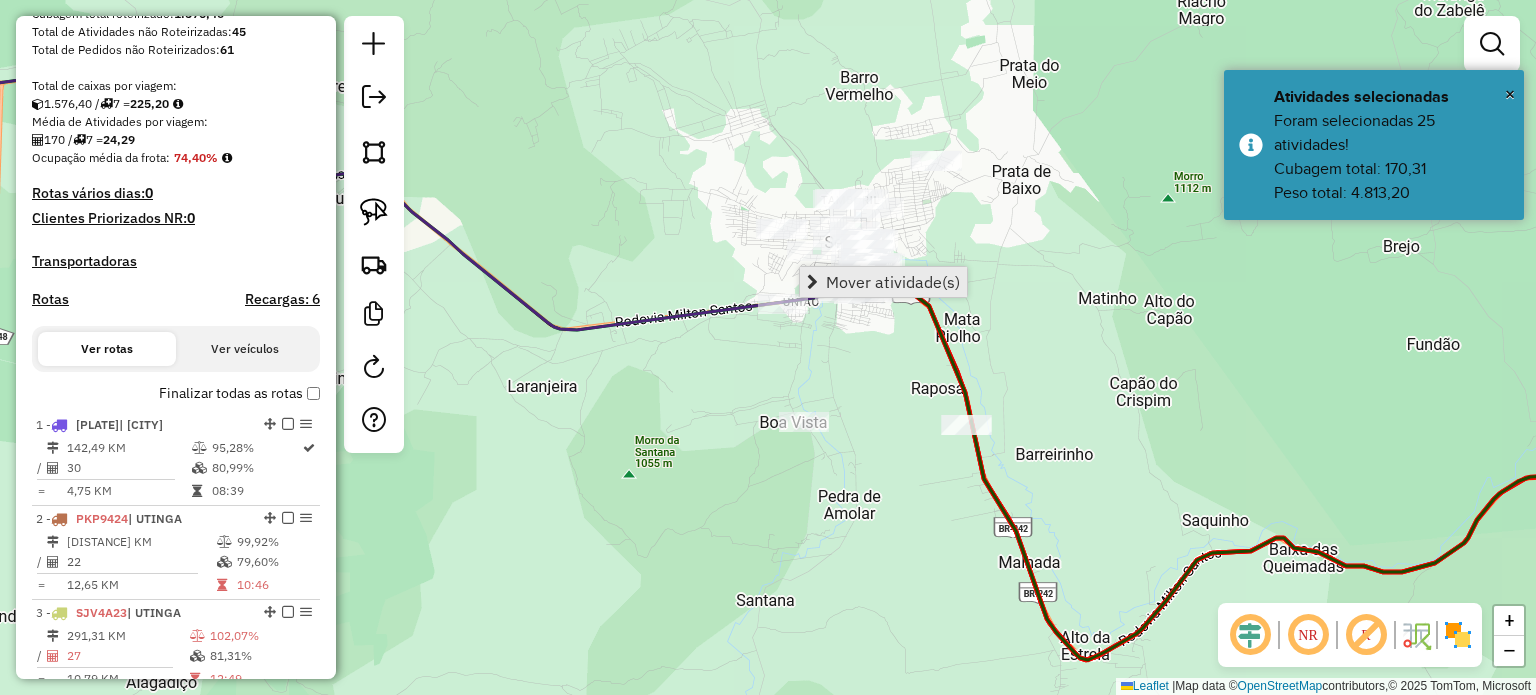 click on "Mover atividade(s)" at bounding box center [893, 282] 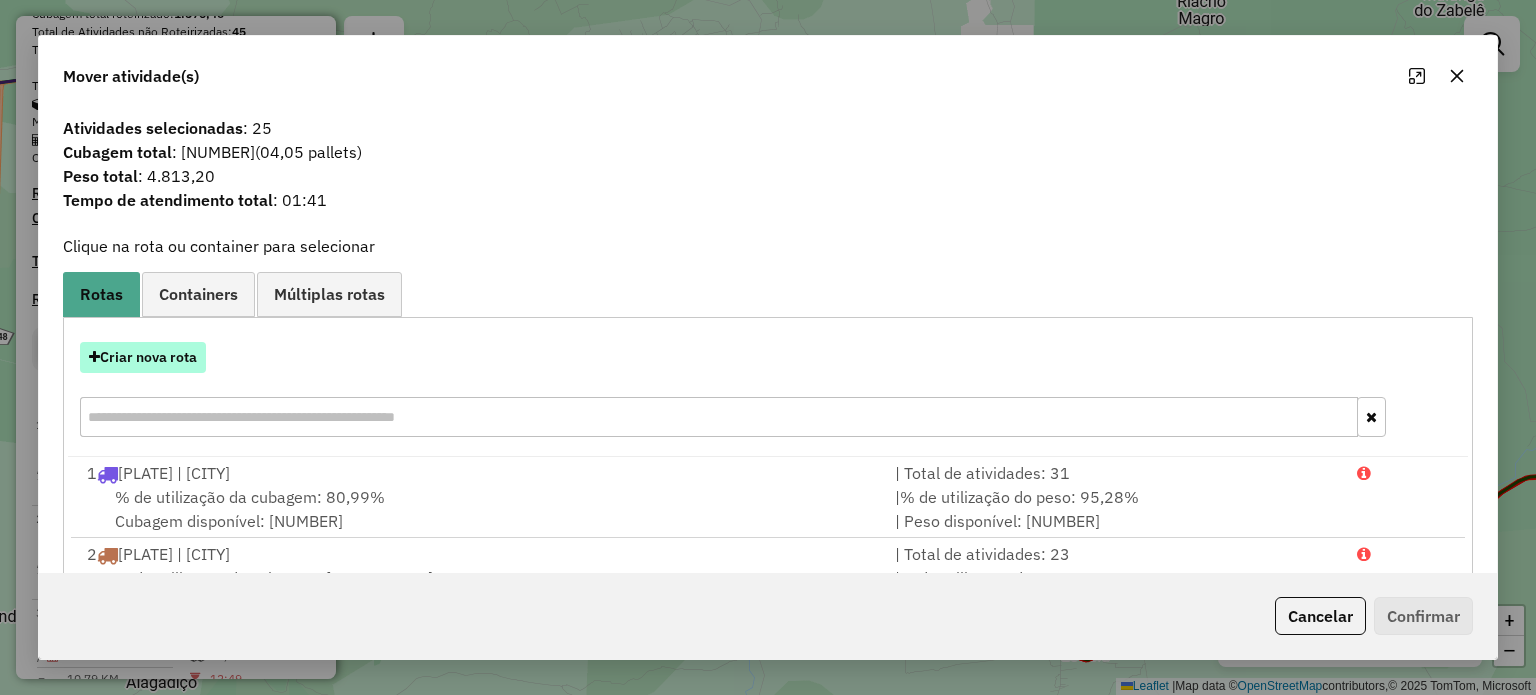 click on "Criar nova rota" at bounding box center (143, 357) 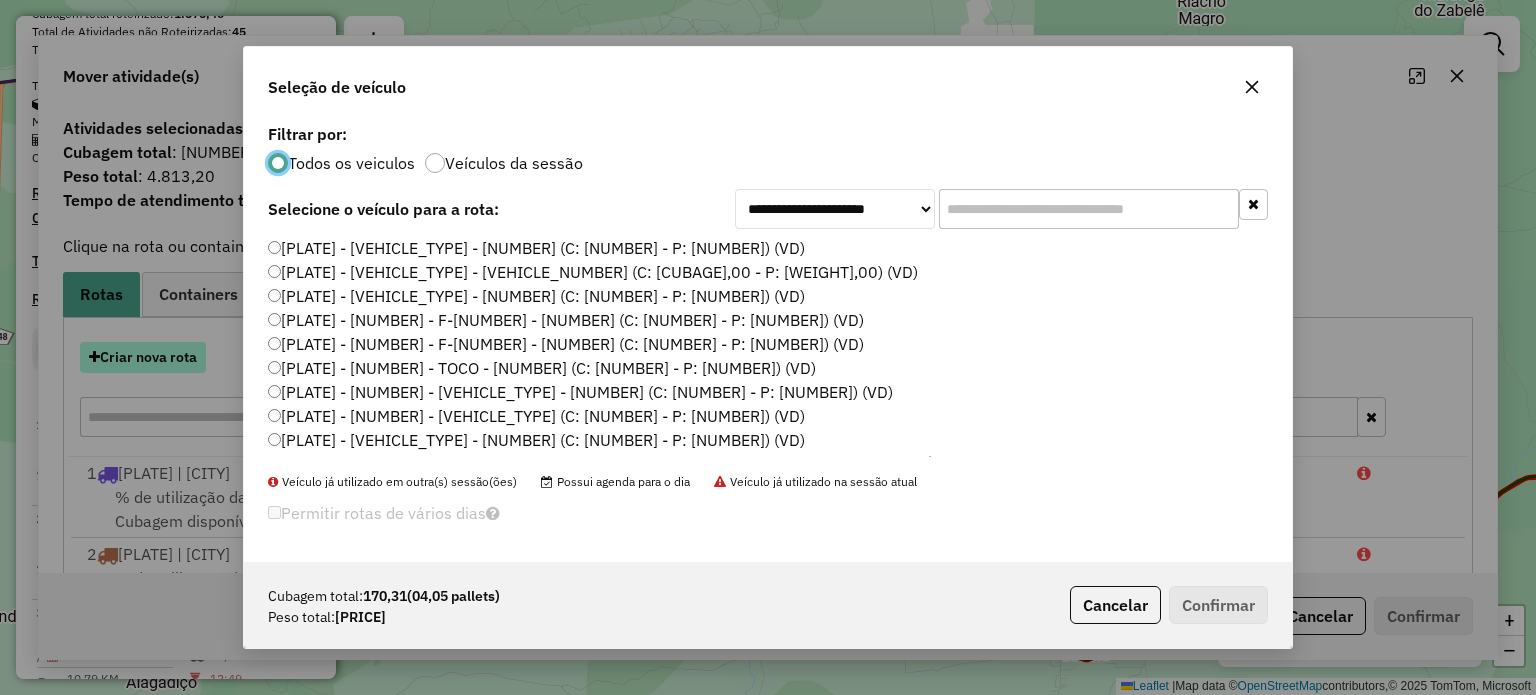 scroll, scrollTop: 10, scrollLeft: 6, axis: both 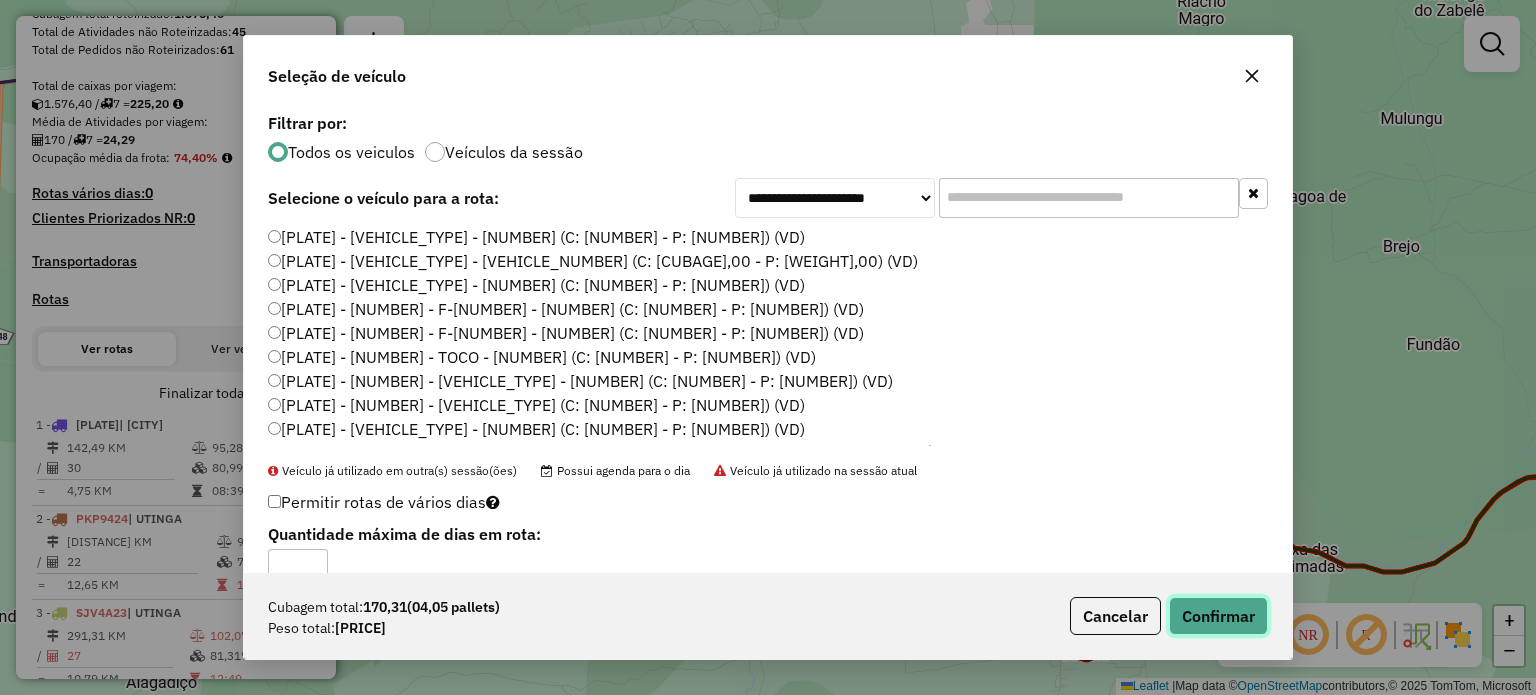 click on "Confirmar" 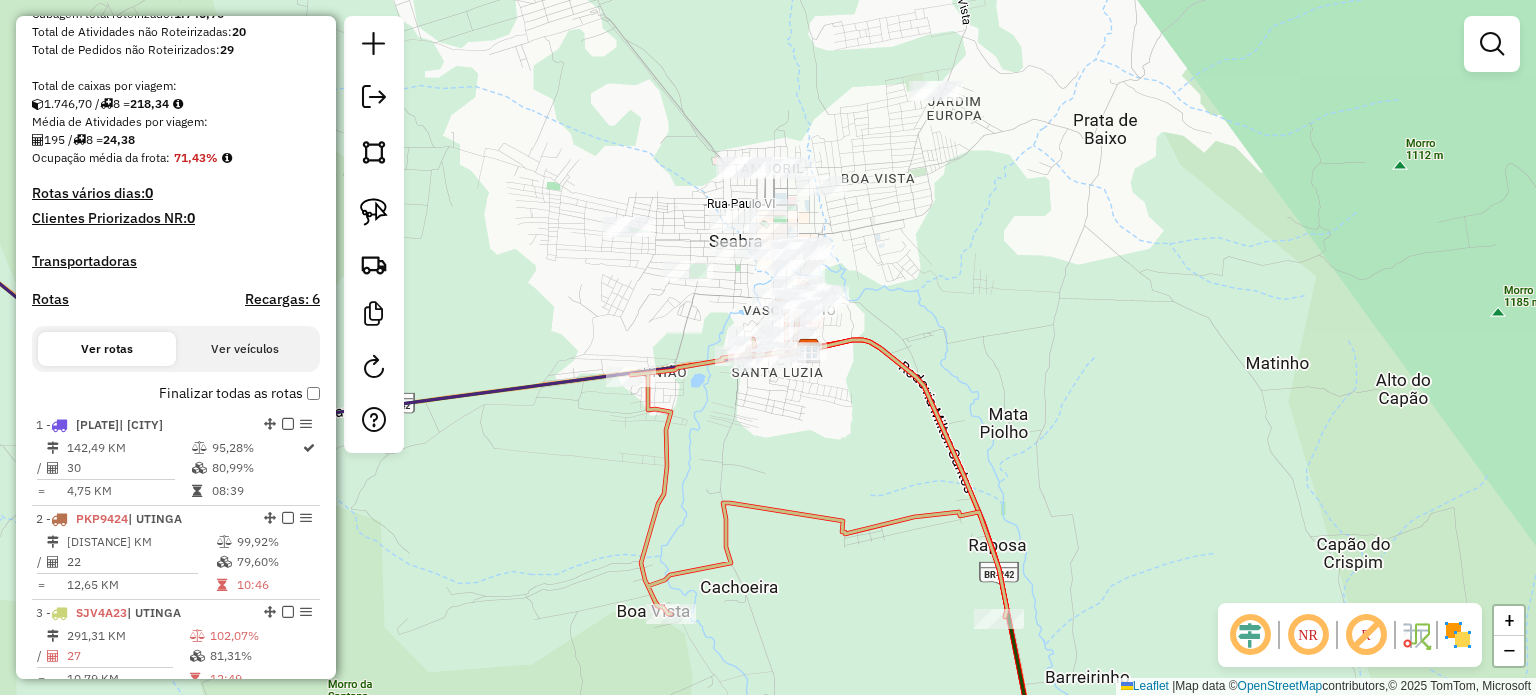 drag, startPoint x: 943, startPoint y: 243, endPoint x: 950, endPoint y: 400, distance: 157.15598 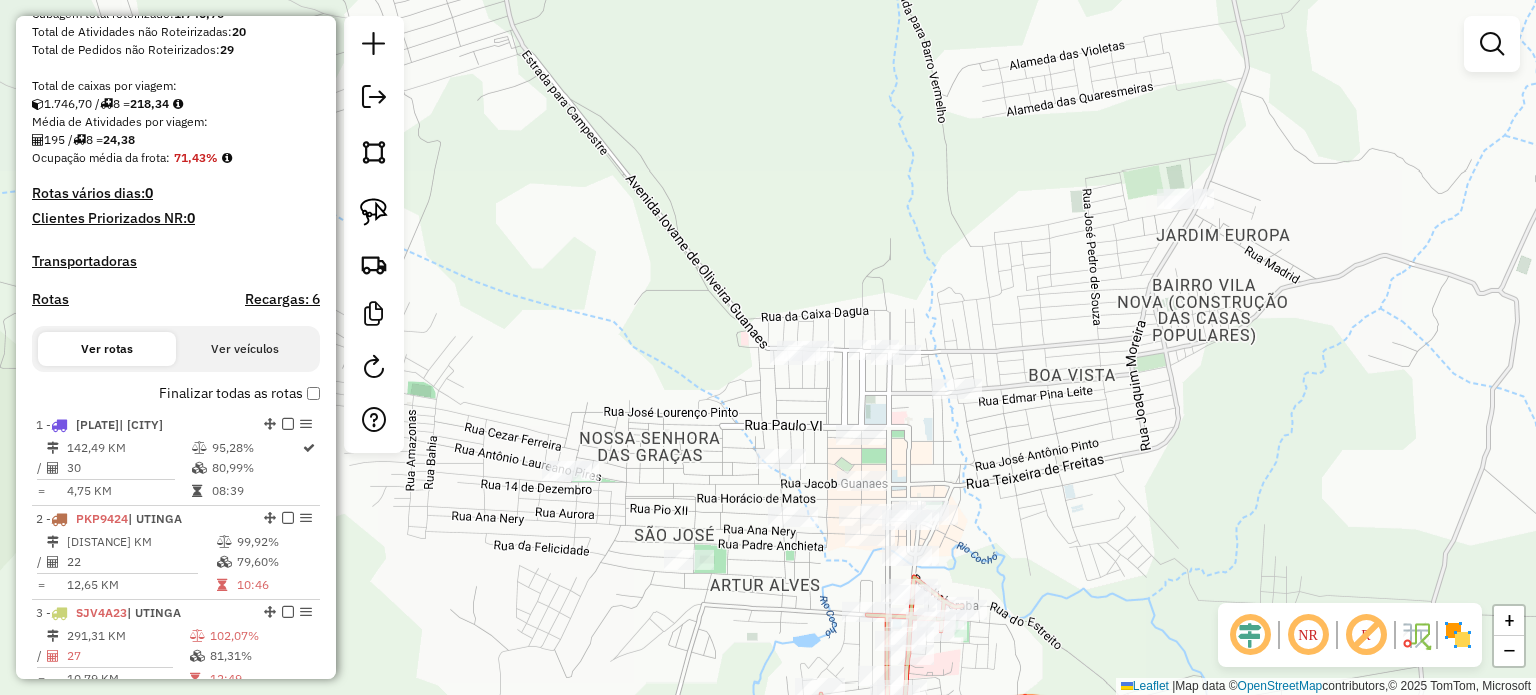 drag, startPoint x: 934, startPoint y: 376, endPoint x: 1157, endPoint y: 580, distance: 302.23337 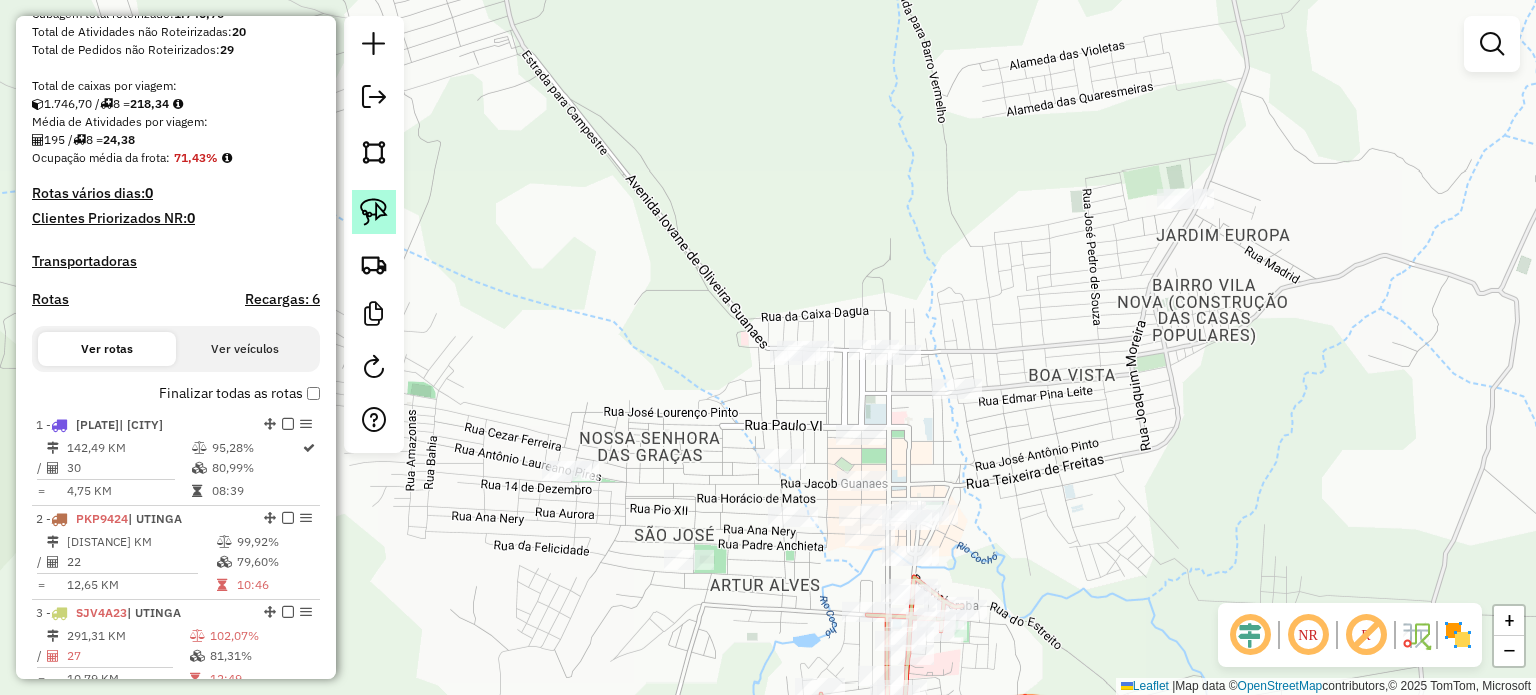 click 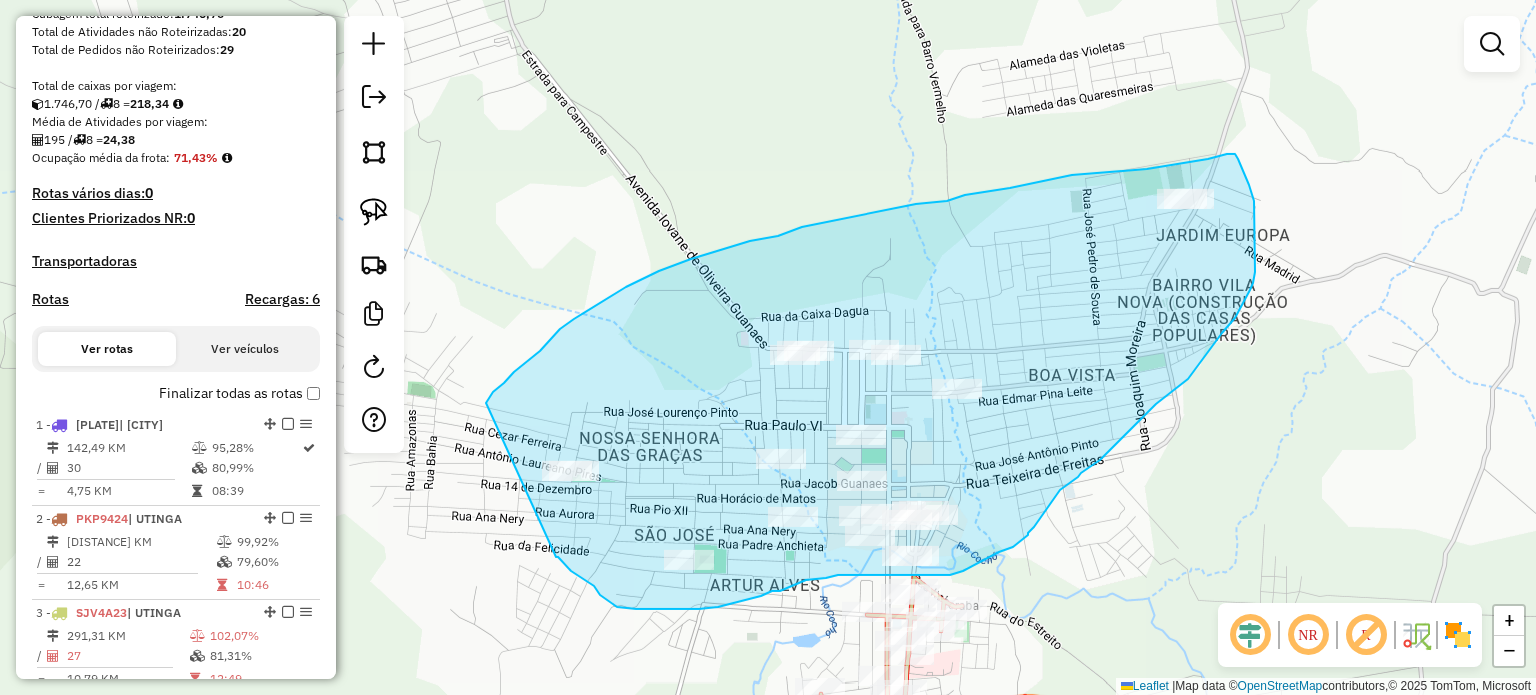 drag, startPoint x: 488, startPoint y: 399, endPoint x: 556, endPoint y: 557, distance: 172.01163 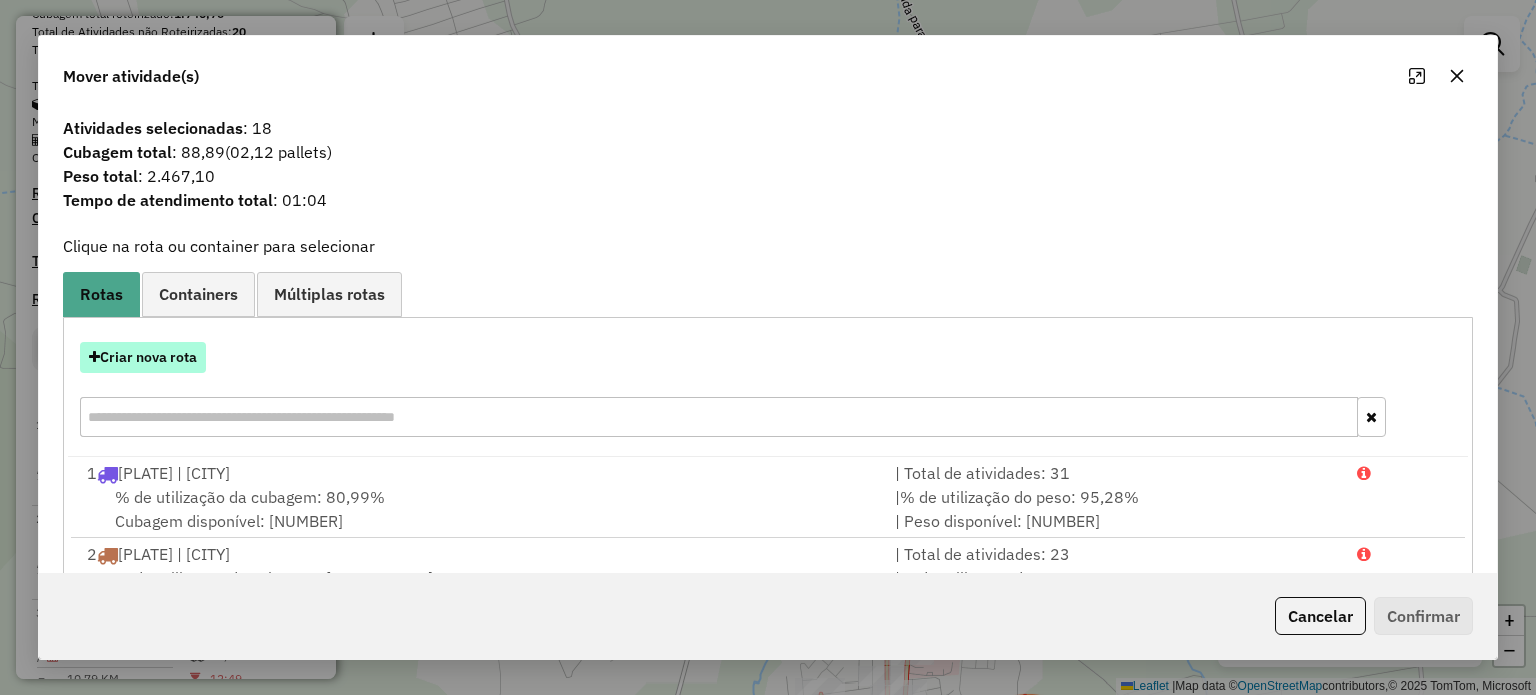 click on "Criar nova rota" at bounding box center [143, 357] 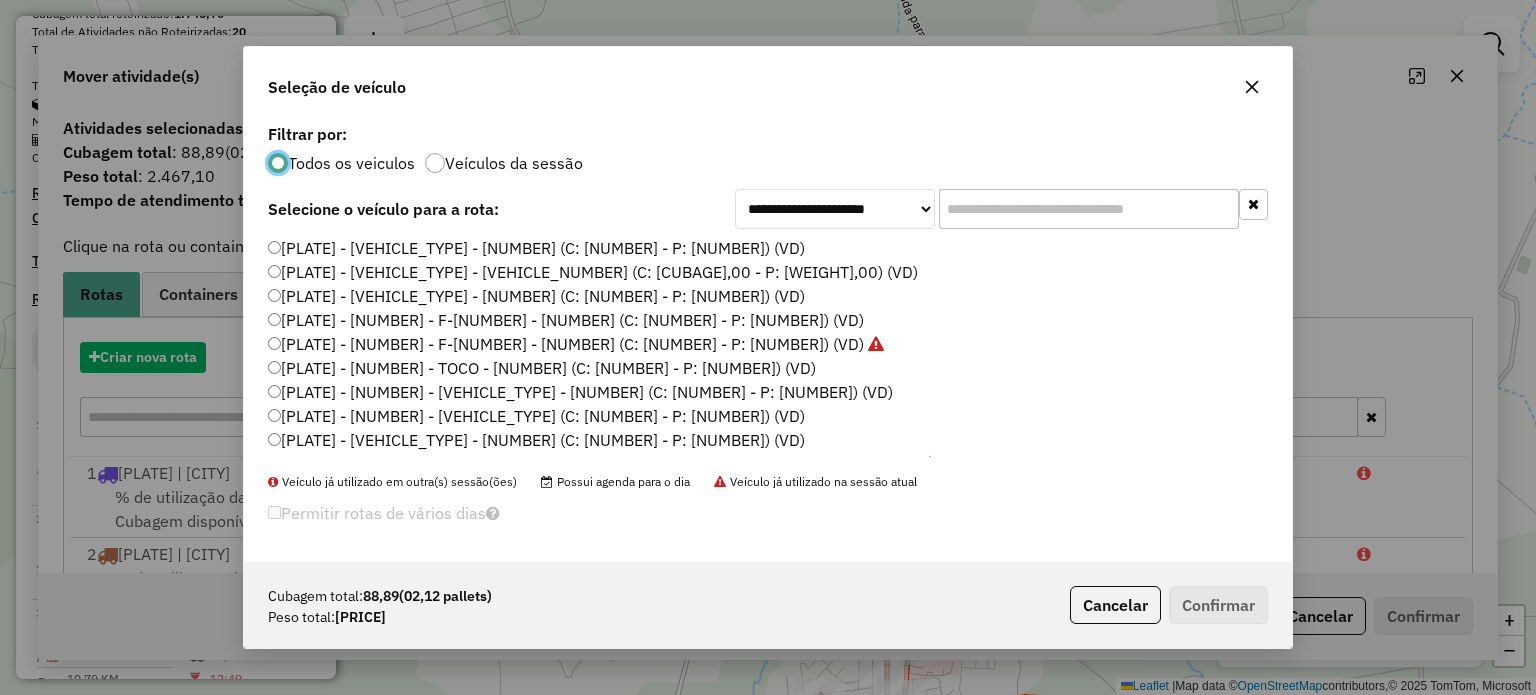 scroll, scrollTop: 10, scrollLeft: 6, axis: both 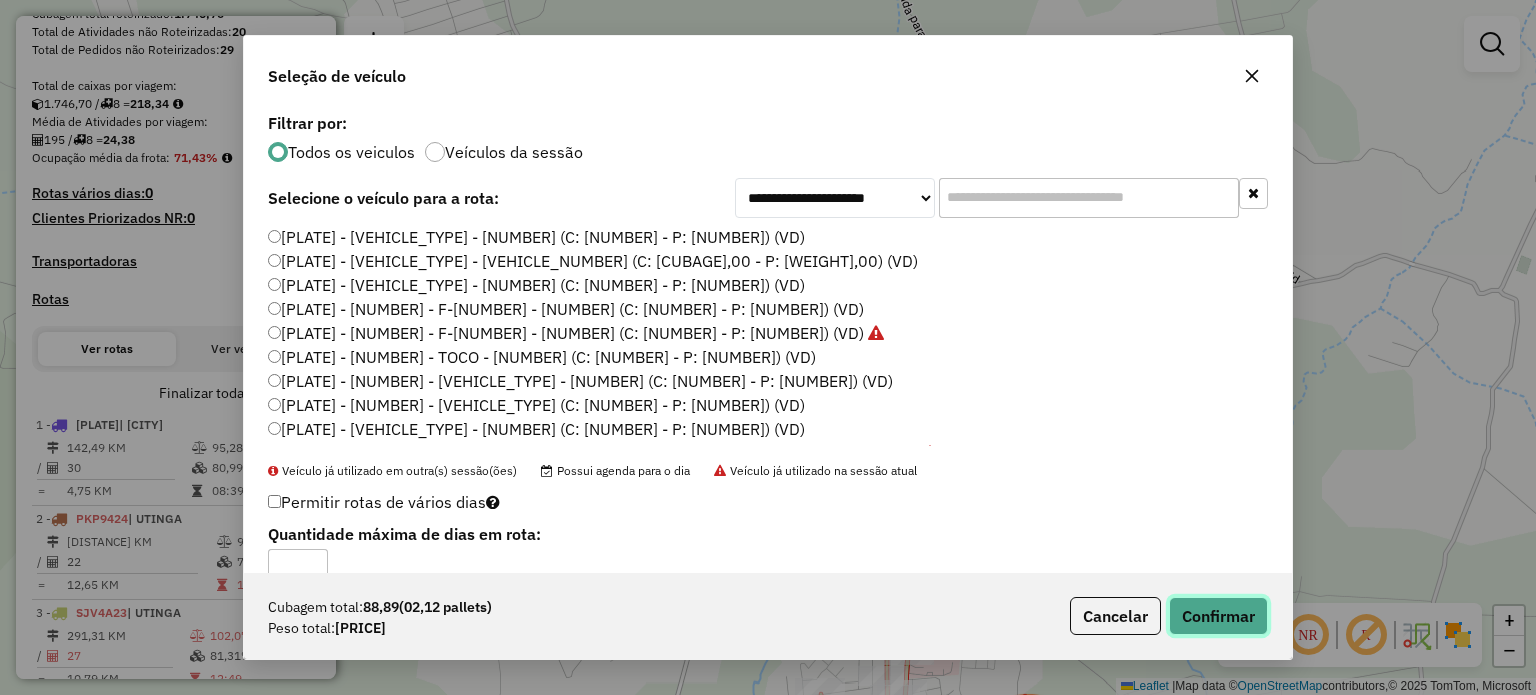 click on "Confirmar" 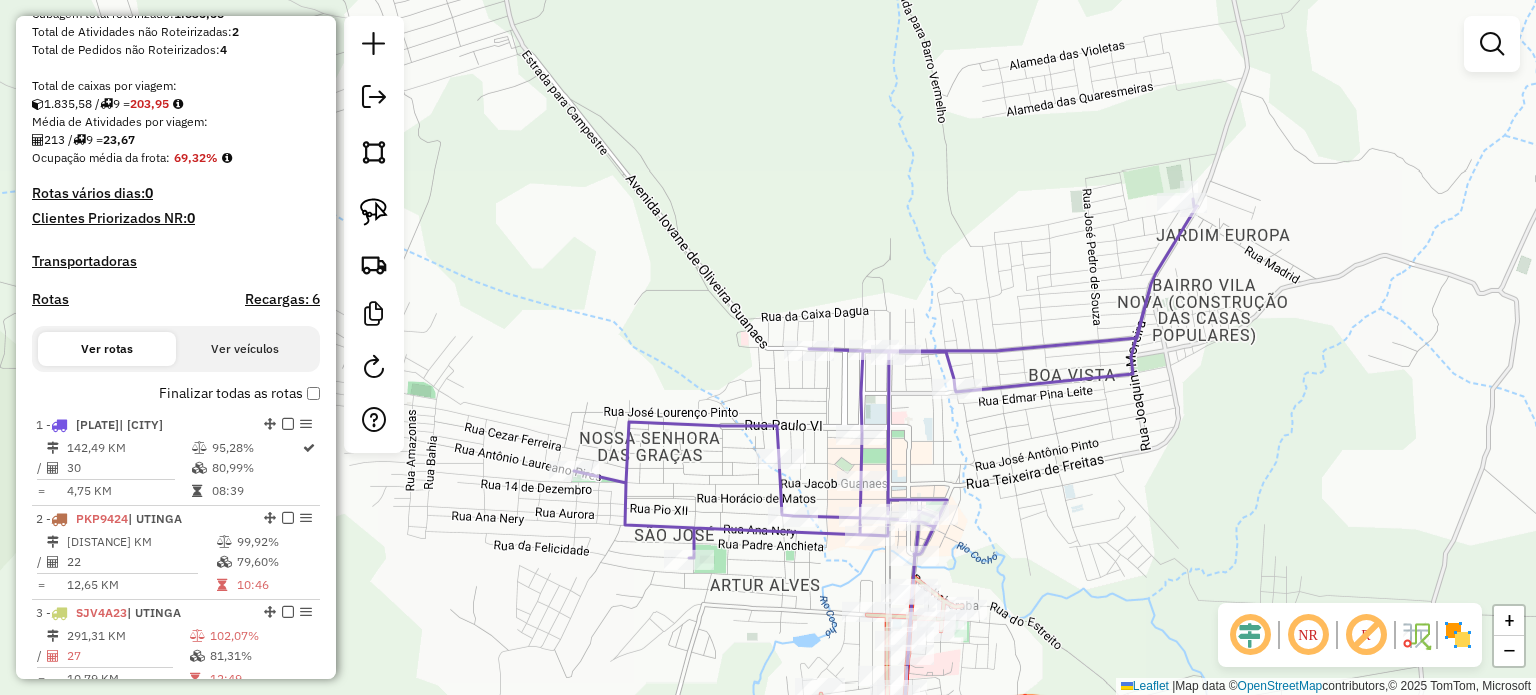 drag, startPoint x: 1141, startPoint y: 523, endPoint x: 1062, endPoint y: 404, distance: 142.83557 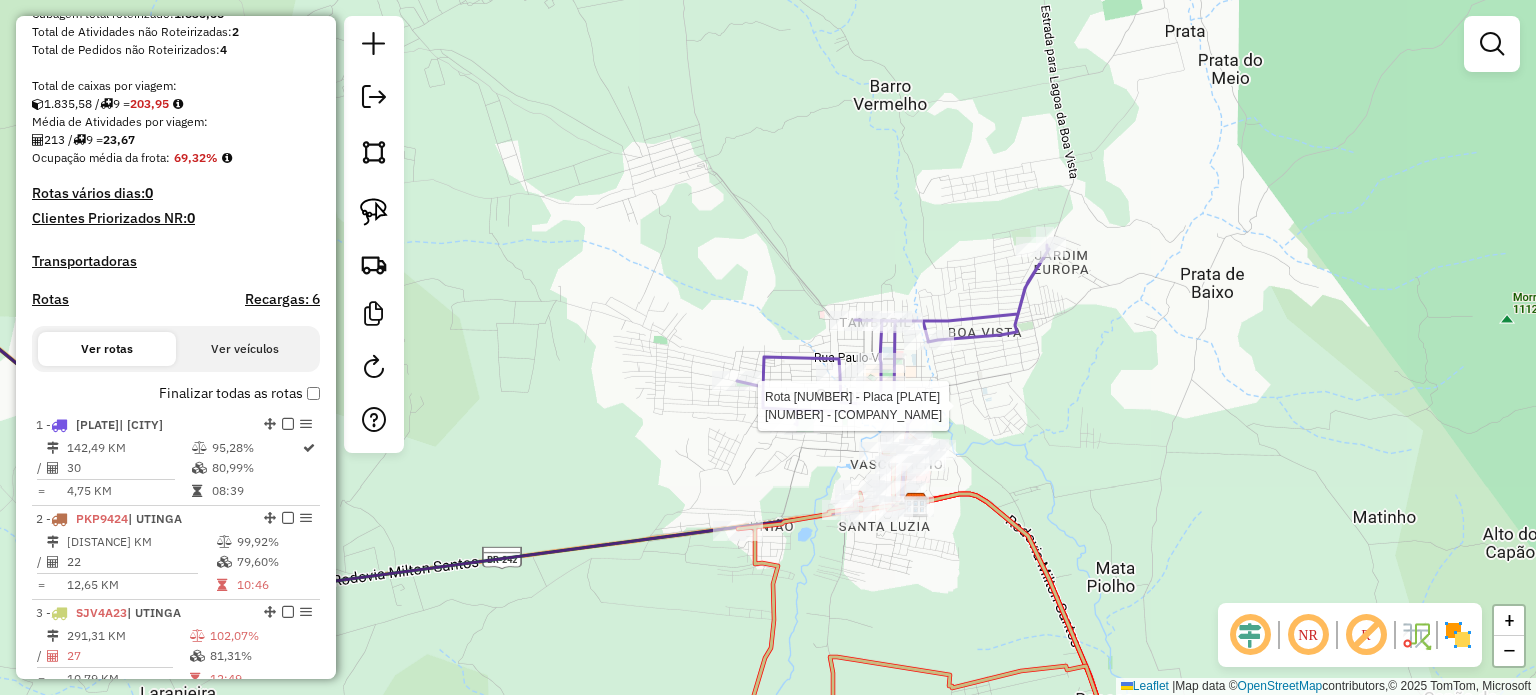 select on "*********" 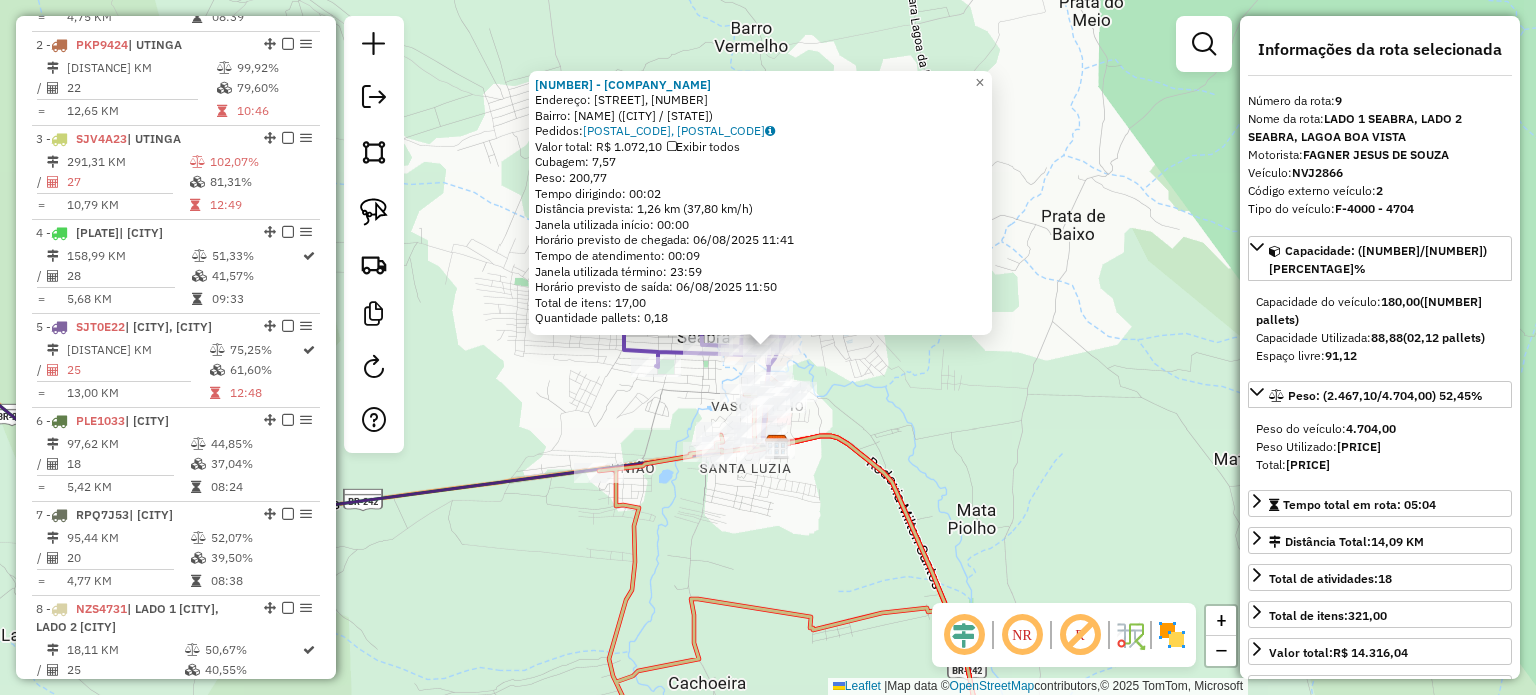 scroll, scrollTop: 1401, scrollLeft: 0, axis: vertical 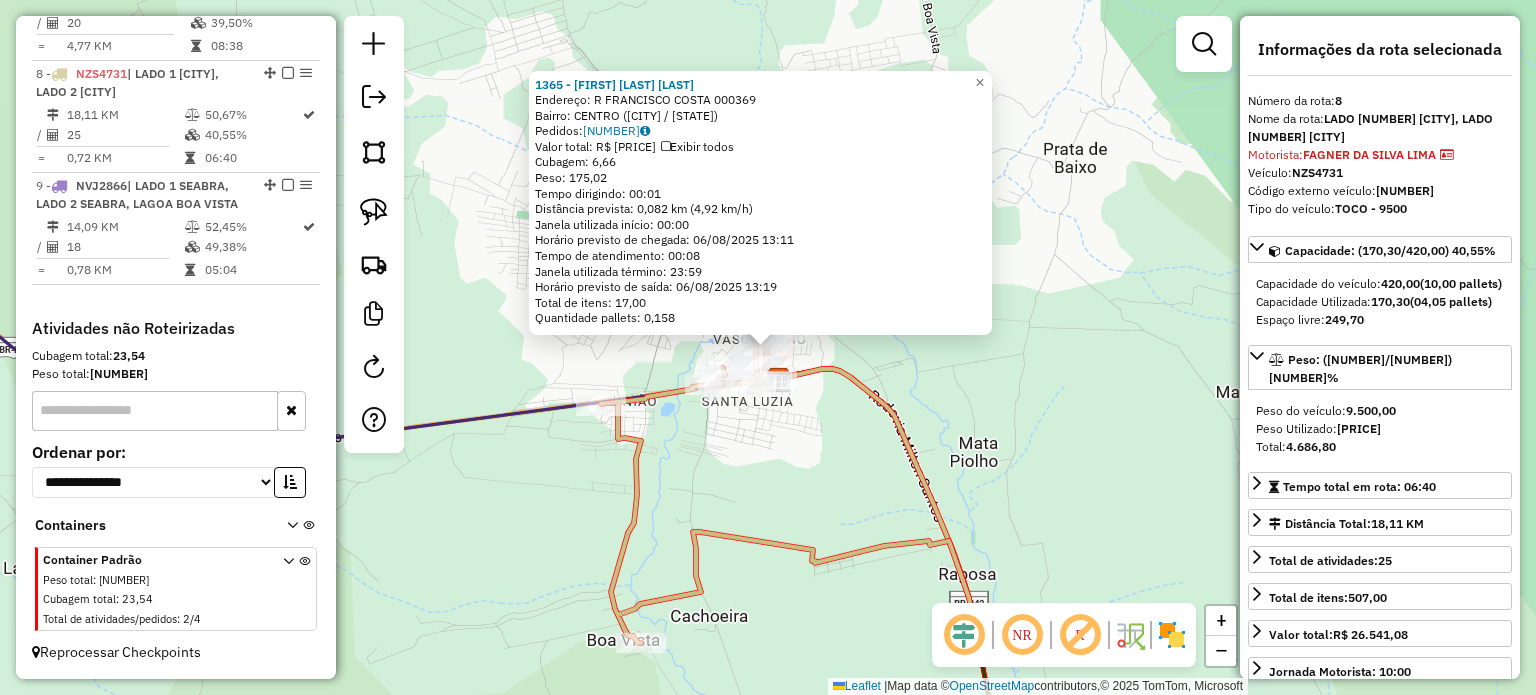 click on "1365 - MARIA CLEUMA FERREIRA DOS ANJOS  Endereço: R    FRANCISCO COSTA               000369   Bairro: CENTRO (SEABRA / BA)   Pedidos:  05538531   Valor total: R$ 1.091,17   Exibir todos   Cubagem: 6,66  Peso: 175,02  Tempo dirigindo: 00:01   Distância prevista: 0,082 km (4,92 km/h)   Janela utilizada início: 00:00   Horário previsto de chegada: 06/08/2025 13:11   Tempo de atendimento: 00:08   Janela utilizada término: 23:59   Horário previsto de saída: 06/08/2025 13:19   Total de itens: 17,00   Quantidade pallets: 0,158  × Janela de atendimento Grade de atendimento Capacidade Transportadoras Veículos Cliente Pedidos  Rotas Selecione os dias de semana para filtrar as janelas de atendimento  Seg   Ter   Qua   Qui   Sex   Sáb   Dom  Informe o período da janela de atendimento: De: Até:  Filtrar exatamente a janela do cliente  Considerar janela de atendimento padrão  Selecione os dias de semana para filtrar as grades de atendimento  Seg   Ter   Qua   Qui   Sex   Sáb   Dom   Peso mínimo:   De:   De:" 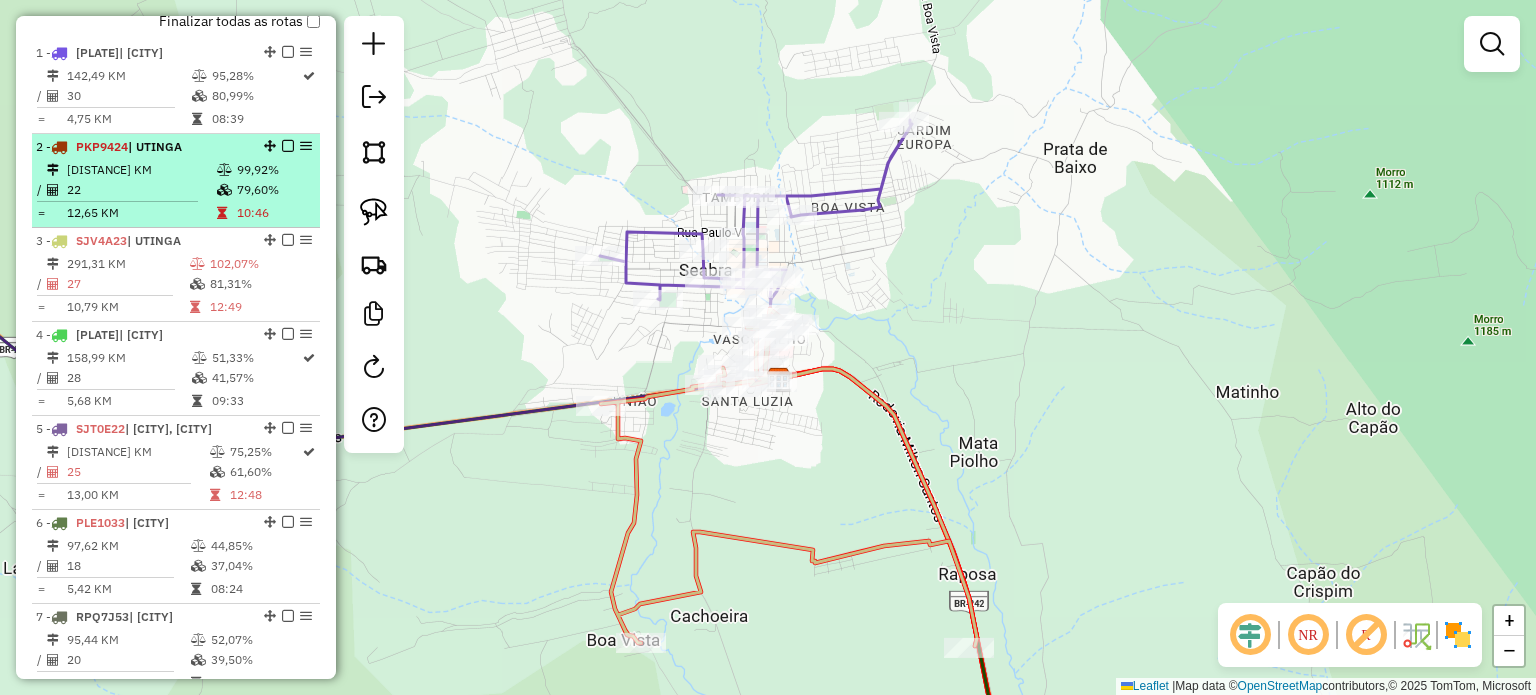 scroll, scrollTop: 501, scrollLeft: 0, axis: vertical 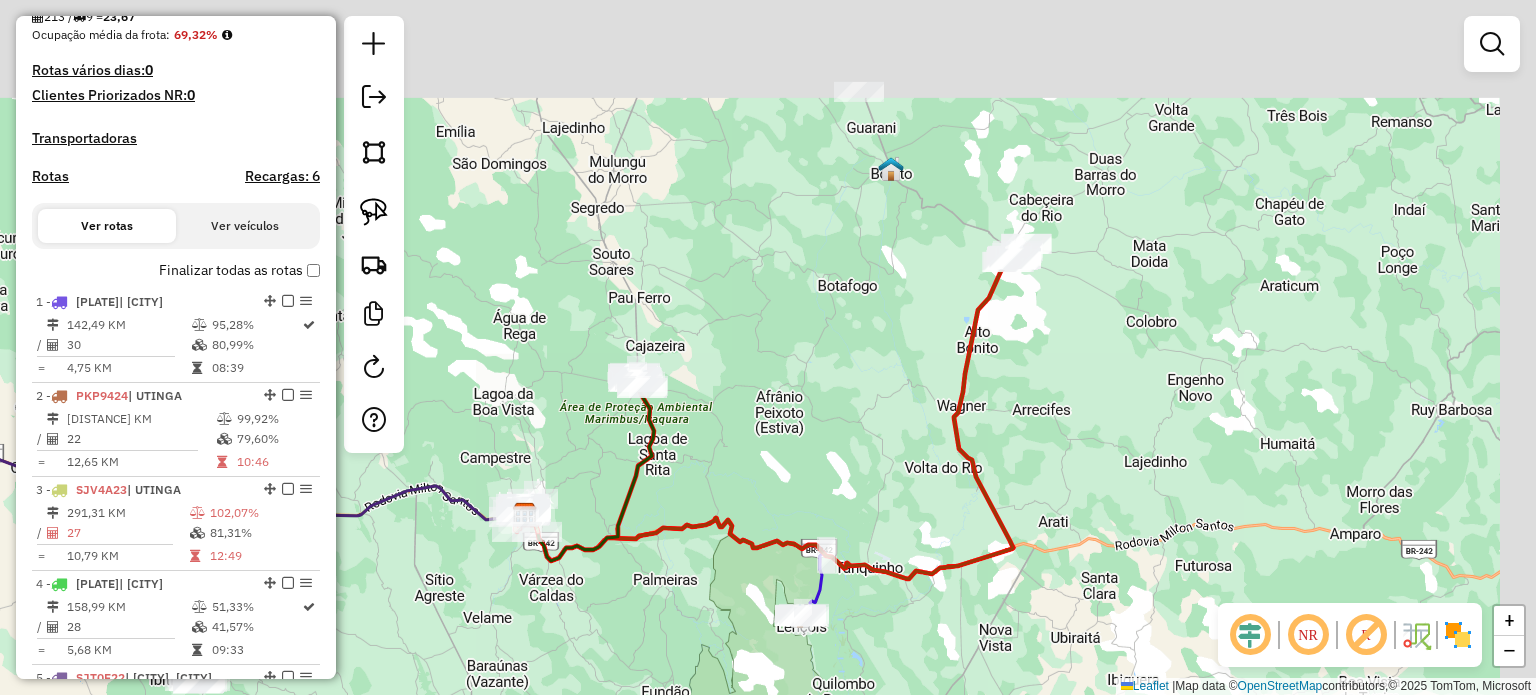 drag, startPoint x: 1291, startPoint y: 253, endPoint x: 1155, endPoint y: 367, distance: 177.45985 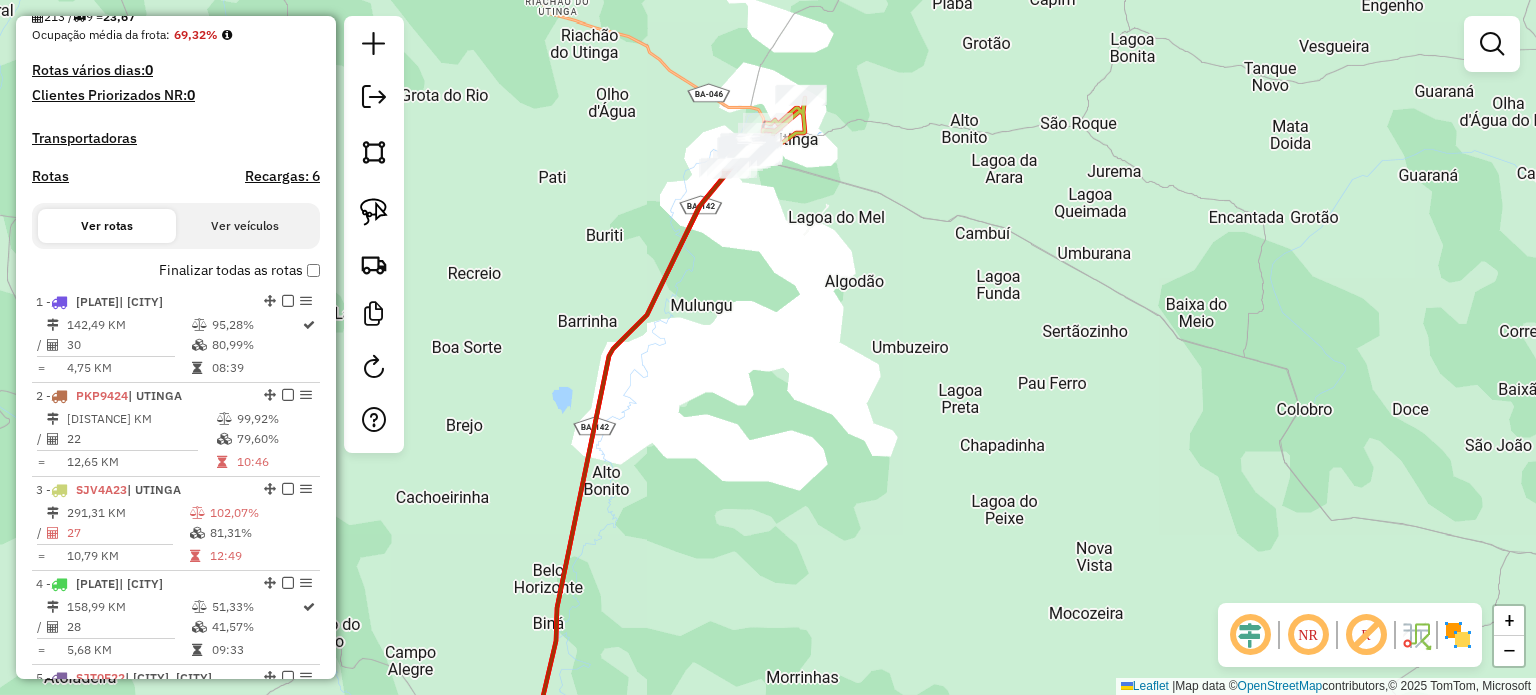 drag, startPoint x: 830, startPoint y: 225, endPoint x: 952, endPoint y: 344, distance: 170.42593 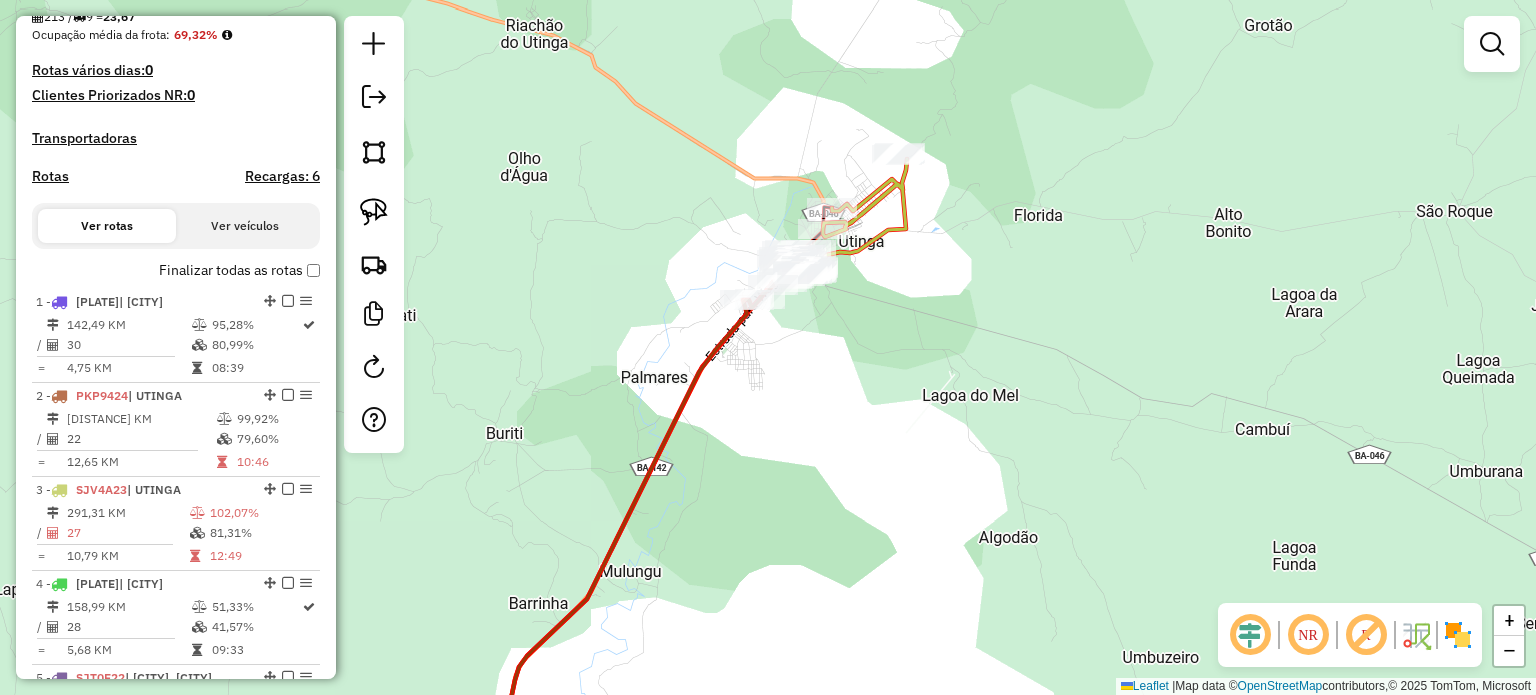 drag, startPoint x: 852, startPoint y: 302, endPoint x: 1021, endPoint y: 395, distance: 192.89894 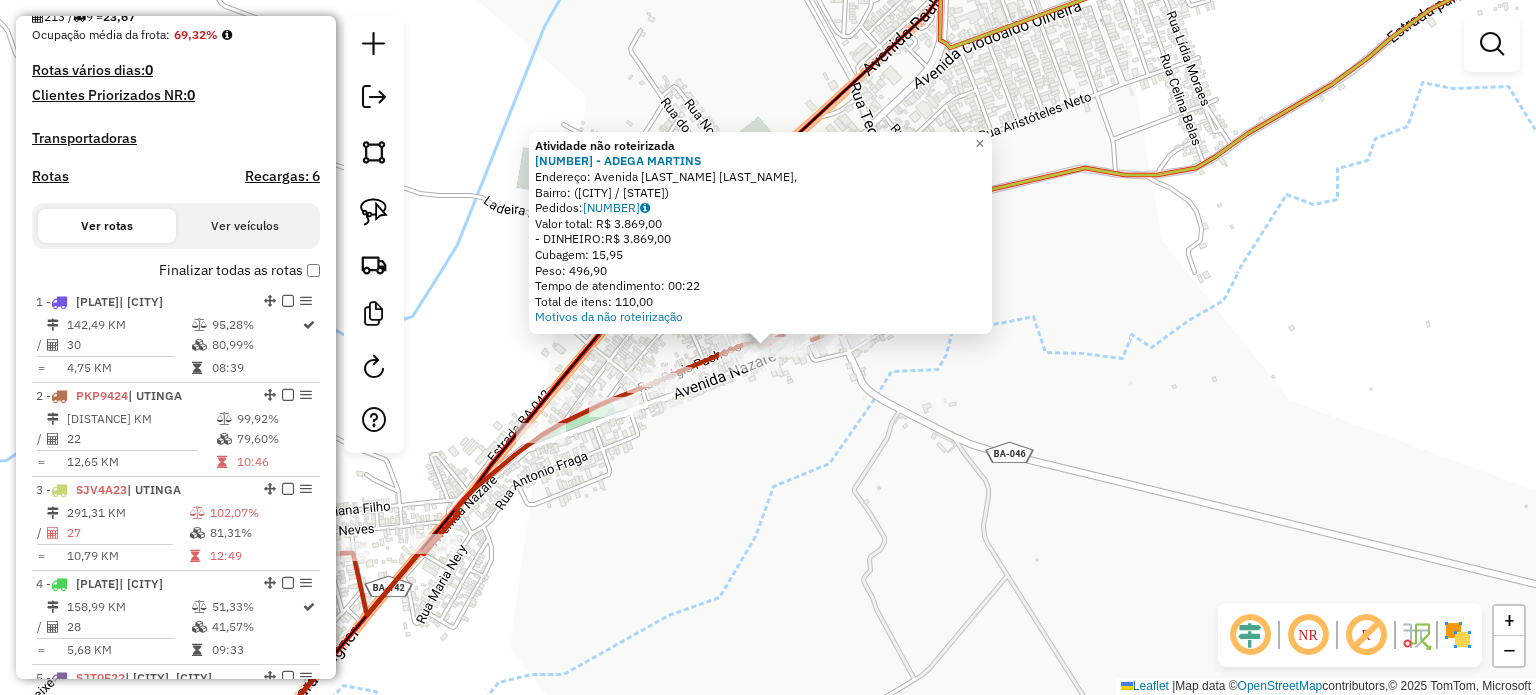 click on "Atividade não roteirizada [NUMBER] - [NAME] [NAME]  Endereço: [STREET] [NUMBER],   Bairro:  ([NEIGHBORHOOD] / [STATE])   Pedidos:  [NUMBER]   Valor total: [CURRENCY] [AMOUNT]   - DINHEIRO:  [CURRENCY] [AMOUNT]   Cubagem: [WEIGHT]   Peso: [WEIGHT]   Tempo de atendimento: [TIME]   Total de itens: [NUMBER]  Motivos da não roteirização × Janela de atendimento Grade de atendimento Capacidade Transportadoras Veículos Cliente Pedidos  Rotas Selecione os dias de semana para filtrar as janelas de atendimento  Seg   Ter   Qua   Qui   Sex   Sáb   Dom  Informe o período da janela de atendimento: De: Até:  Filtrar exatamente a janela do cliente  Considerar janela de atendimento padrão  Selecione os dias de semana para filtrar as grades de atendimento  Seg   Ter   Qua   Qui   Sex   Sáb   Dom   Considerar clientes sem dia de atendimento cadastrado  Clientes fora do dia de atendimento selecionado Filtrar as atividades entre os valores definidos abaixo:  Peso mínimo:   Peso máximo:   Cubagem mínima:   Cubagem máxima:   De:   Até:   De:  +" 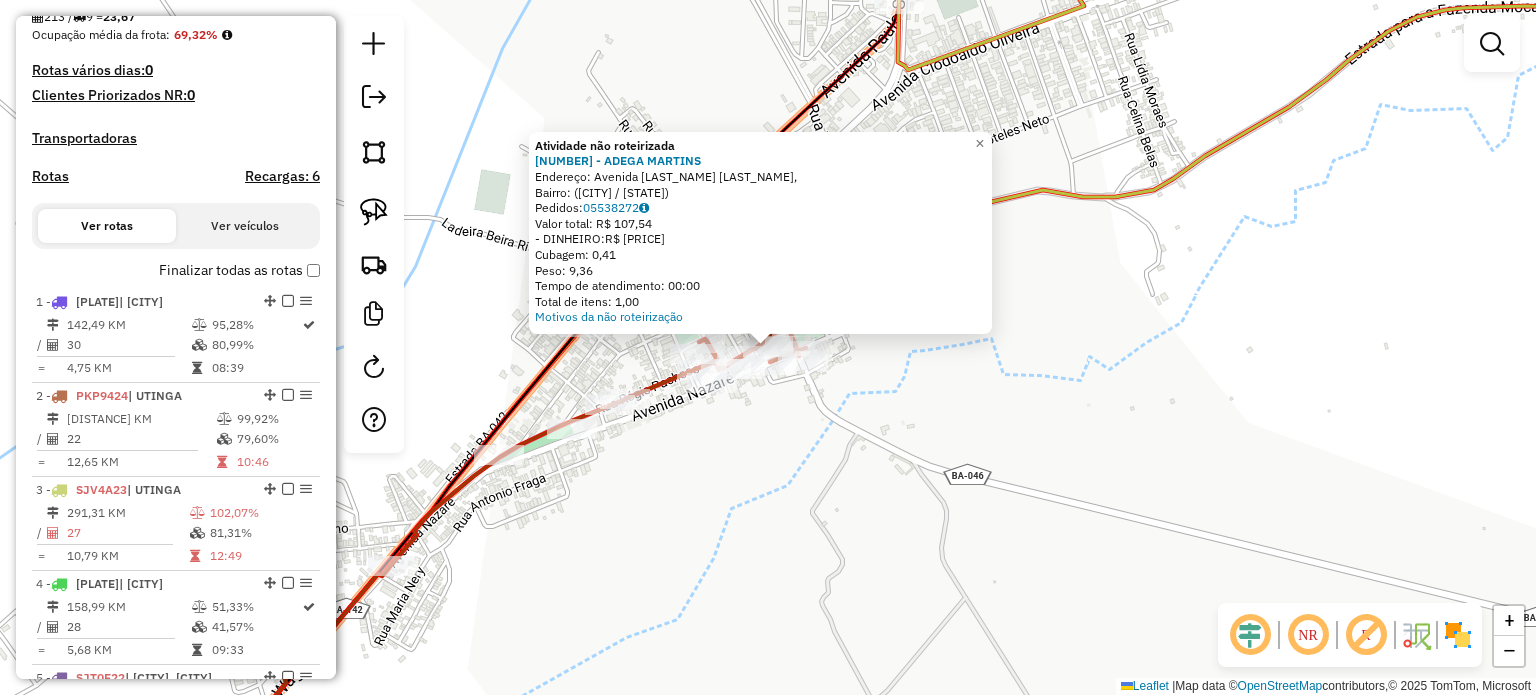 click on "Atividade não roteirizada 5006 - ADEGA MARTINS  Endereço: Avenida Clodoaldo Oliveira,    Bairro:  (Utinga / BA)   Pedidos:  05538272   Valor total: R$ 107,54   - DINHEIRO:  R$ 107,54   Cubagem: 0,41   Peso: 9,36   Tempo de atendimento: 00:00   Total de itens: 1,00  Motivos da não roteirização × Janela de atendimento Grade de atendimento Capacidade Transportadoras Veículos Cliente Pedidos  Rotas Selecione os dias de semana para filtrar as janelas de atendimento  Seg   Ter   Qua   Qui   Sex   Sáb   Dom  Informe o período da janela de atendimento: De: Até:  Filtrar exatamente a janela do cliente  Considerar janela de atendimento padrão  Selecione os dias de semana para filtrar as grades de atendimento  Seg   Ter   Qua   Qui   Sex   Sáb   Dom   Considerar clientes sem dia de atendimento cadastrado  Clientes fora do dia de atendimento selecionado Filtrar as atividades entre os valores definidos abaixo:  Peso mínimo:   Peso máximo:   Cubagem mínima:   Cubagem máxima:   De:   Até:   De:   Até:  De:" 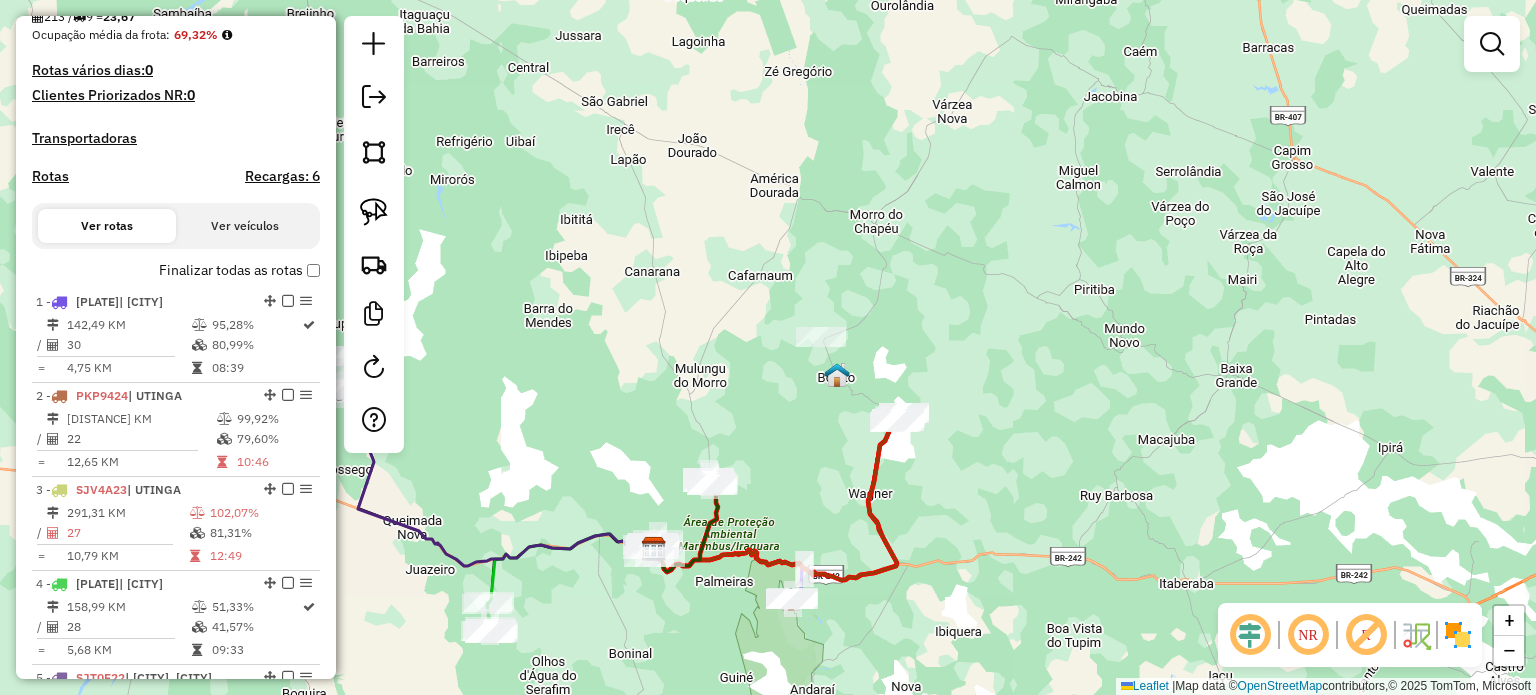 drag, startPoint x: 975, startPoint y: 416, endPoint x: 992, endPoint y: 406, distance: 19.723083 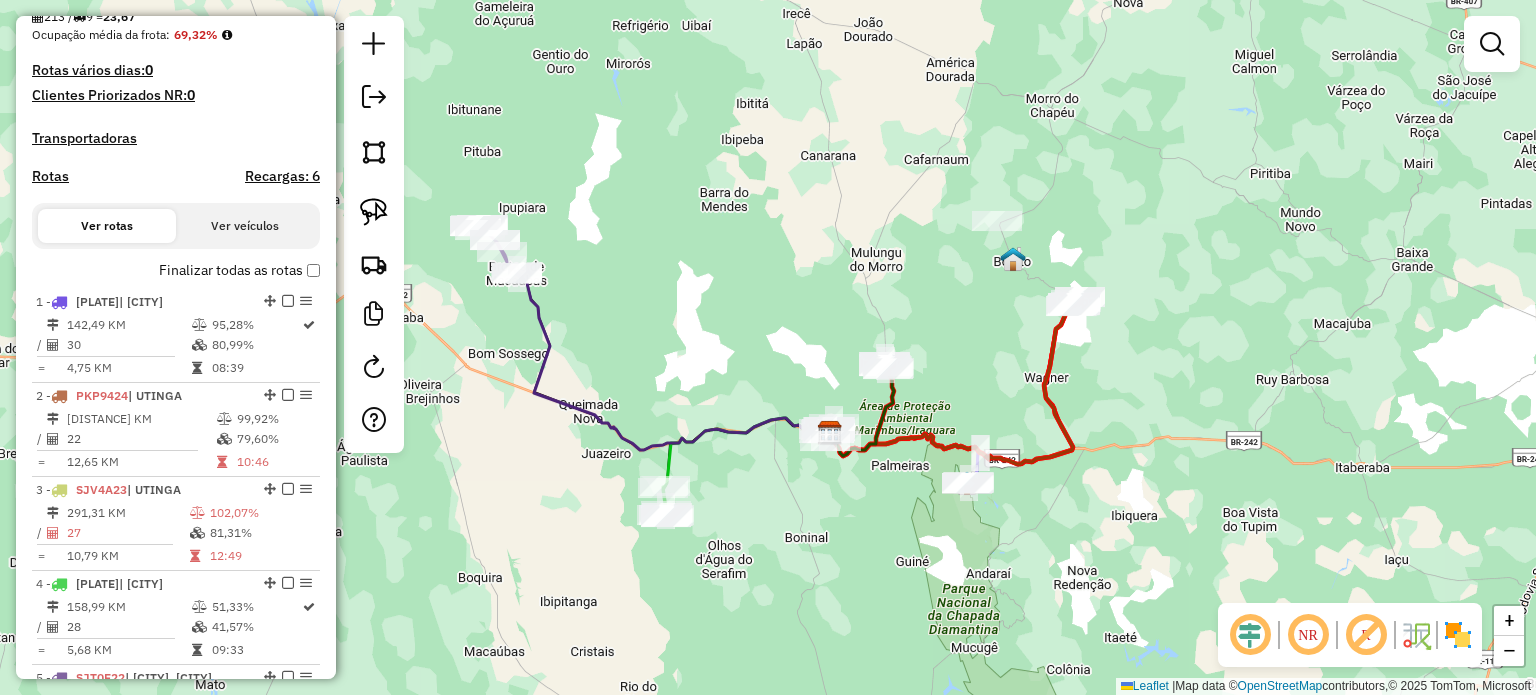 drag, startPoint x: 760, startPoint y: 515, endPoint x: 924, endPoint y: 481, distance: 167.48732 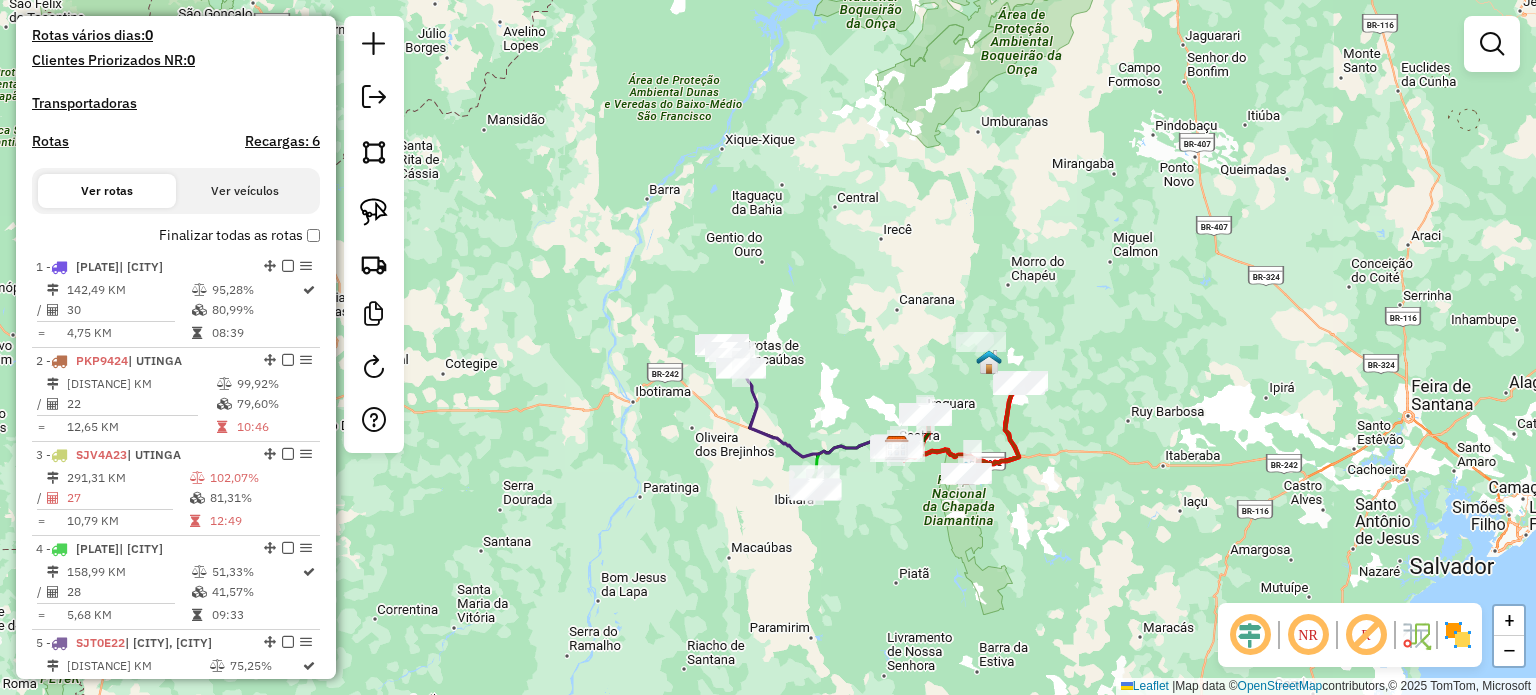 scroll, scrollTop: 601, scrollLeft: 0, axis: vertical 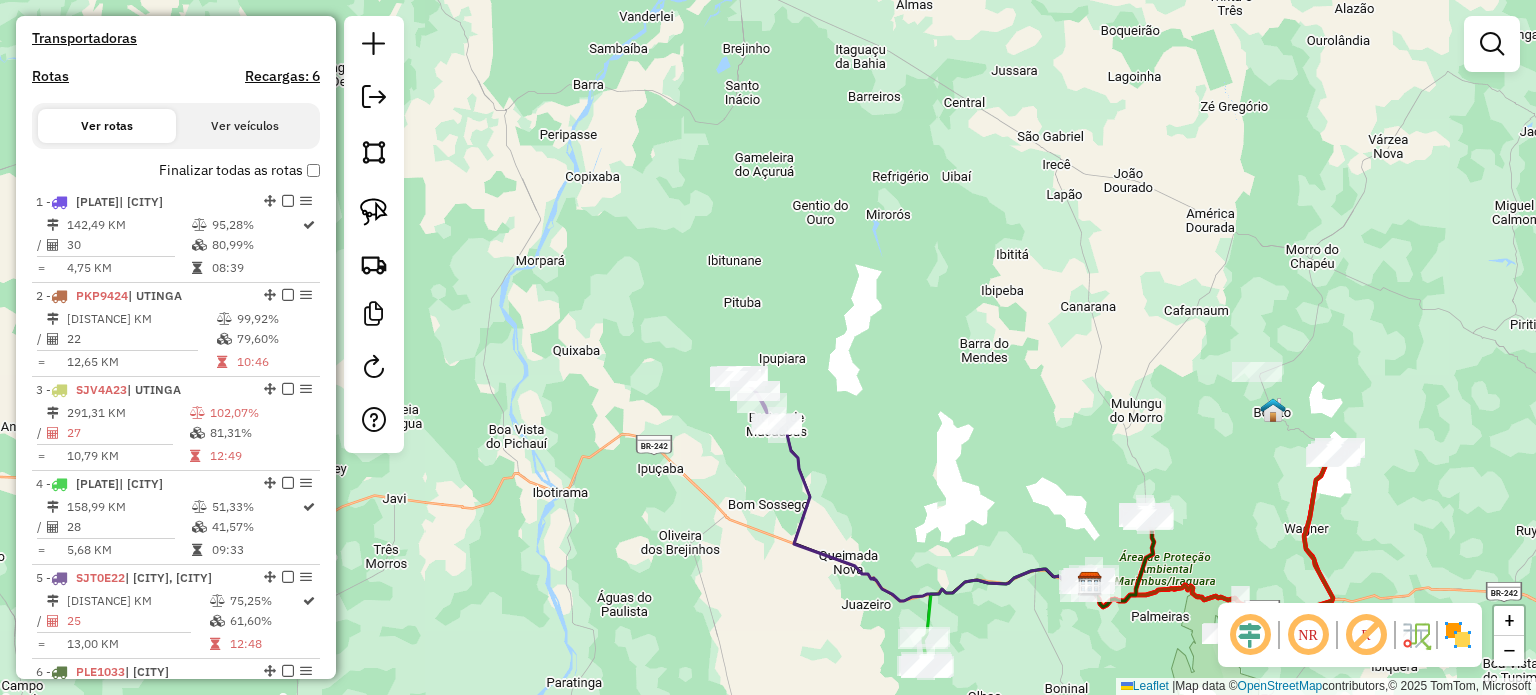 drag, startPoint x: 1047, startPoint y: 432, endPoint x: 954, endPoint y: 365, distance: 114.62112 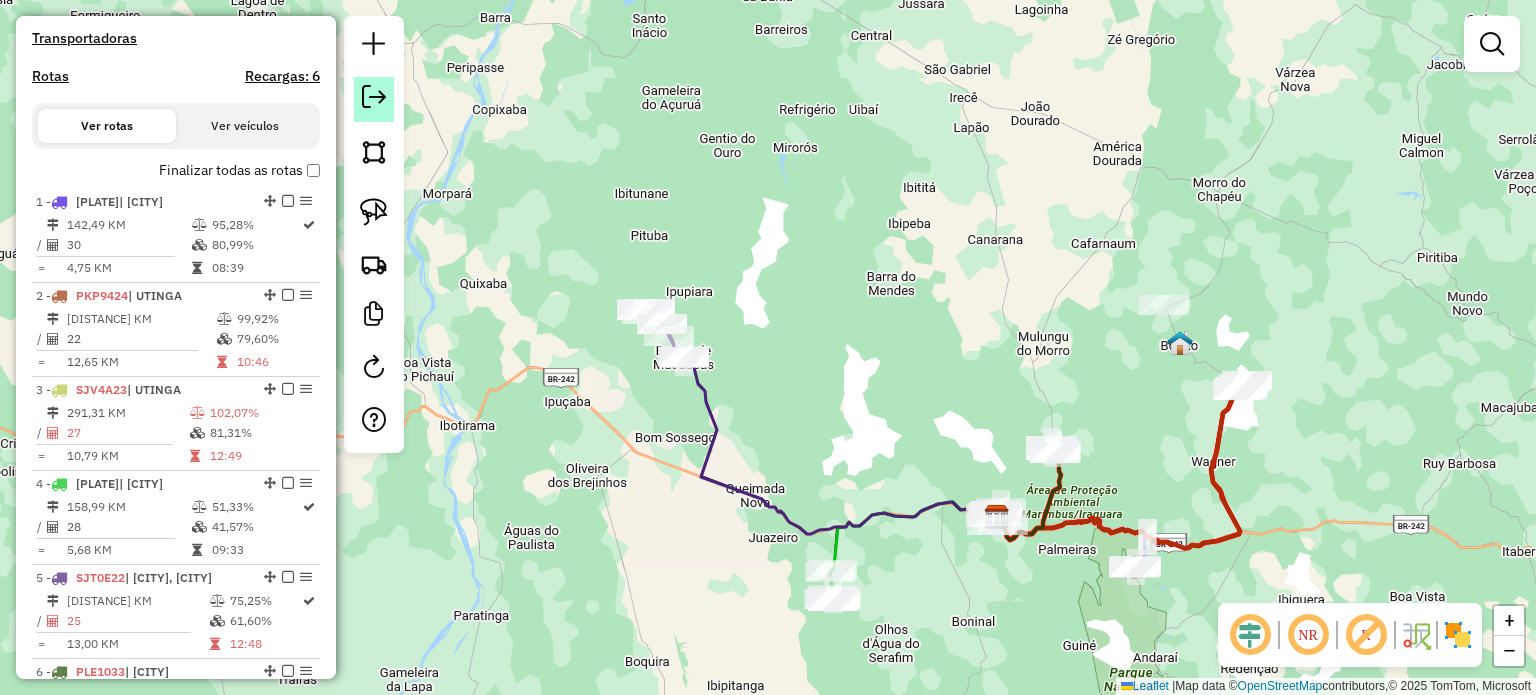 click 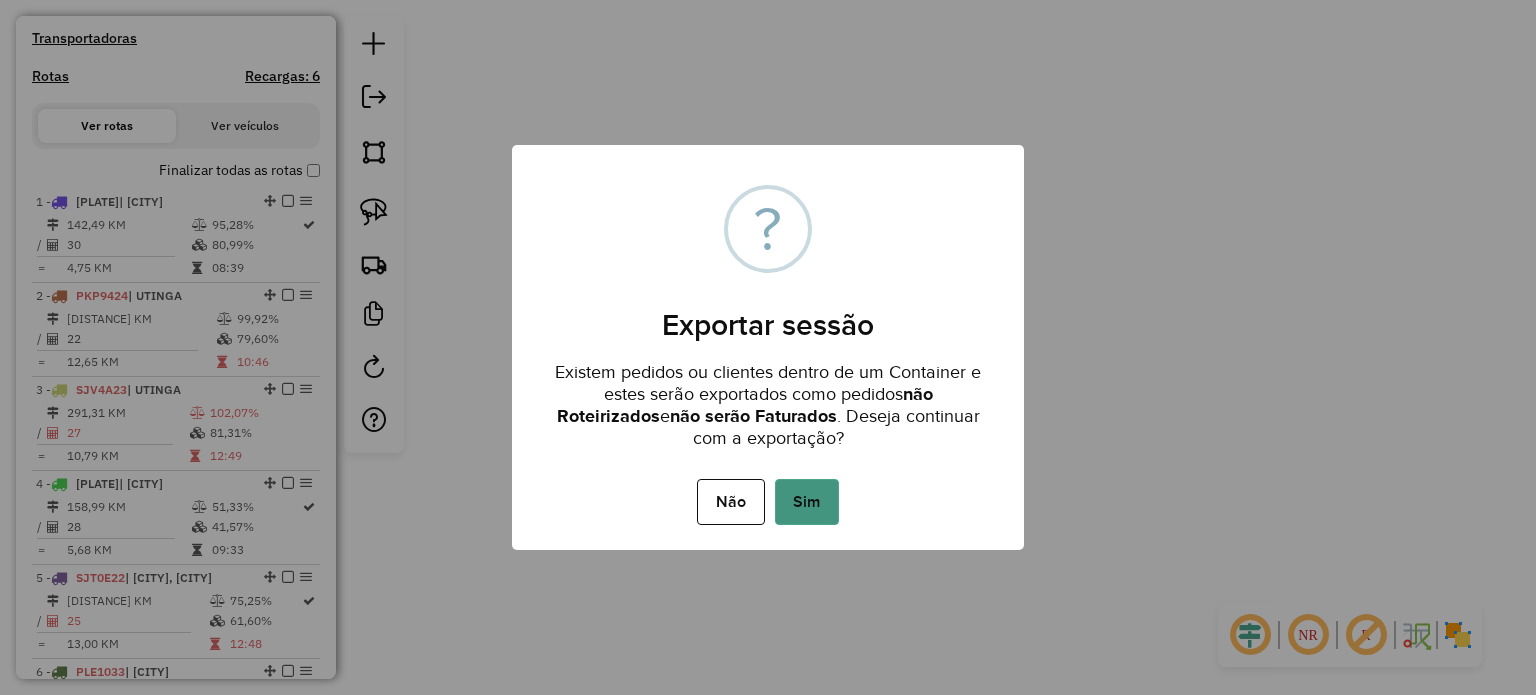 click on "Sim" at bounding box center [807, 502] 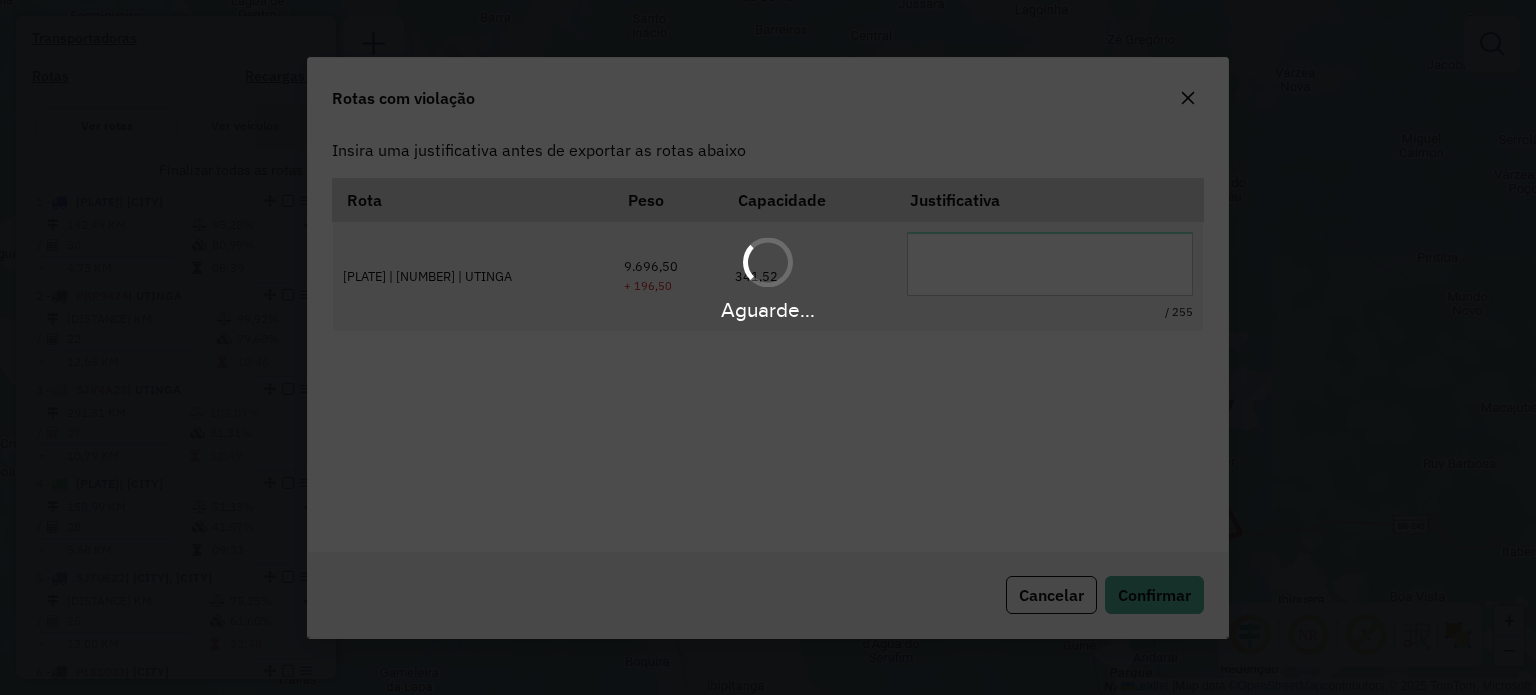 scroll, scrollTop: 0, scrollLeft: 0, axis: both 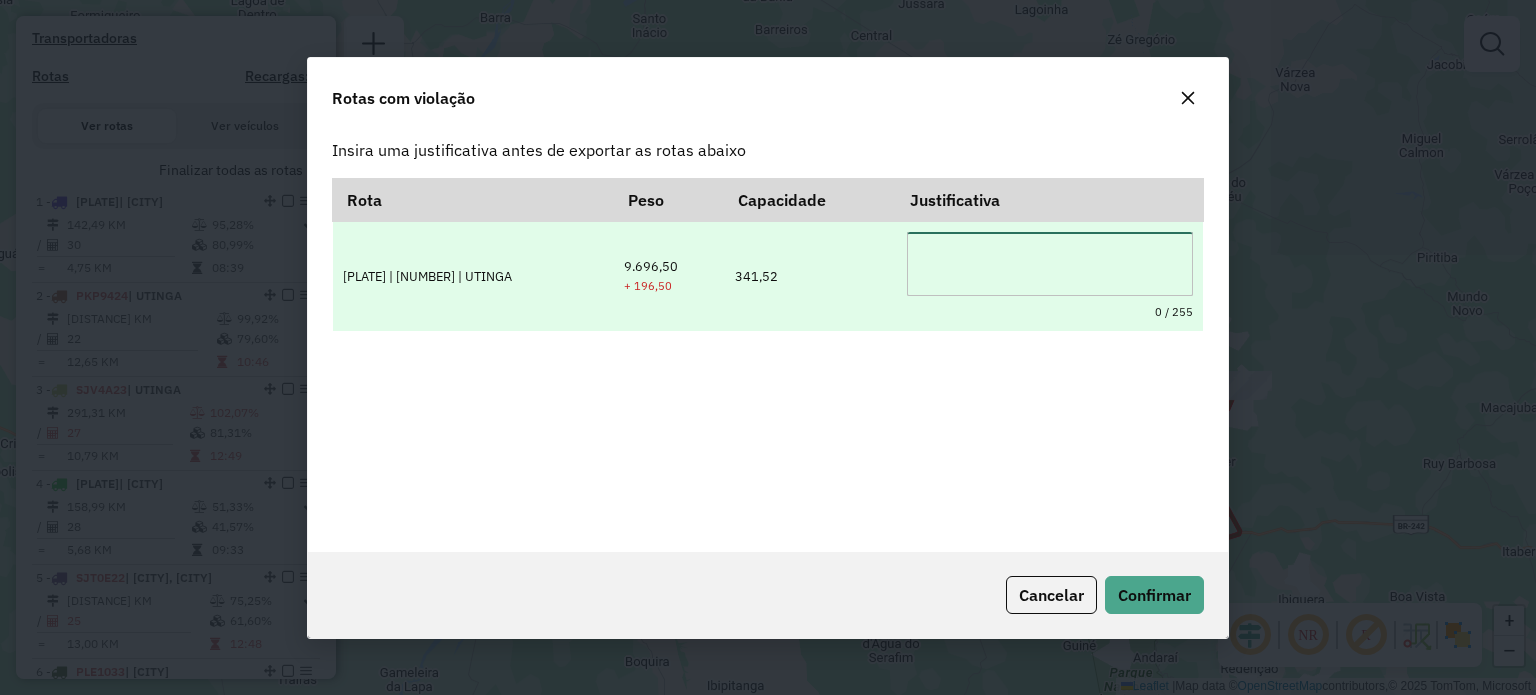 click at bounding box center [1050, 264] 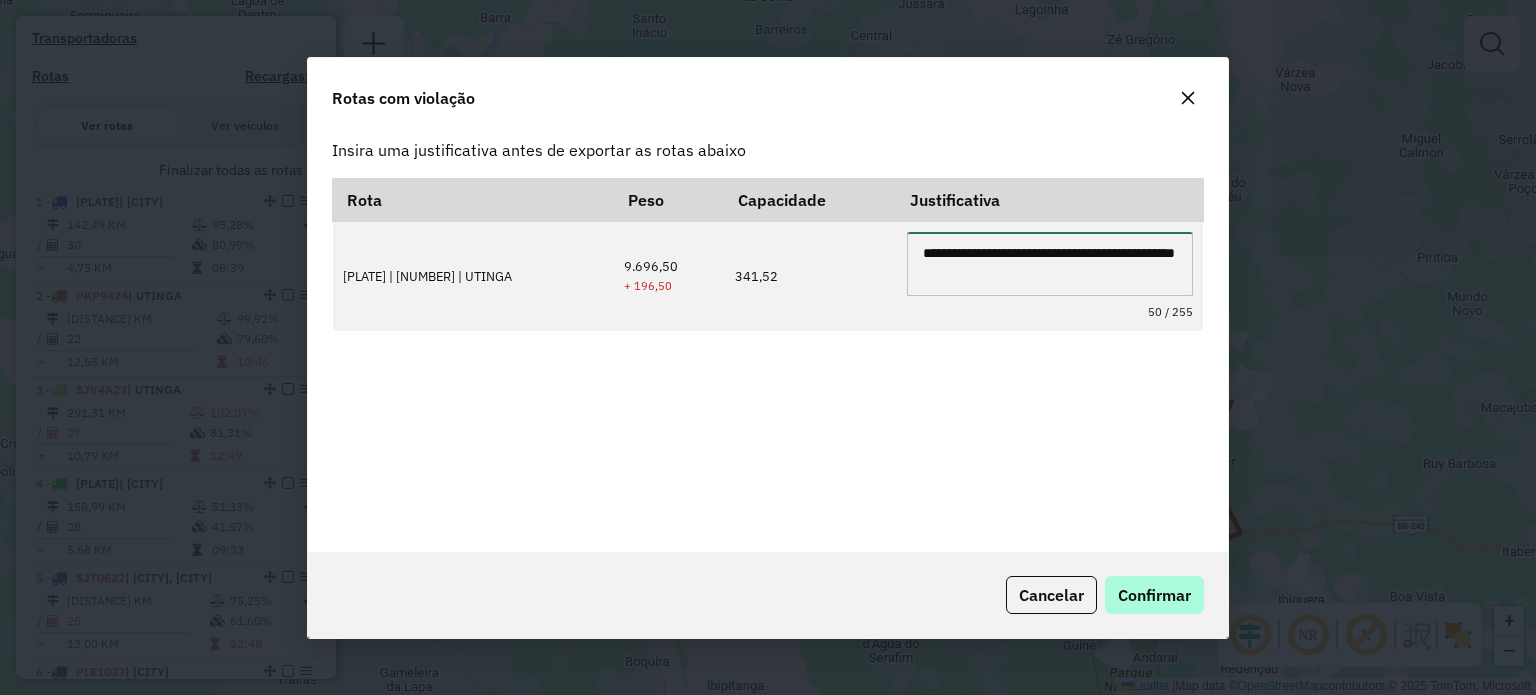 type on "**********" 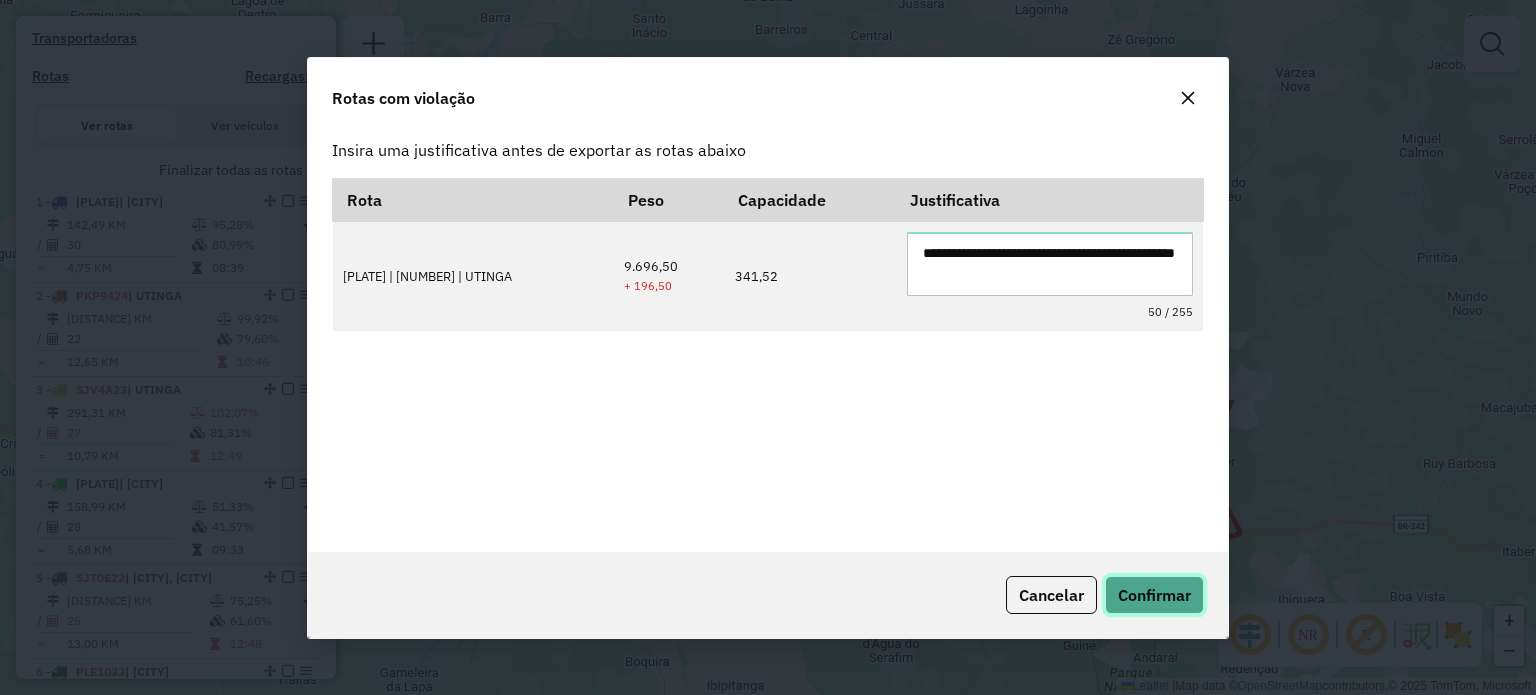 click on "Confirmar" 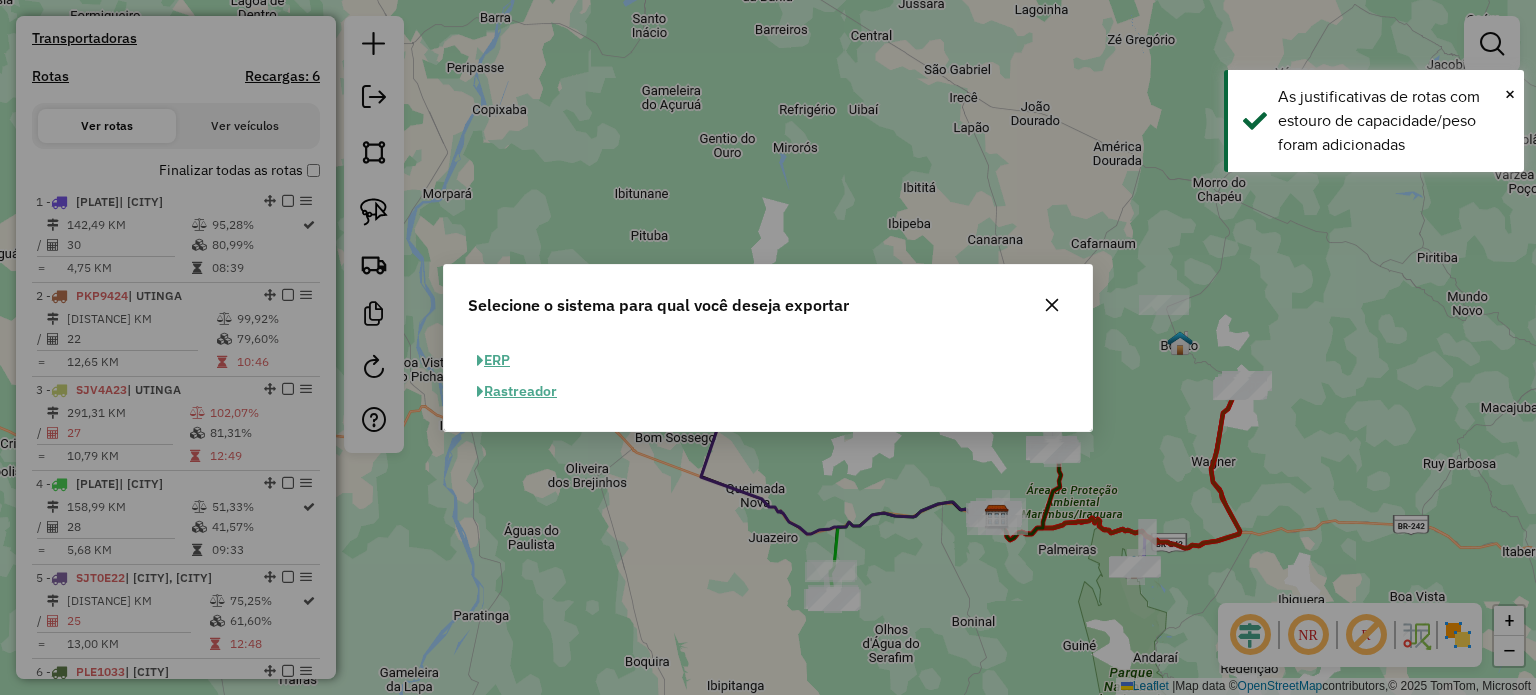 click on "ERP" 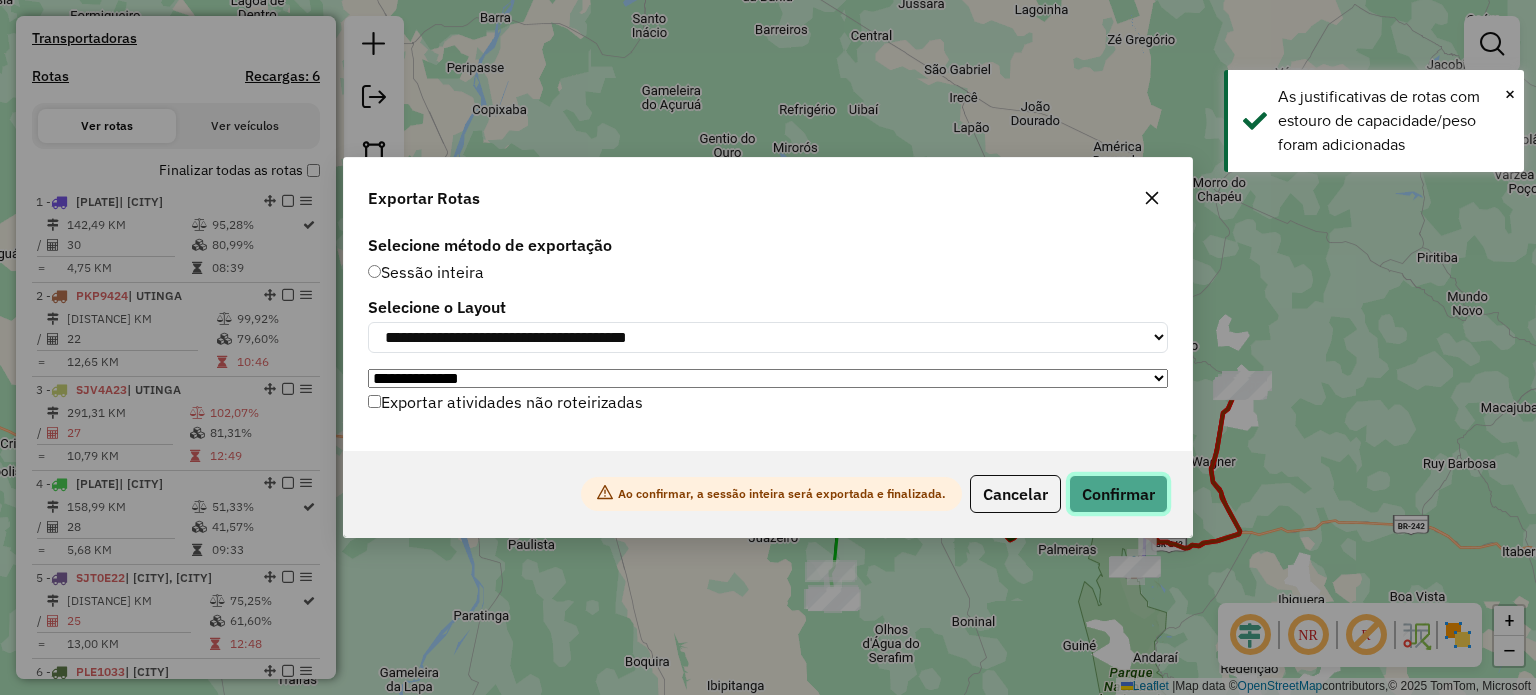 click on "Confirmar" 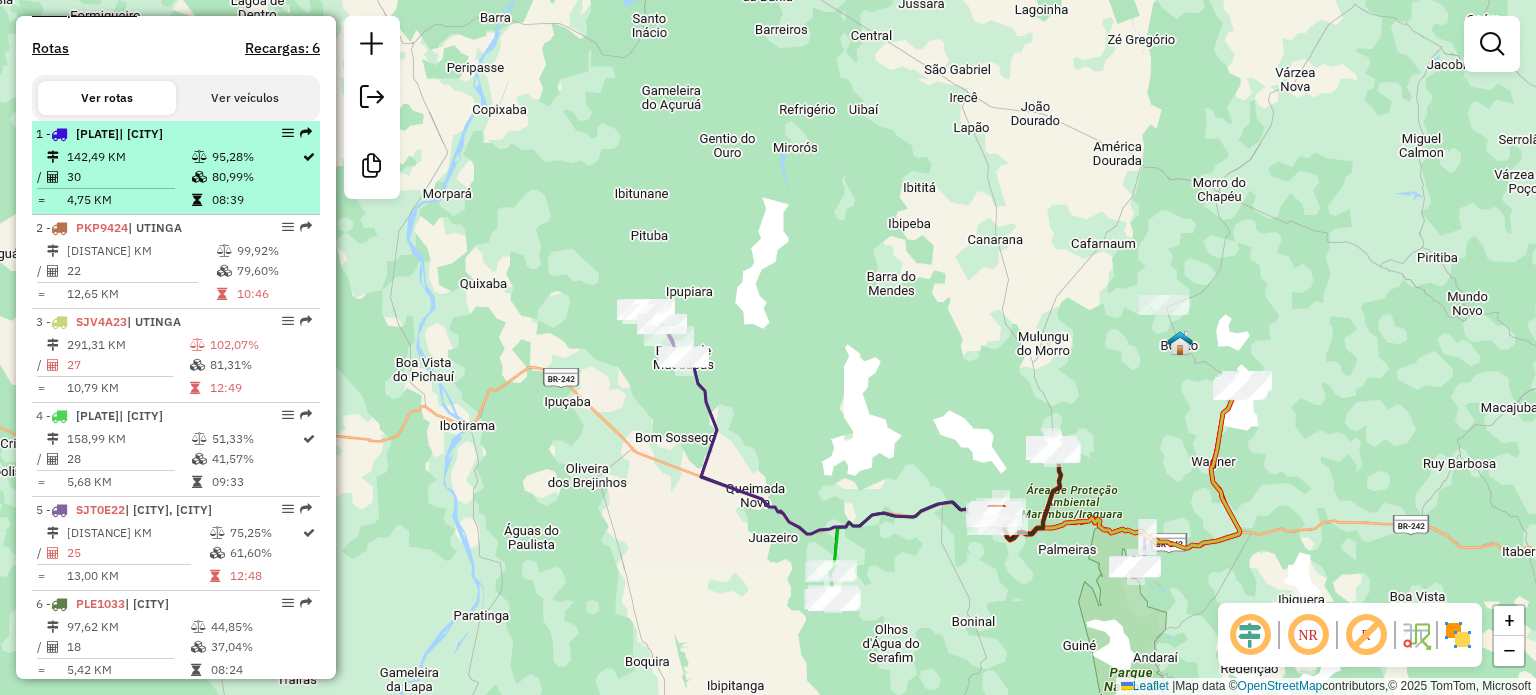 scroll, scrollTop: 655, scrollLeft: 0, axis: vertical 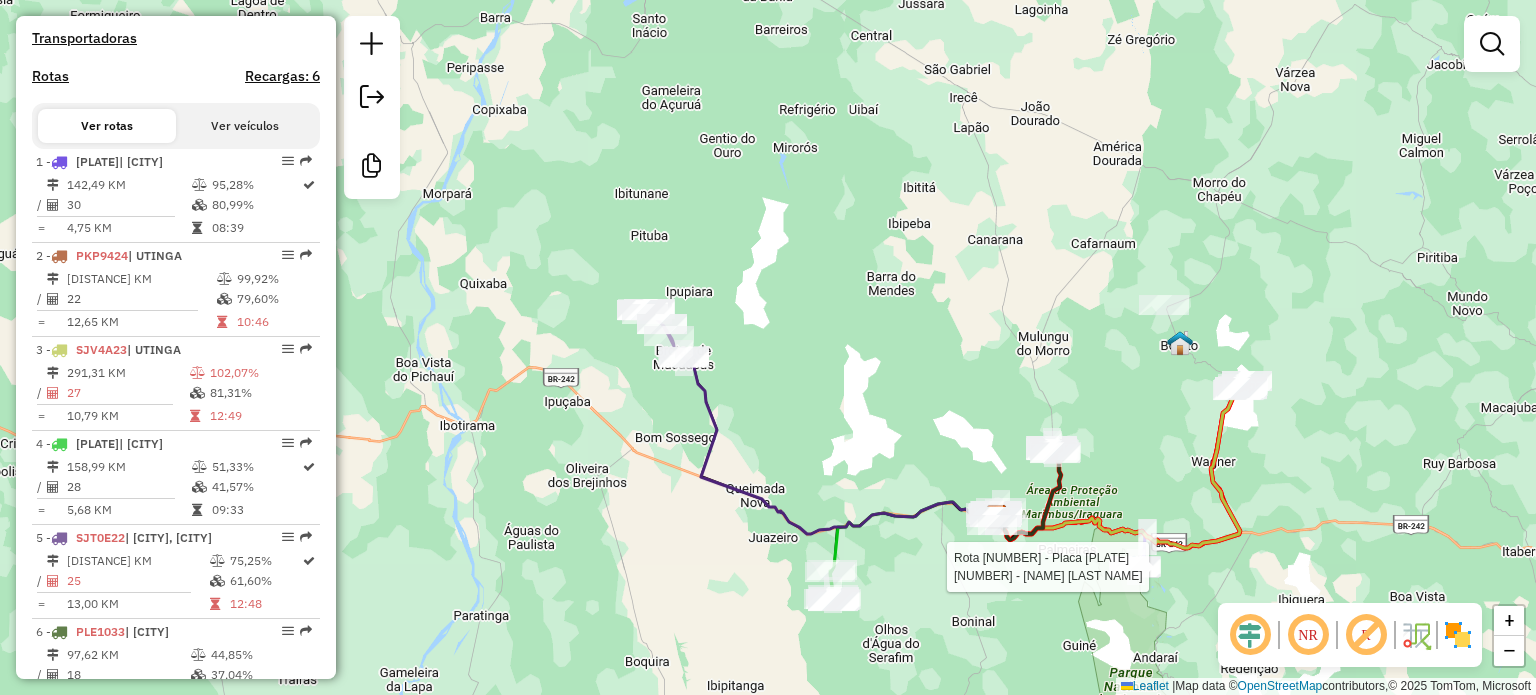 select on "*********" 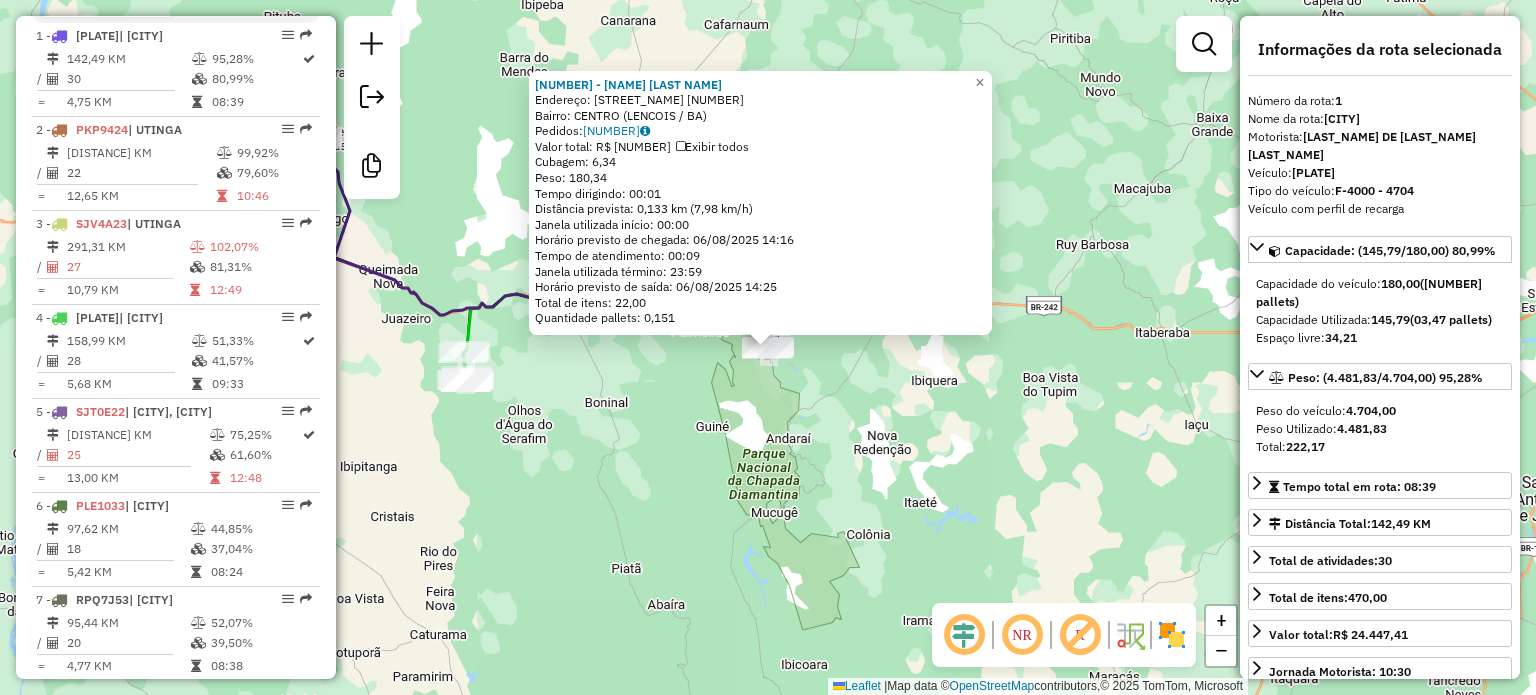 scroll, scrollTop: 788, scrollLeft: 0, axis: vertical 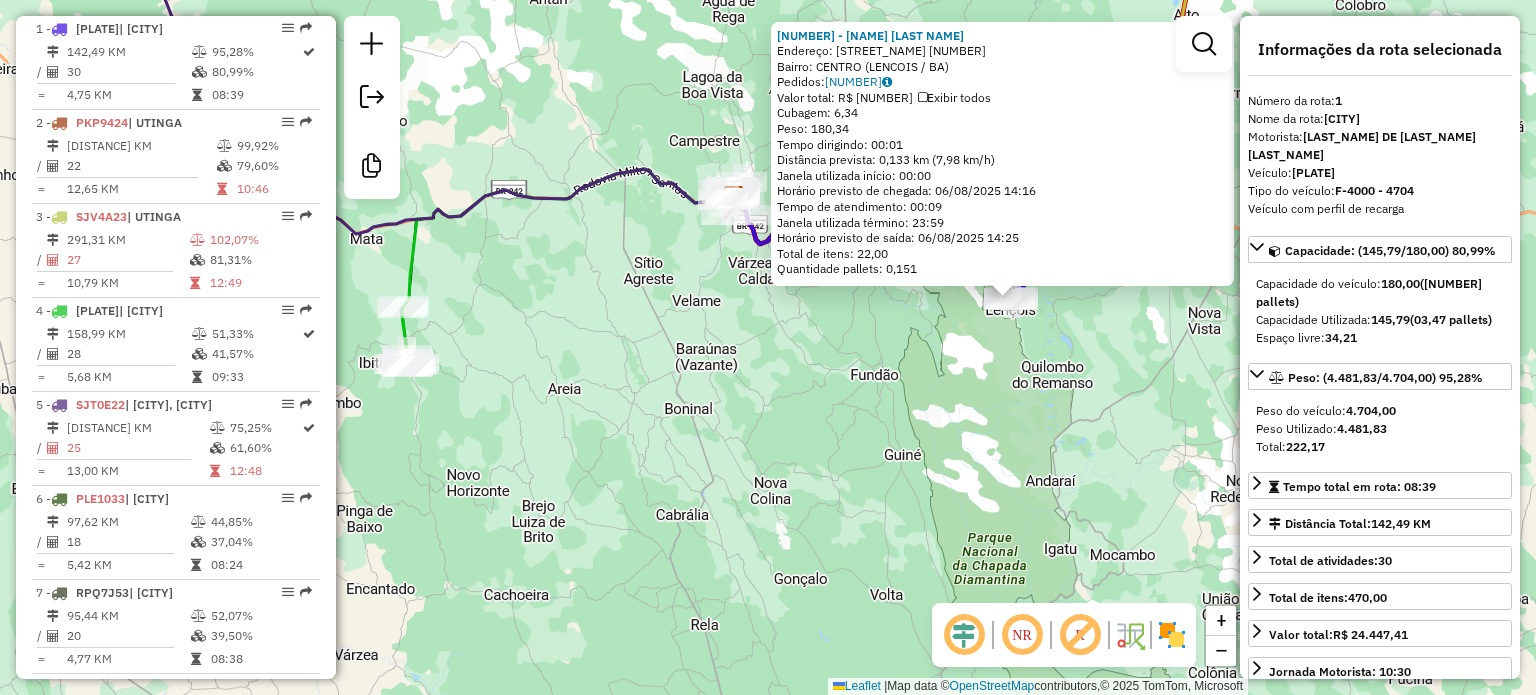 drag, startPoint x: 514, startPoint y: 384, endPoint x: 740, endPoint y: 411, distance: 227.60712 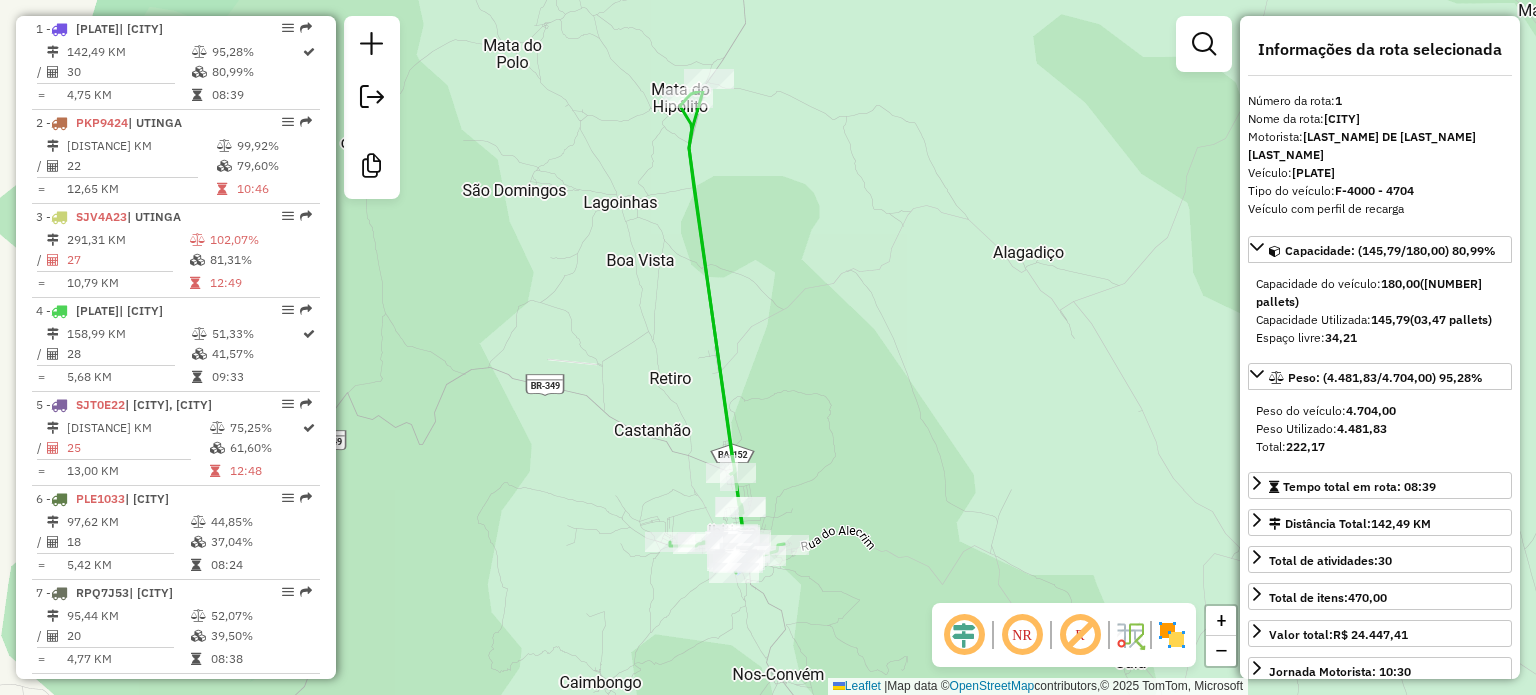drag, startPoint x: 640, startPoint y: 268, endPoint x: 805, endPoint y: 424, distance: 227.07048 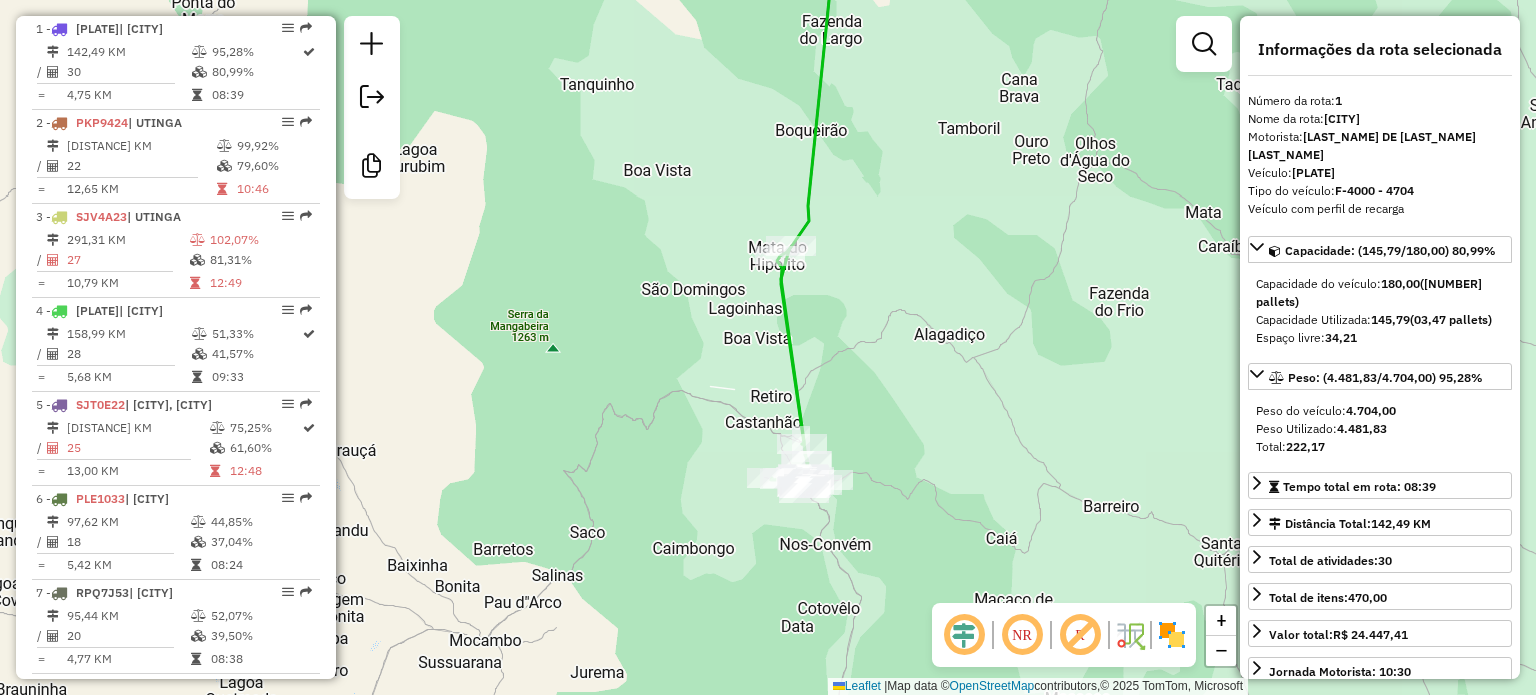 drag, startPoint x: 821, startPoint y: 299, endPoint x: 825, endPoint y: 351, distance: 52.153618 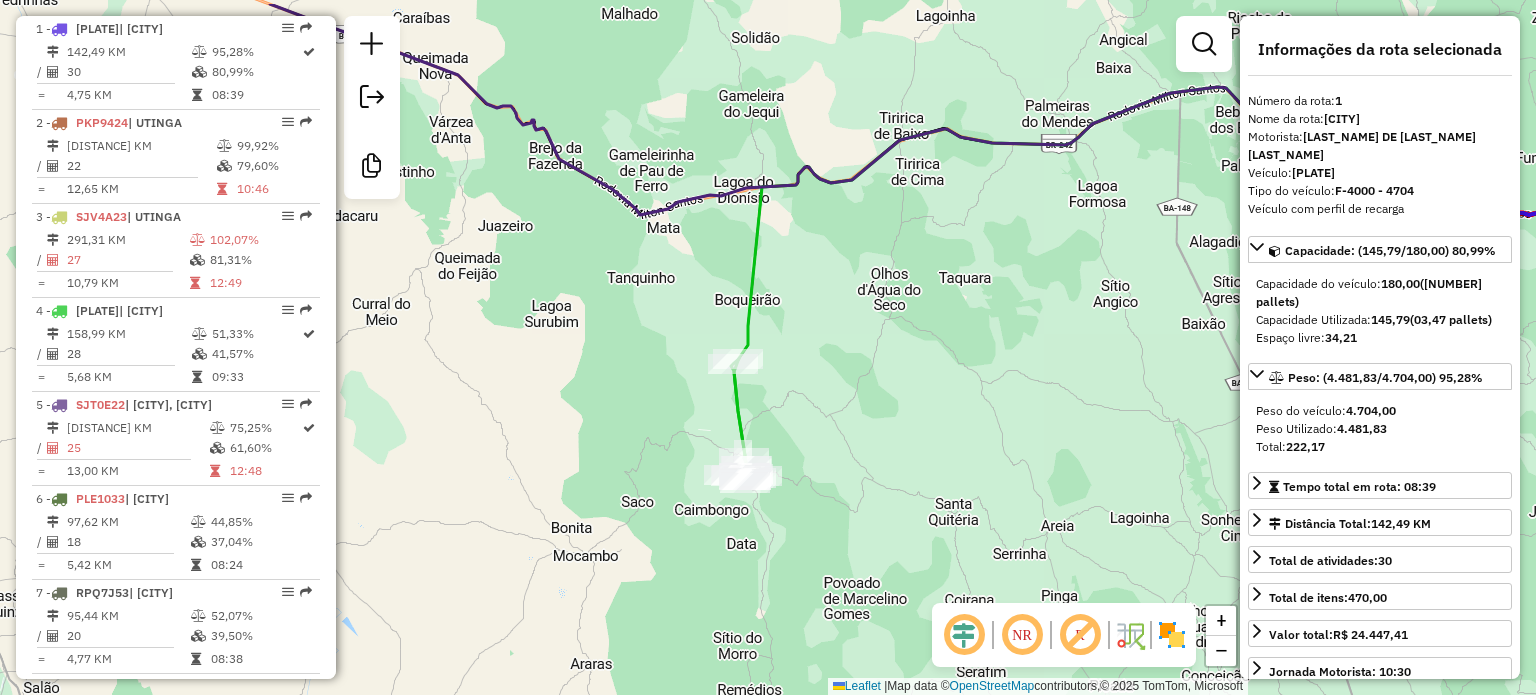 drag, startPoint x: 944, startPoint y: 324, endPoint x: 792, endPoint y: 398, distance: 169.0562 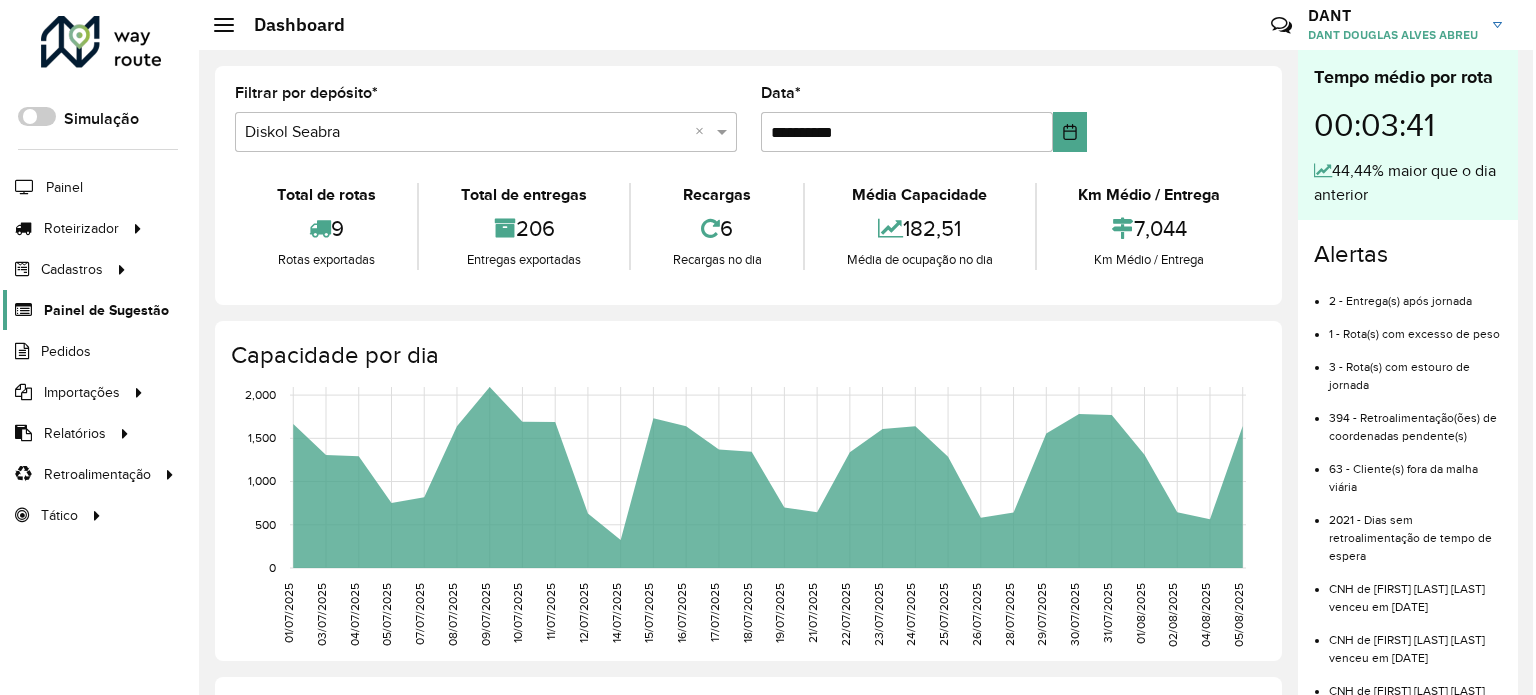 scroll, scrollTop: 0, scrollLeft: 0, axis: both 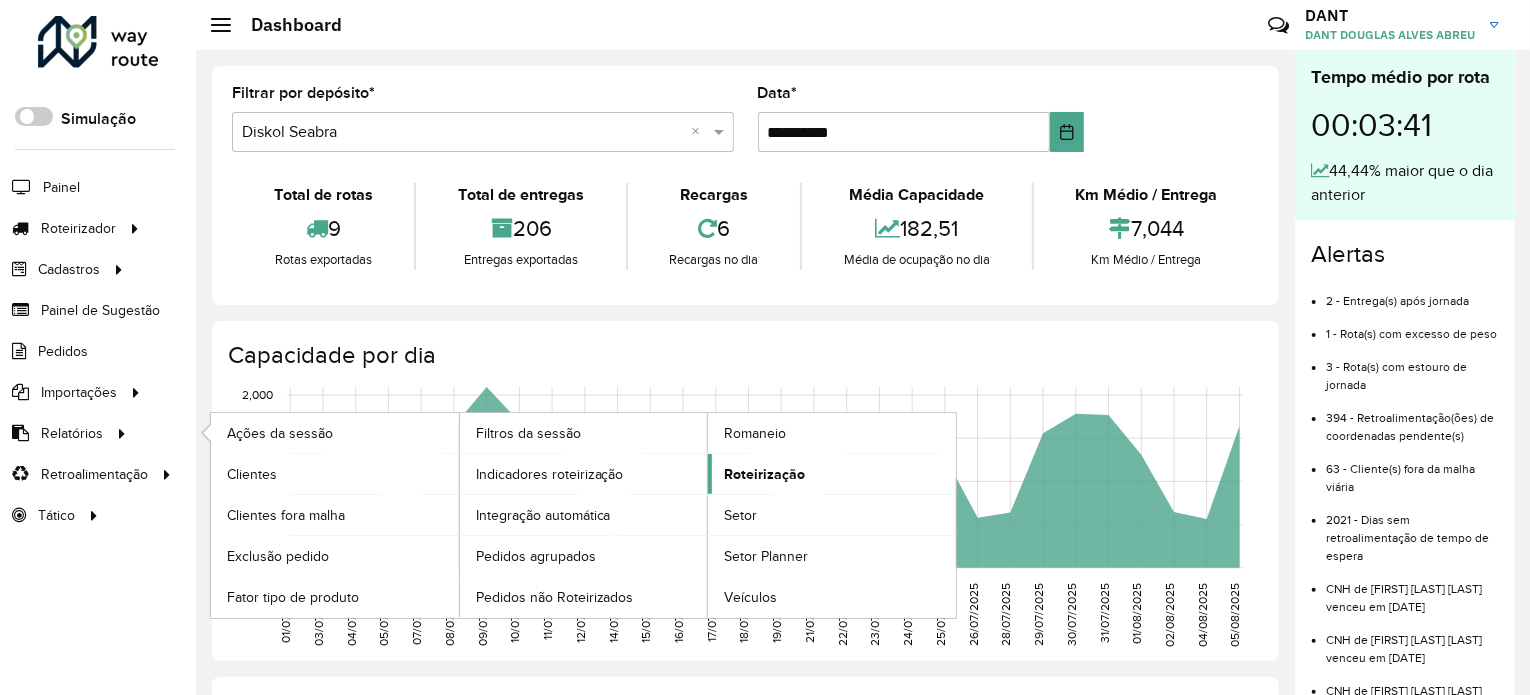 click on "Roteirização" 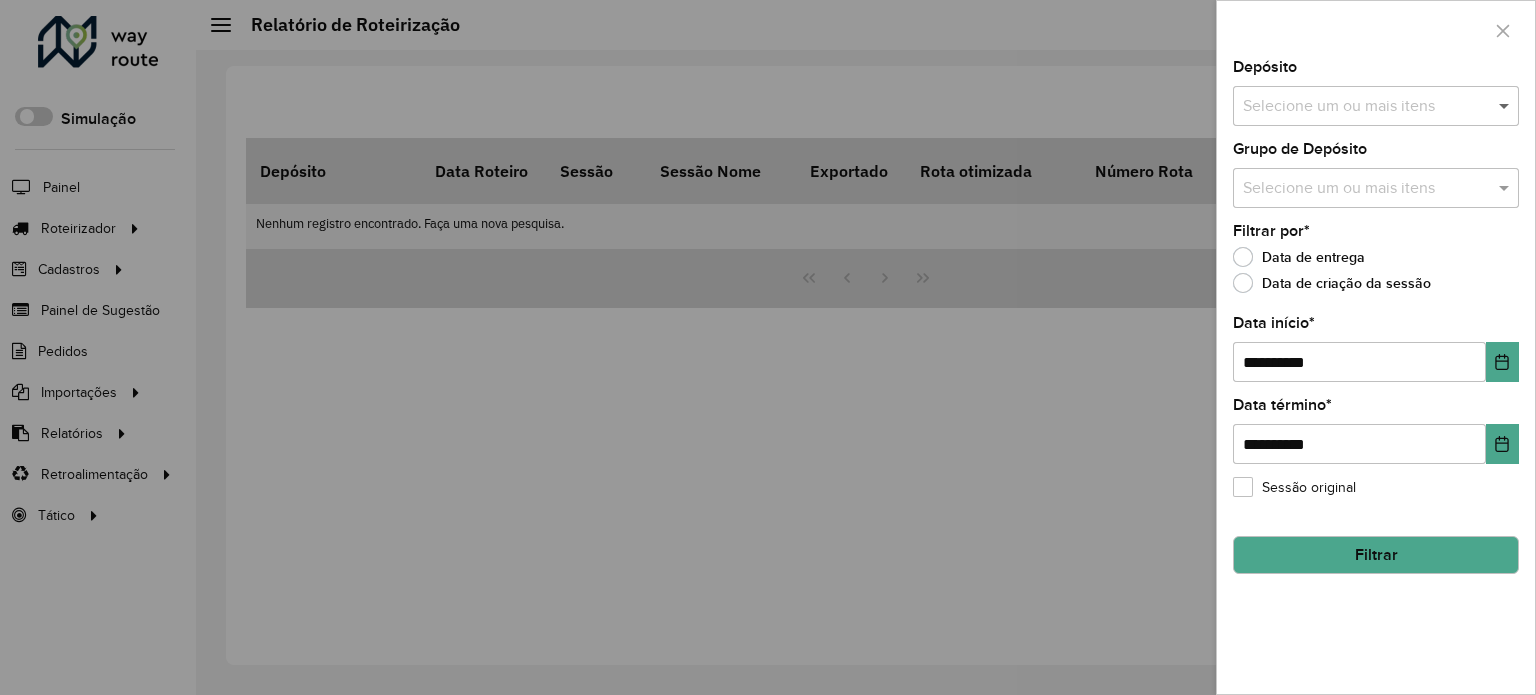 click at bounding box center (1506, 106) 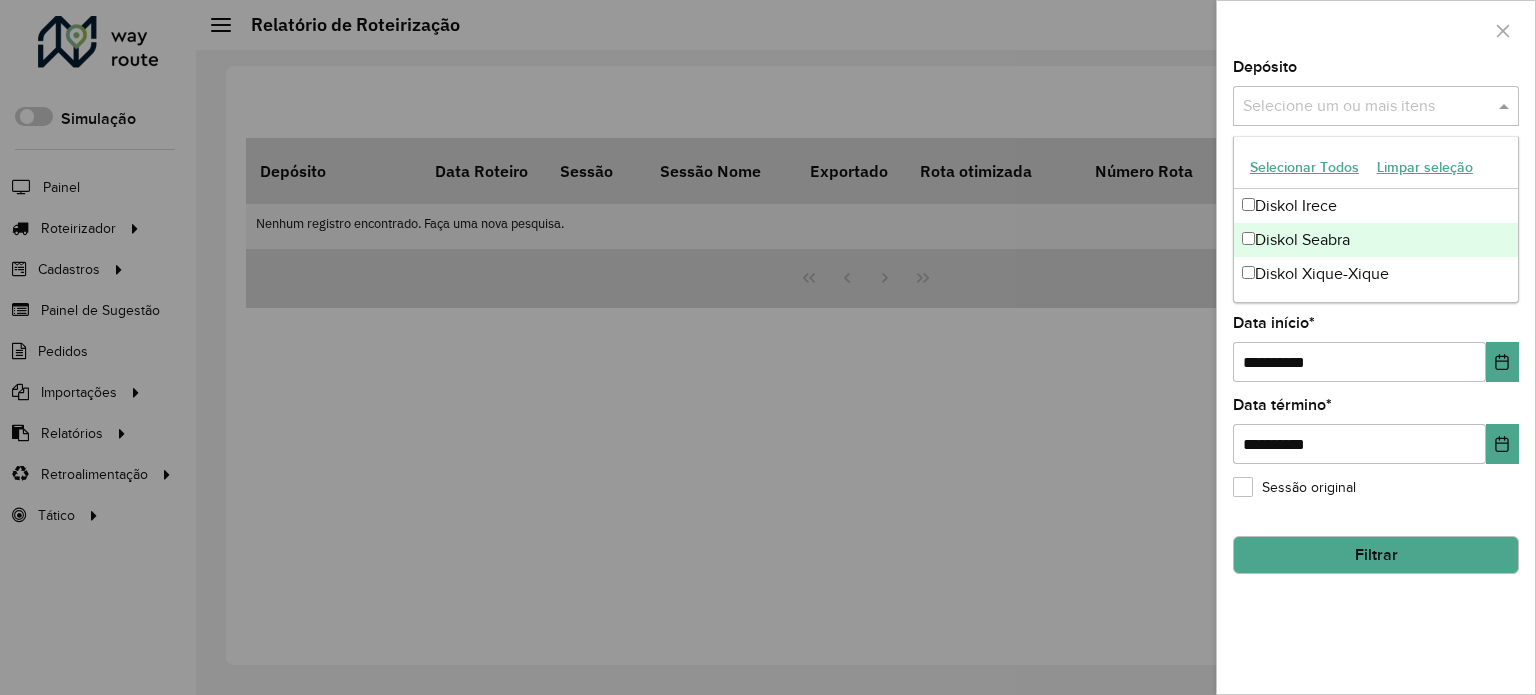 click on "Diskol Seabra" at bounding box center (1376, 240) 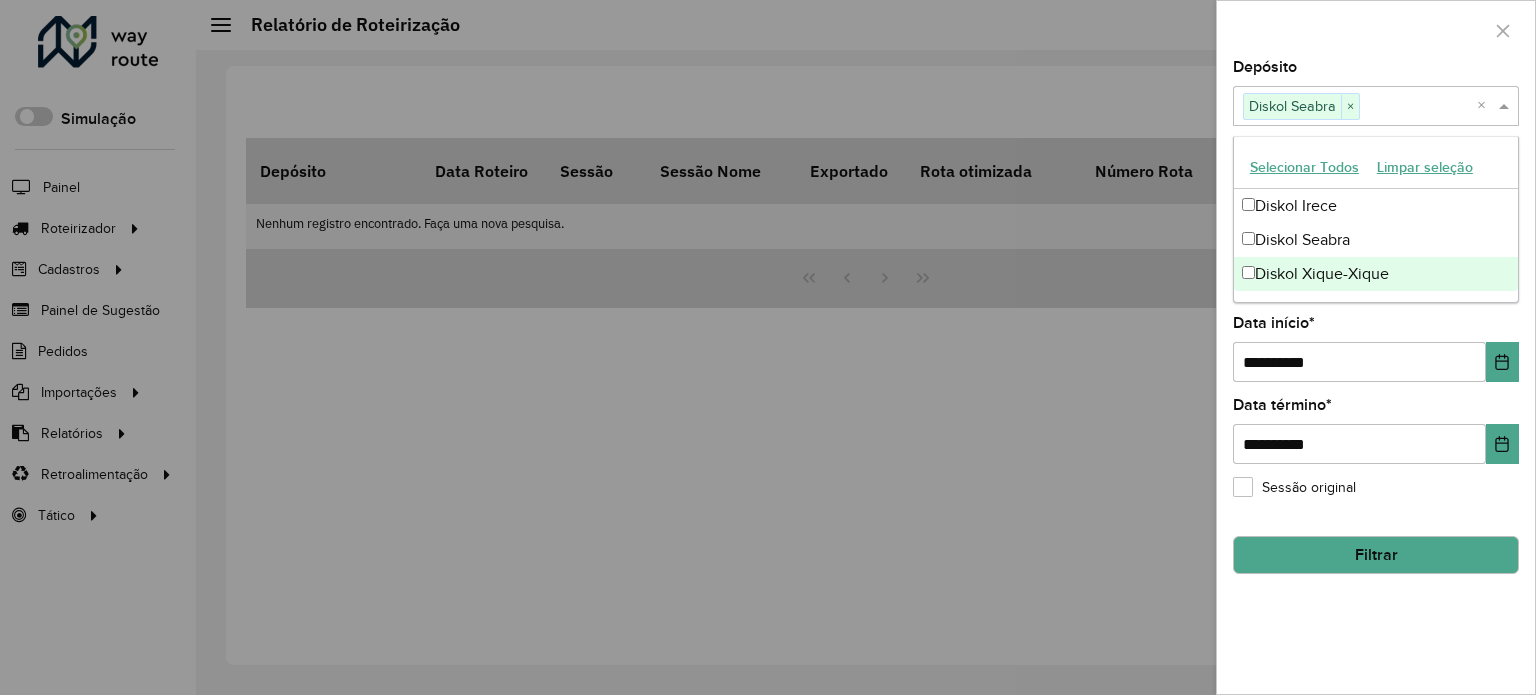 click on "**********" 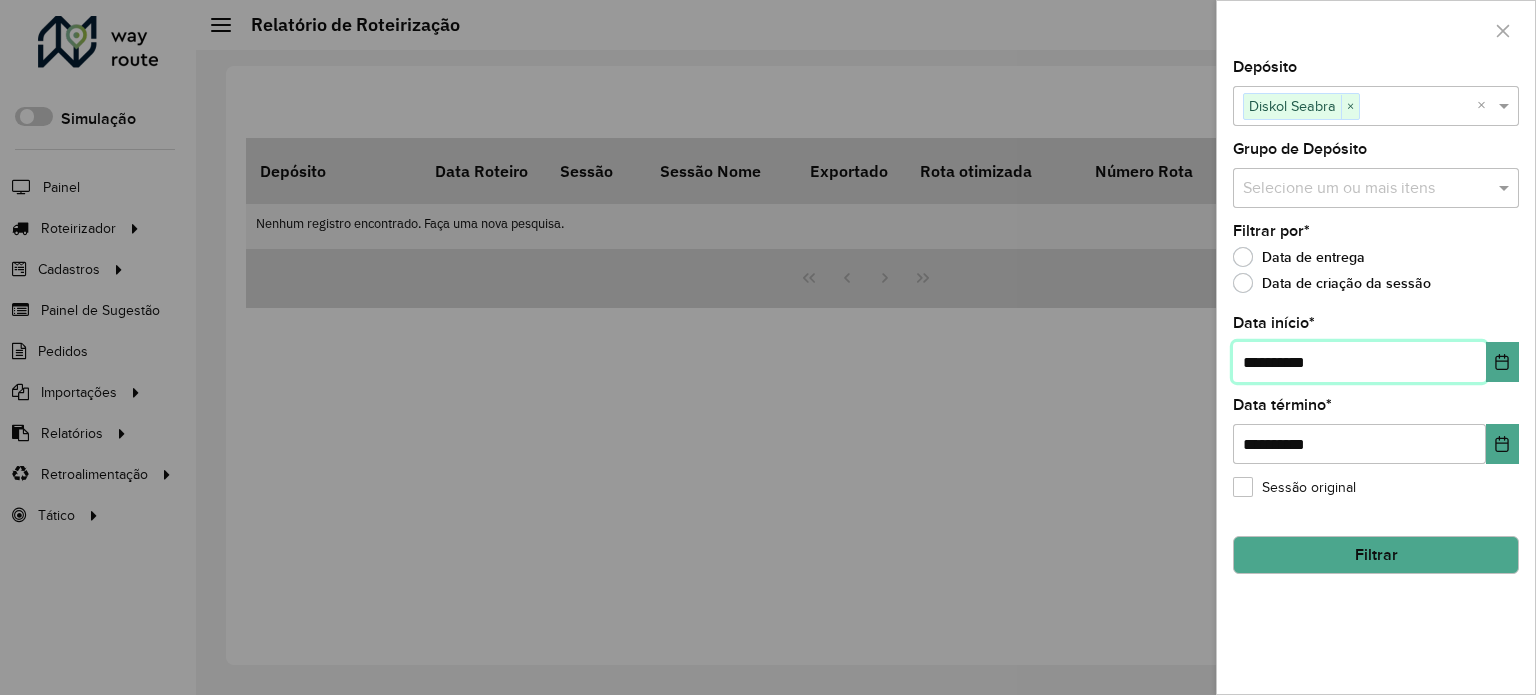 drag, startPoint x: 1264, startPoint y: 359, endPoint x: 1304, endPoint y: 404, distance: 60.207973 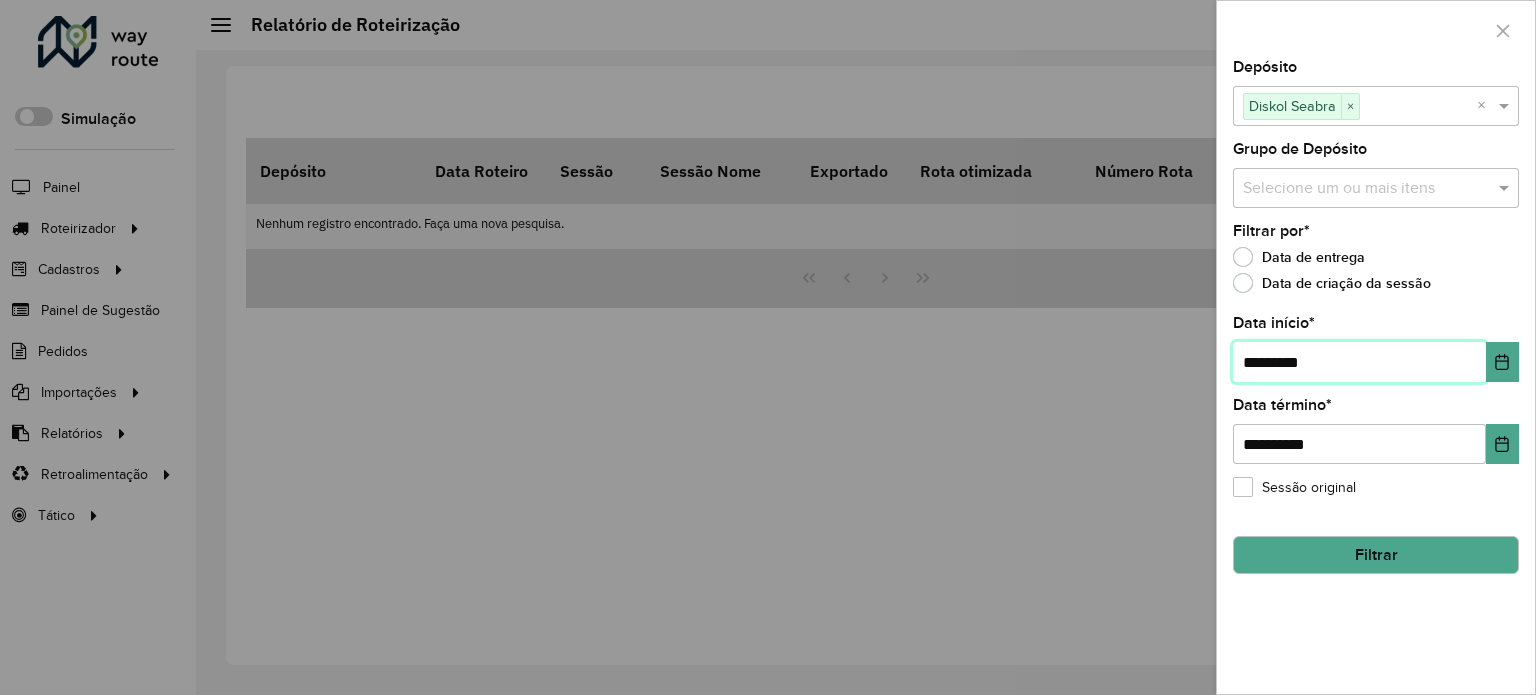 type on "**********" 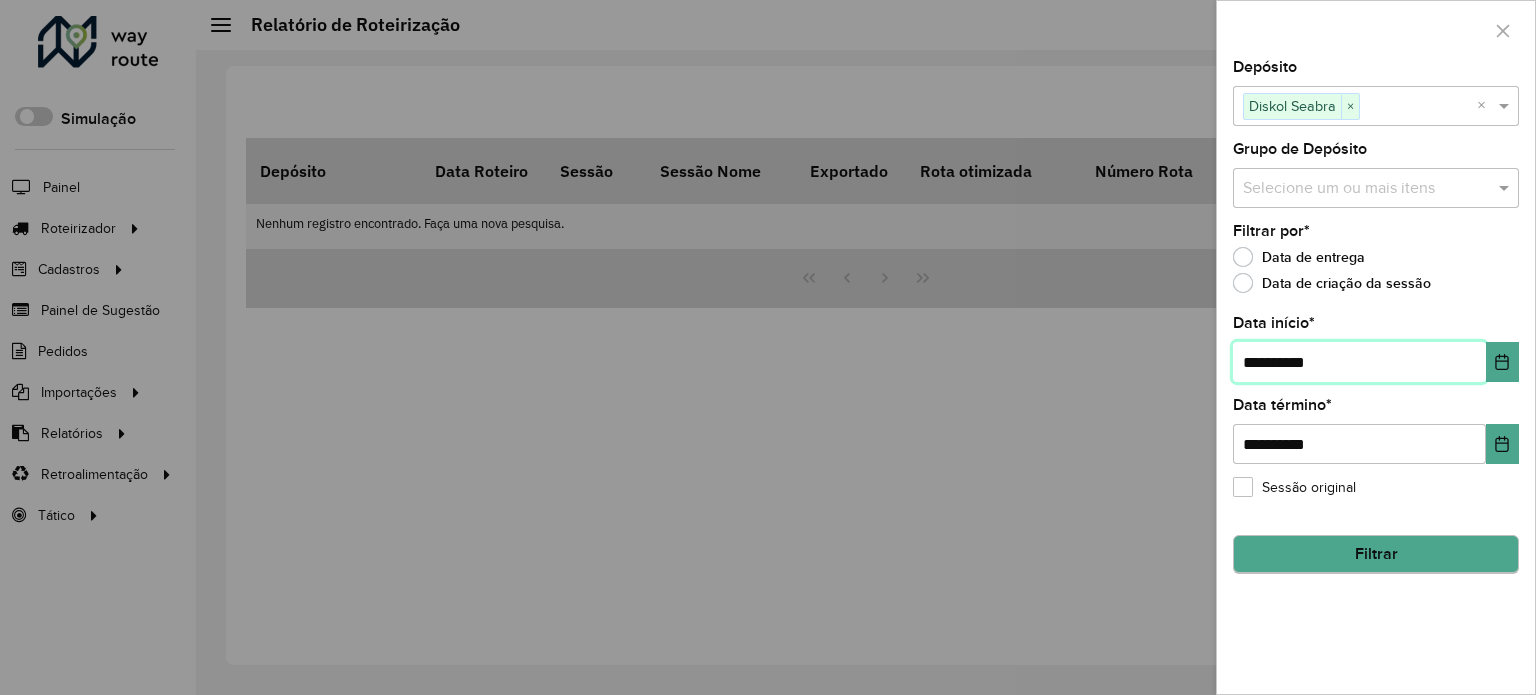 type on "**********" 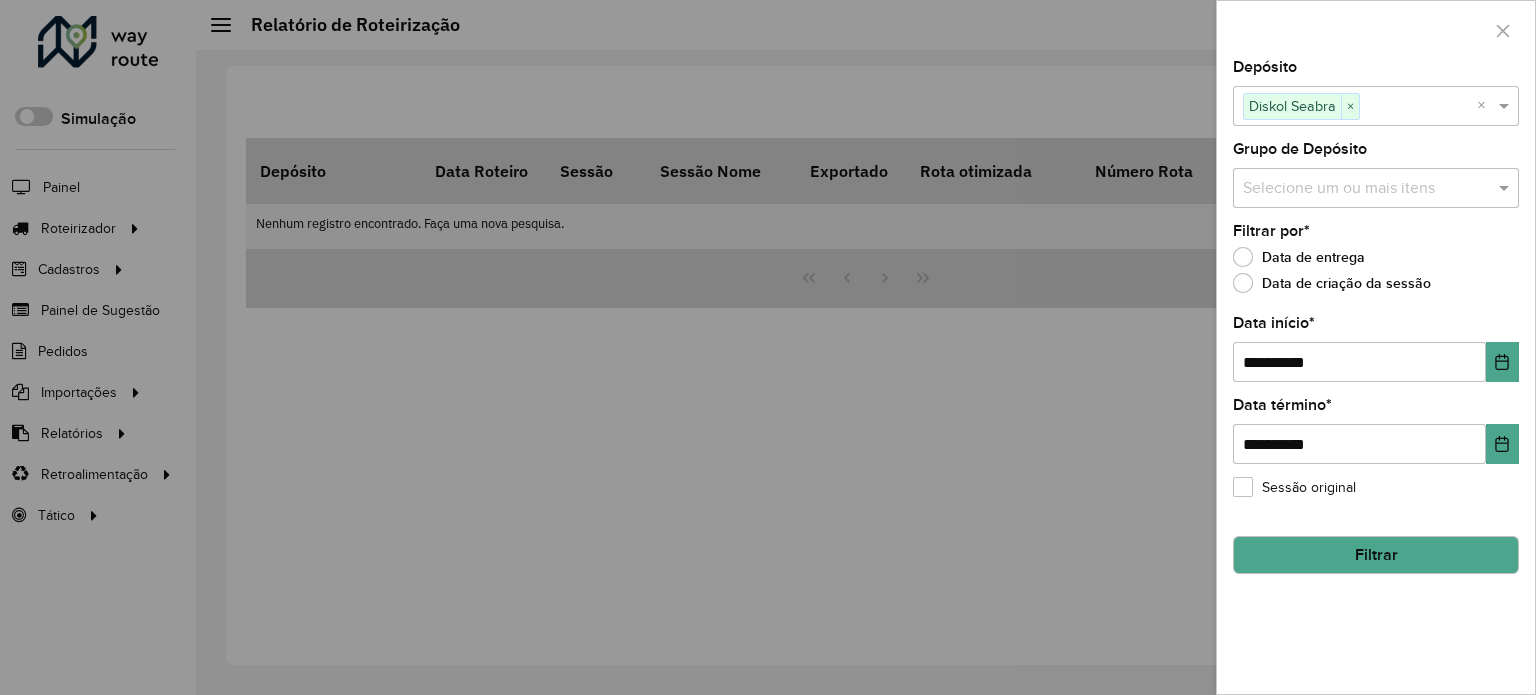 click on "Filtrar" 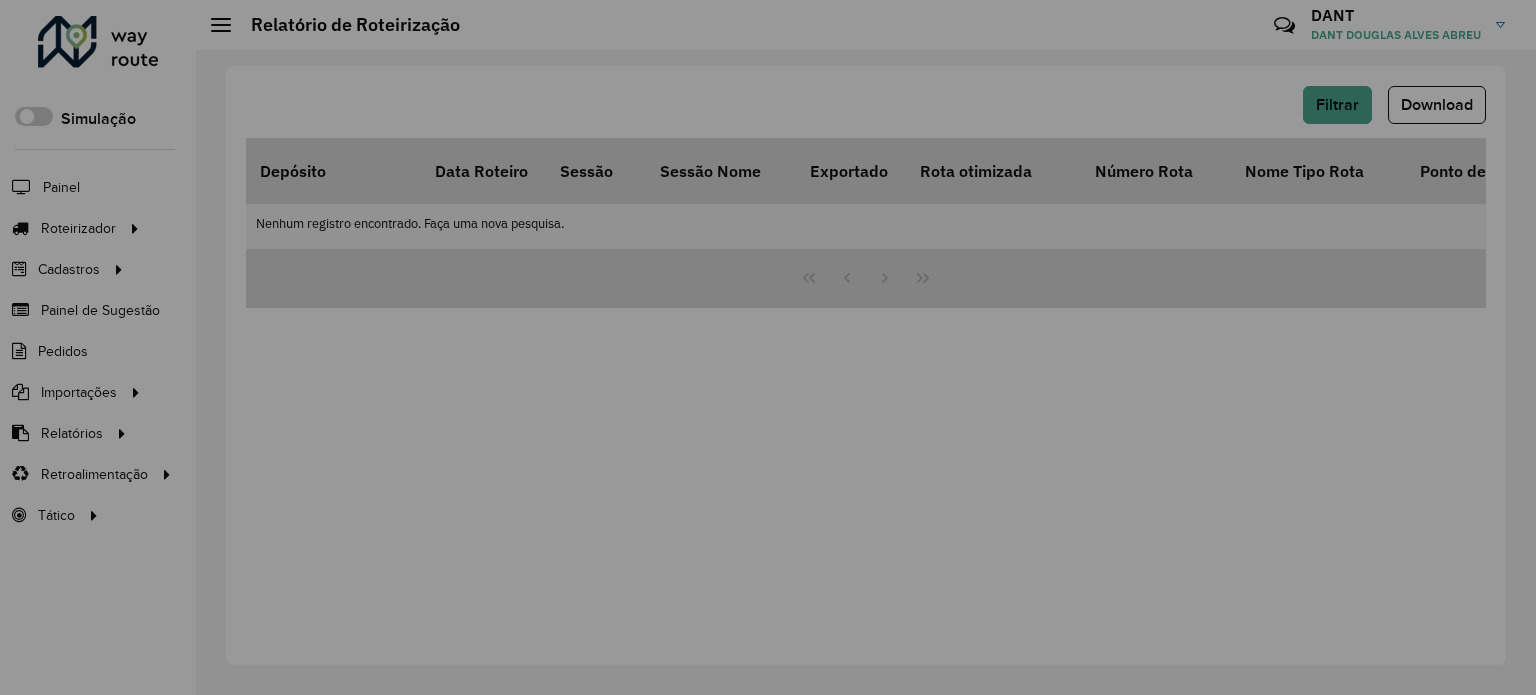 click on "Aguarde..." at bounding box center (0, 0) 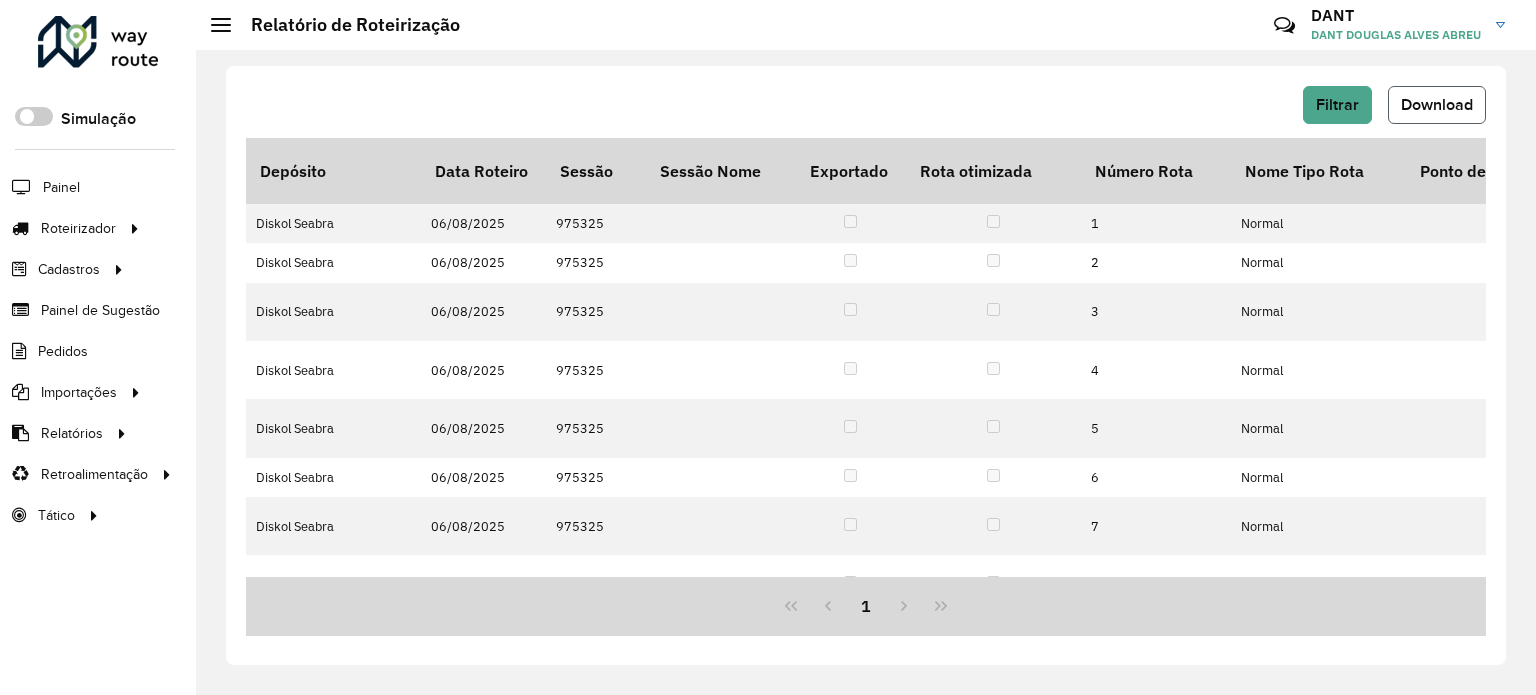 click on "Download" 